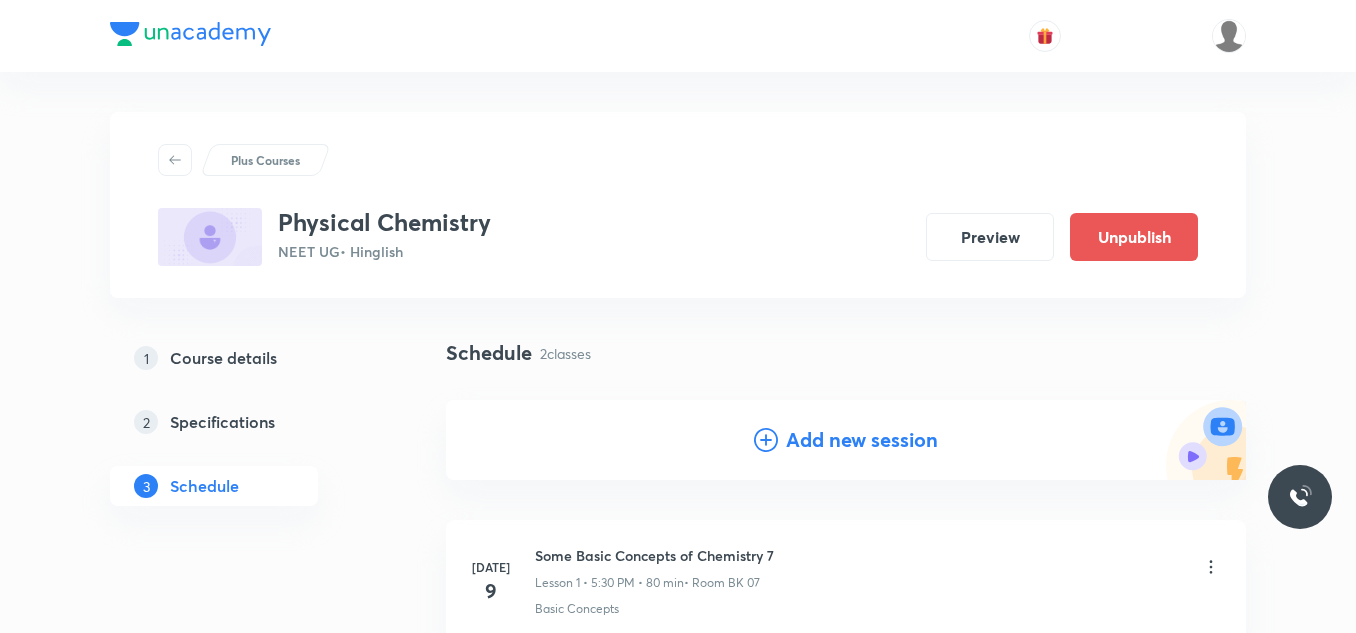 scroll, scrollTop: 361, scrollLeft: 0, axis: vertical 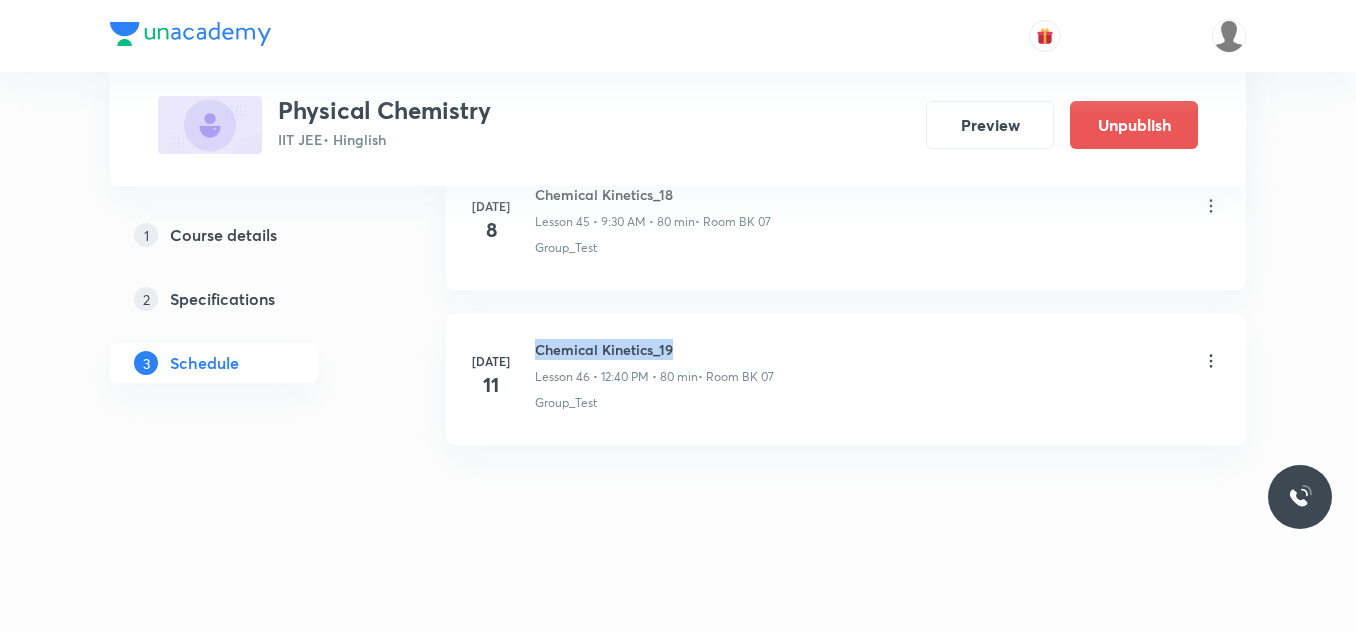 drag, startPoint x: 529, startPoint y: 341, endPoint x: 699, endPoint y: 337, distance: 170.04706 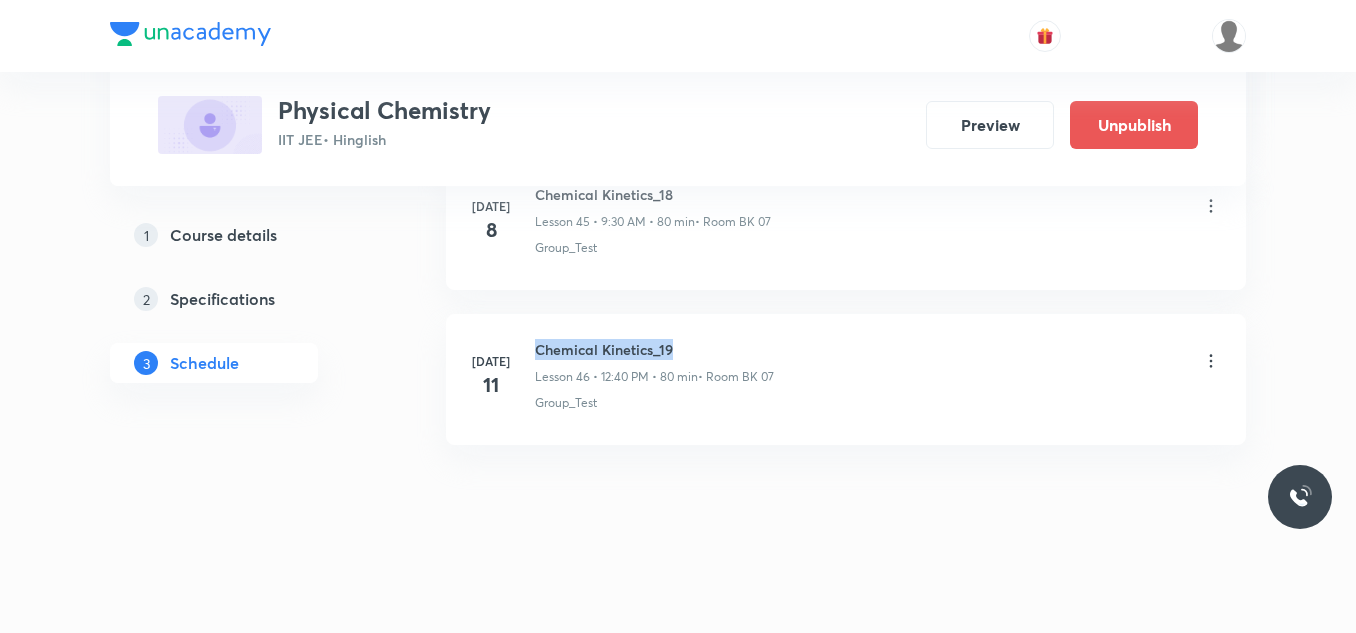 copy on "Chemical Kinetics_19" 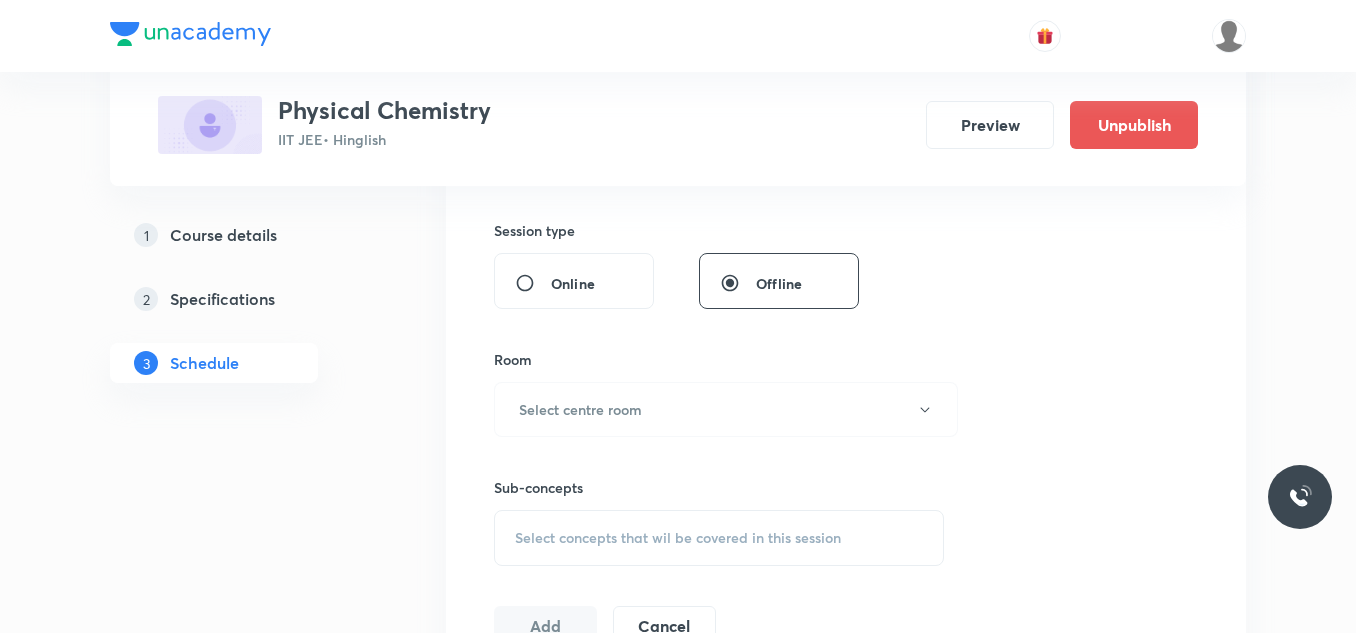 scroll, scrollTop: 560, scrollLeft: 0, axis: vertical 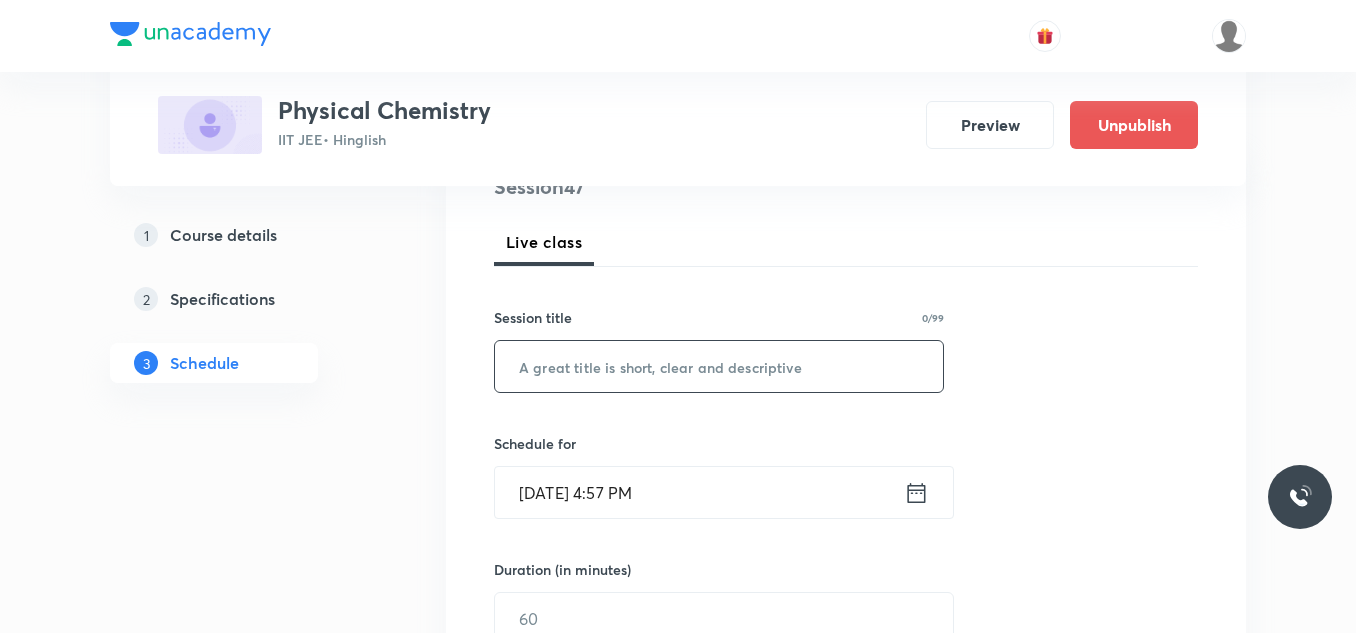 click at bounding box center [719, 366] 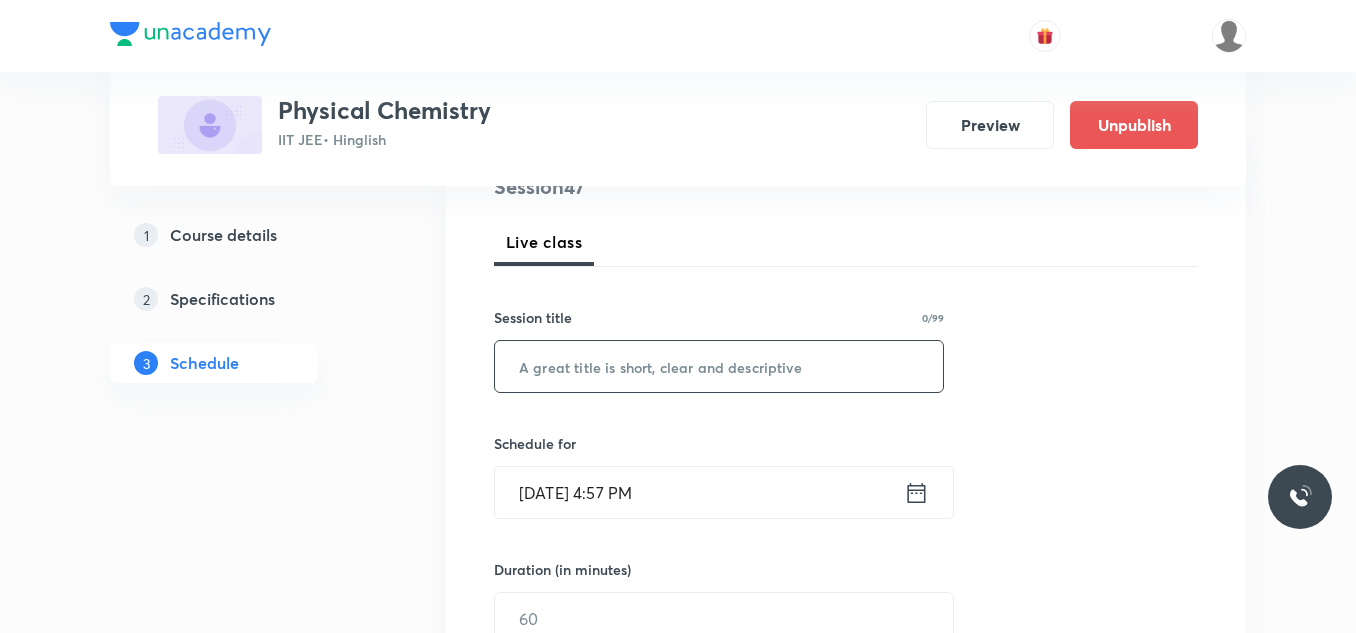 paste on "Chemical Kinetics_19" 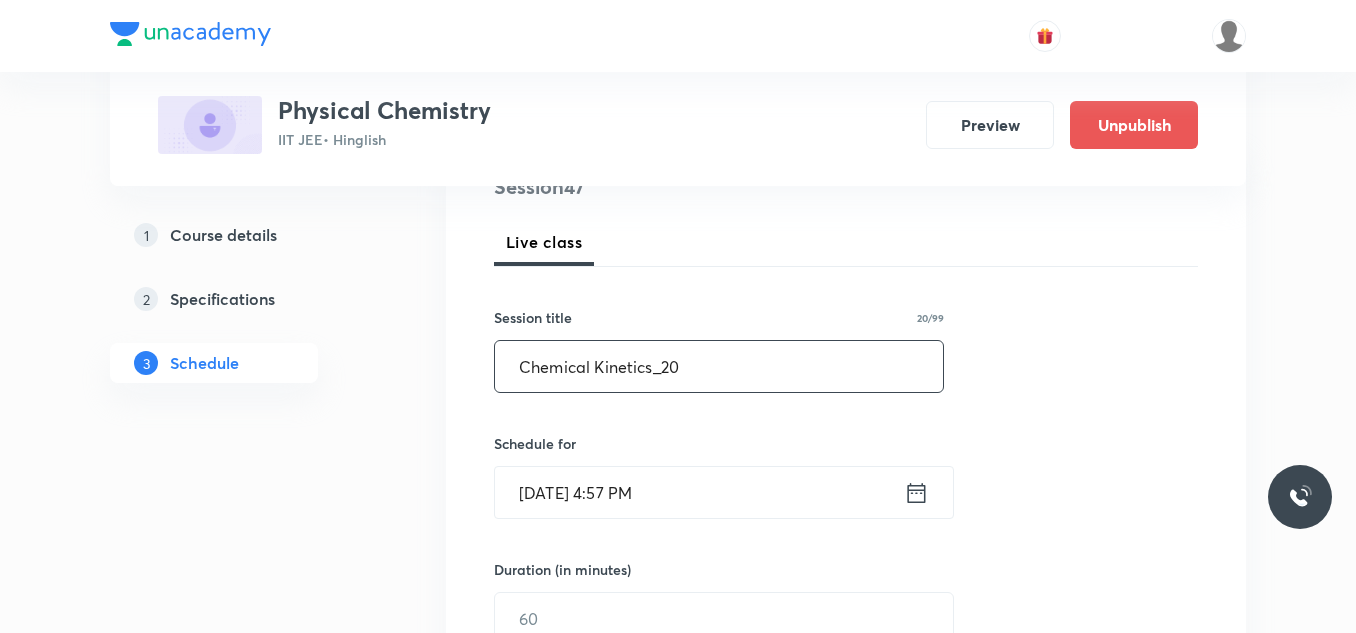 type on "Chemical Kinetics_20" 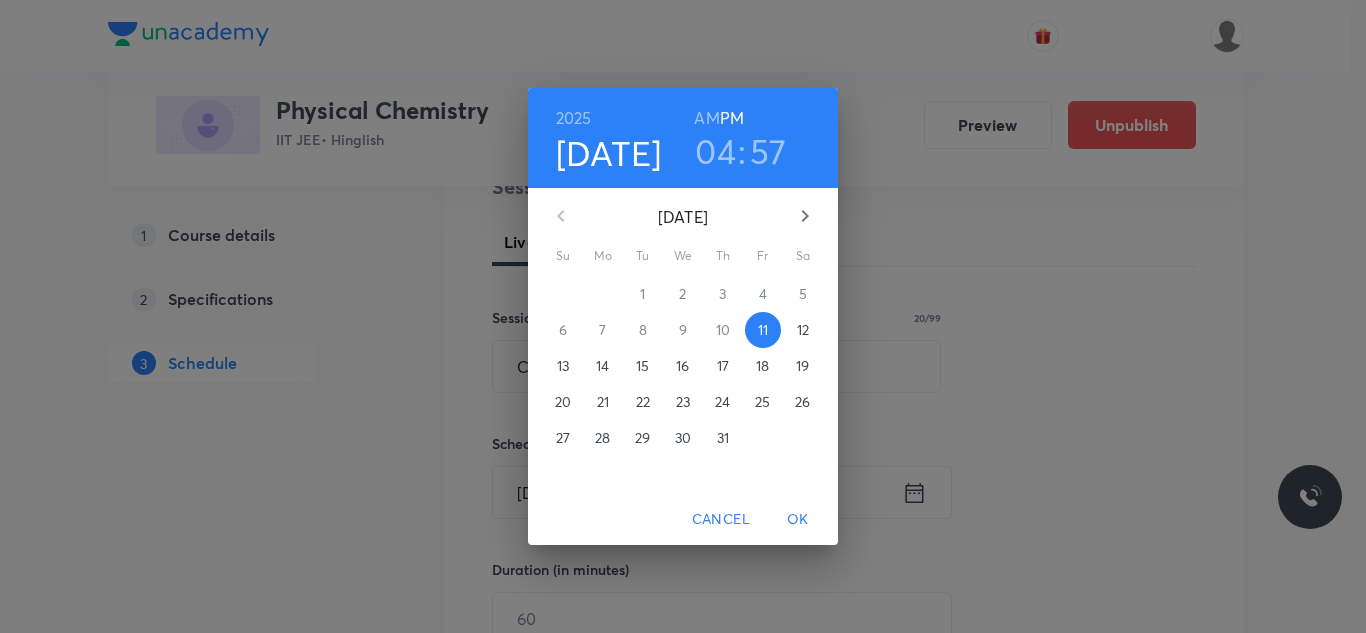 click on "12" at bounding box center (803, 330) 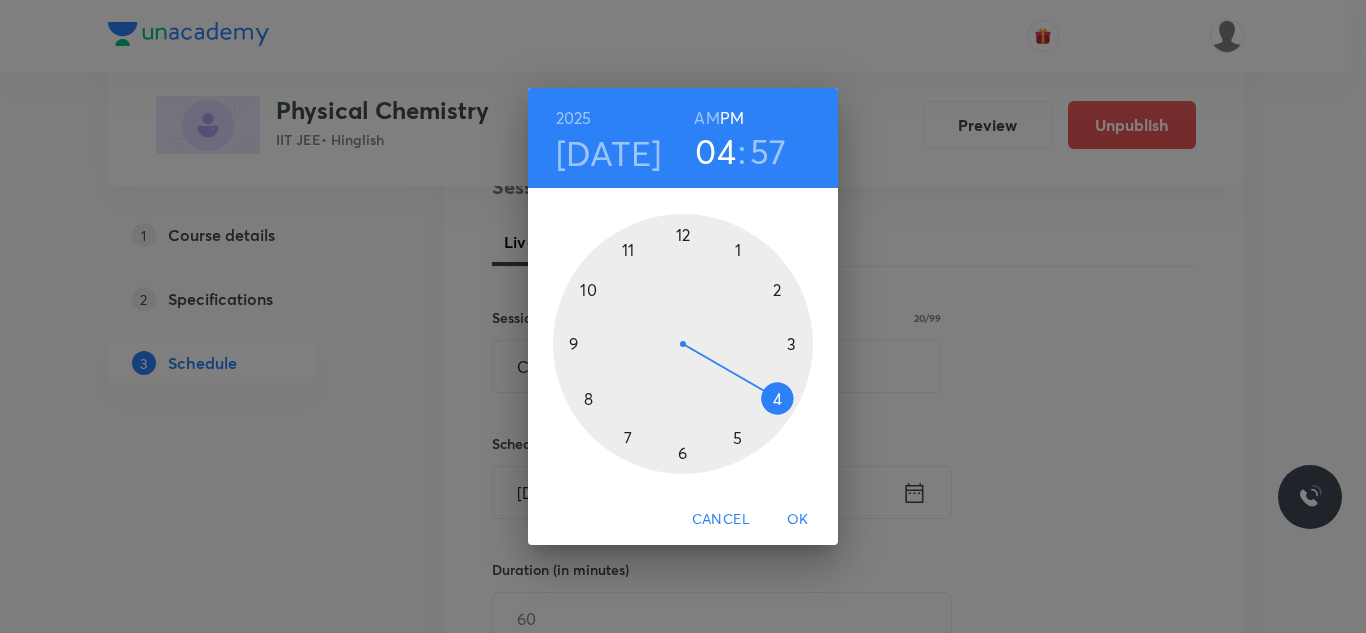 click at bounding box center (683, 344) 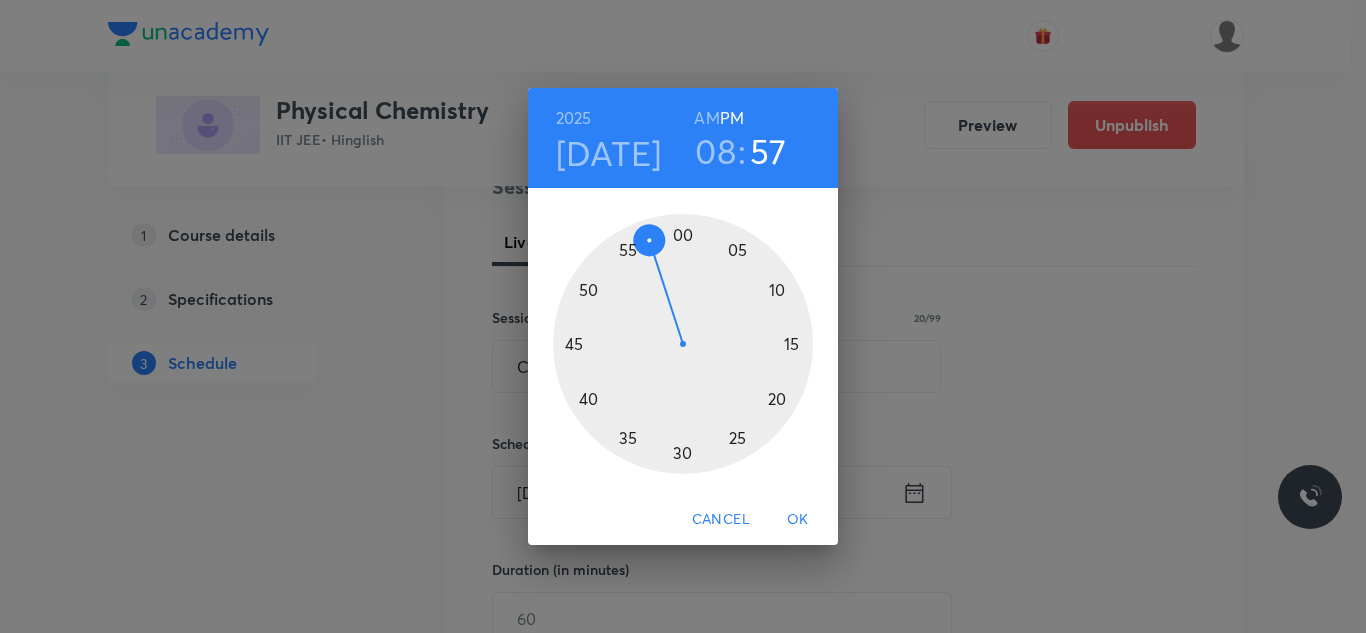click at bounding box center (683, 344) 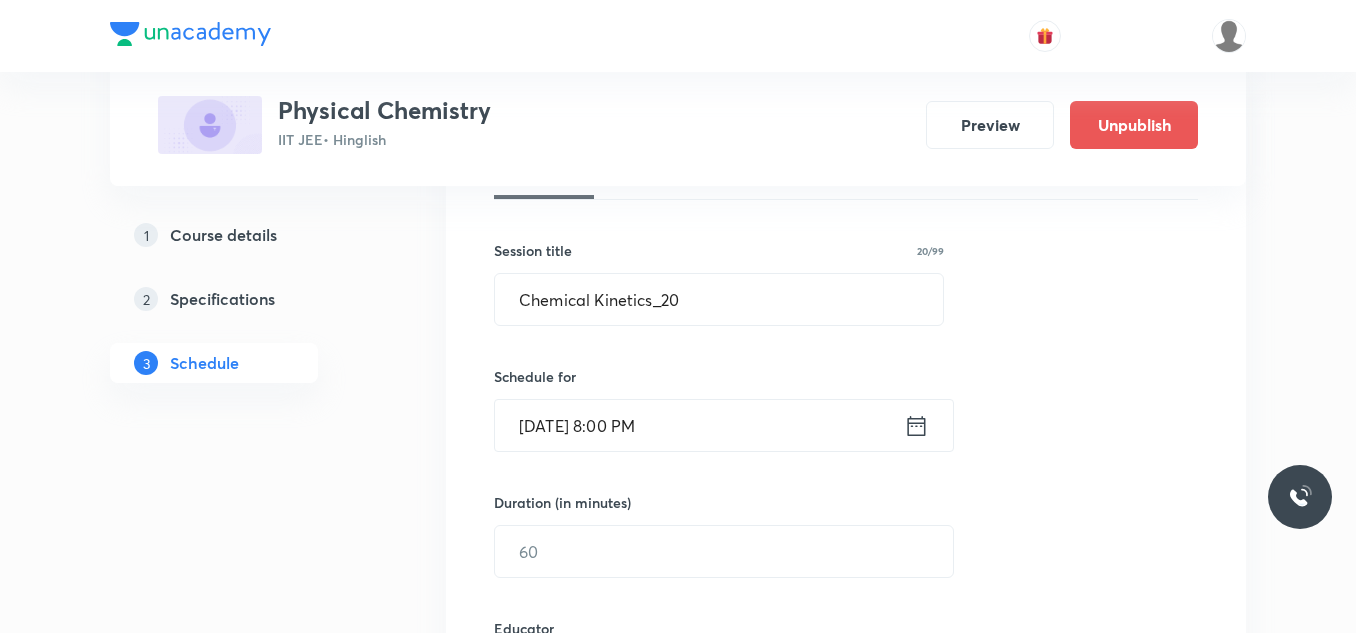 scroll, scrollTop: 360, scrollLeft: 0, axis: vertical 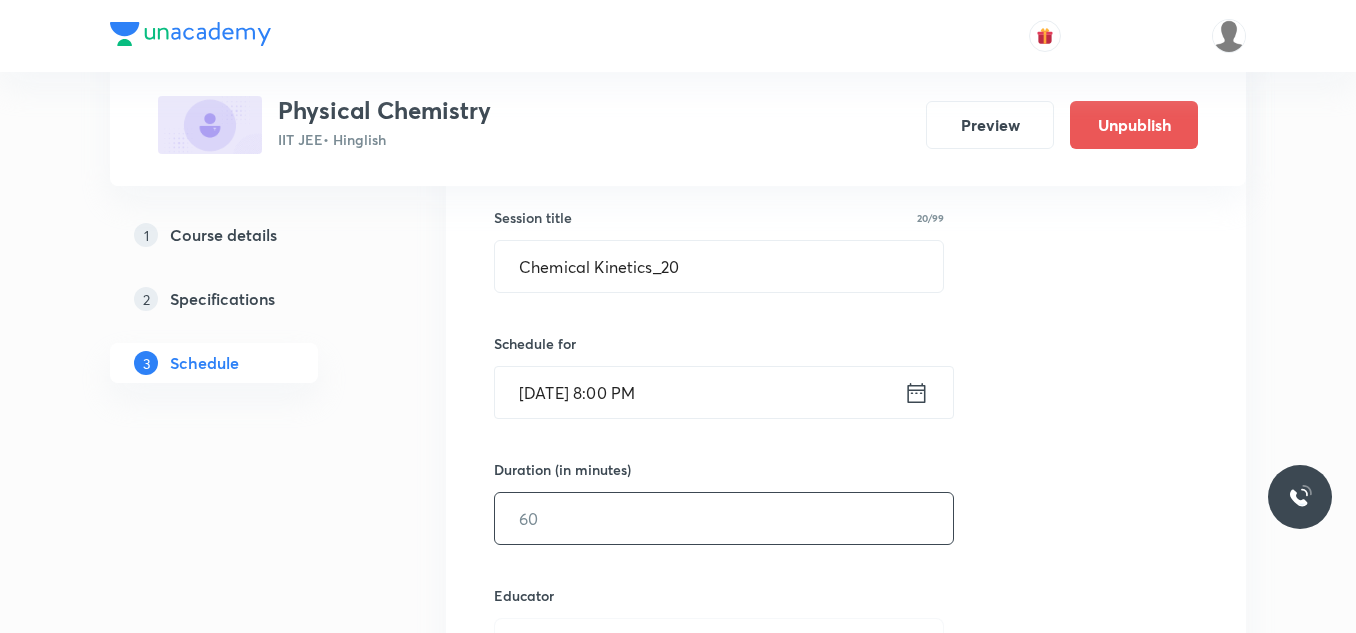 click at bounding box center (724, 518) 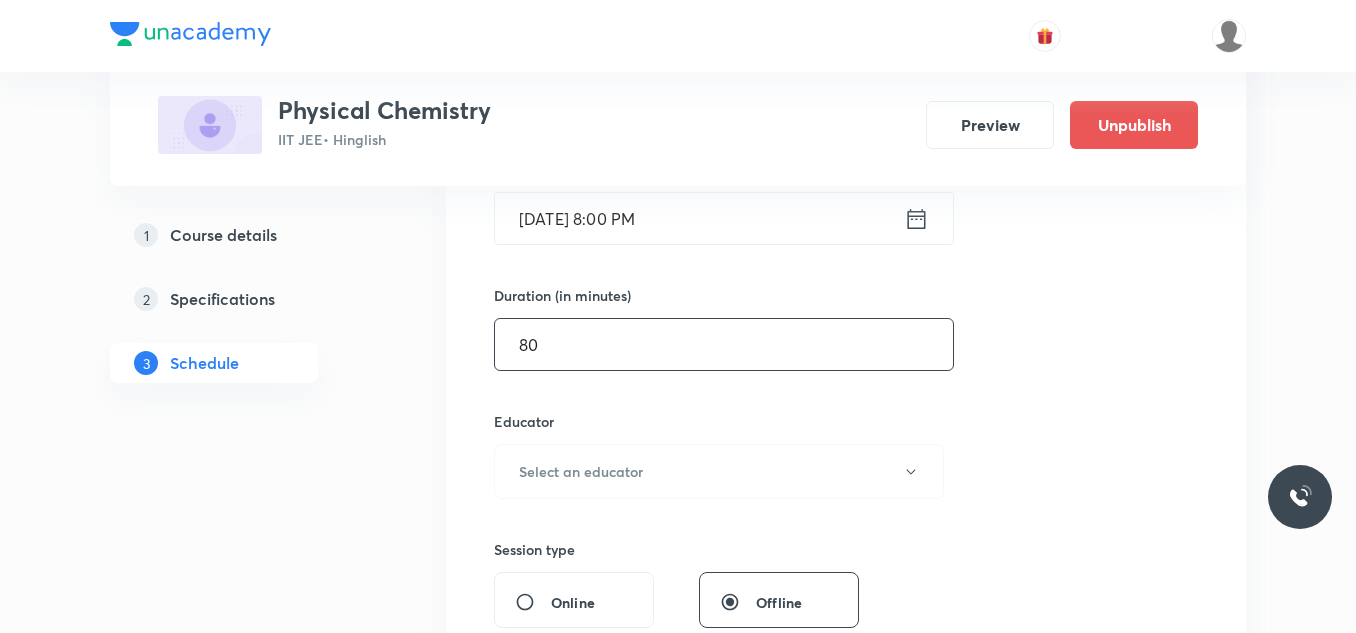 scroll, scrollTop: 560, scrollLeft: 0, axis: vertical 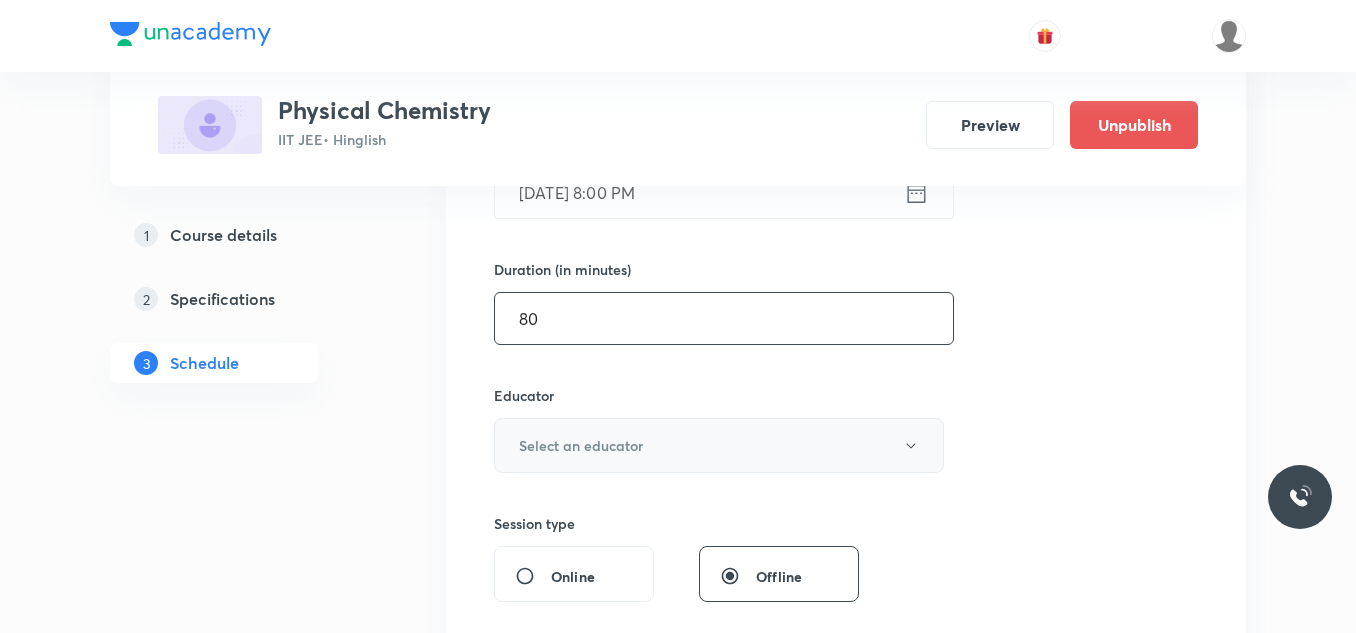 type on "80" 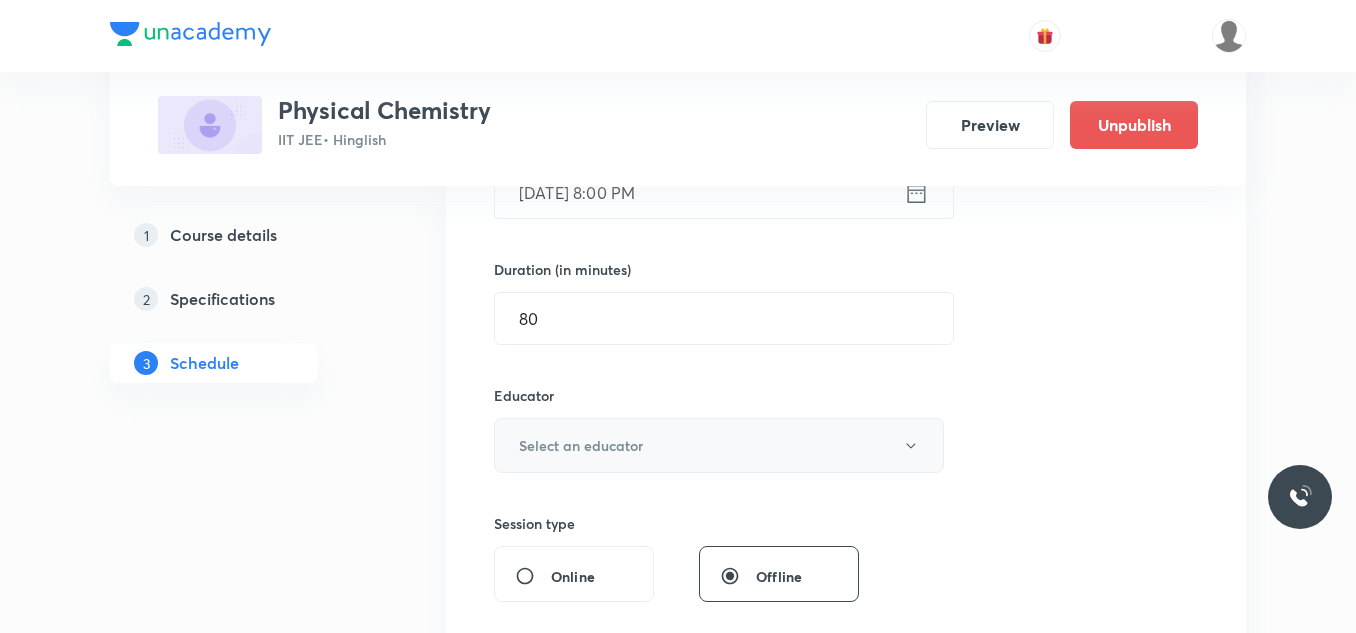 click on "Select an educator" at bounding box center (581, 445) 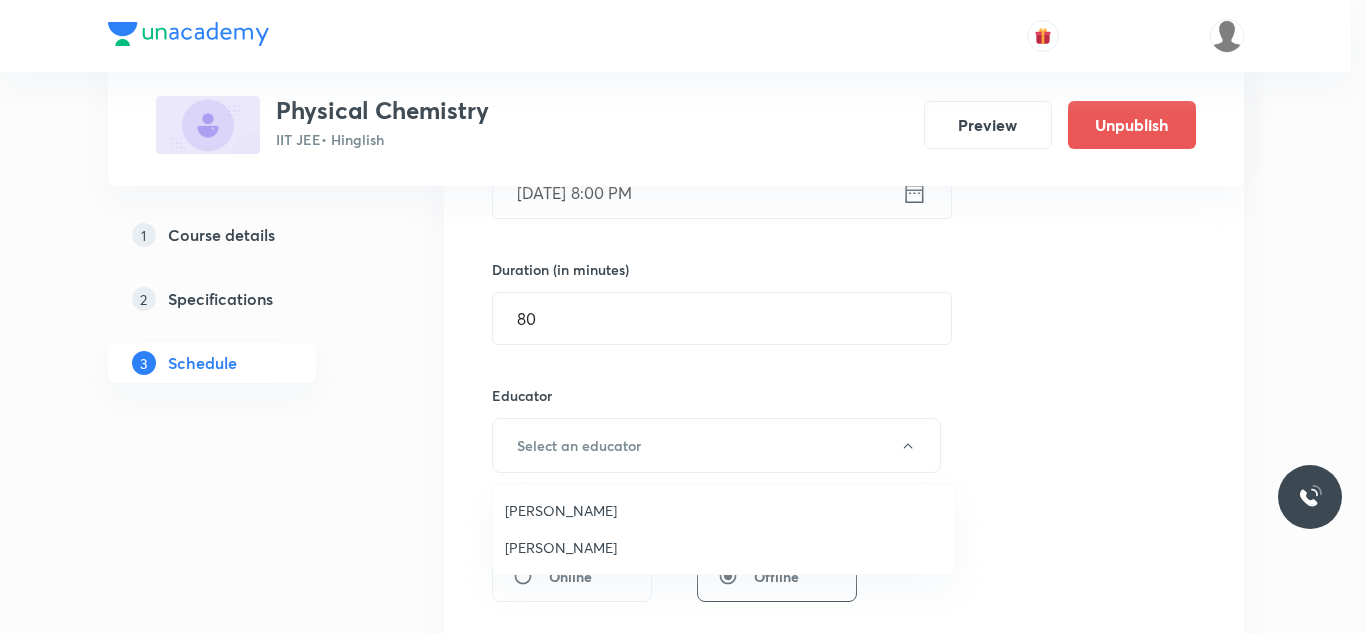 click on "Abhilash Patel" at bounding box center [724, 510] 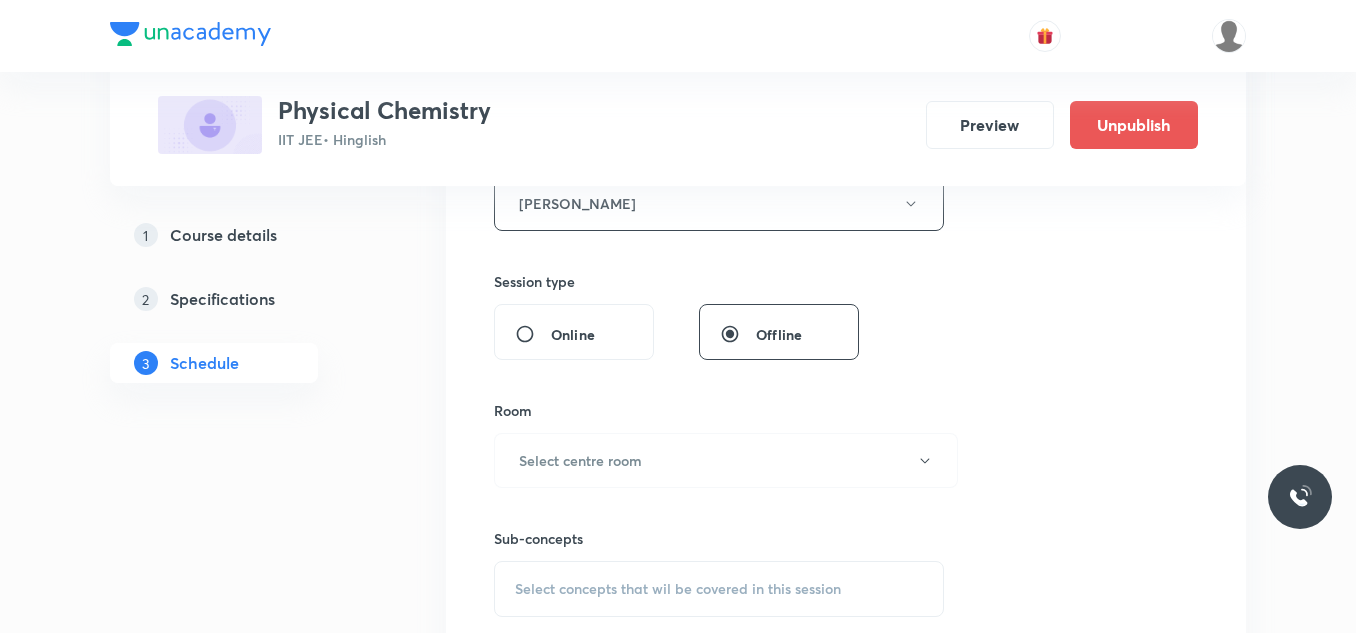 scroll, scrollTop: 860, scrollLeft: 0, axis: vertical 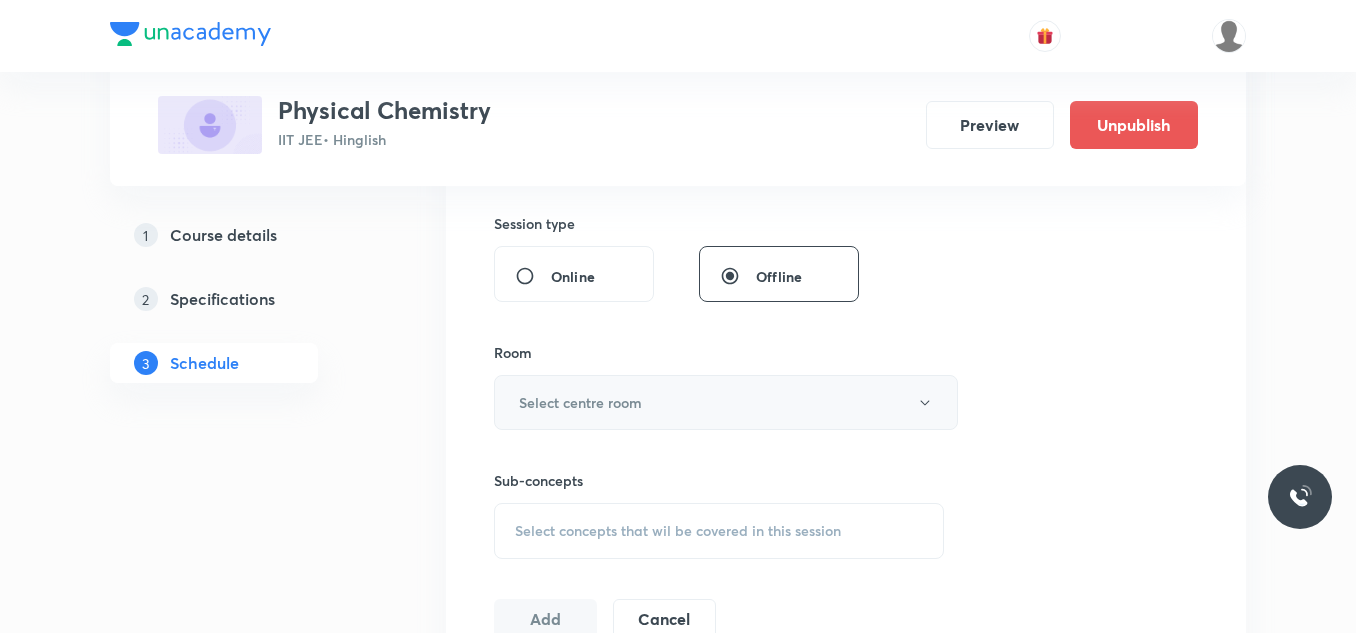 click on "Select centre room" at bounding box center [580, 402] 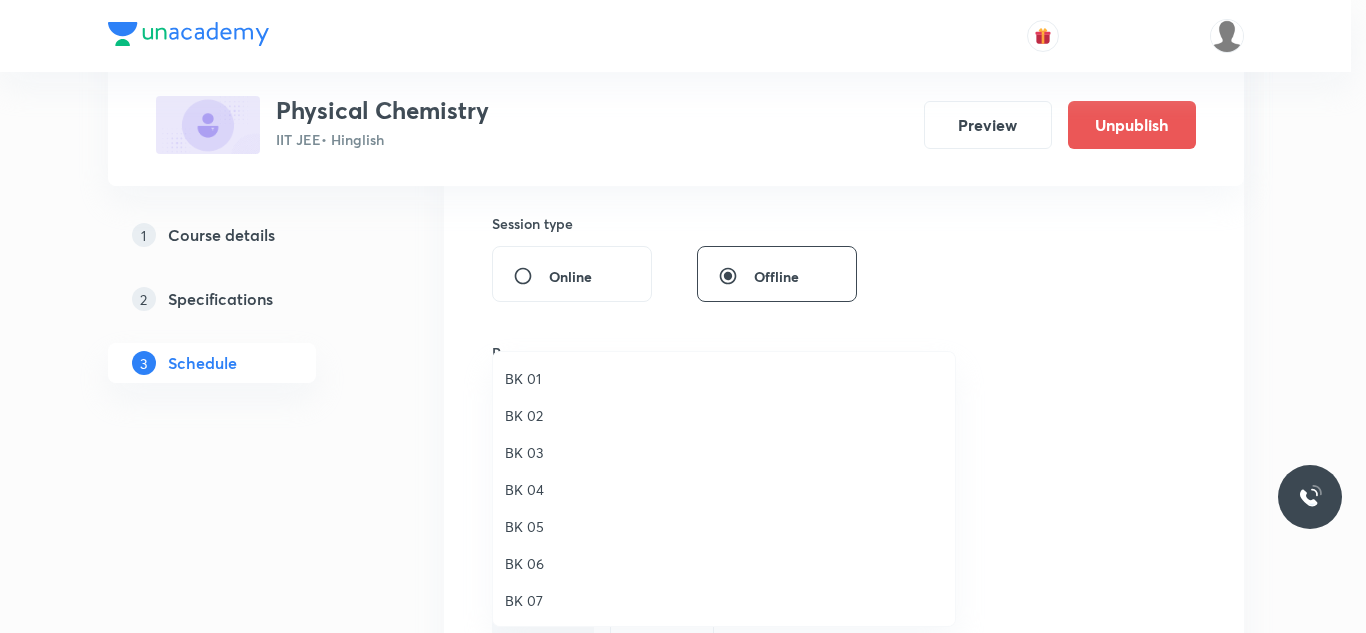 click on "BK 07" at bounding box center (724, 600) 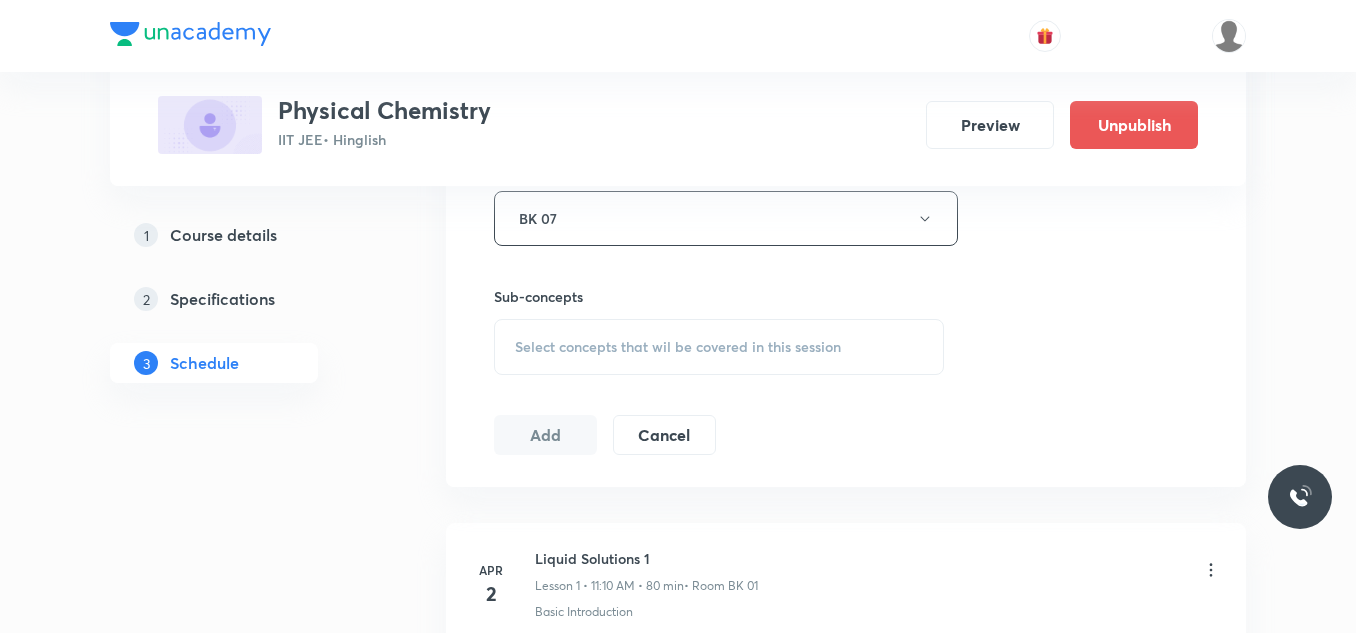 scroll, scrollTop: 1060, scrollLeft: 0, axis: vertical 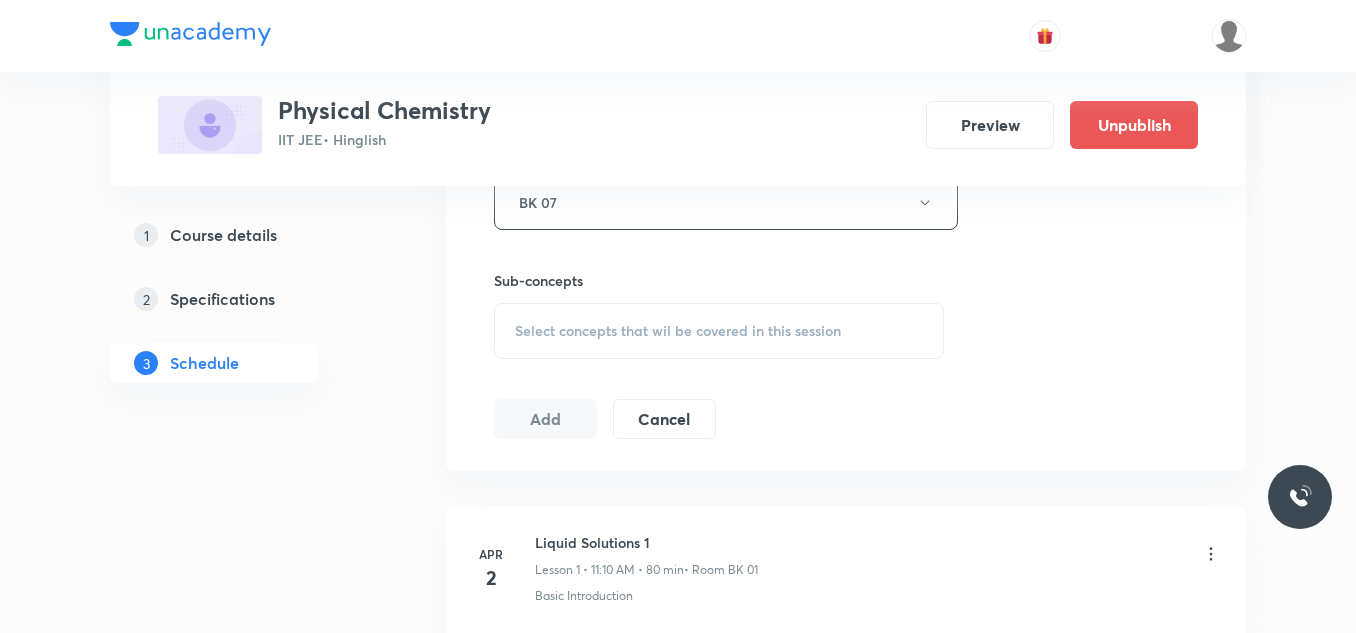 click on "Select concepts that wil be covered in this session" at bounding box center [678, 331] 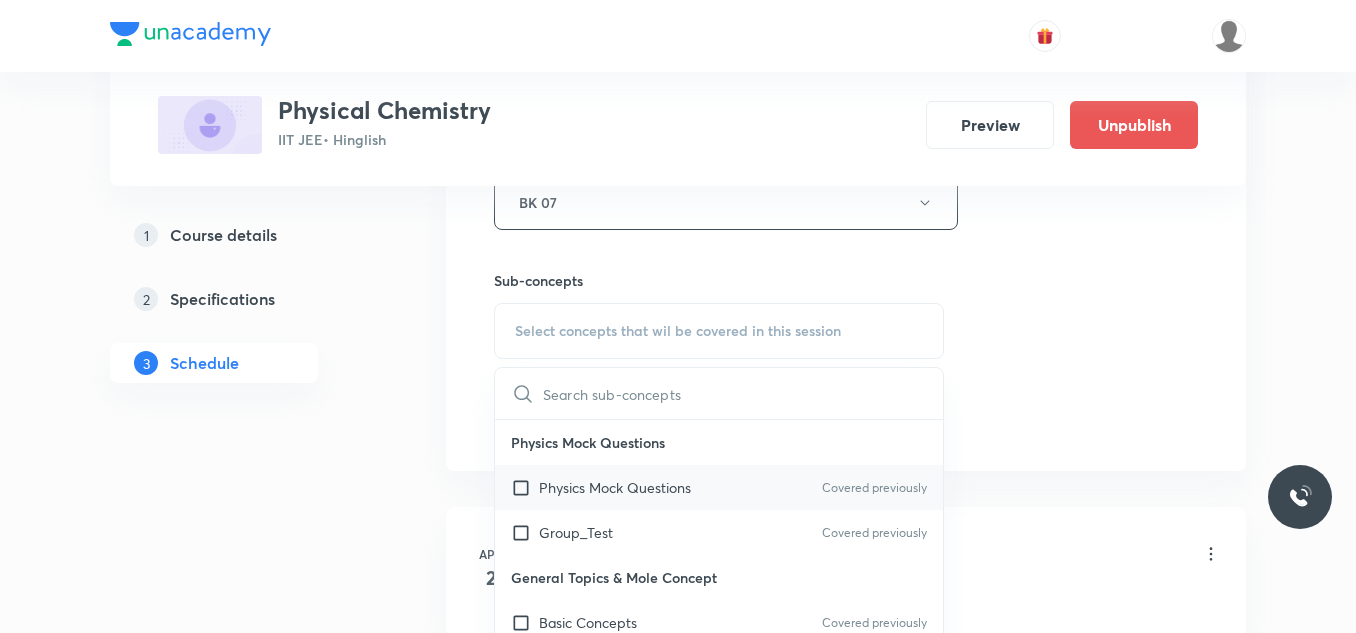 click on "Physics Mock Questions" at bounding box center [615, 487] 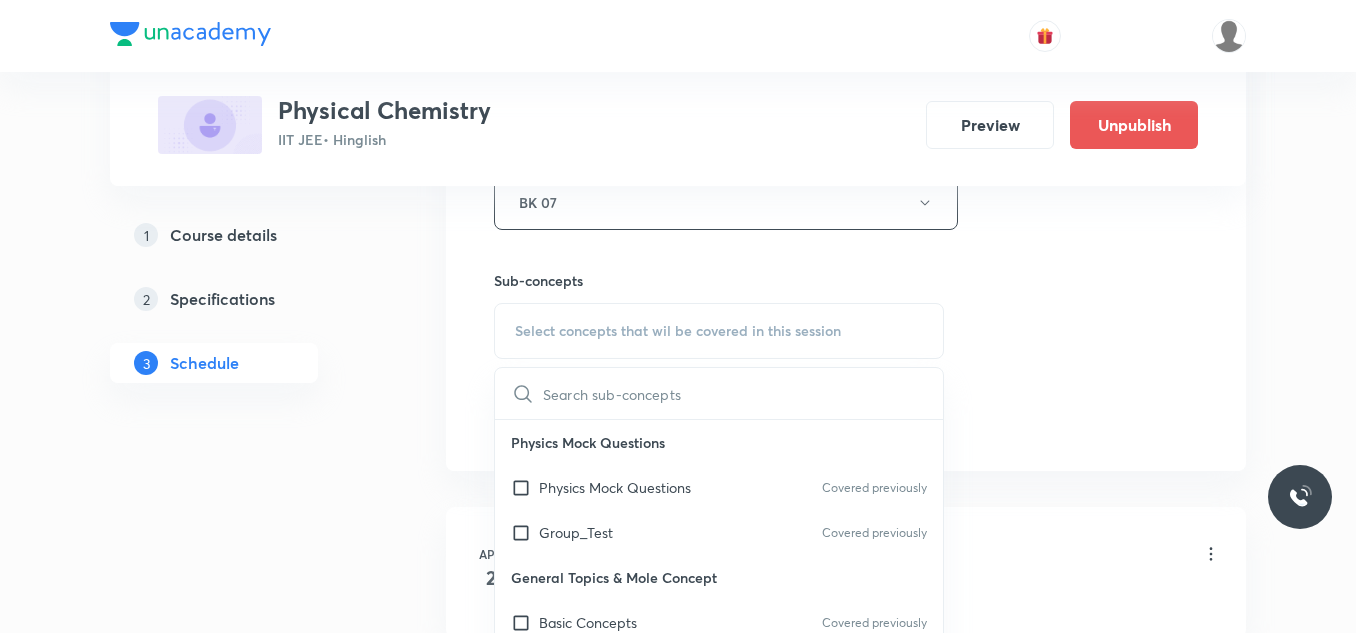 checkbox on "true" 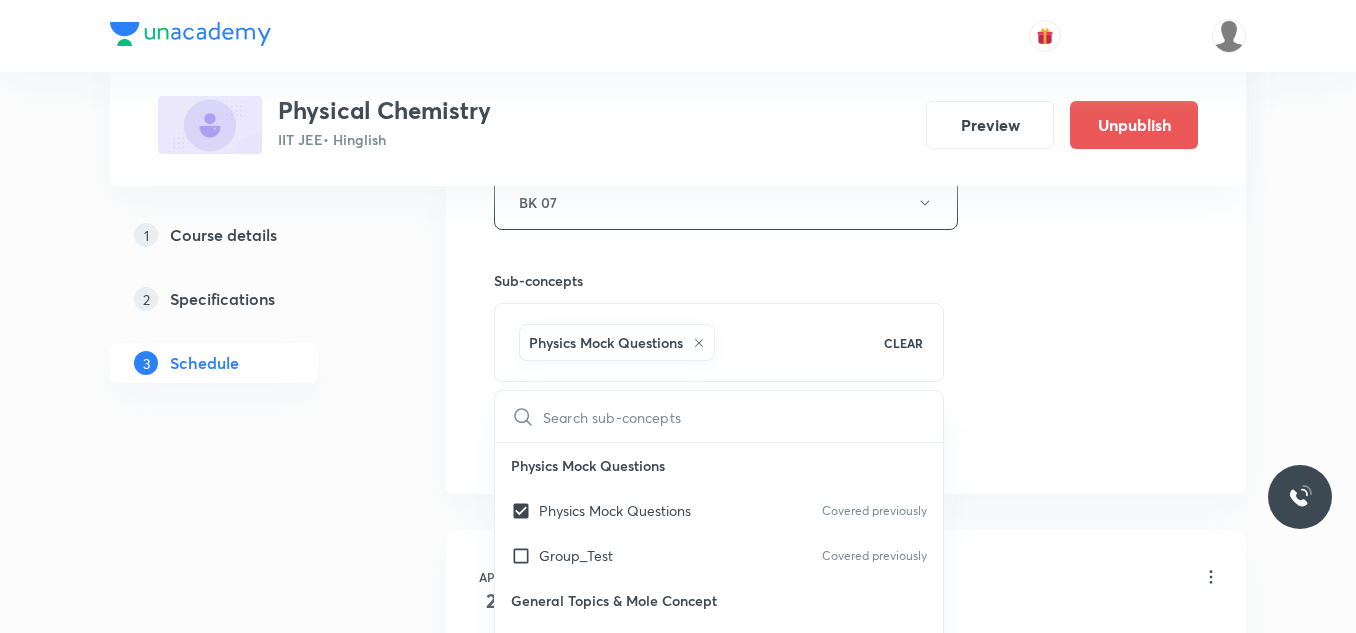 drag, startPoint x: 1137, startPoint y: 353, endPoint x: 767, endPoint y: 330, distance: 370.71417 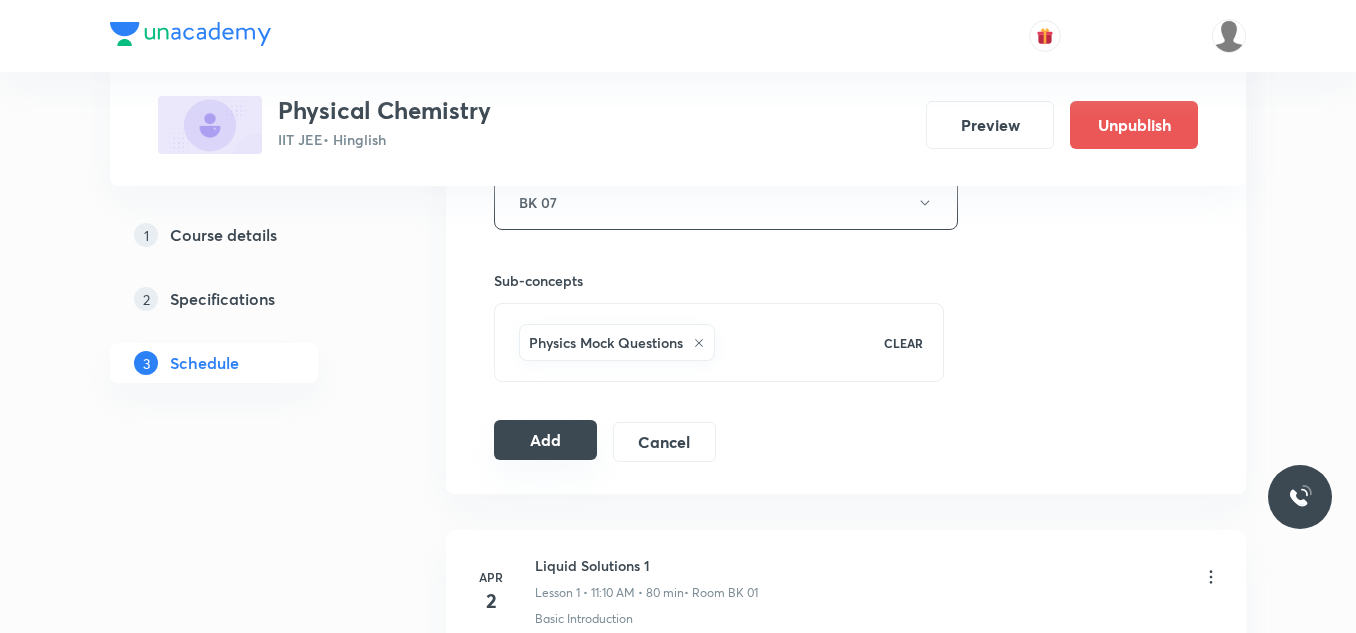 click on "Add" at bounding box center (545, 440) 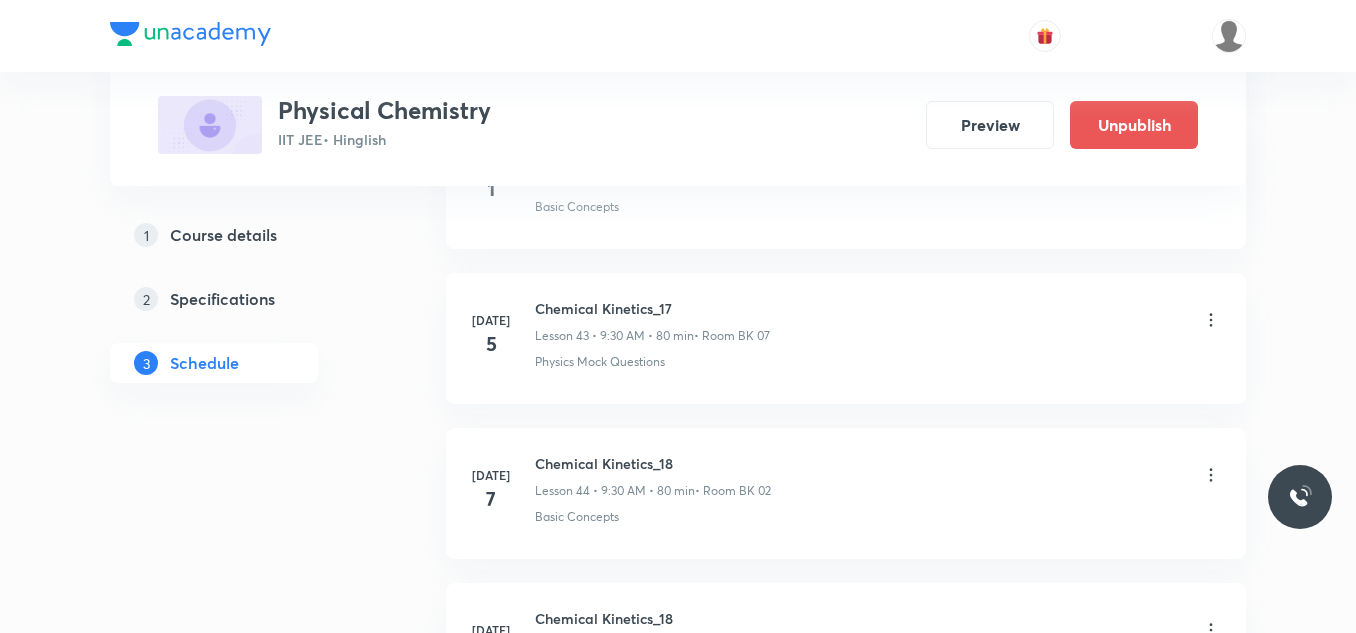 scroll, scrollTop: 7336, scrollLeft: 0, axis: vertical 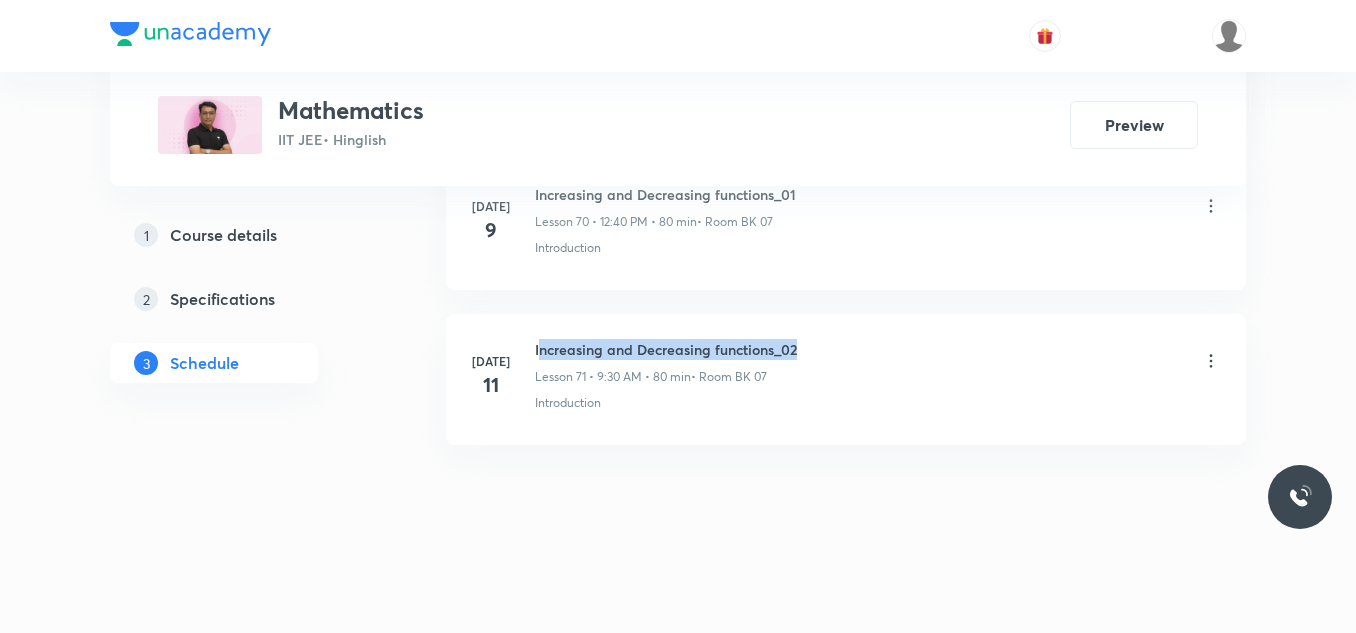 drag, startPoint x: 542, startPoint y: 343, endPoint x: 822, endPoint y: 329, distance: 280.3498 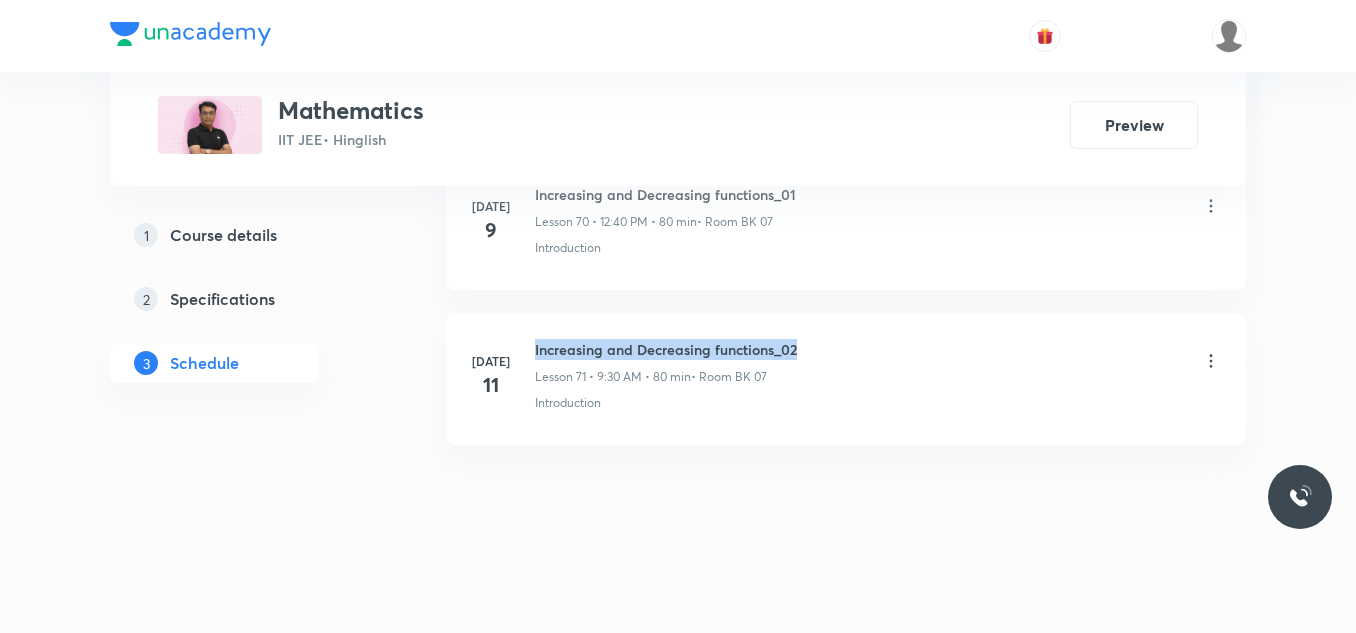 drag, startPoint x: 526, startPoint y: 340, endPoint x: 949, endPoint y: 321, distance: 423.4265 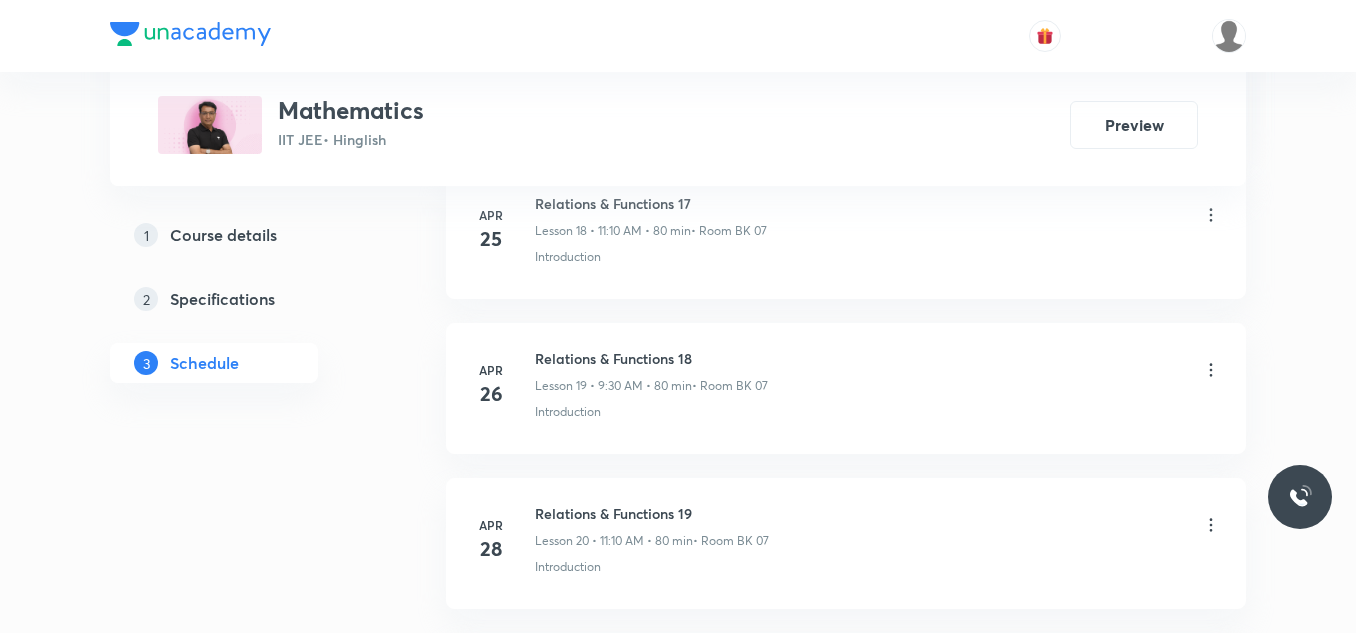 scroll, scrollTop: 0, scrollLeft: 0, axis: both 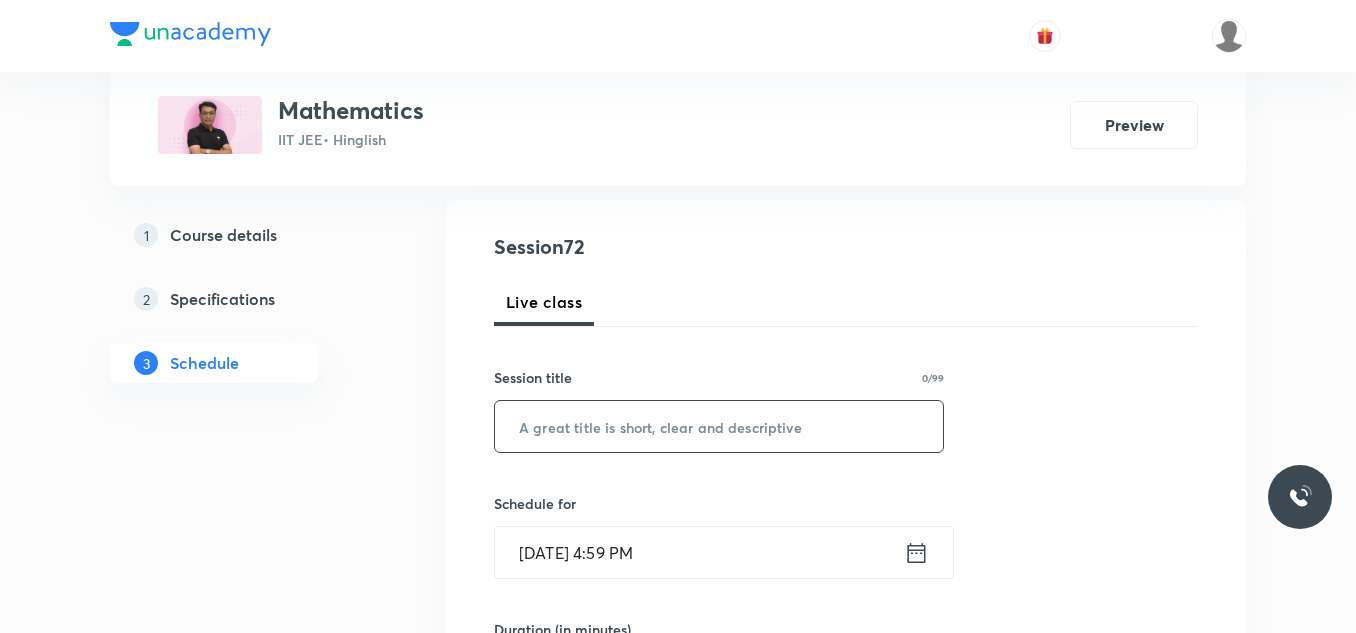 click at bounding box center [719, 426] 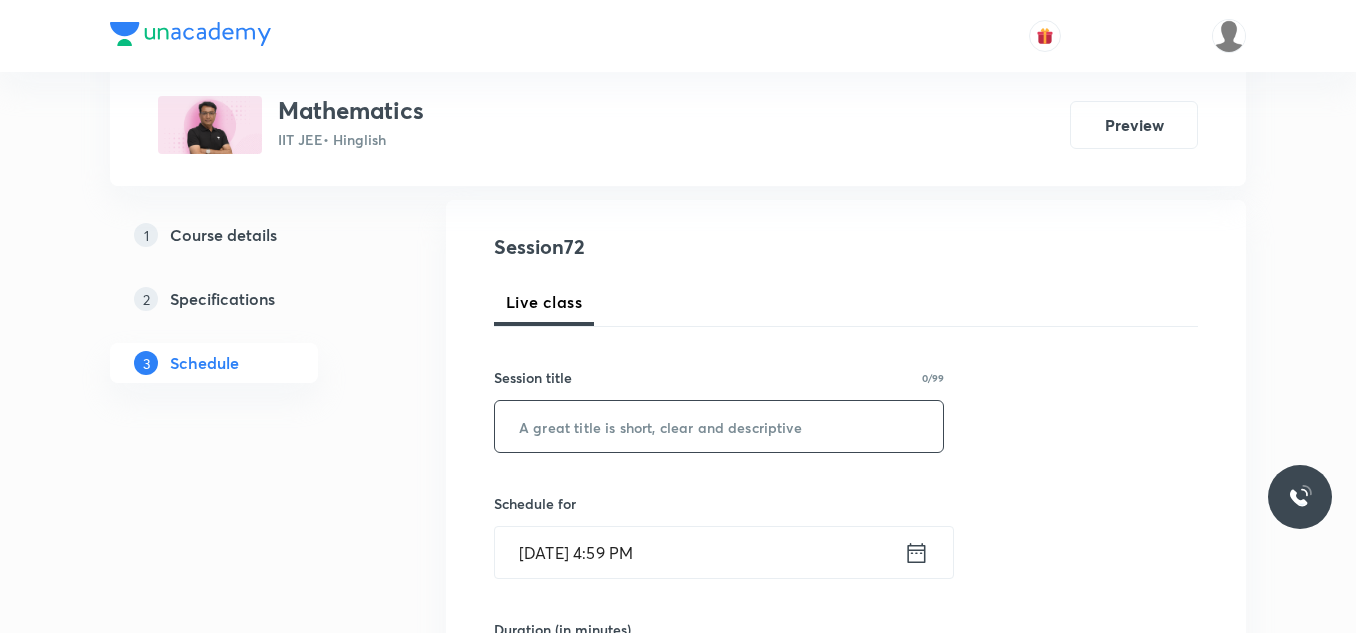 paste on "Increasing and Decreasing functions_02" 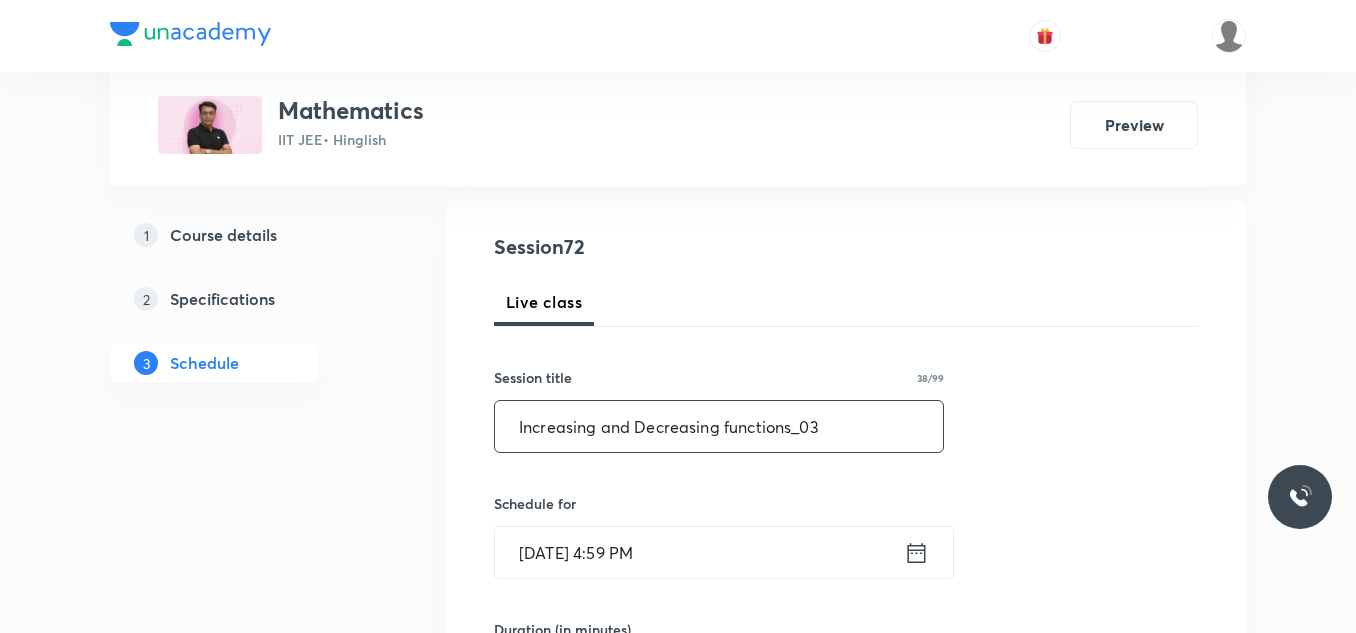 type on "Increasing and Decreasing functions_03" 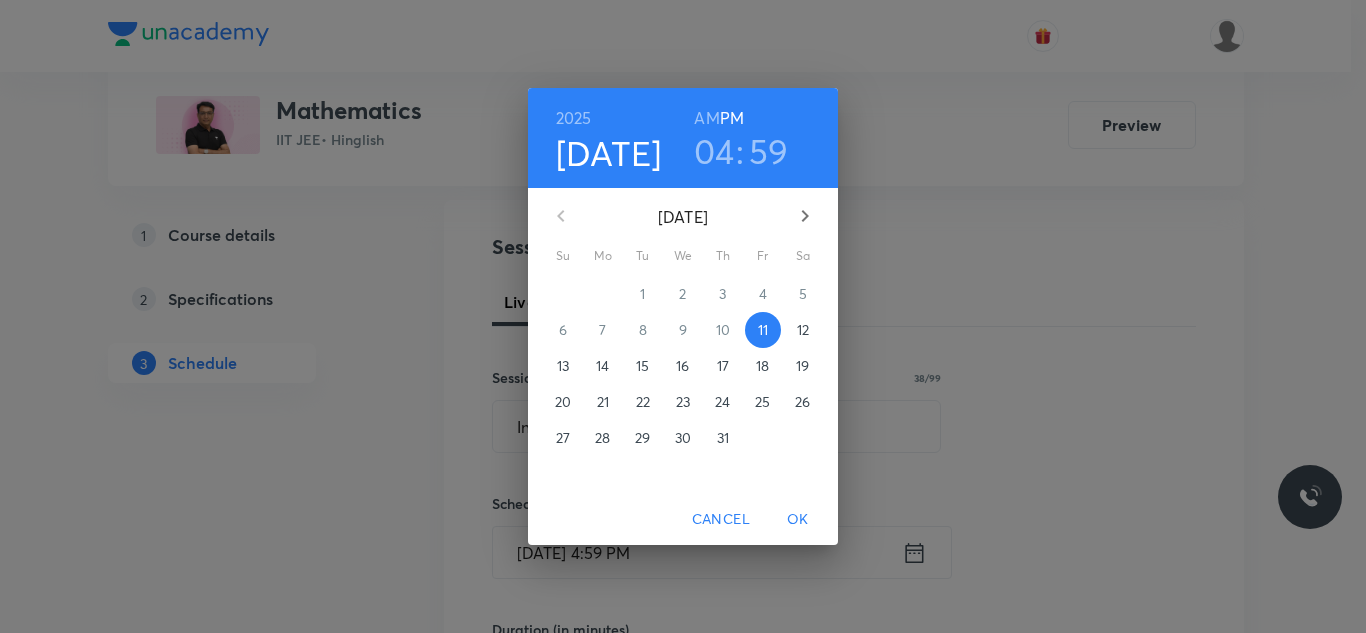click on "12" at bounding box center (803, 330) 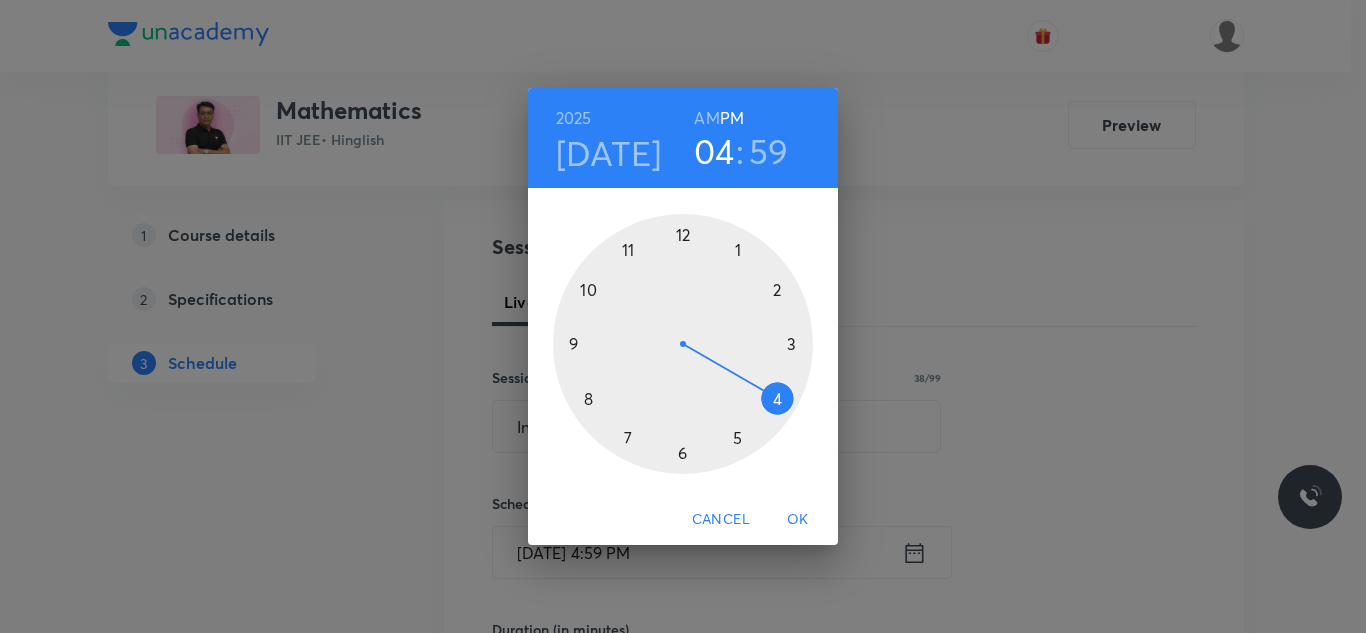 click at bounding box center (683, 344) 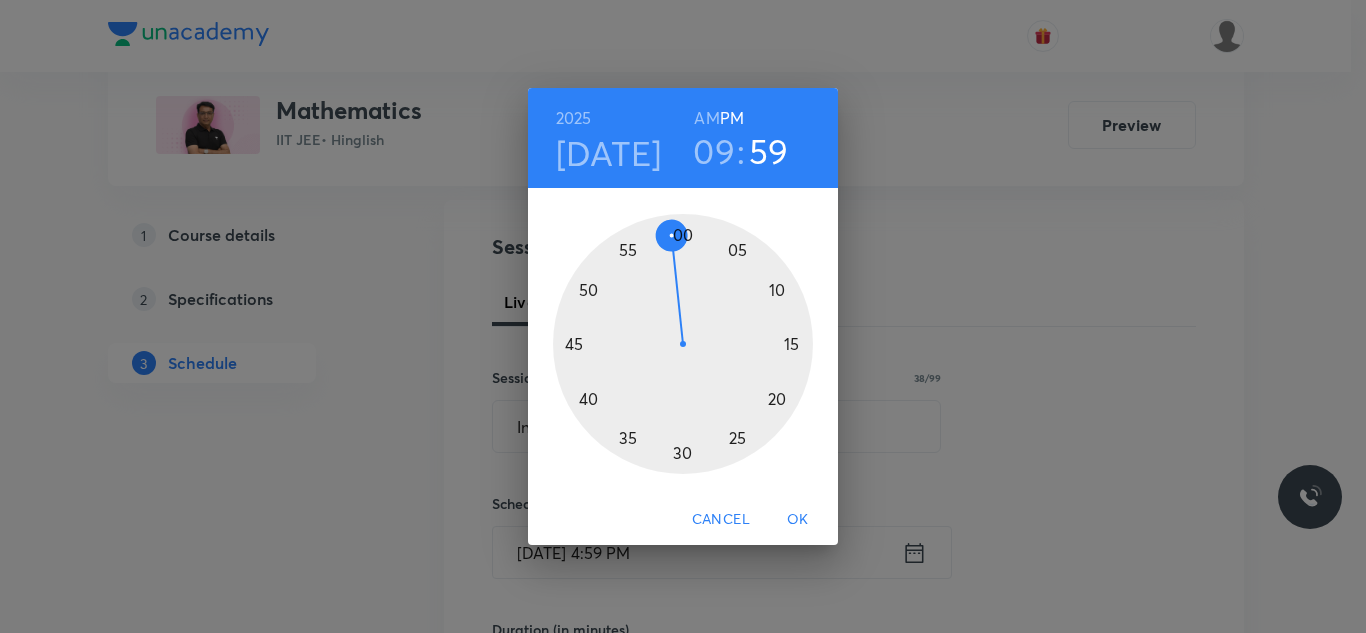 click at bounding box center (683, 344) 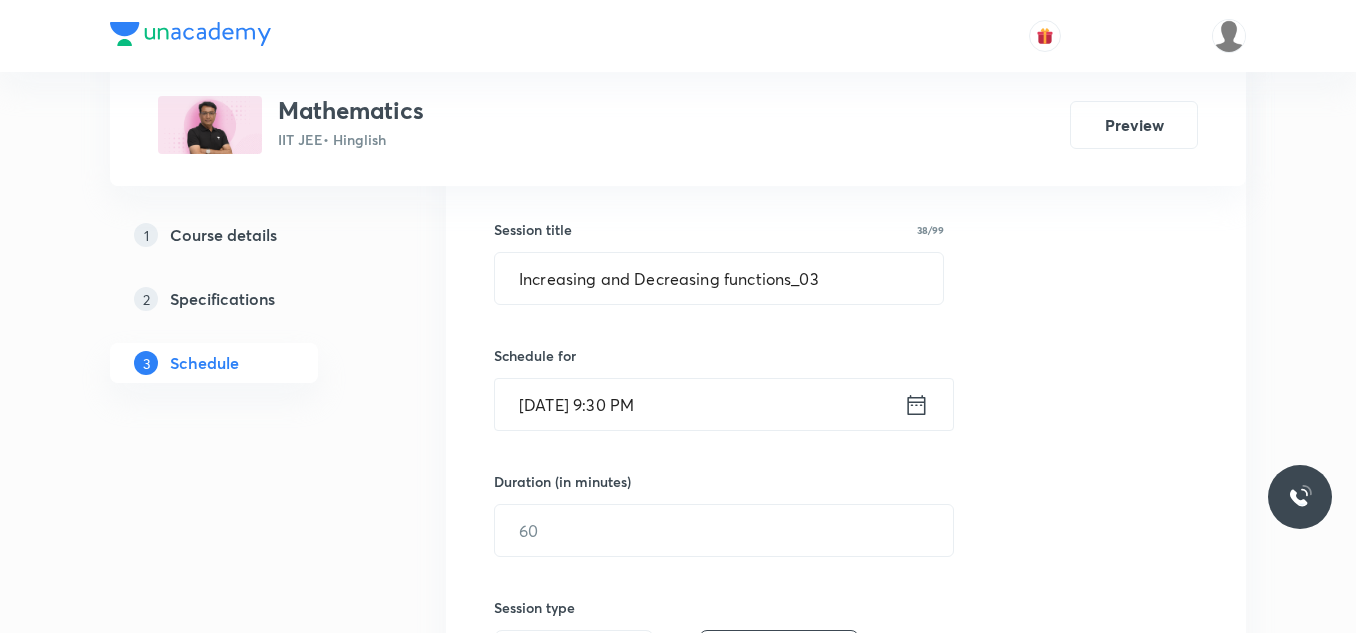 scroll, scrollTop: 400, scrollLeft: 0, axis: vertical 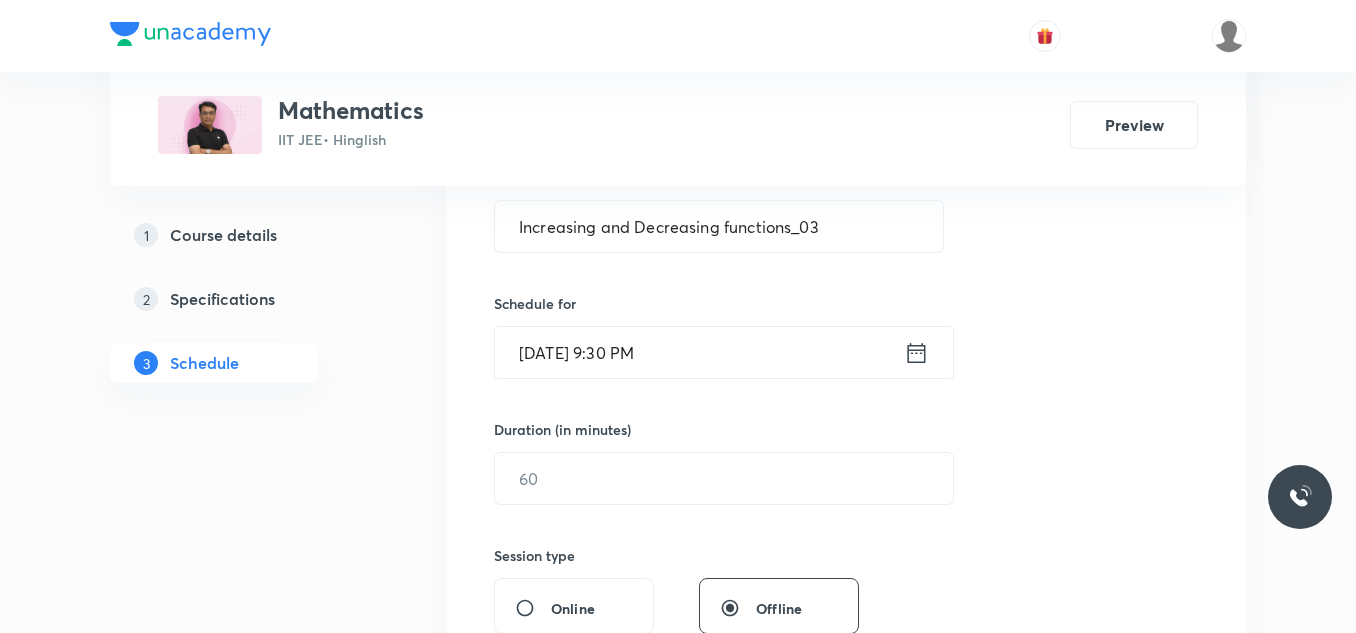 click on "Jul 12, 2025, 9:30 PM" at bounding box center [699, 352] 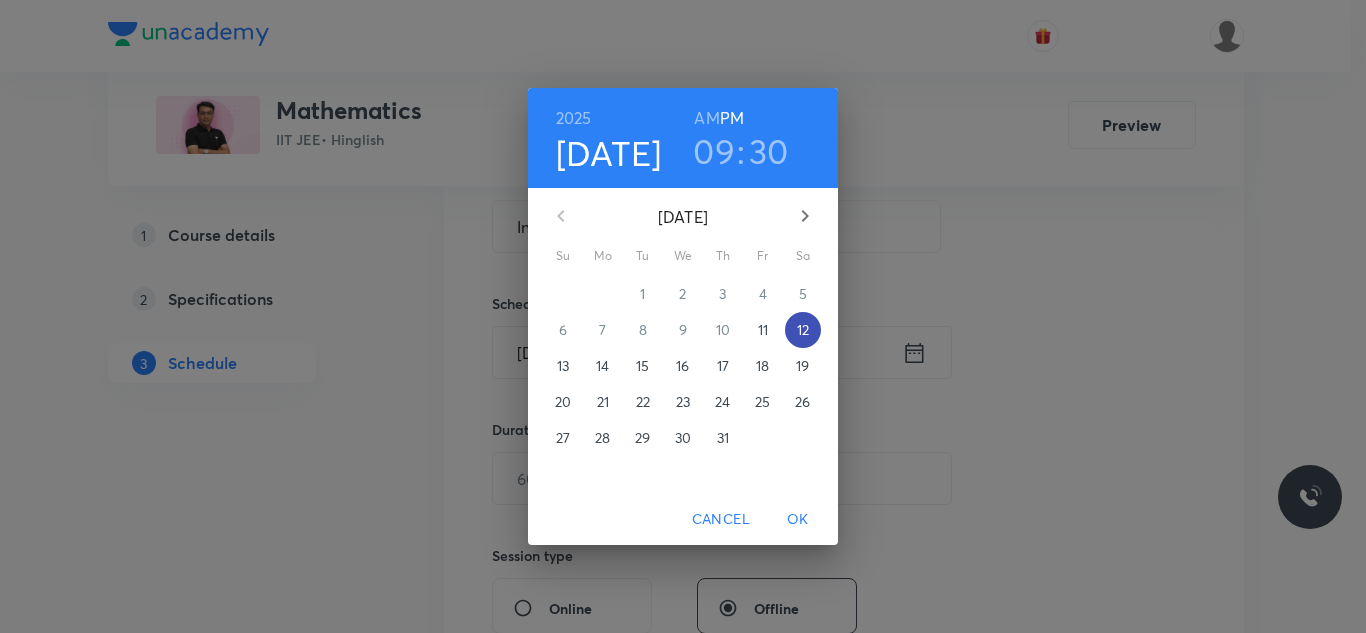 click on "12" at bounding box center (803, 330) 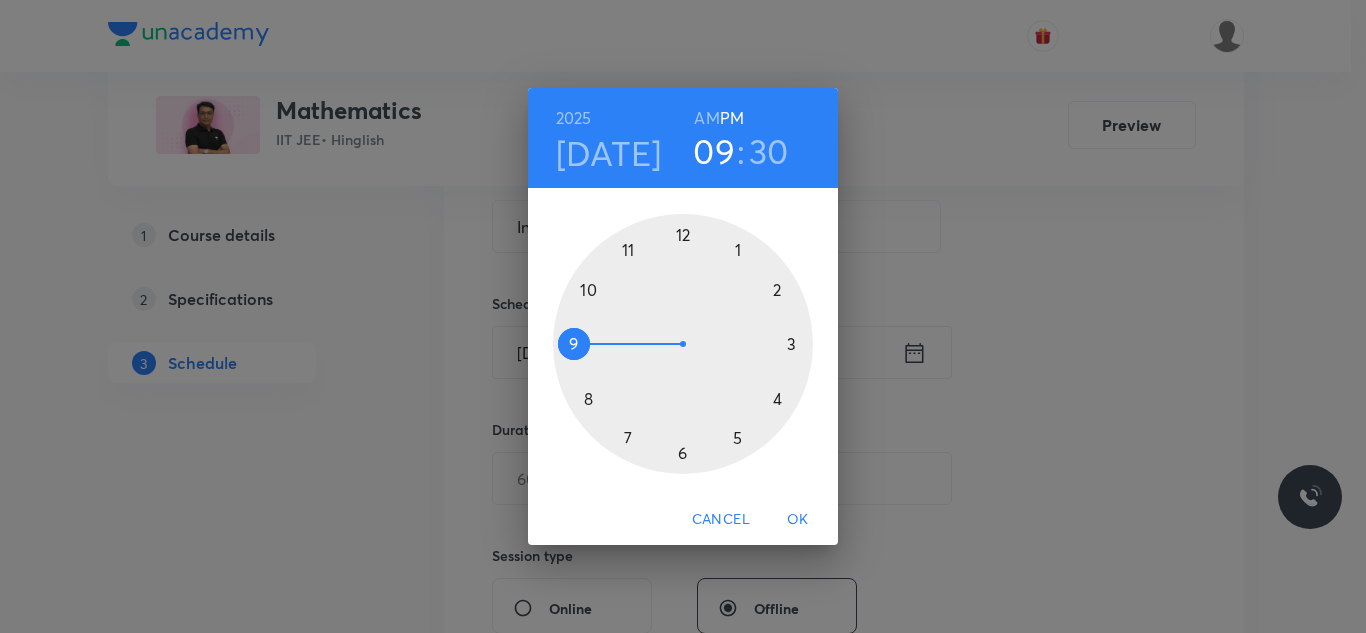 click at bounding box center [683, 344] 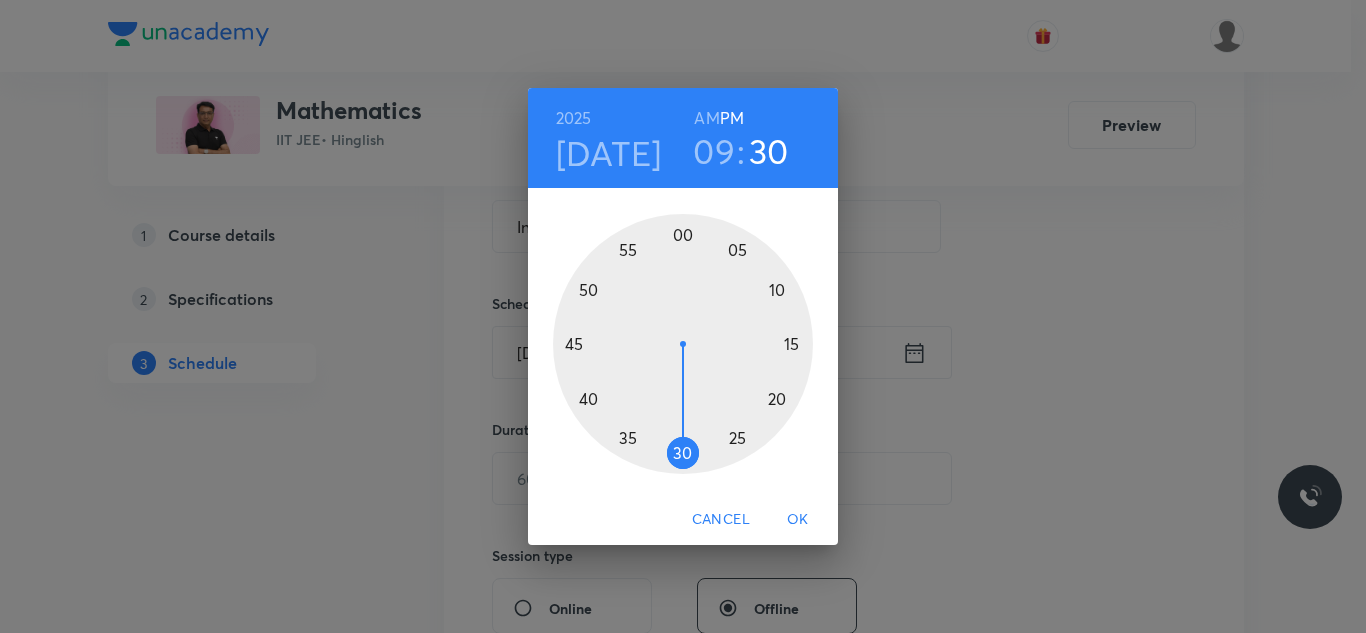 click on "AM" at bounding box center (706, 118) 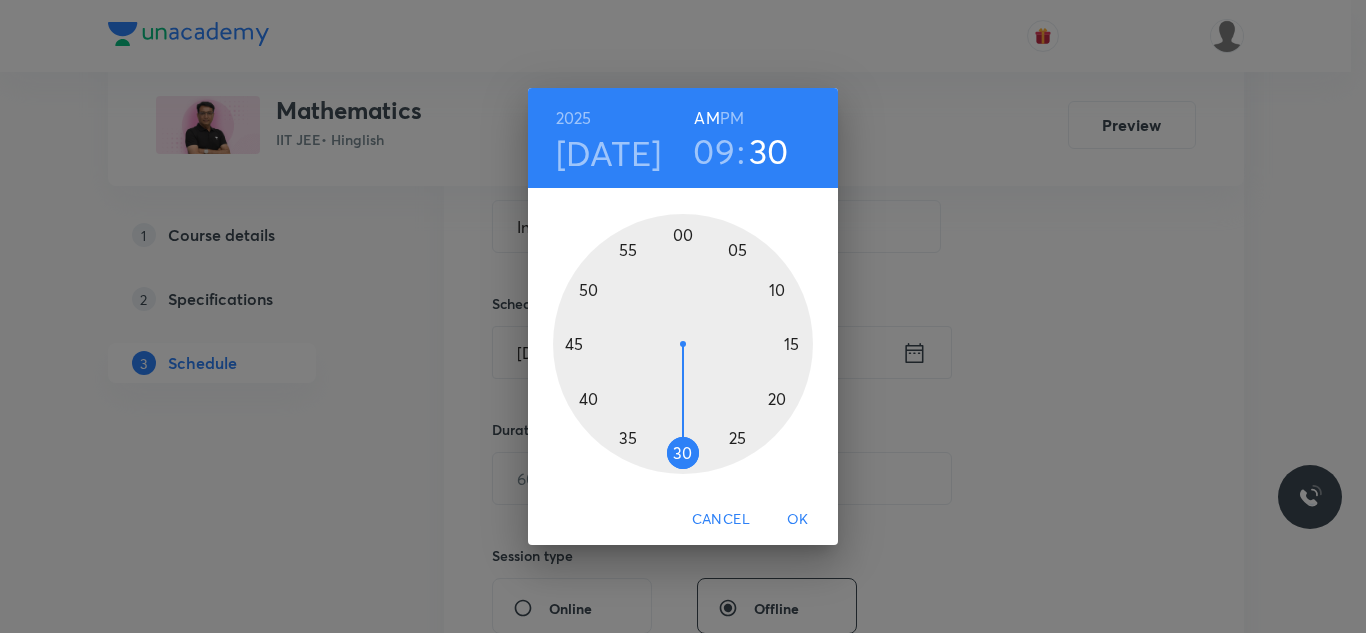 click on "OK" at bounding box center [798, 519] 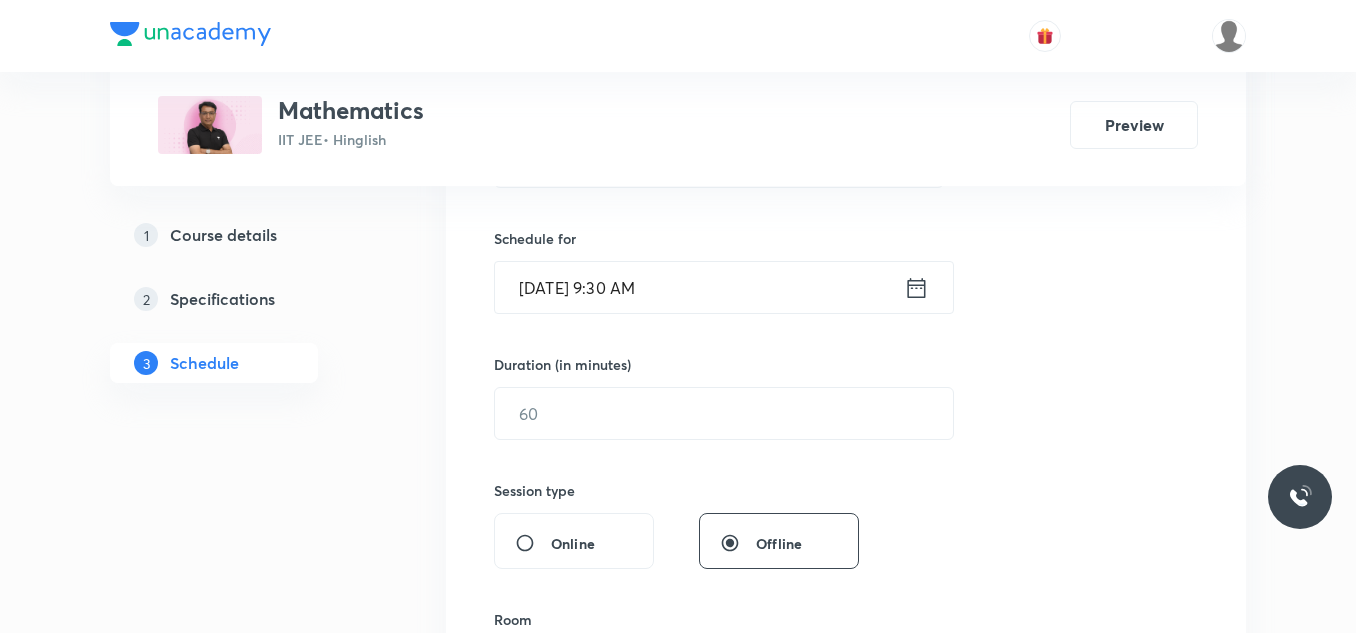 scroll, scrollTop: 500, scrollLeft: 0, axis: vertical 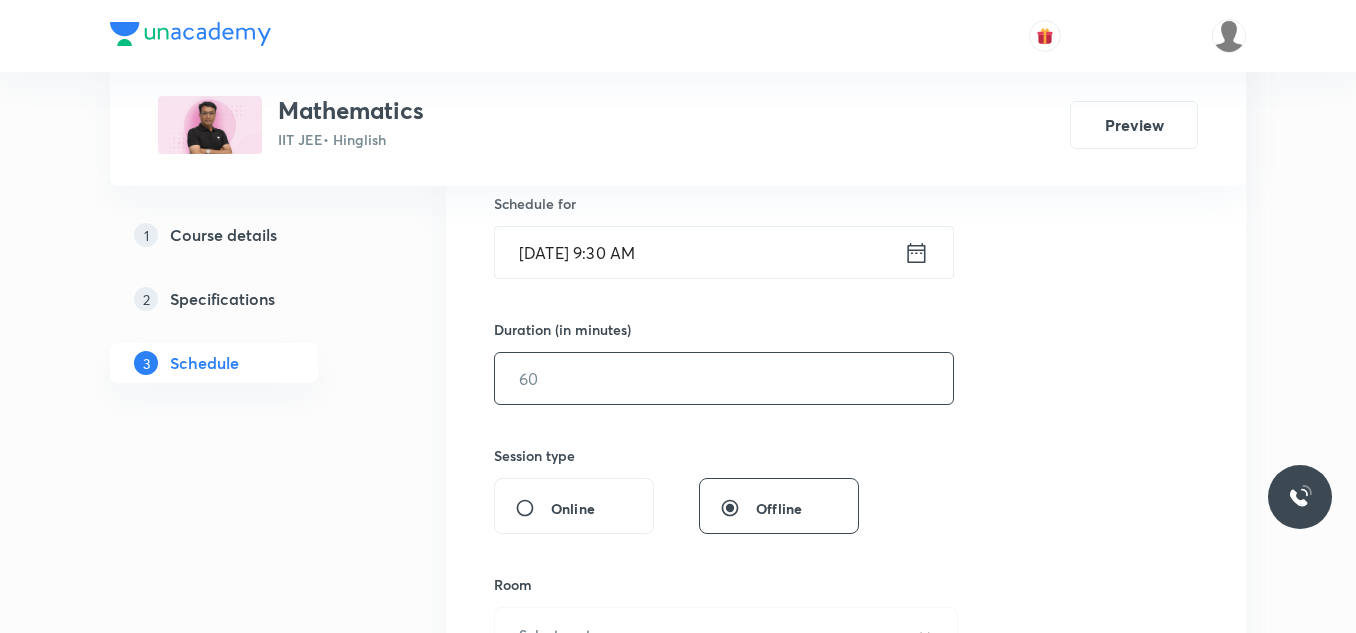 click at bounding box center [724, 378] 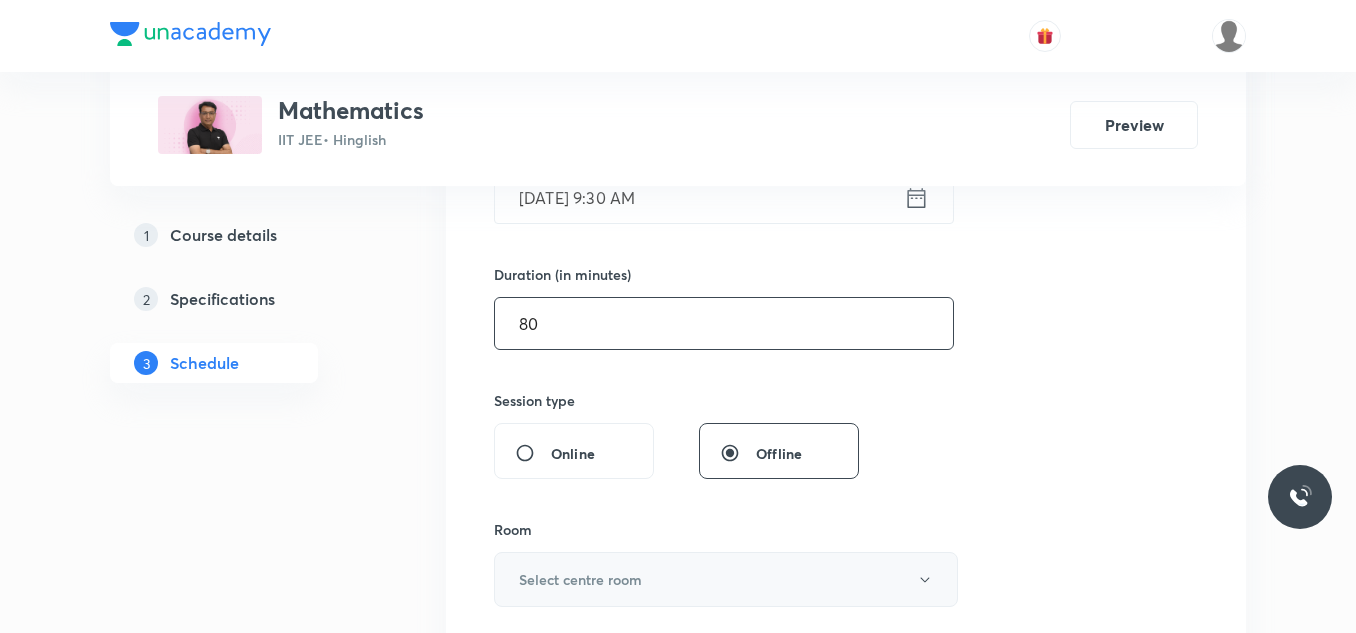 scroll, scrollTop: 600, scrollLeft: 0, axis: vertical 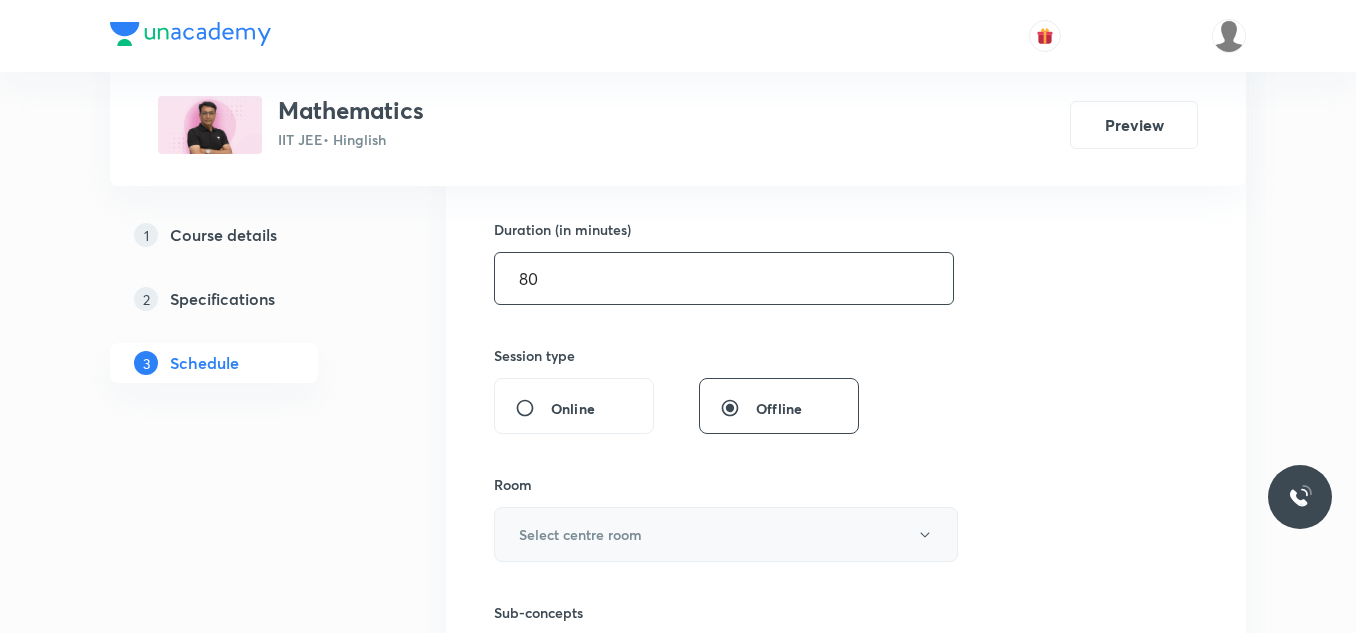 type on "80" 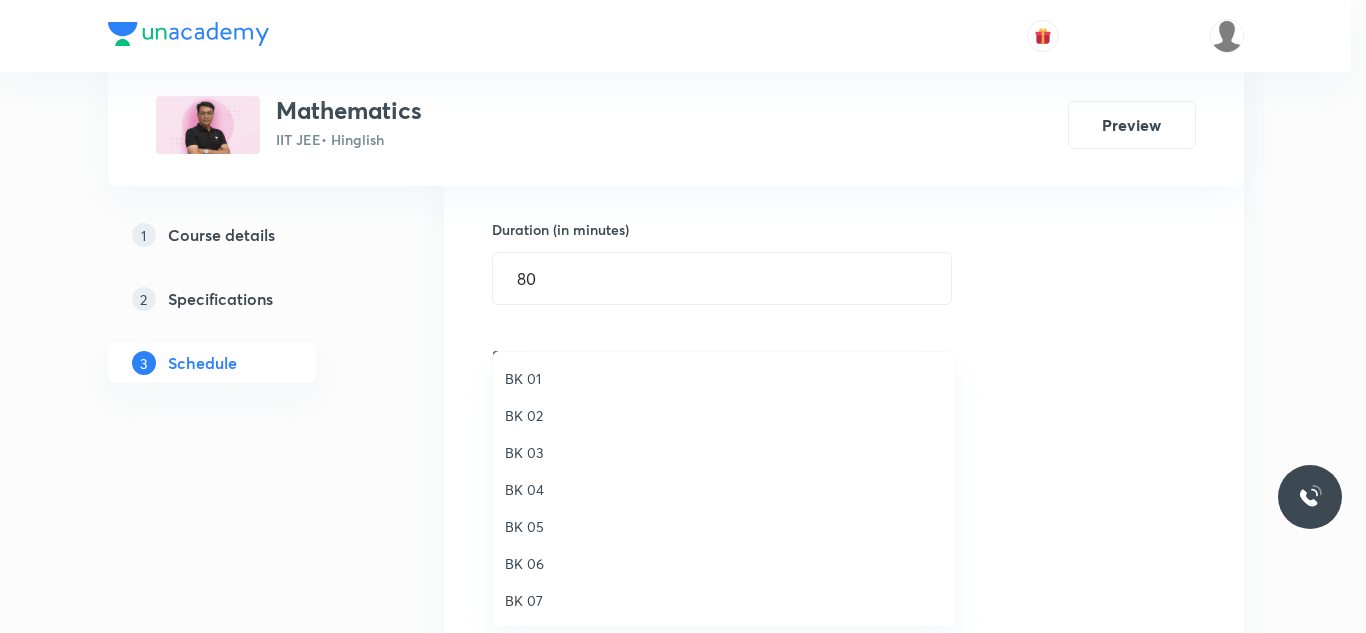 click on "BK 07" at bounding box center [724, 600] 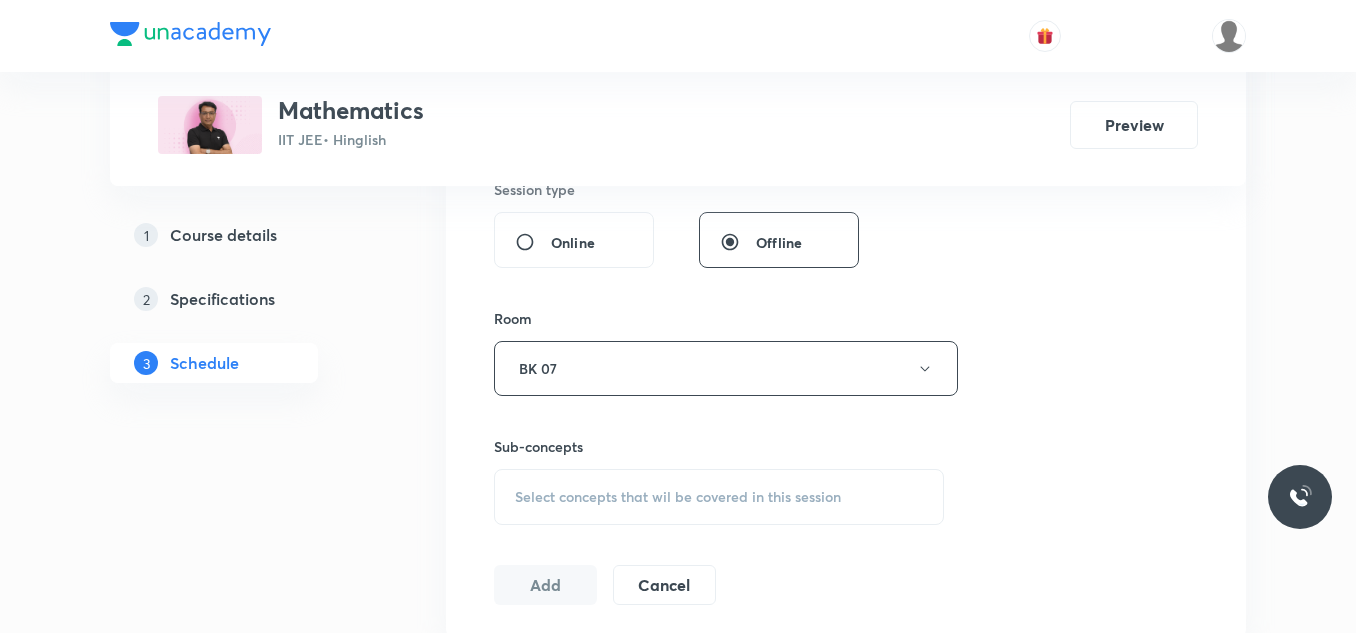 scroll, scrollTop: 800, scrollLeft: 0, axis: vertical 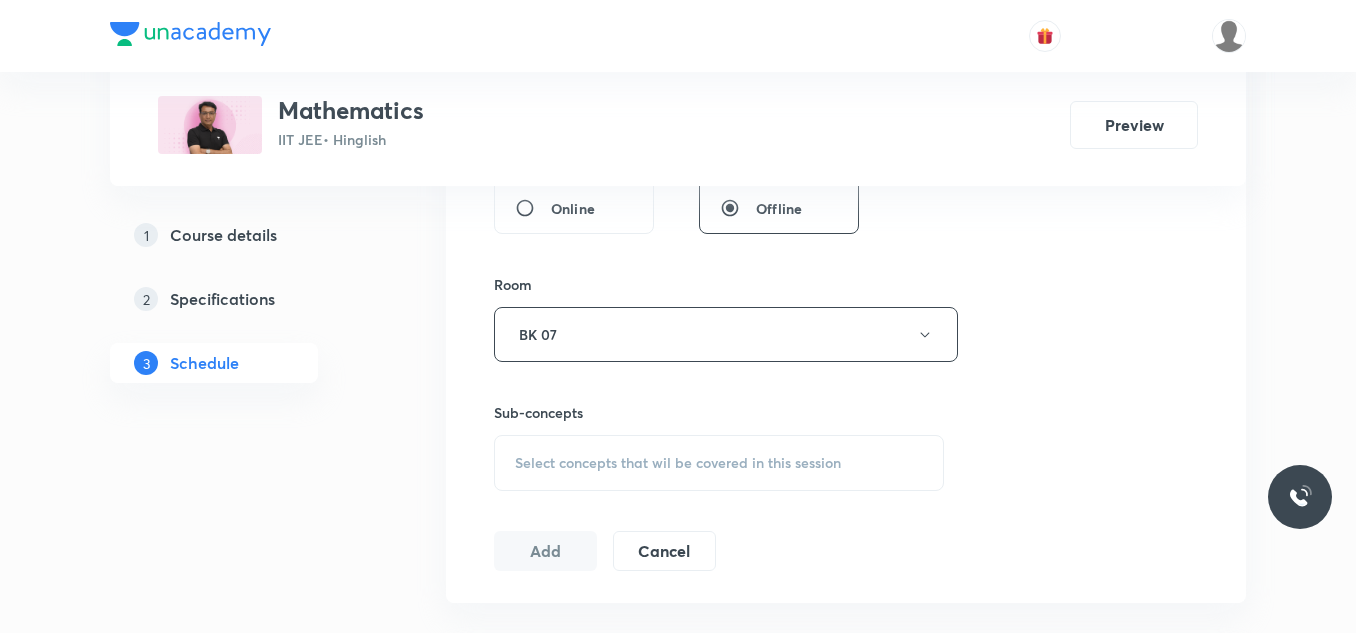 click on "Select concepts that wil be covered in this session" at bounding box center [678, 463] 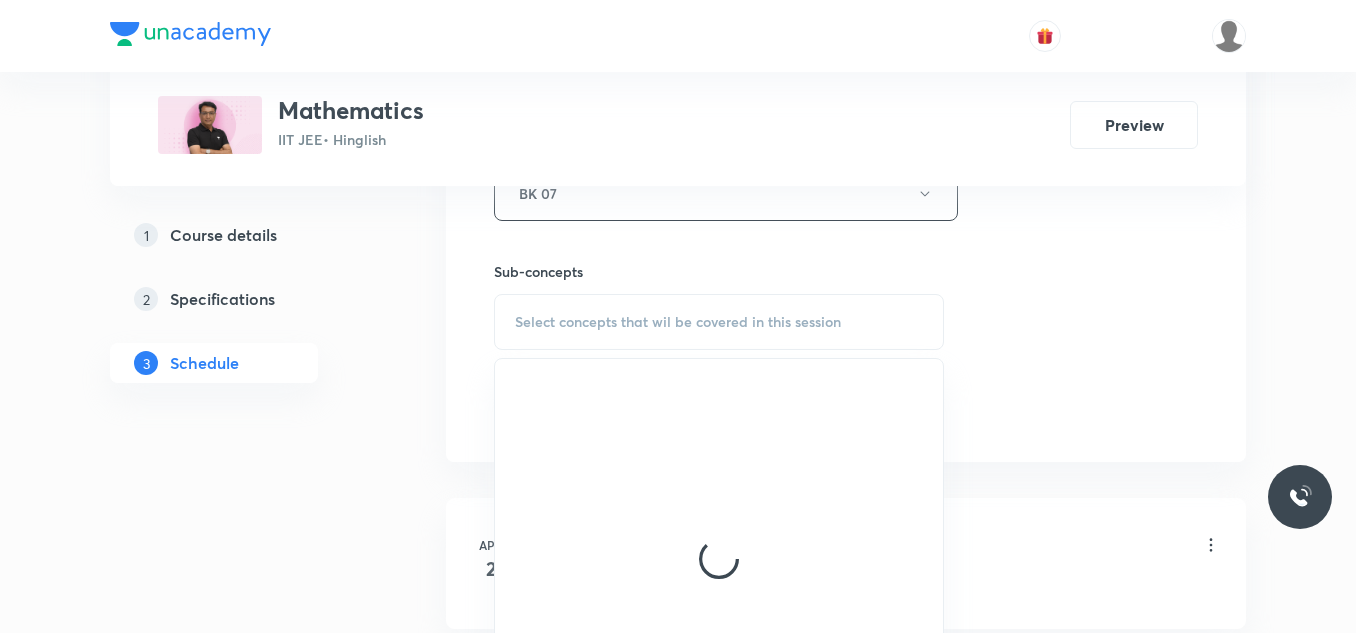 scroll, scrollTop: 1000, scrollLeft: 0, axis: vertical 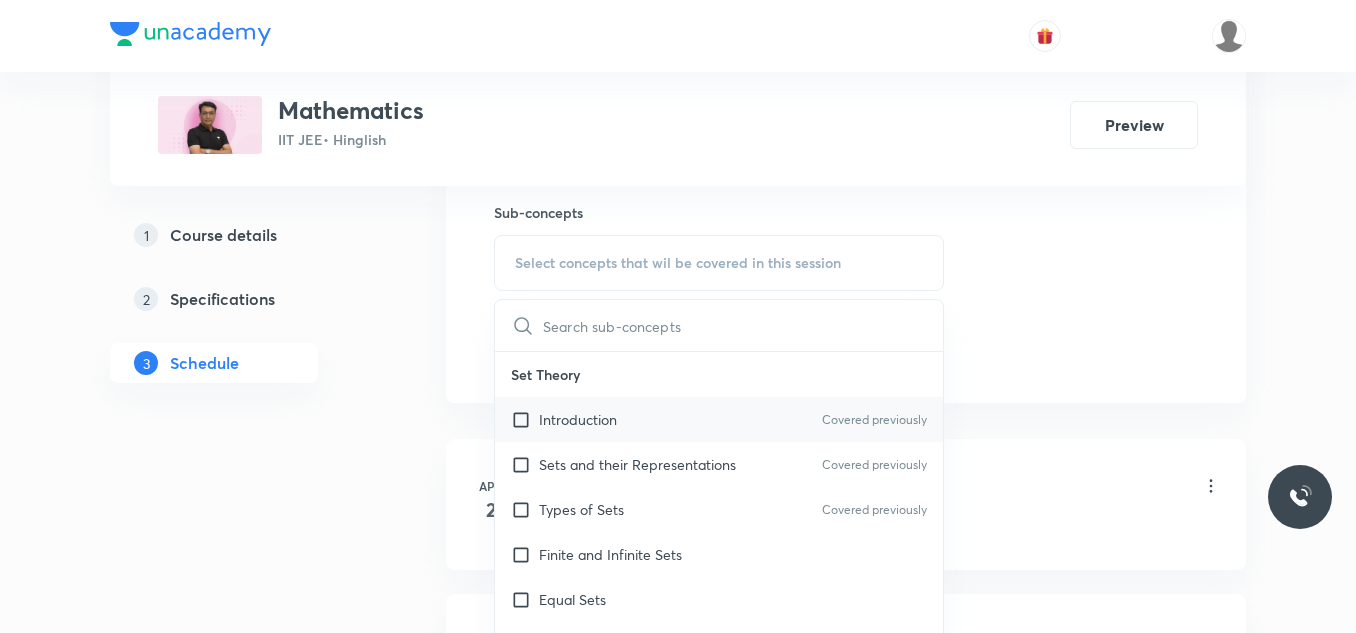 click on "Introduction Covered previously" at bounding box center (719, 419) 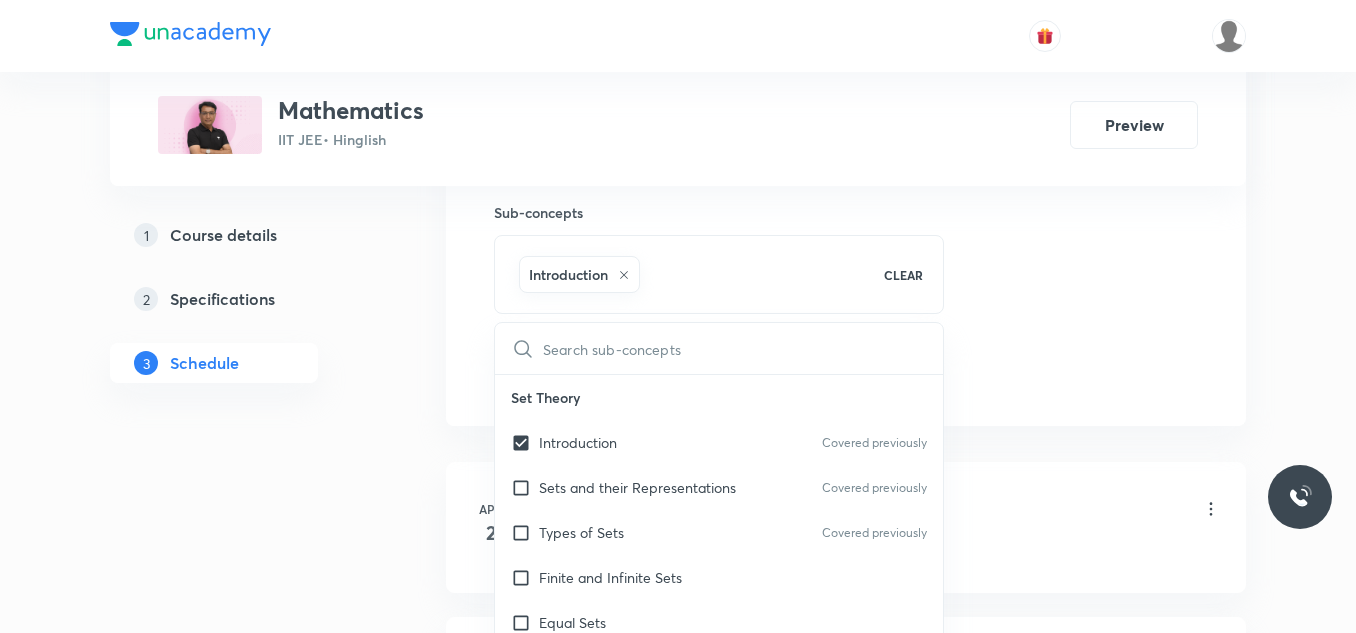 click on "Session  72 Live class Session title 38/99 Increasing and Decreasing functions_03 ​ Schedule for Jul 12, 2025, 9:30 AM ​ Duration (in minutes) 80 ​   Session type Online Offline Room BK 07 Sub-concepts Introduction CLEAR ​ Set Theory Introduction Covered previously Sets and their Representations Covered previously Types of Sets Covered previously Finite and Infinite Sets Equal Sets Subsets Power Set Universal Set Venn Diagrams Operations on Sets Complement of a Set Practical  Problems on Union and Intersection of Two Sets Relation Types of relations Equivalence relations Inequalities and Modulus Function Constant and Variables Function Intervals Inequalities Generalized Method of Intervals for Solving Inequalities Modulus Function Fundamental of Mathematics Fundamentals of Mathematics Indices Indices Twin Prime Numbers Twin Prime Numbers Co-Prime Numbers/ Relatively Prime Numbers Co-Prime Numbers/ Relatively Prime Numbers Composite Numbers Composite Numbers Prime Numbers Prime Numbers Odd Numbers Sets" at bounding box center (846, -87) 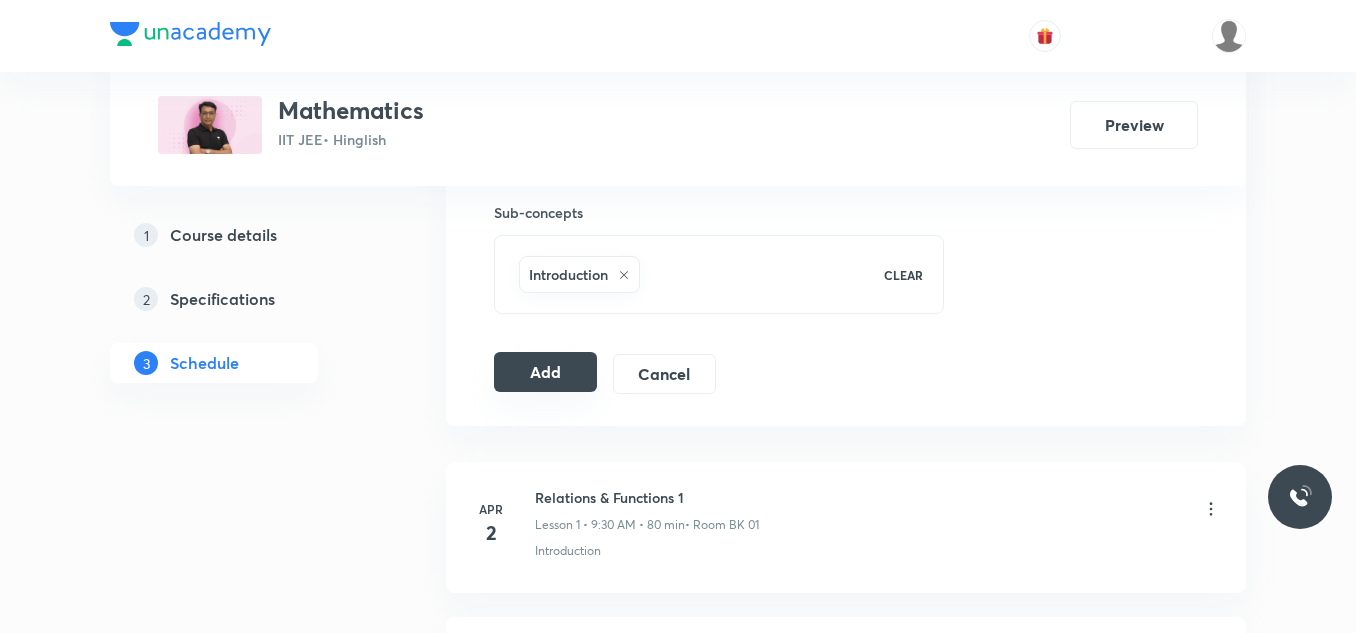 click on "Add" at bounding box center (545, 372) 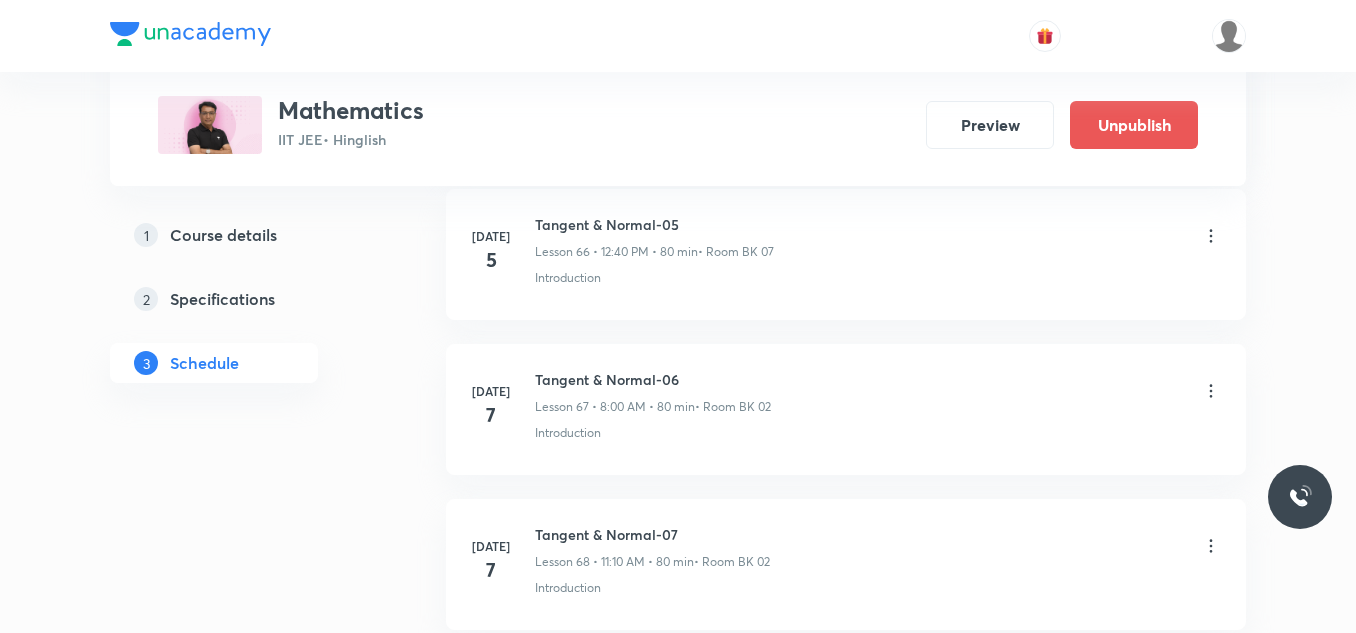 scroll, scrollTop: 11211, scrollLeft: 0, axis: vertical 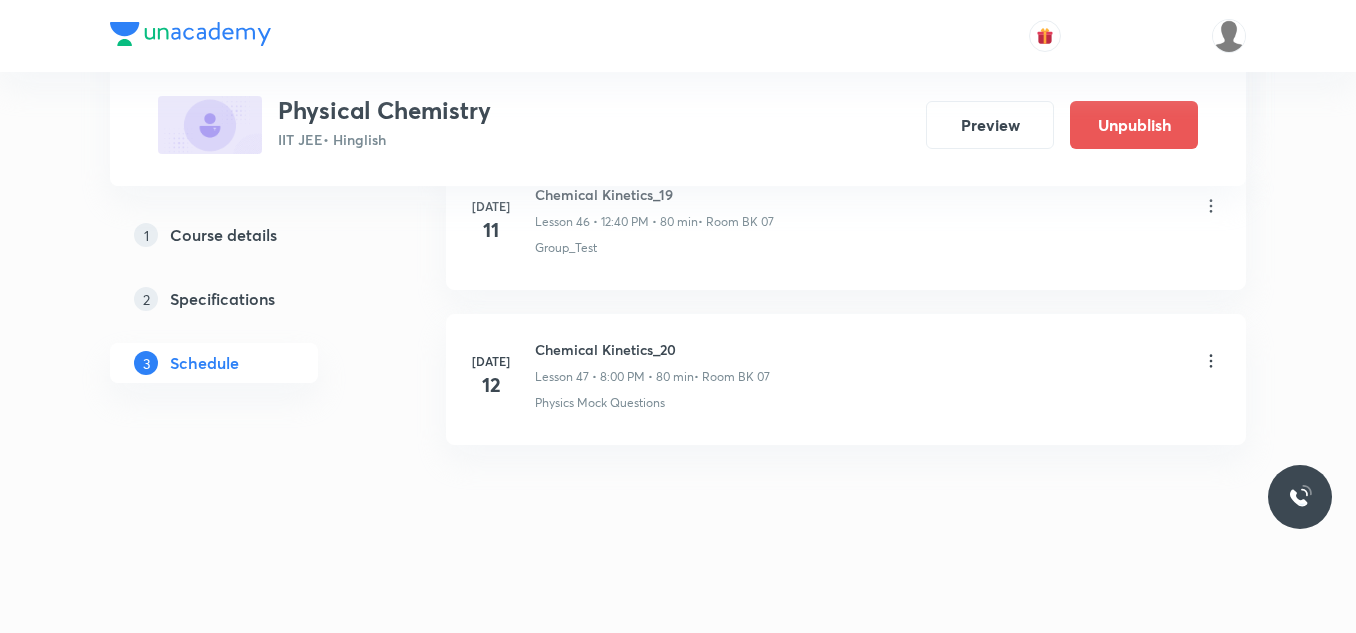 click 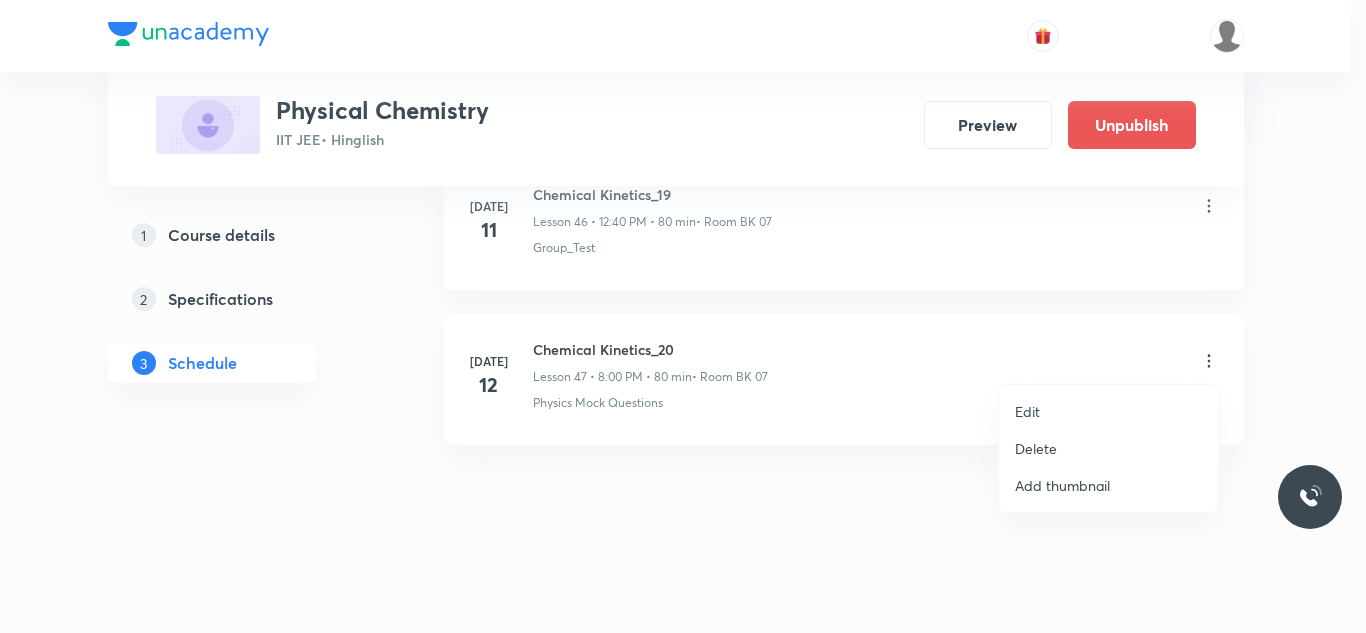 click on "Edit" at bounding box center (1027, 411) 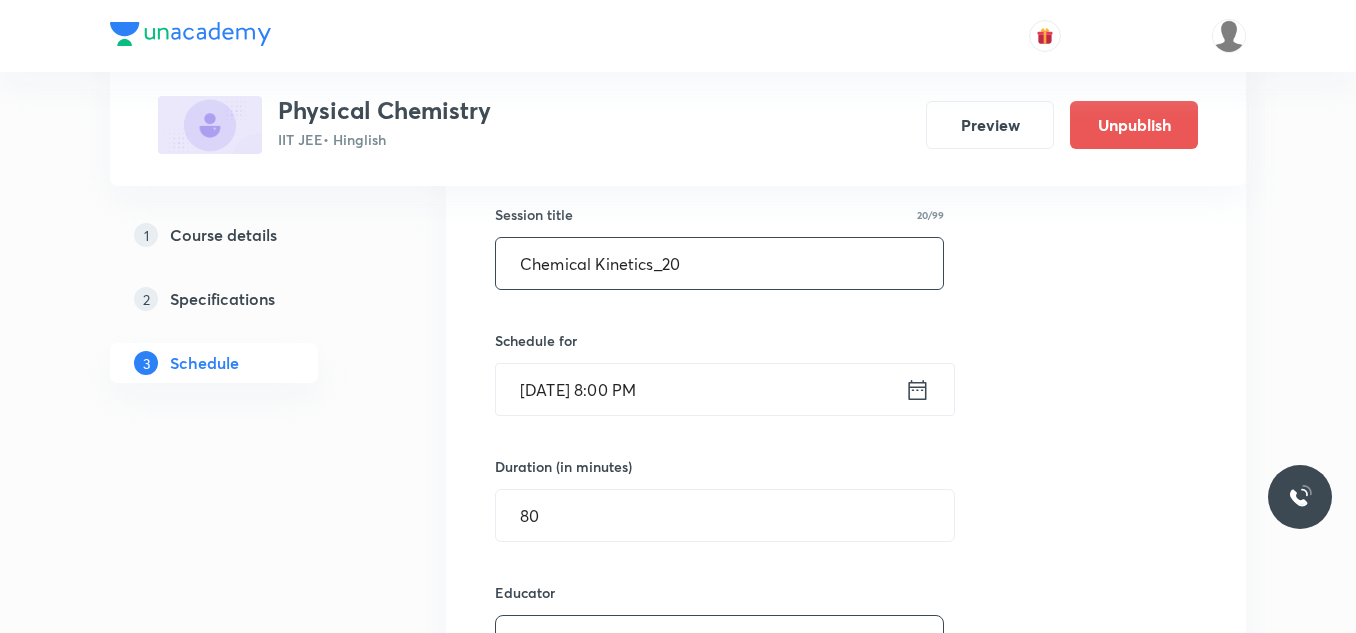 scroll, scrollTop: 7433, scrollLeft: 0, axis: vertical 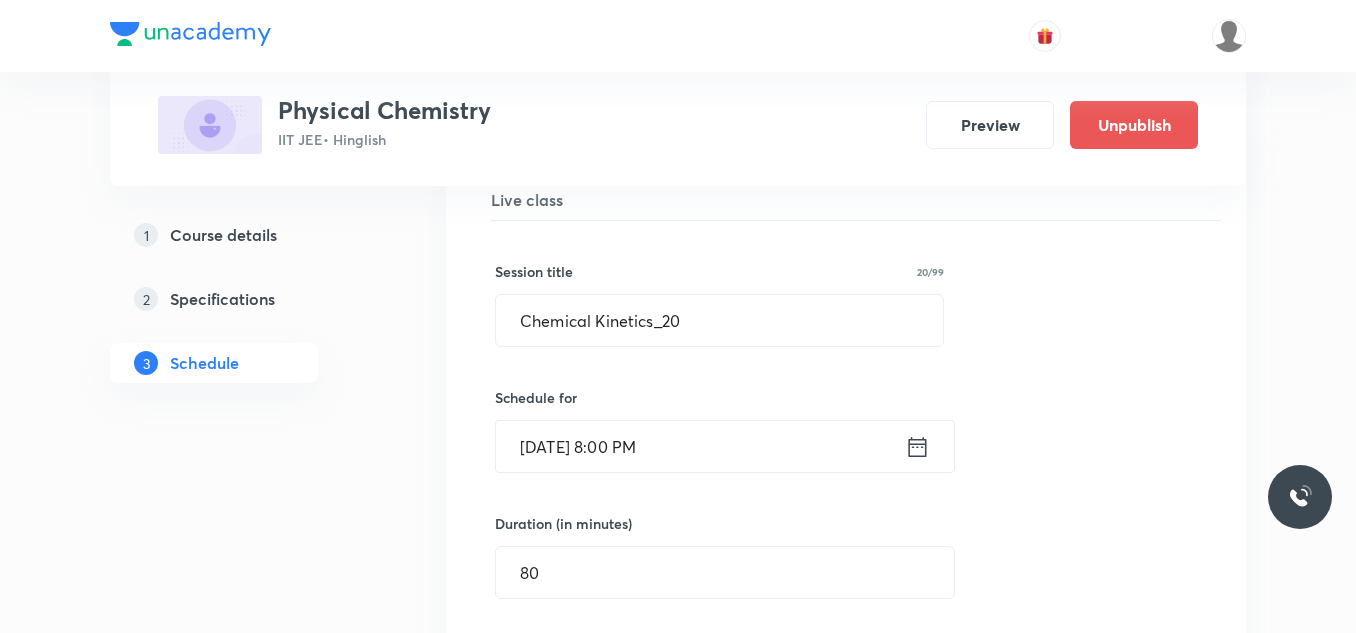 click 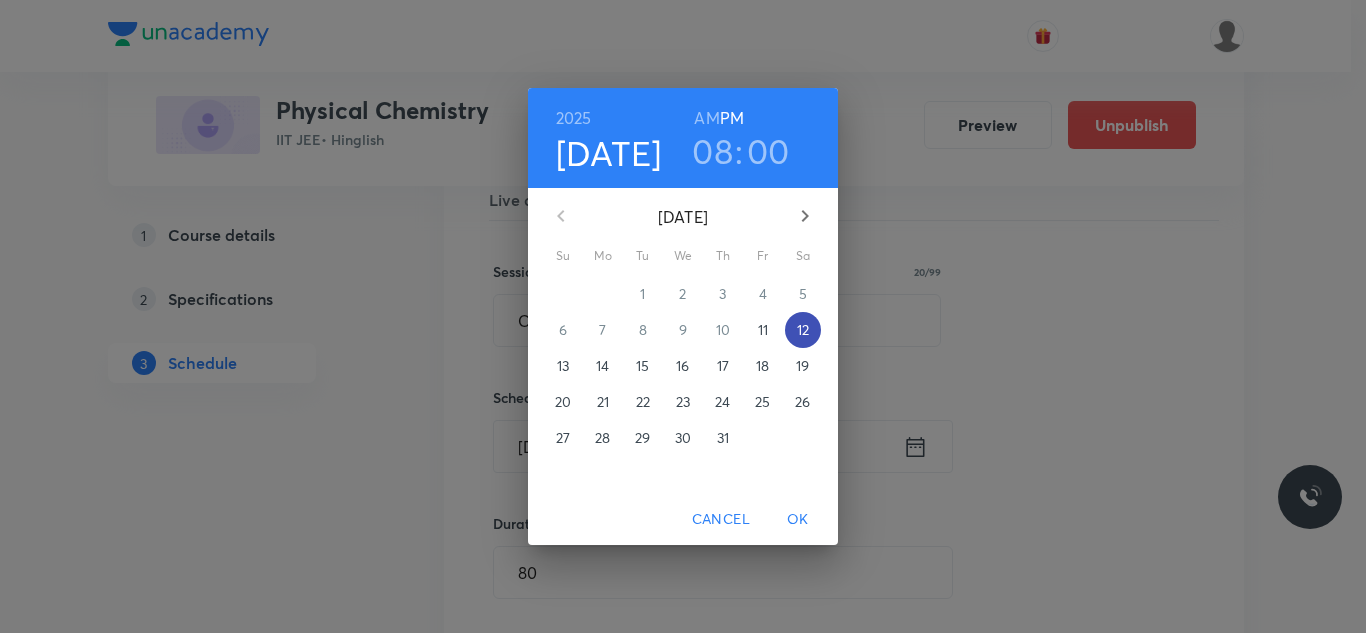 click on "12" at bounding box center [803, 330] 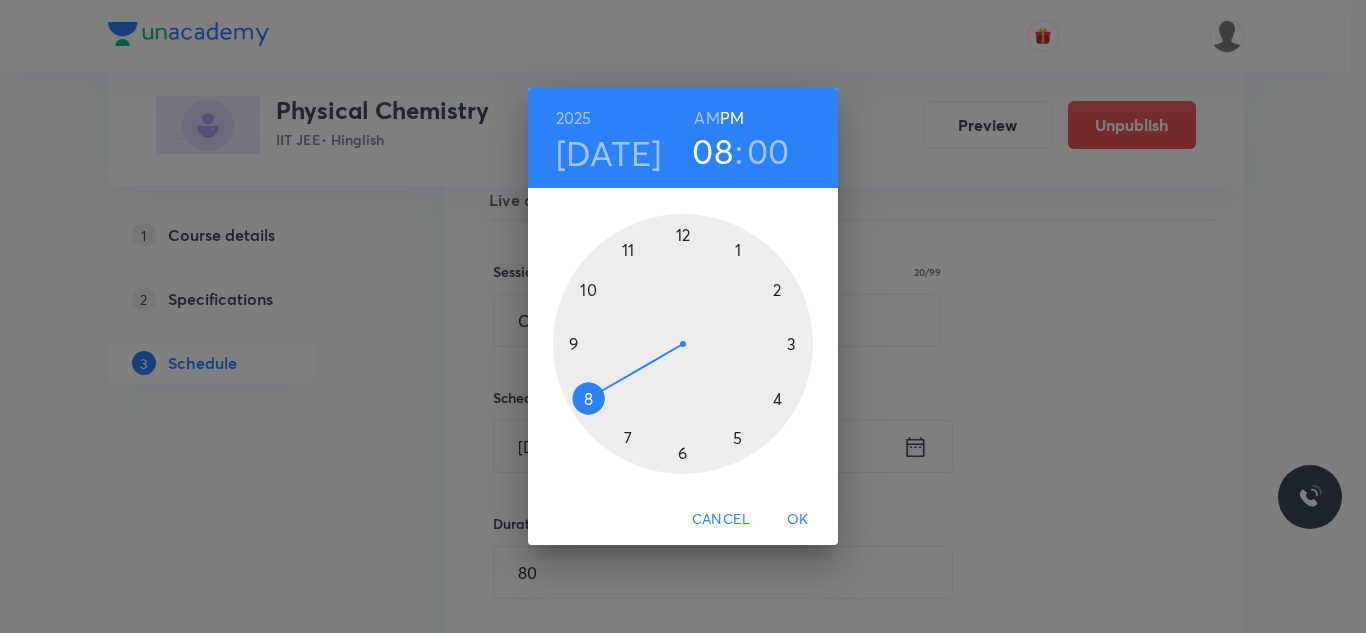 click at bounding box center (683, 344) 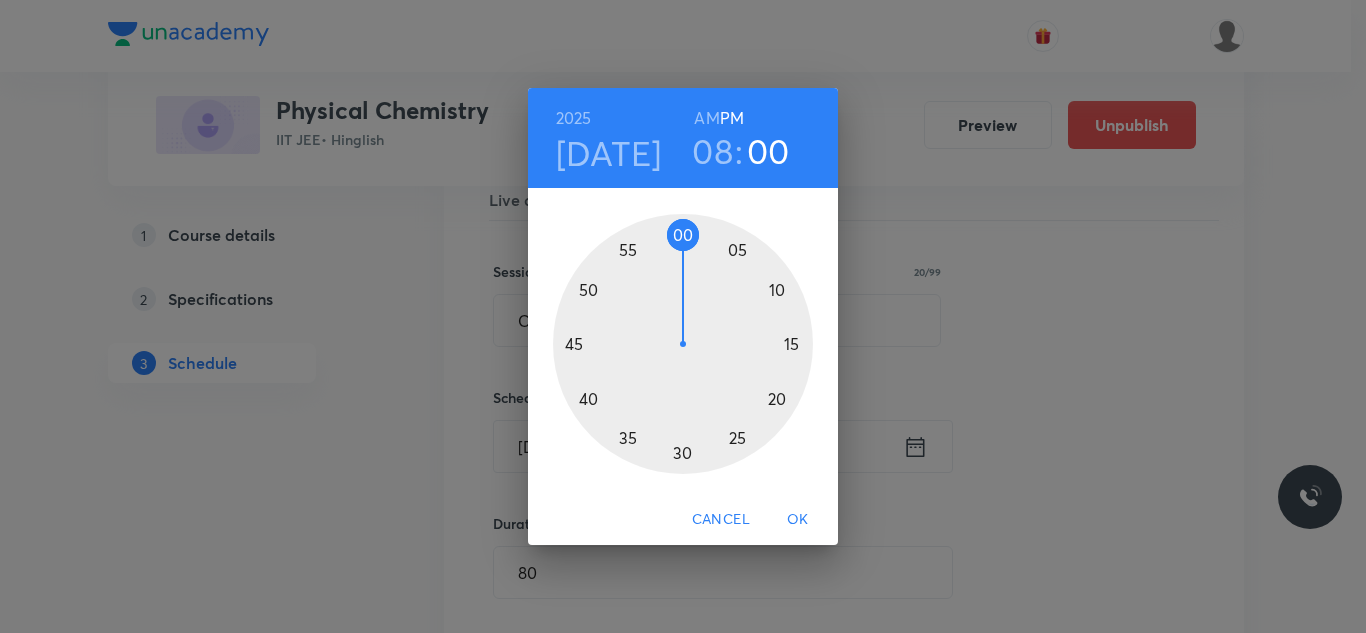 click on "AM" at bounding box center [706, 118] 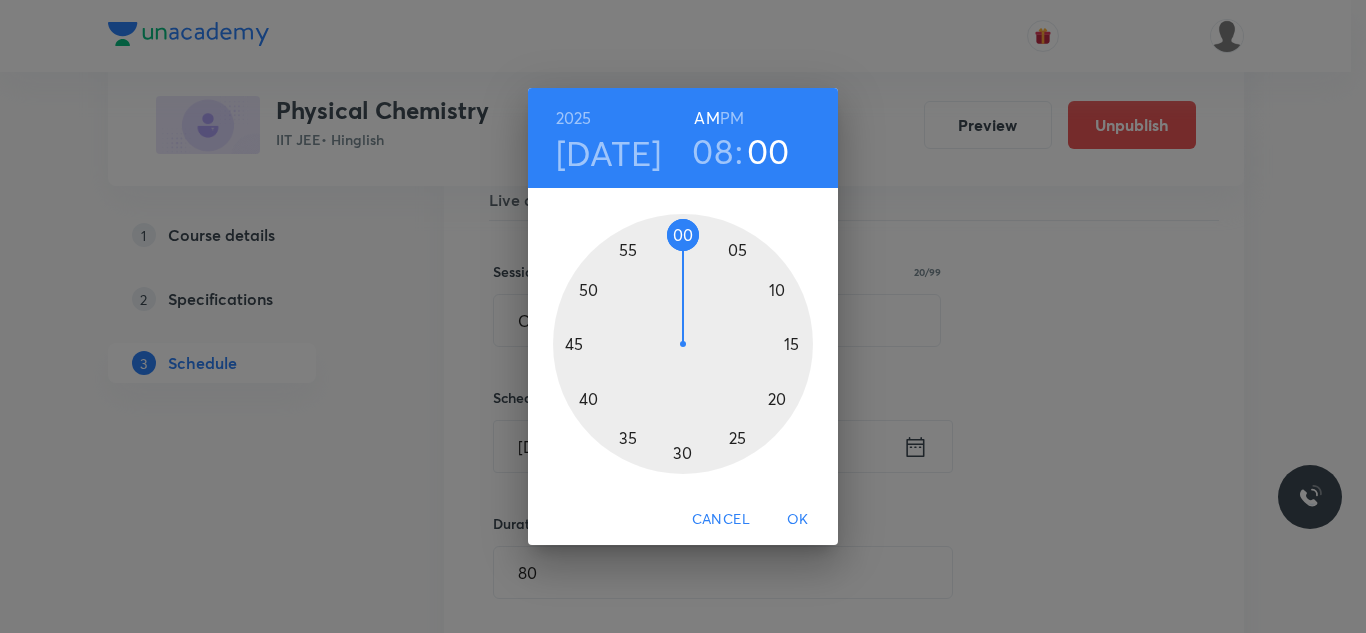 click at bounding box center (683, 344) 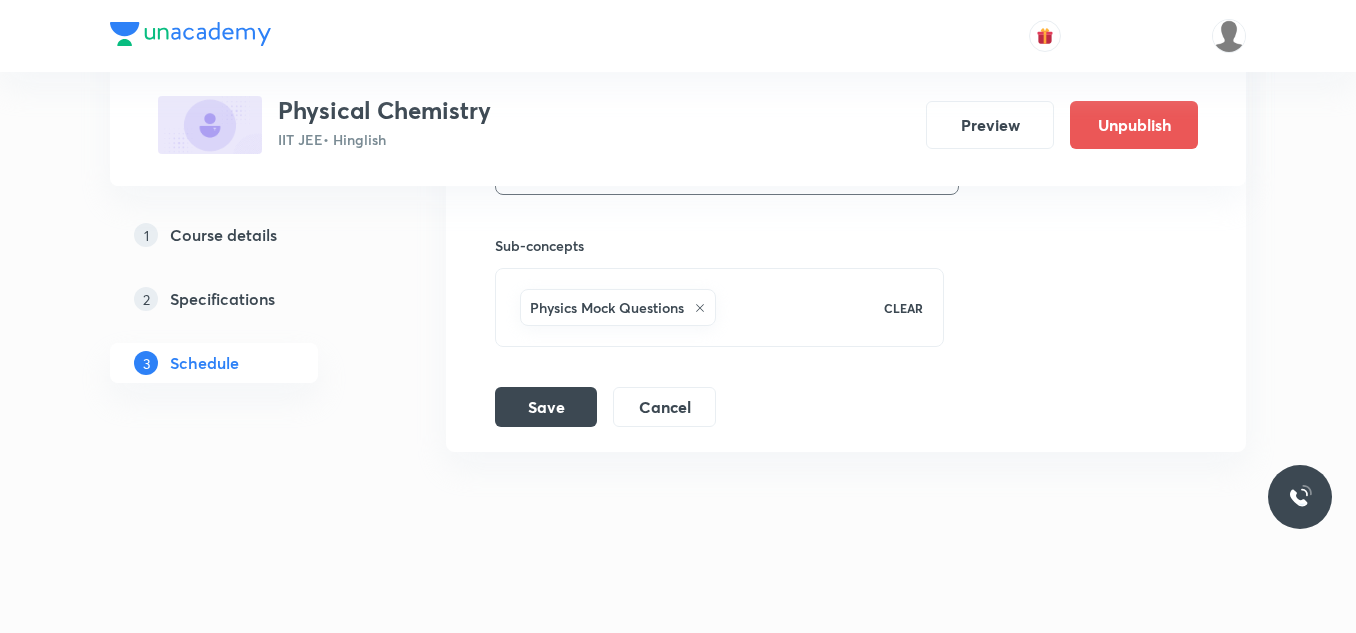 scroll, scrollTop: 8233, scrollLeft: 0, axis: vertical 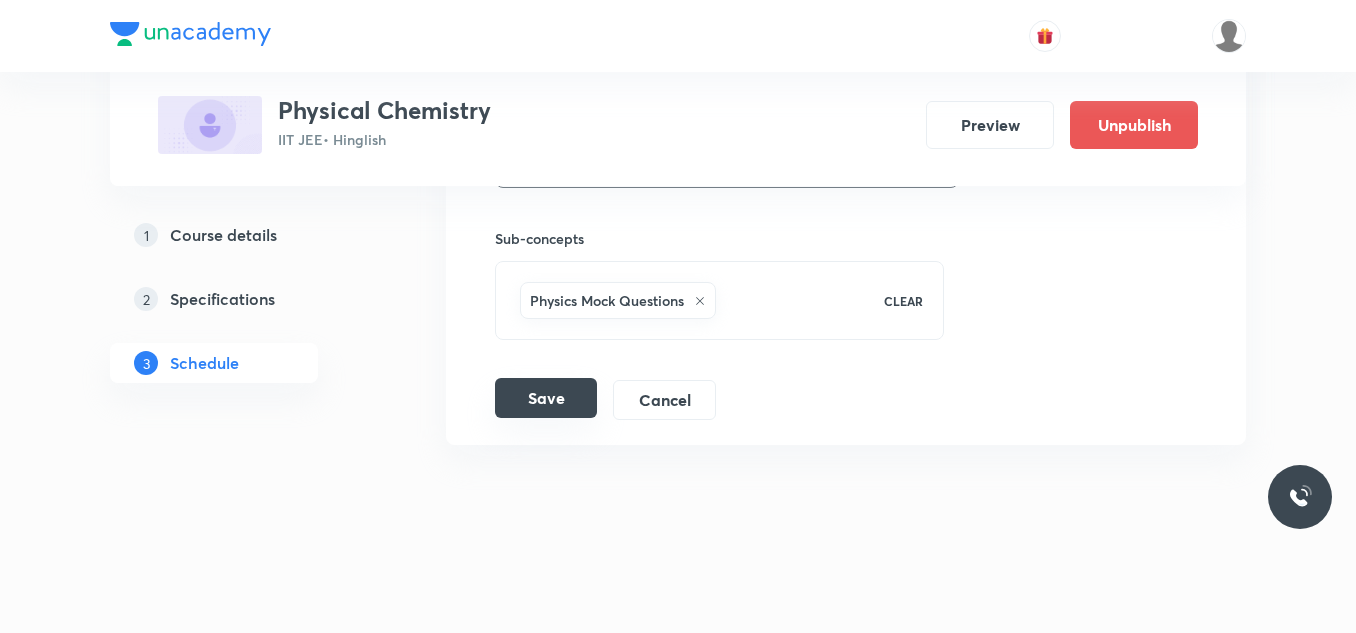 click on "Save" at bounding box center [546, 398] 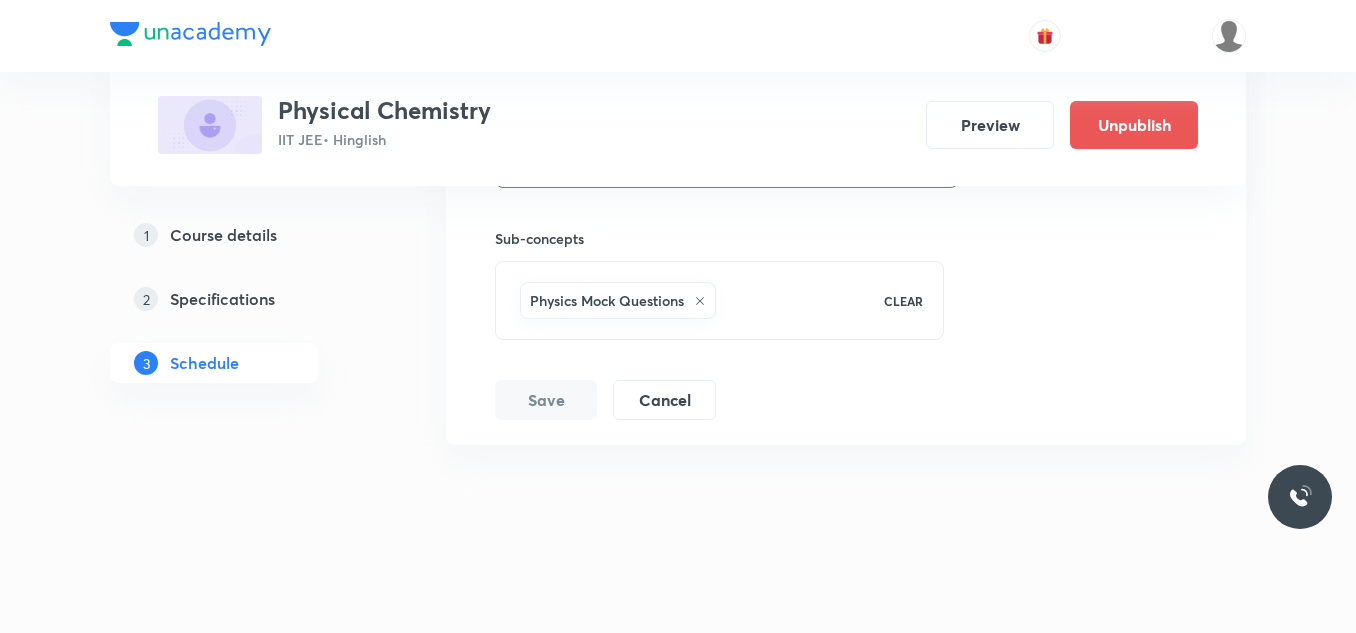 scroll, scrollTop: 7336, scrollLeft: 0, axis: vertical 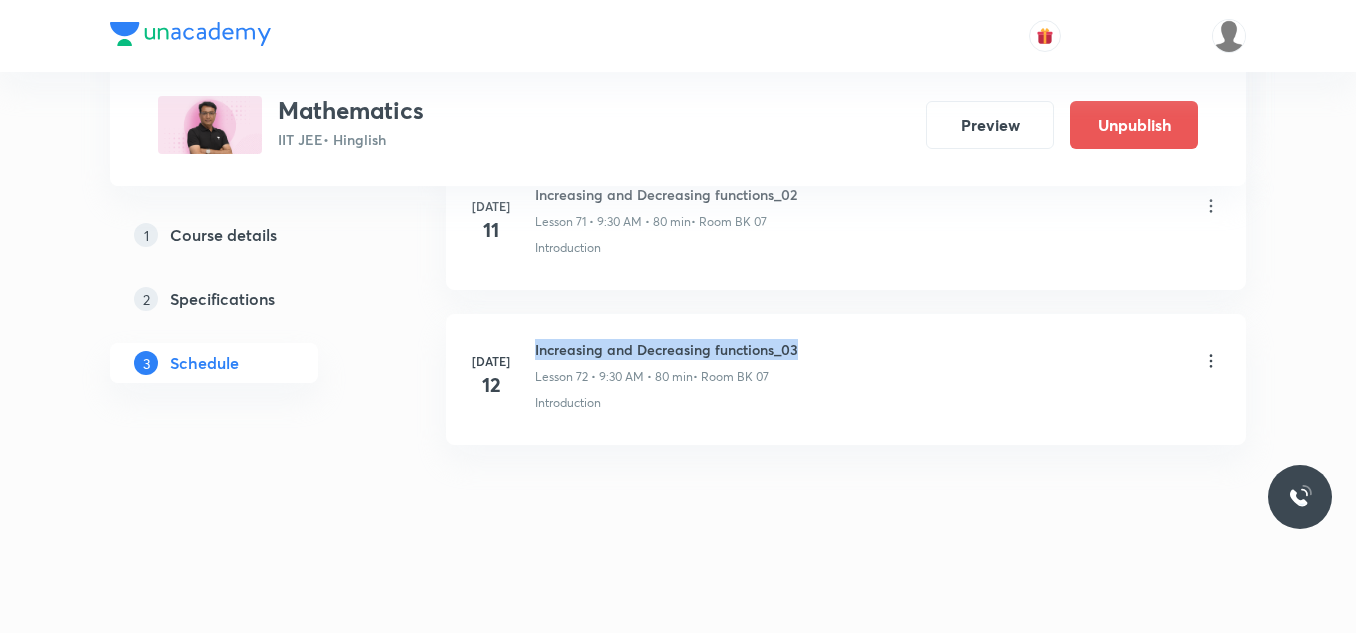 drag, startPoint x: 531, startPoint y: 346, endPoint x: 813, endPoint y: 334, distance: 282.25522 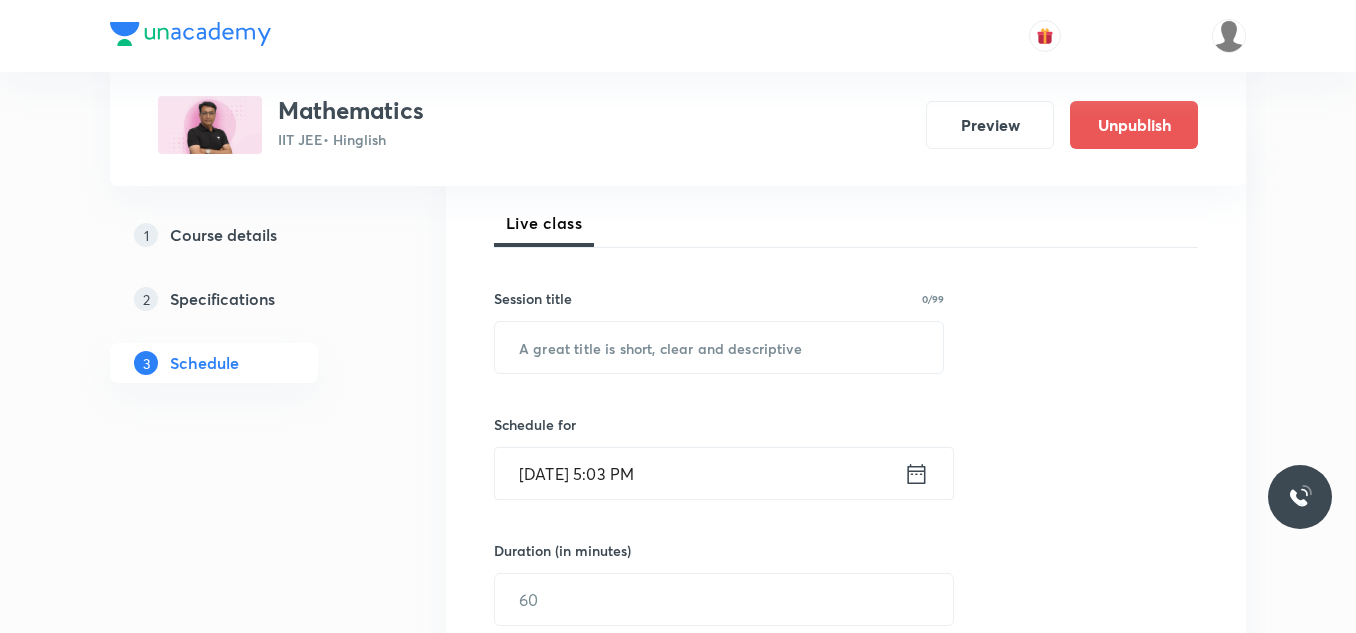 scroll, scrollTop: 243, scrollLeft: 0, axis: vertical 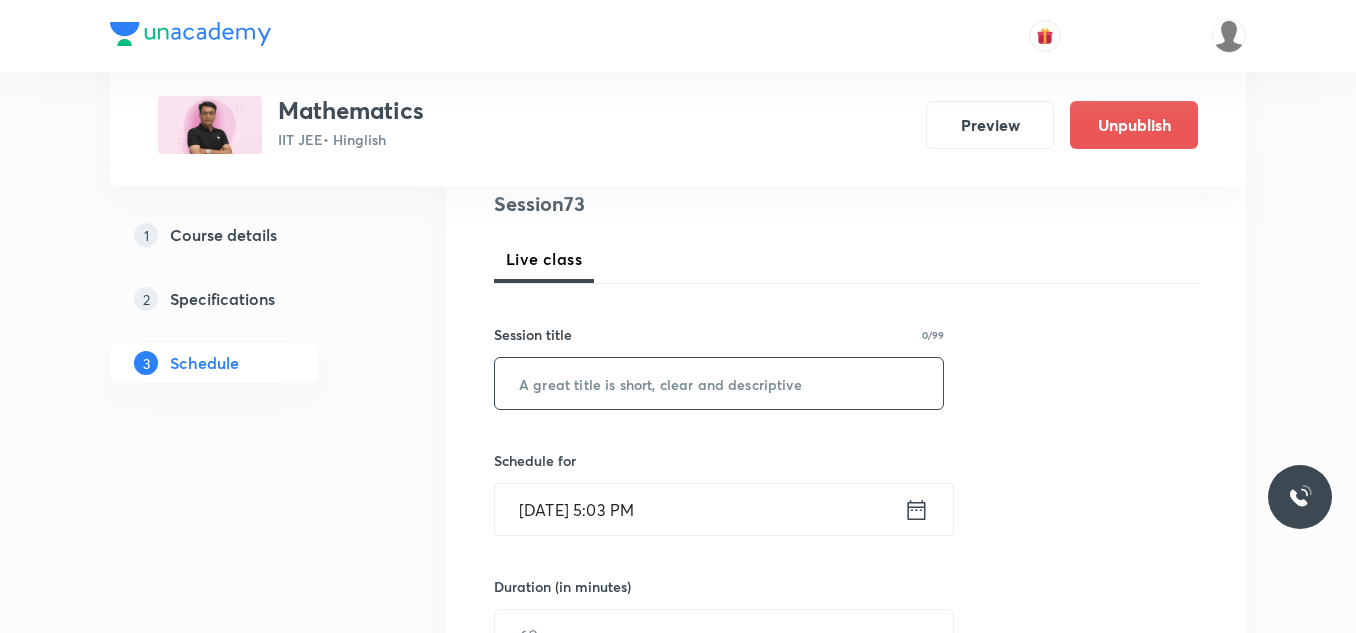 click at bounding box center [719, 383] 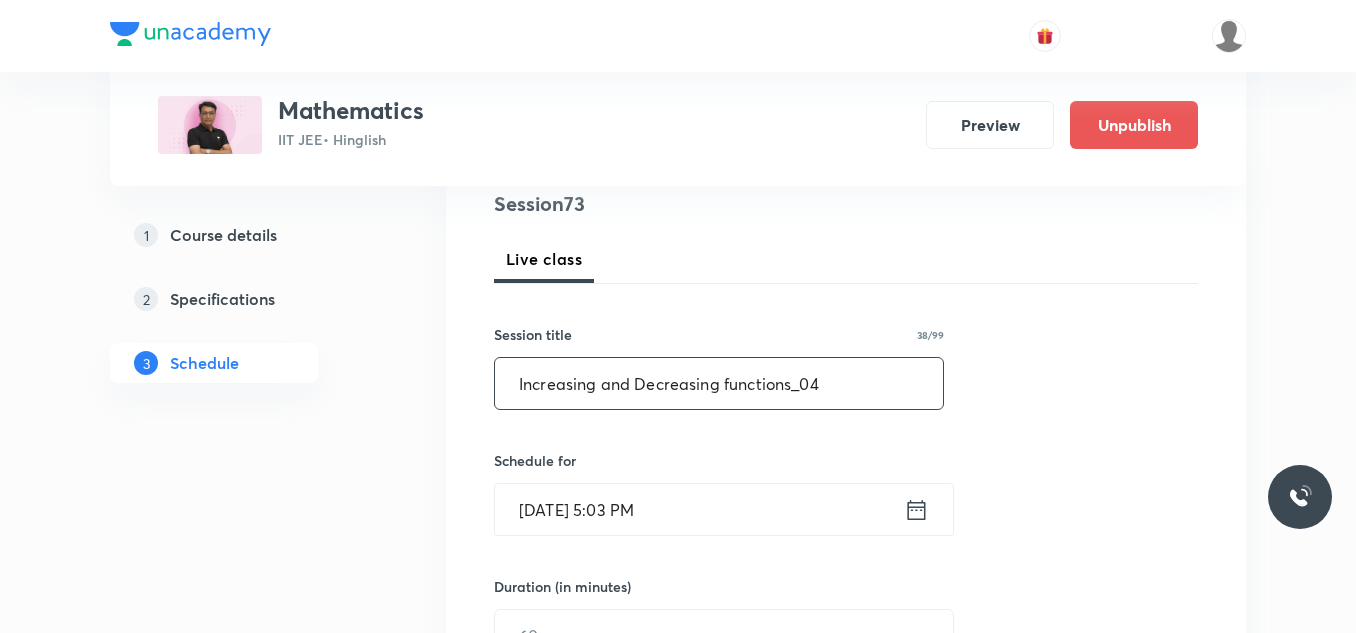 type on "Increasing and Decreasing functions_04" 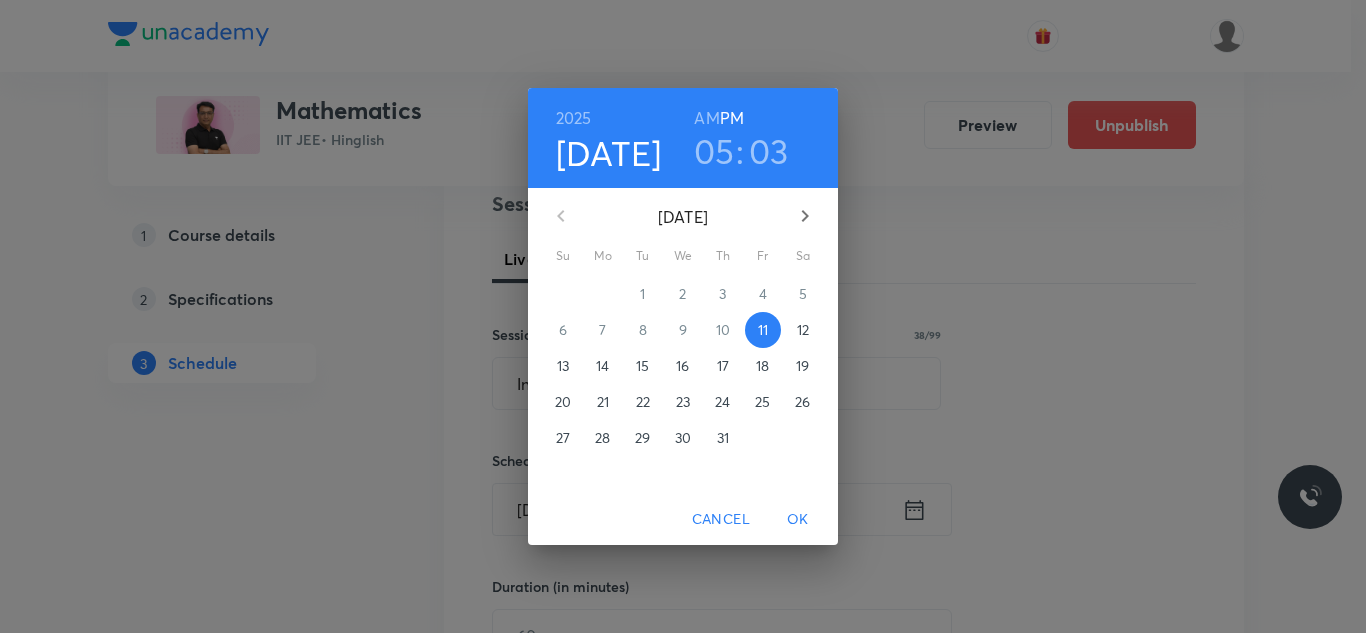 click on "12" at bounding box center [803, 330] 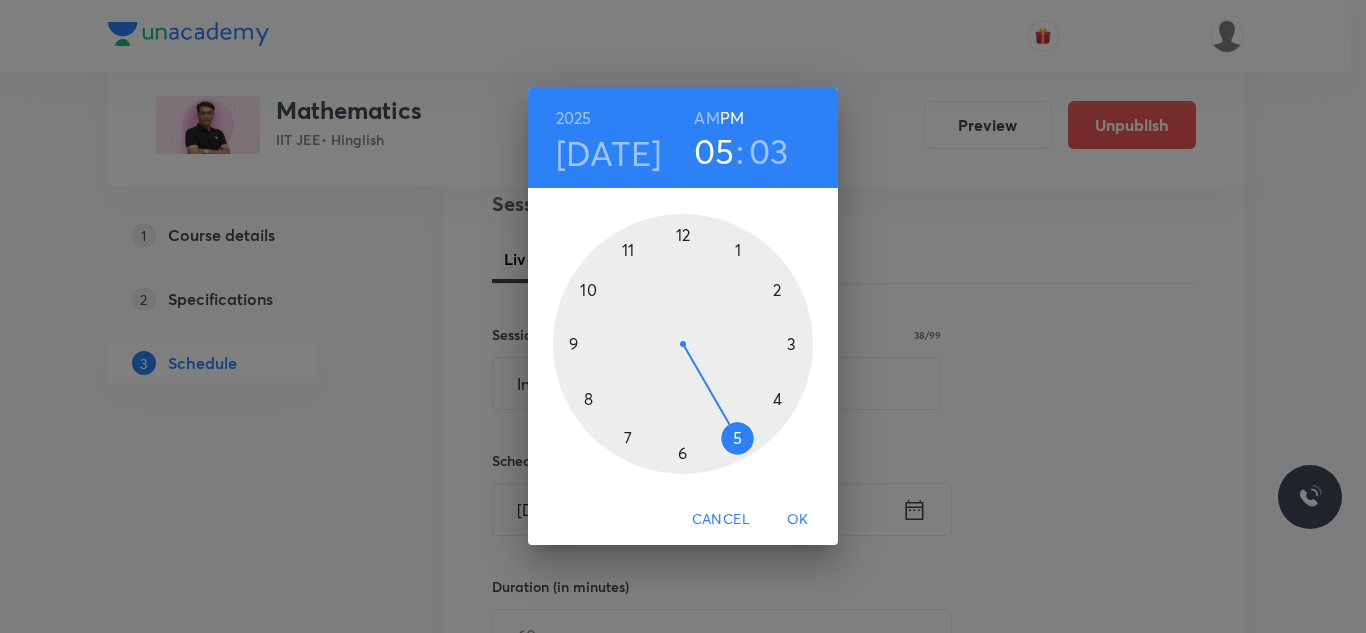 click at bounding box center [683, 344] 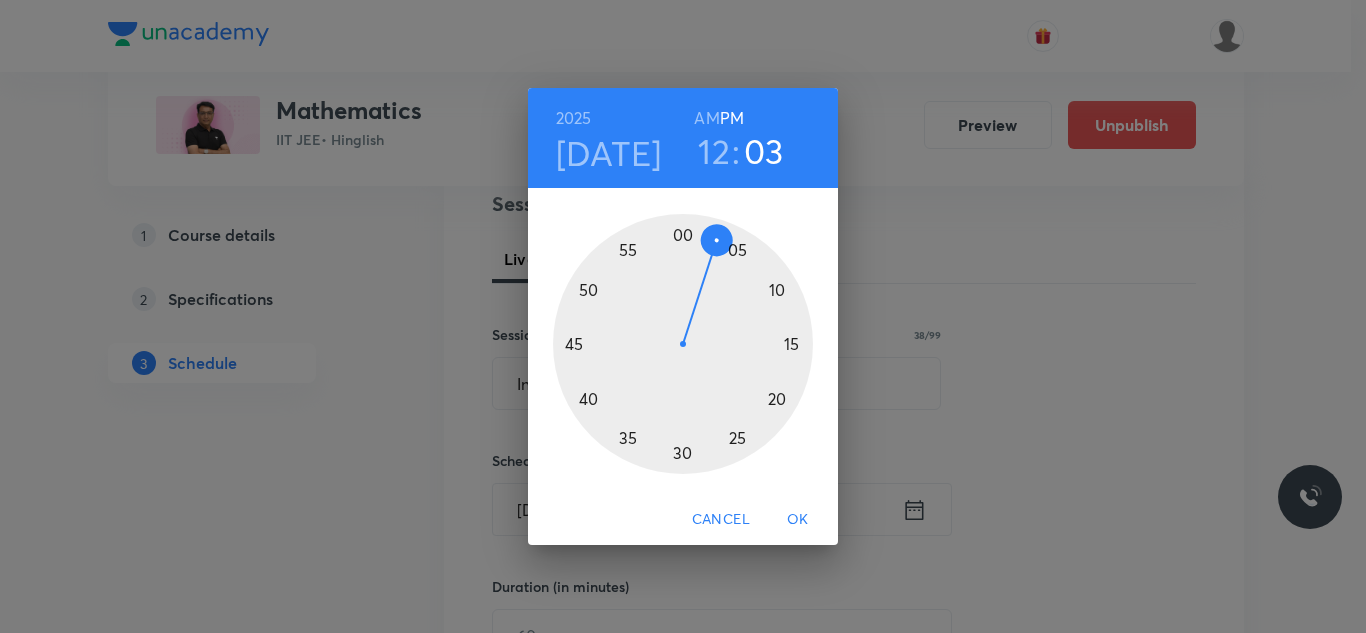 click at bounding box center (683, 344) 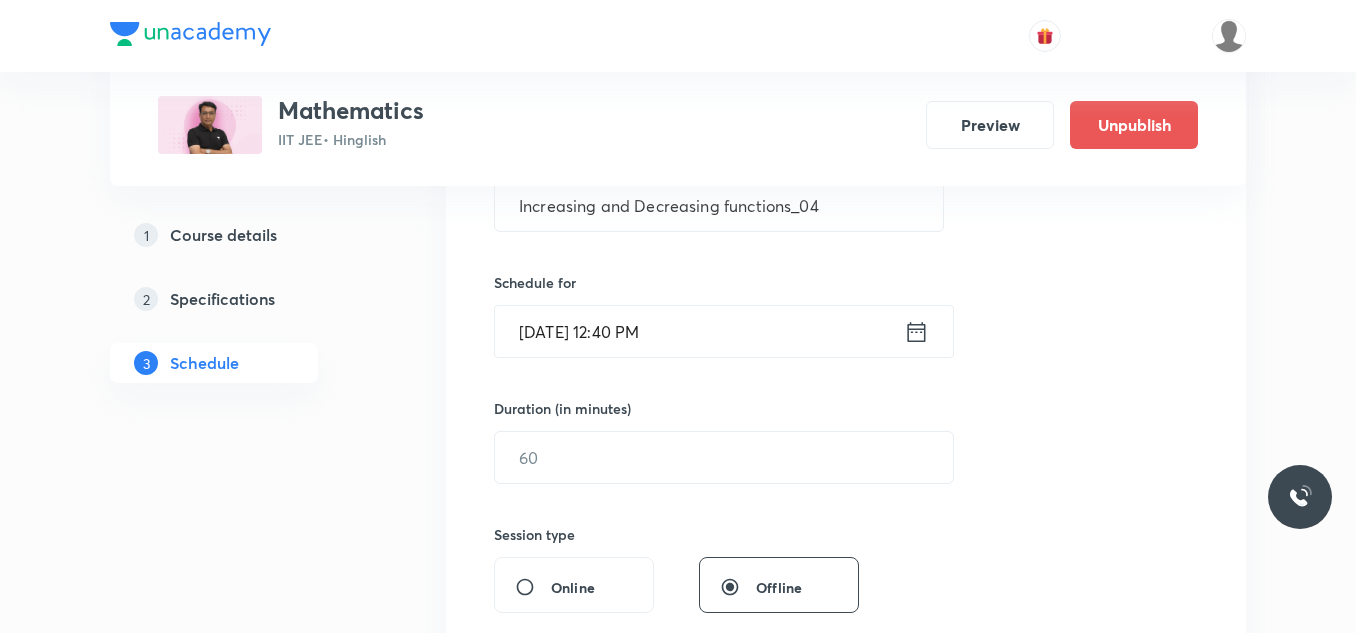 scroll, scrollTop: 443, scrollLeft: 0, axis: vertical 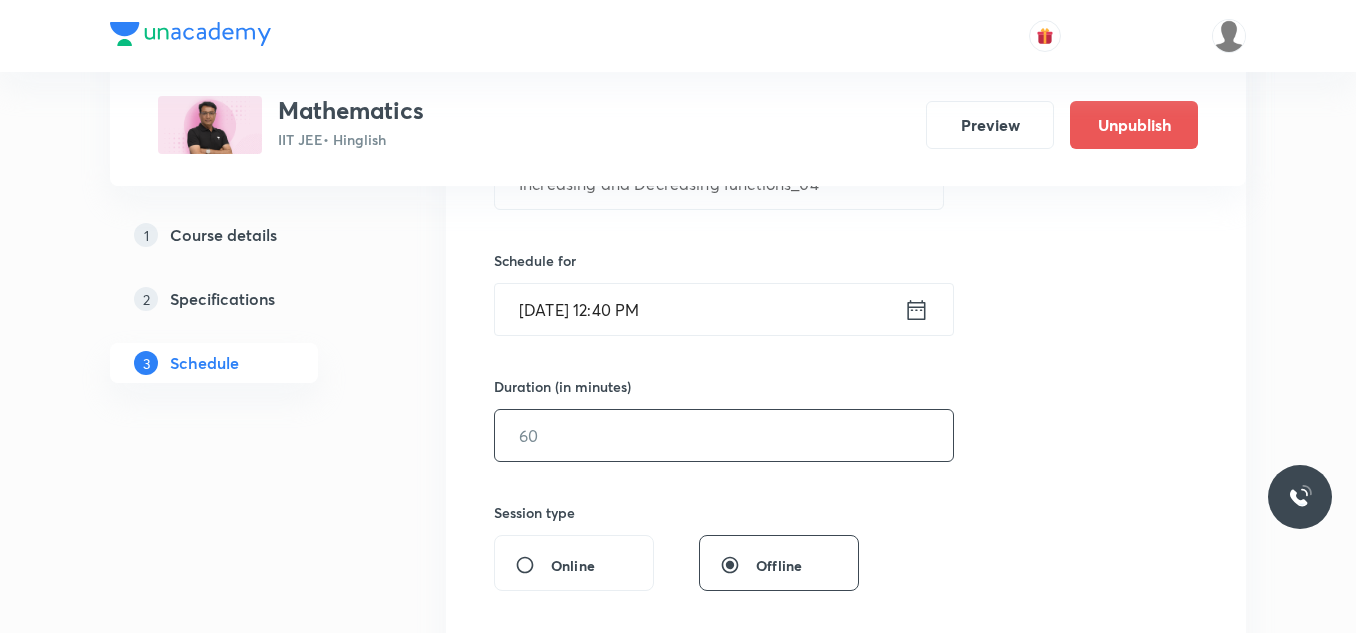 click at bounding box center [724, 435] 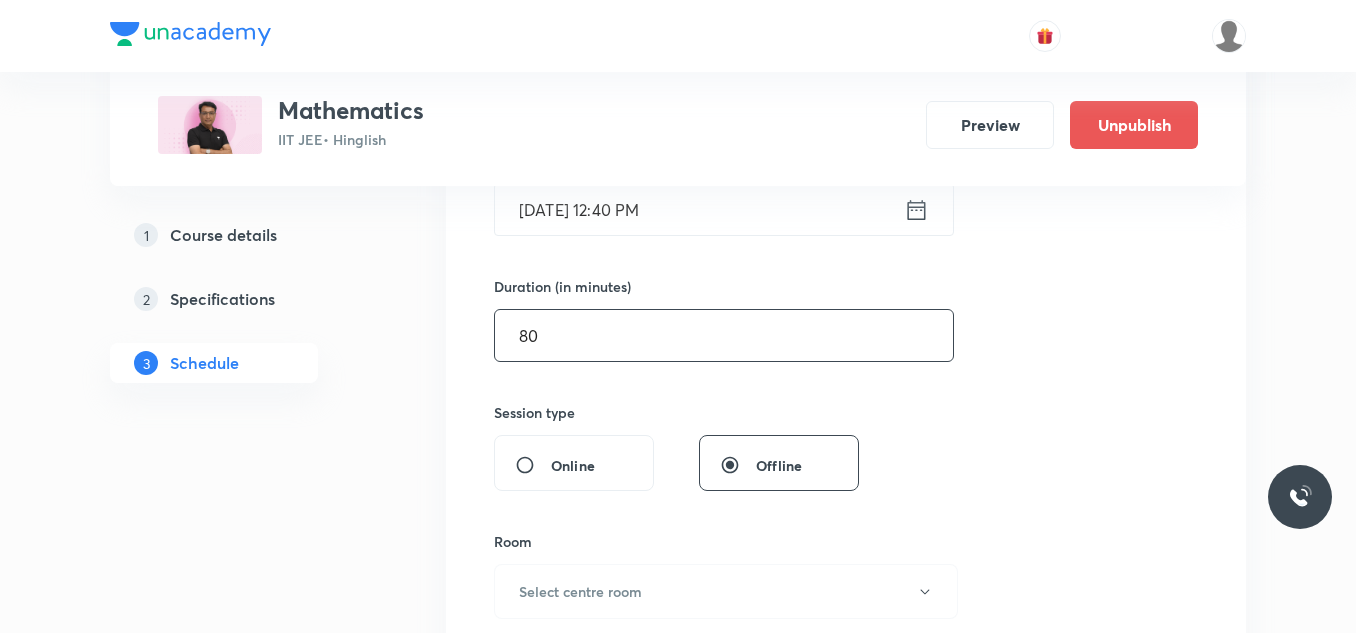 scroll, scrollTop: 643, scrollLeft: 0, axis: vertical 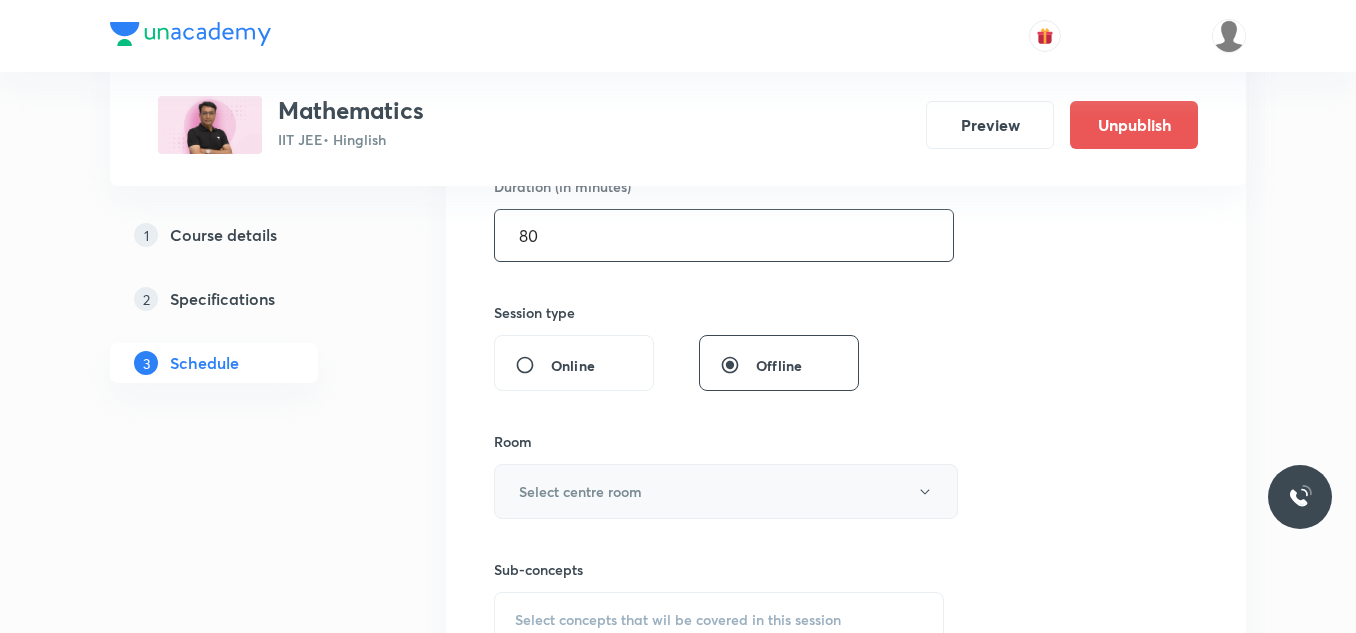 type on "80" 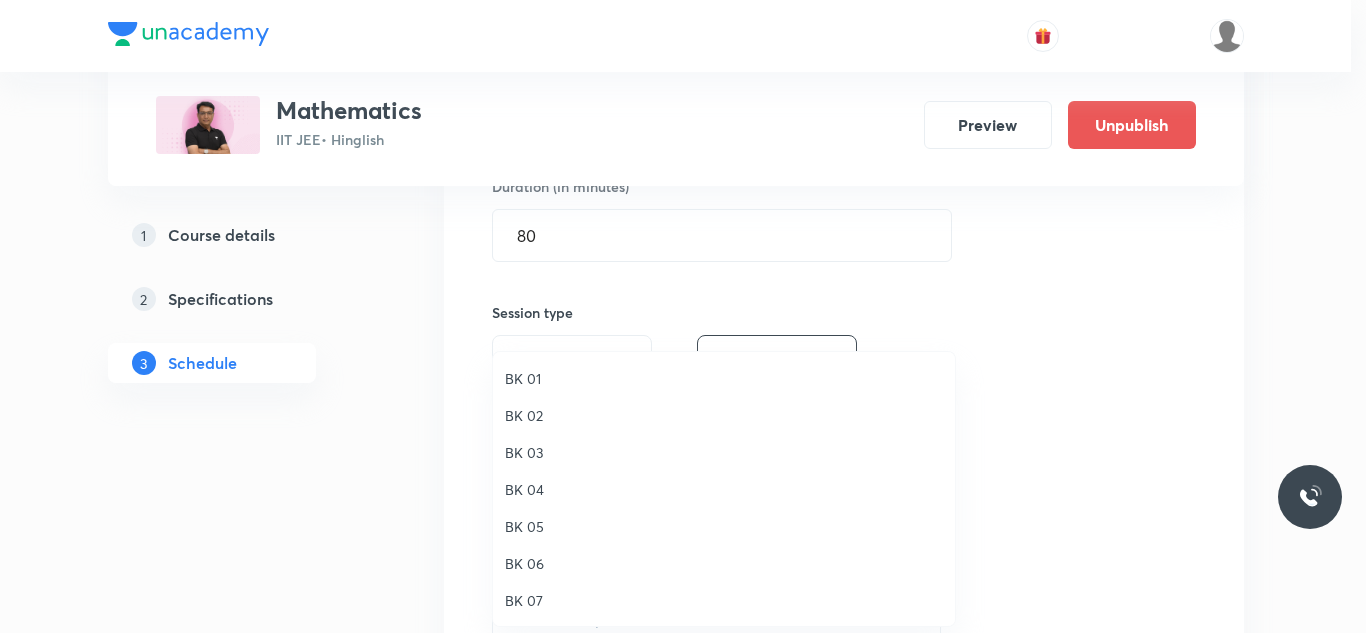 click on "BK 07" at bounding box center (724, 600) 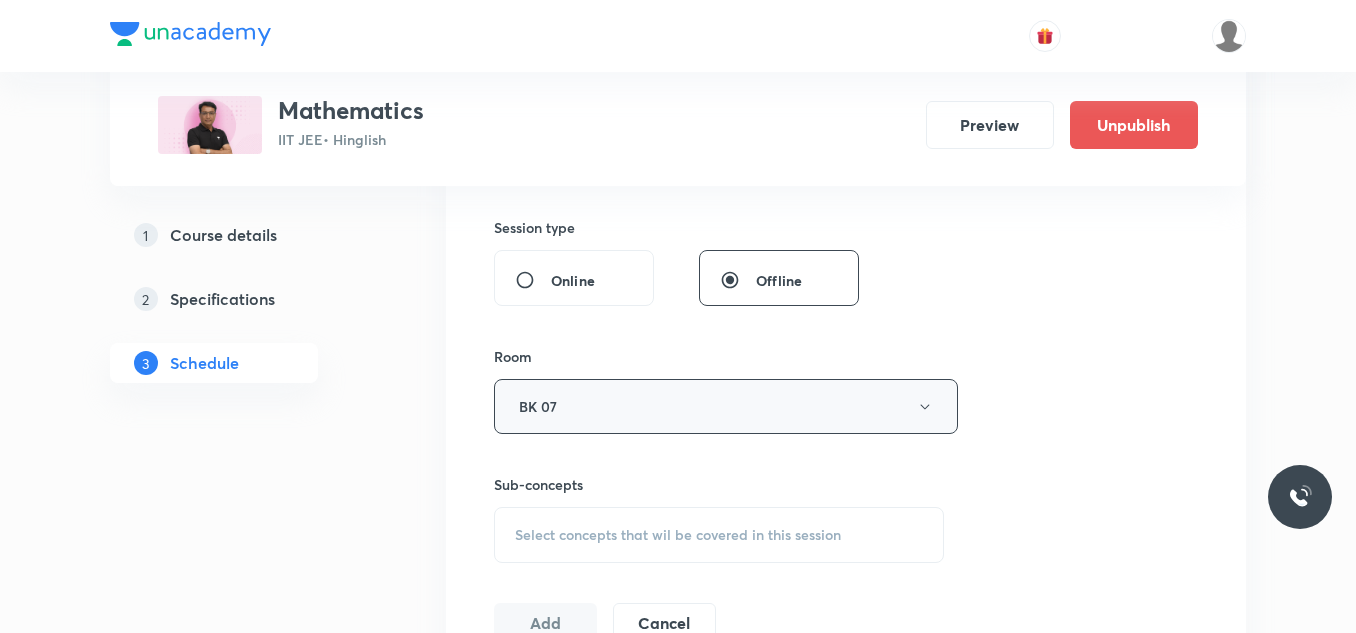 scroll, scrollTop: 843, scrollLeft: 0, axis: vertical 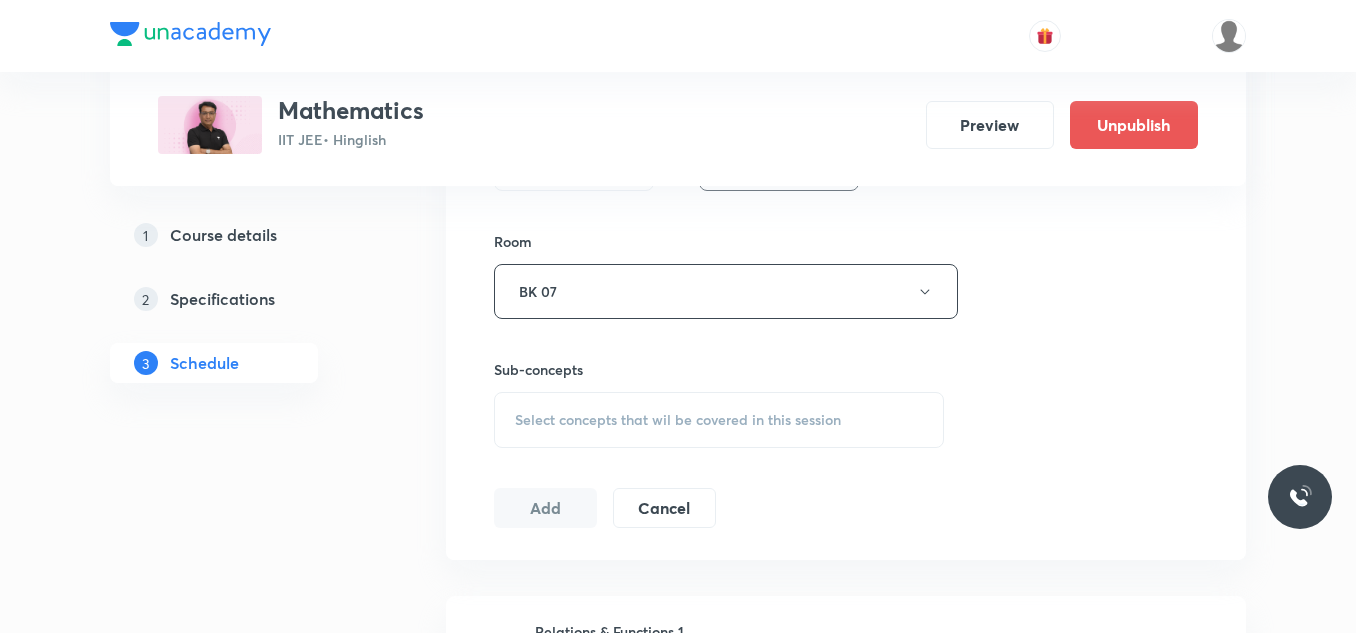 click on "Select concepts that wil be covered in this session" at bounding box center (678, 420) 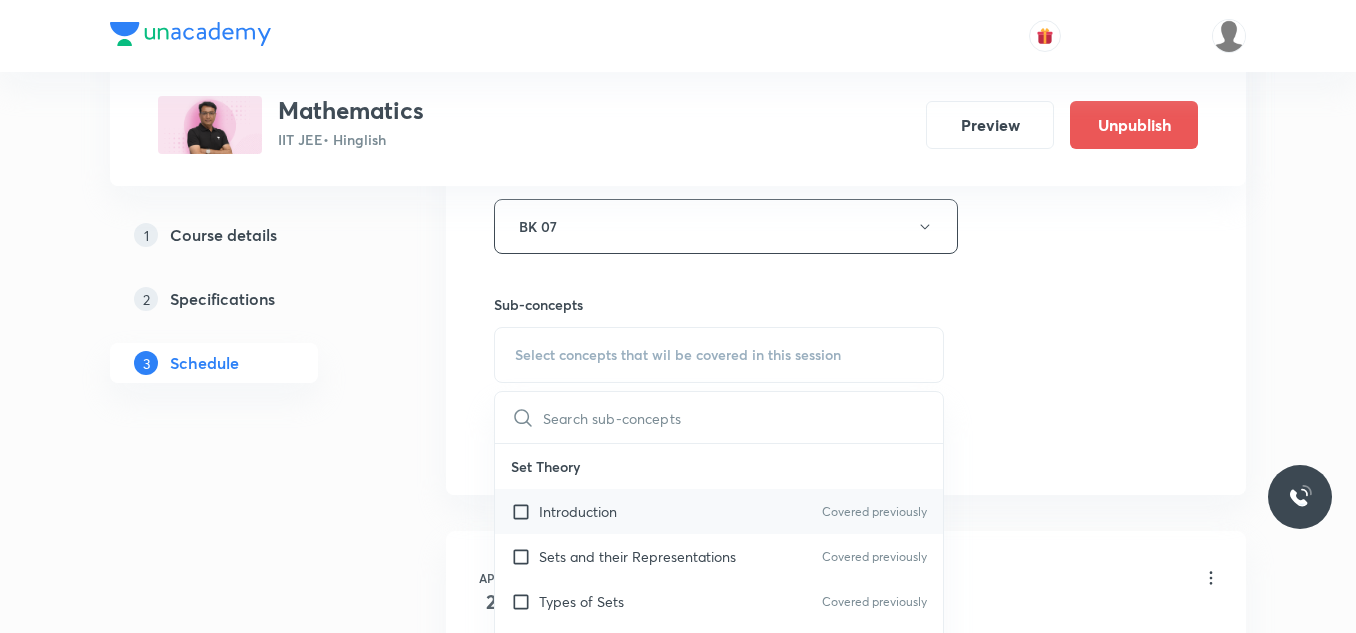 scroll, scrollTop: 943, scrollLeft: 0, axis: vertical 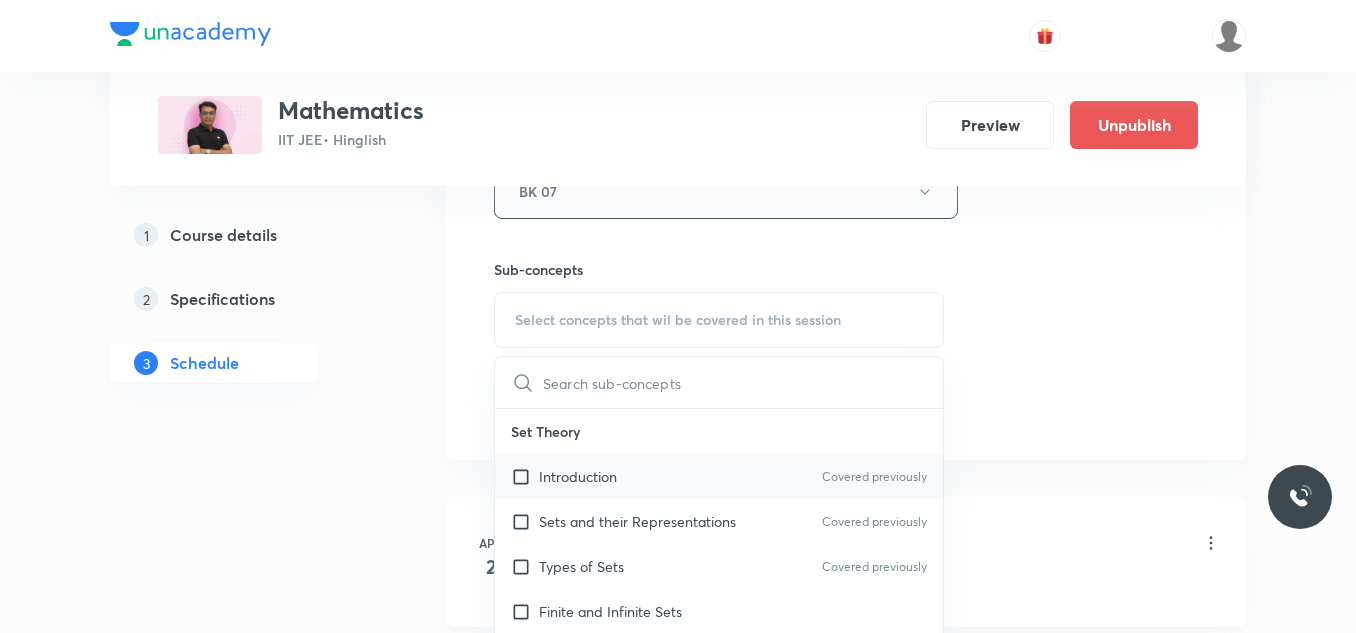 click on "Introduction Covered previously" at bounding box center [719, 476] 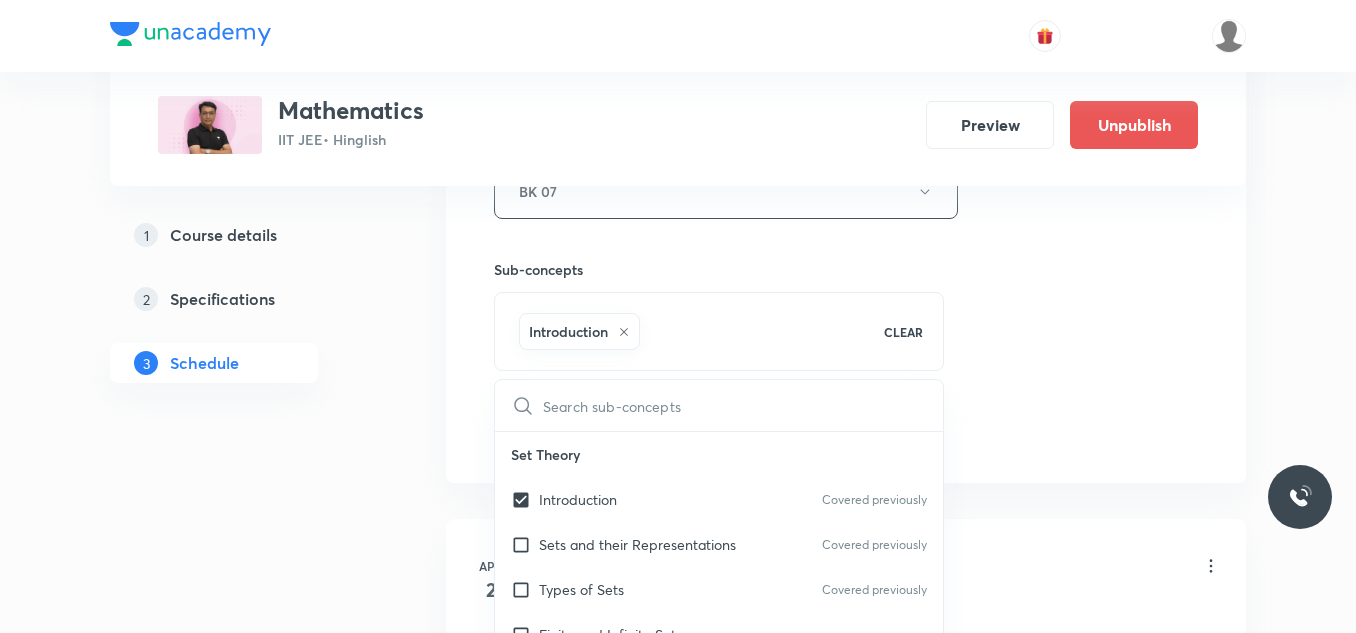 drag, startPoint x: 1016, startPoint y: 388, endPoint x: 900, endPoint y: 400, distance: 116.61904 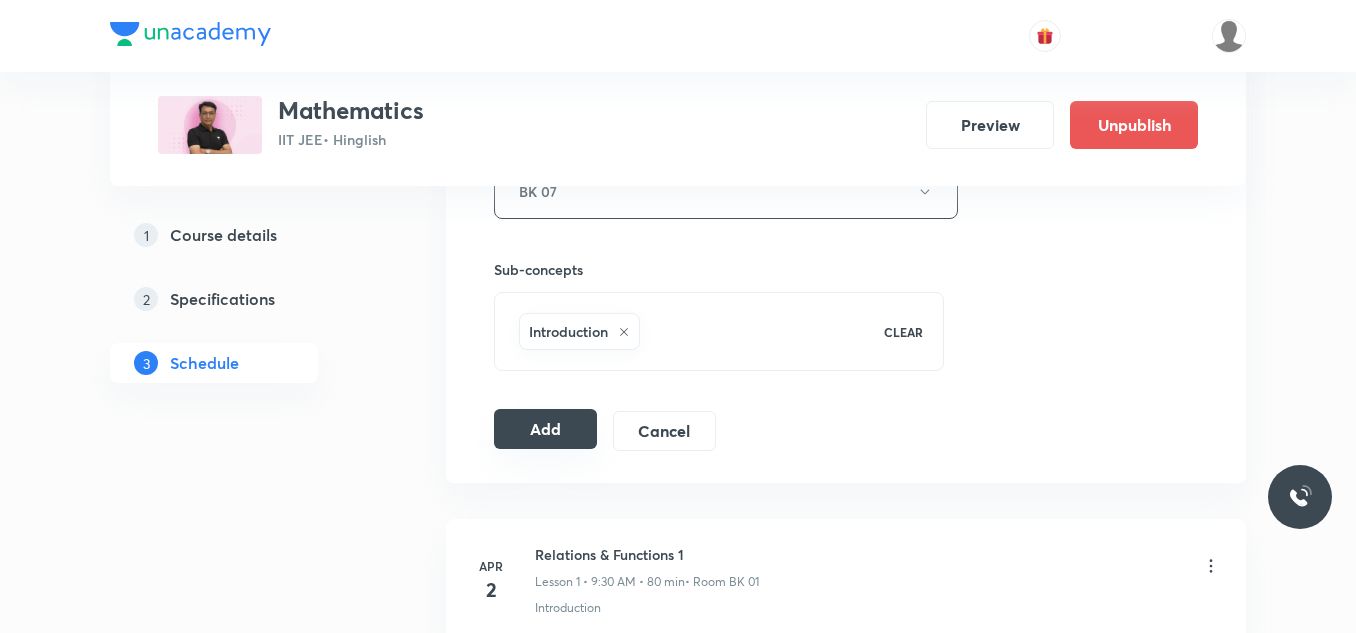 click on "Add" at bounding box center (545, 429) 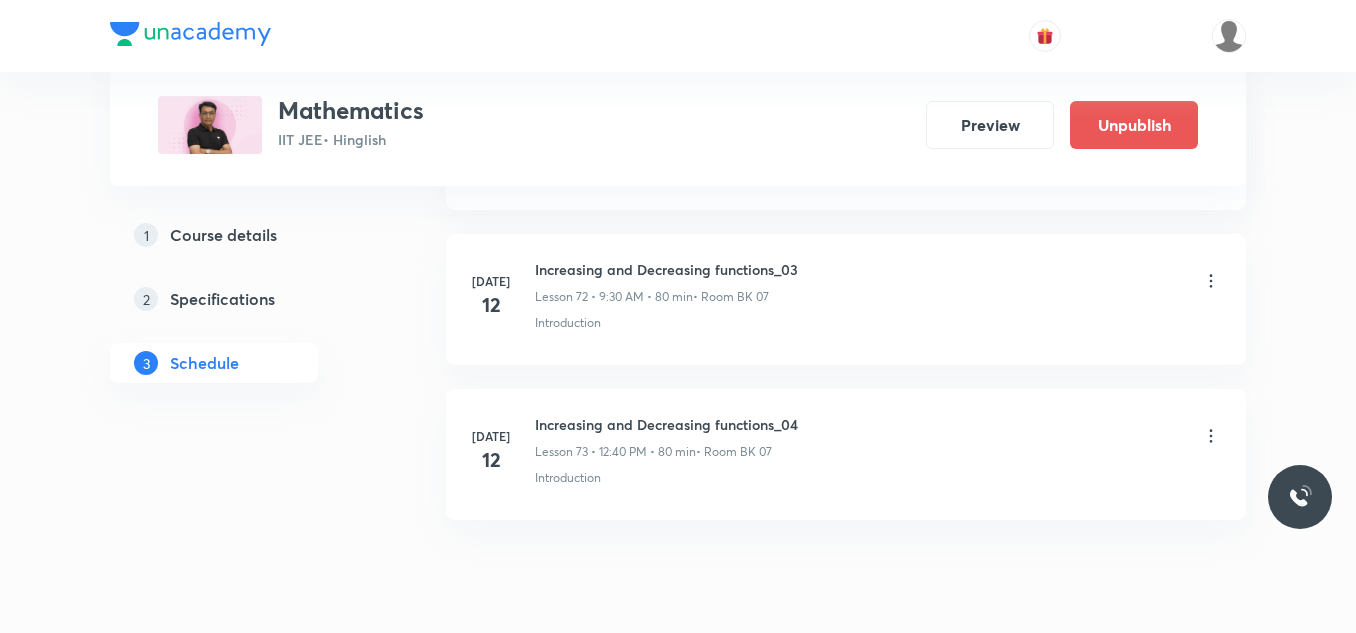 scroll, scrollTop: 11366, scrollLeft: 0, axis: vertical 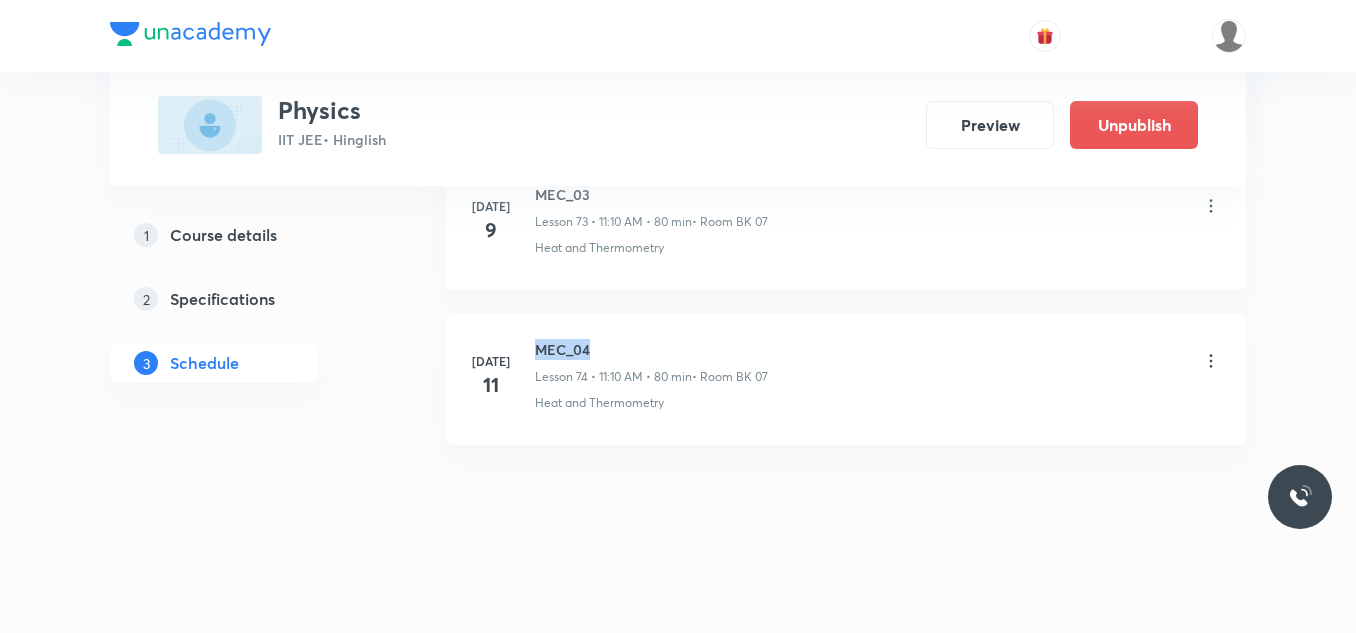drag, startPoint x: 532, startPoint y: 340, endPoint x: 631, endPoint y: 347, distance: 99.24717 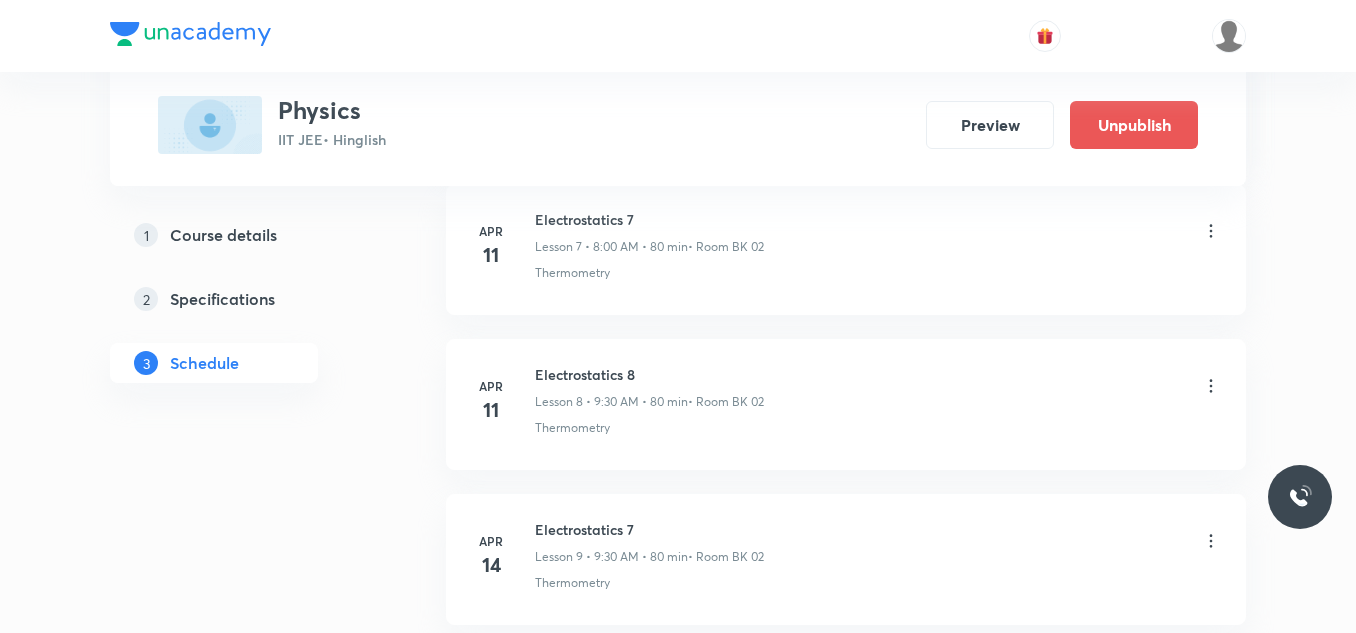 scroll, scrollTop: 0, scrollLeft: 0, axis: both 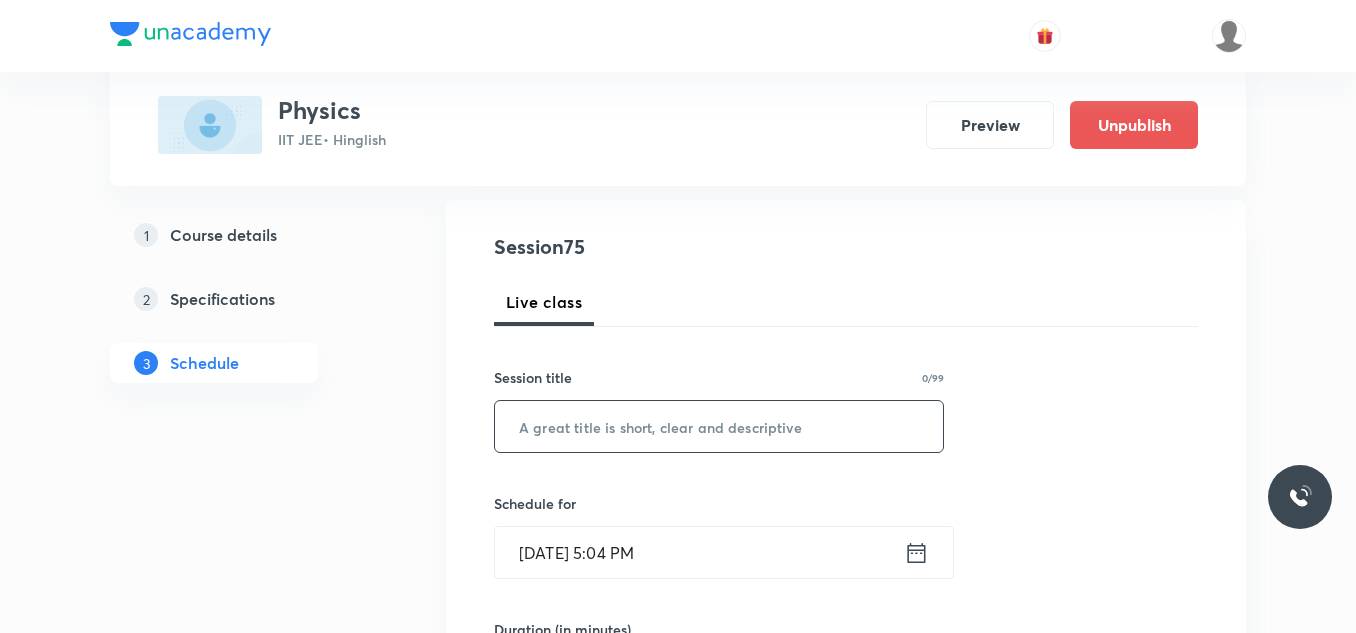 click at bounding box center (719, 426) 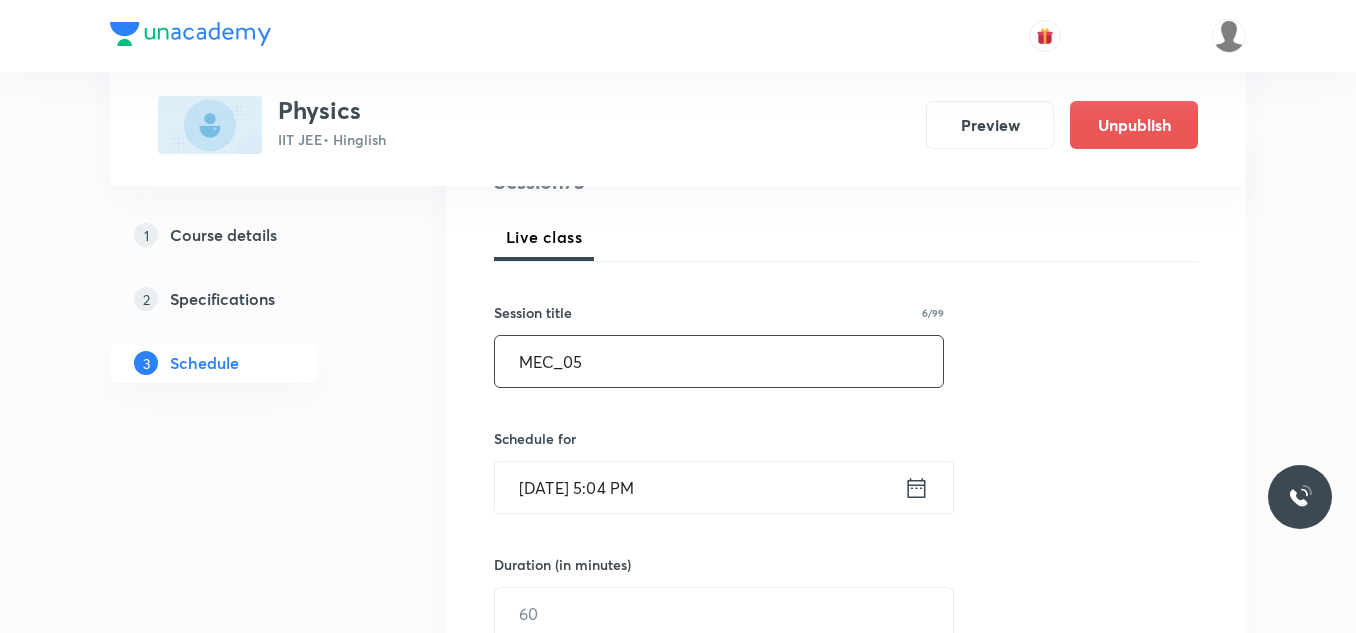 scroll, scrollTop: 300, scrollLeft: 0, axis: vertical 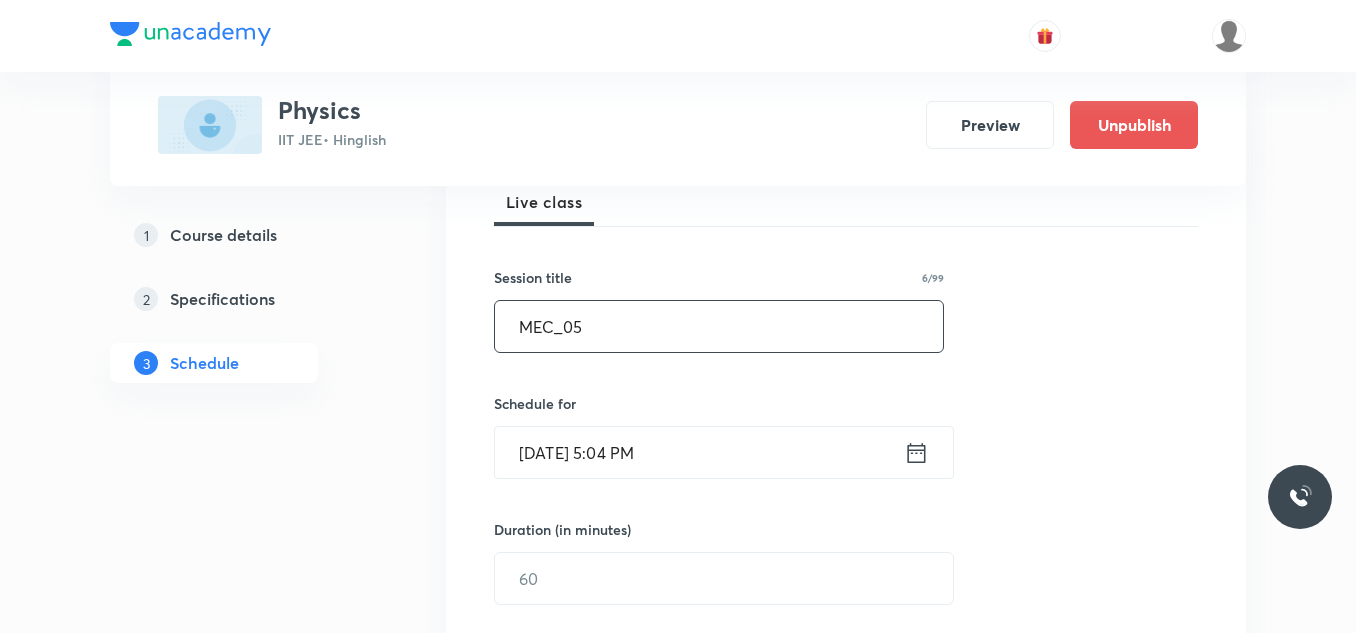 type on "MEC_05" 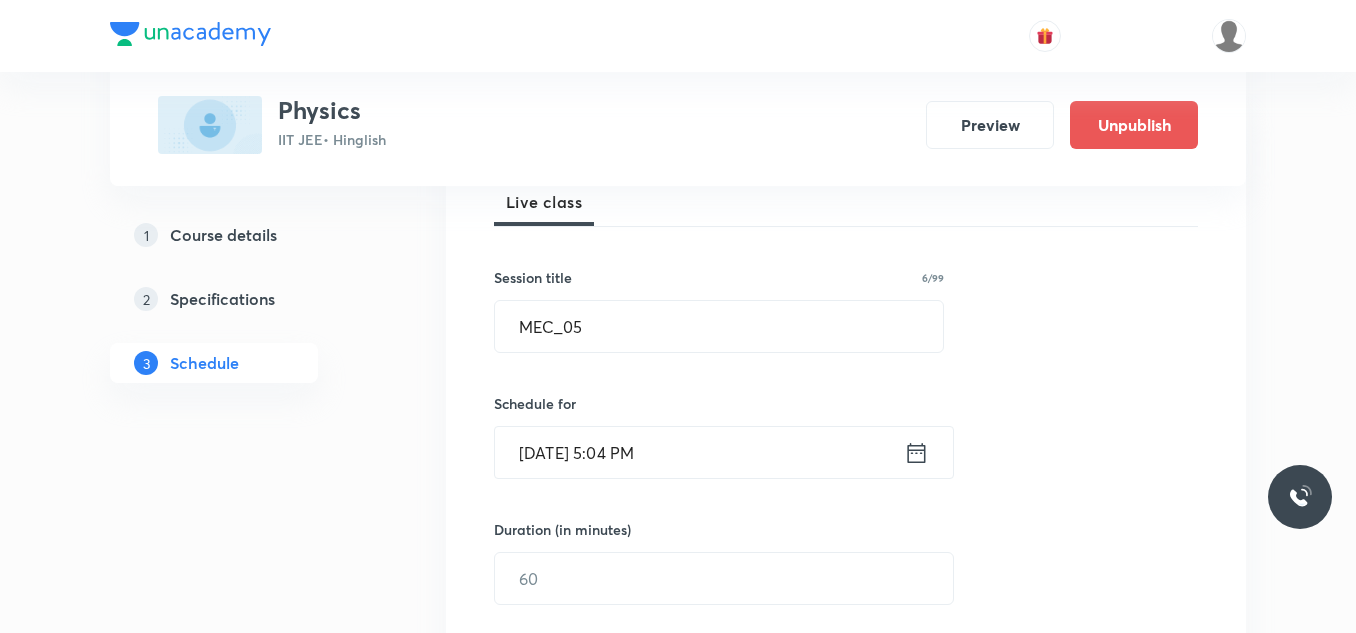 click on "Jul 11, 2025, 5:04 PM" at bounding box center [699, 452] 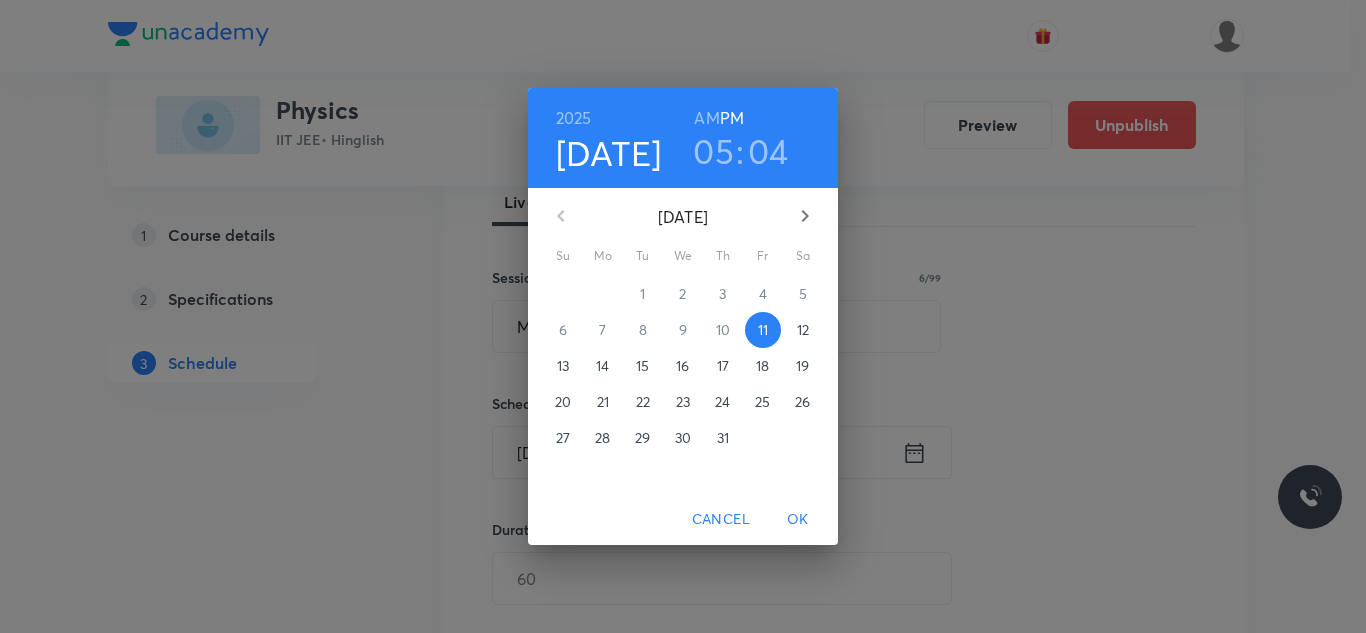 click on "12" at bounding box center (803, 330) 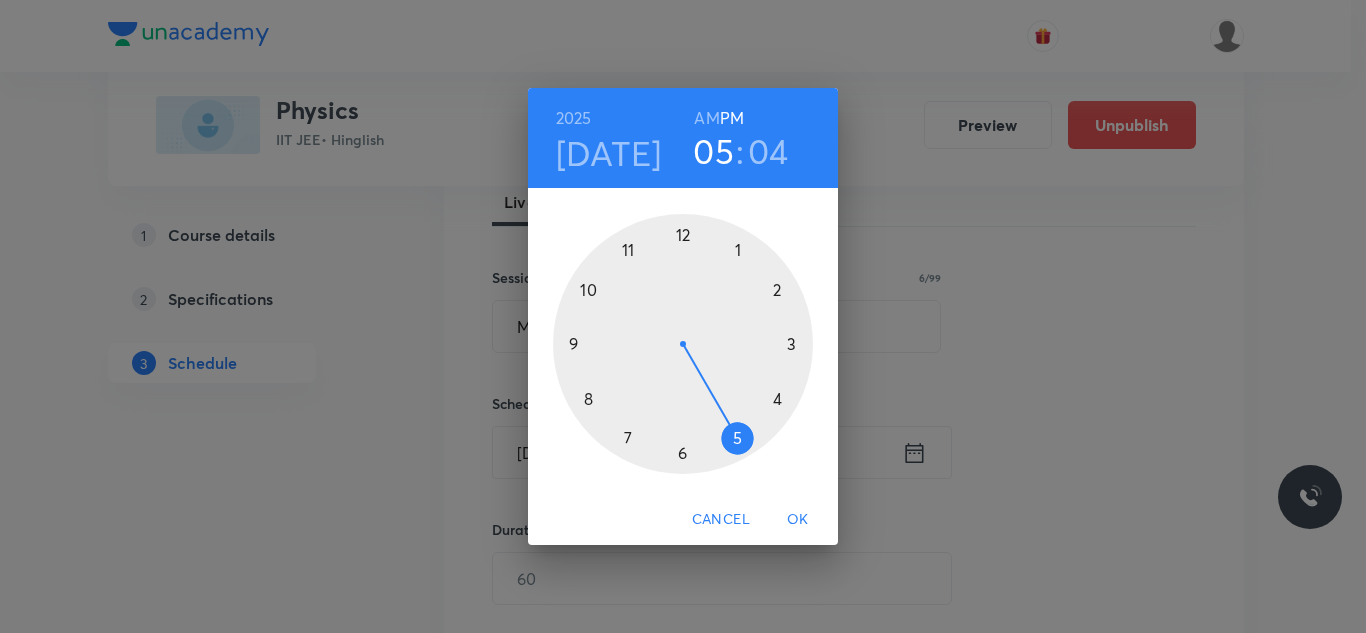 click at bounding box center (683, 344) 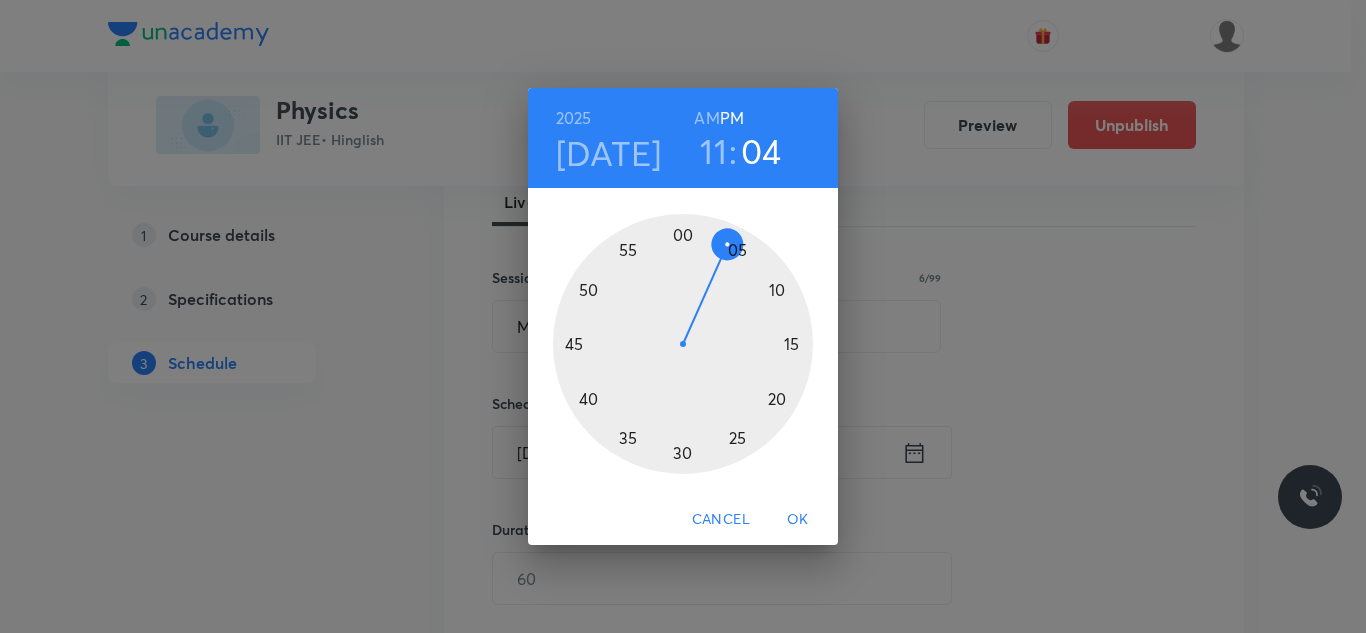 click on "AM" at bounding box center [706, 118] 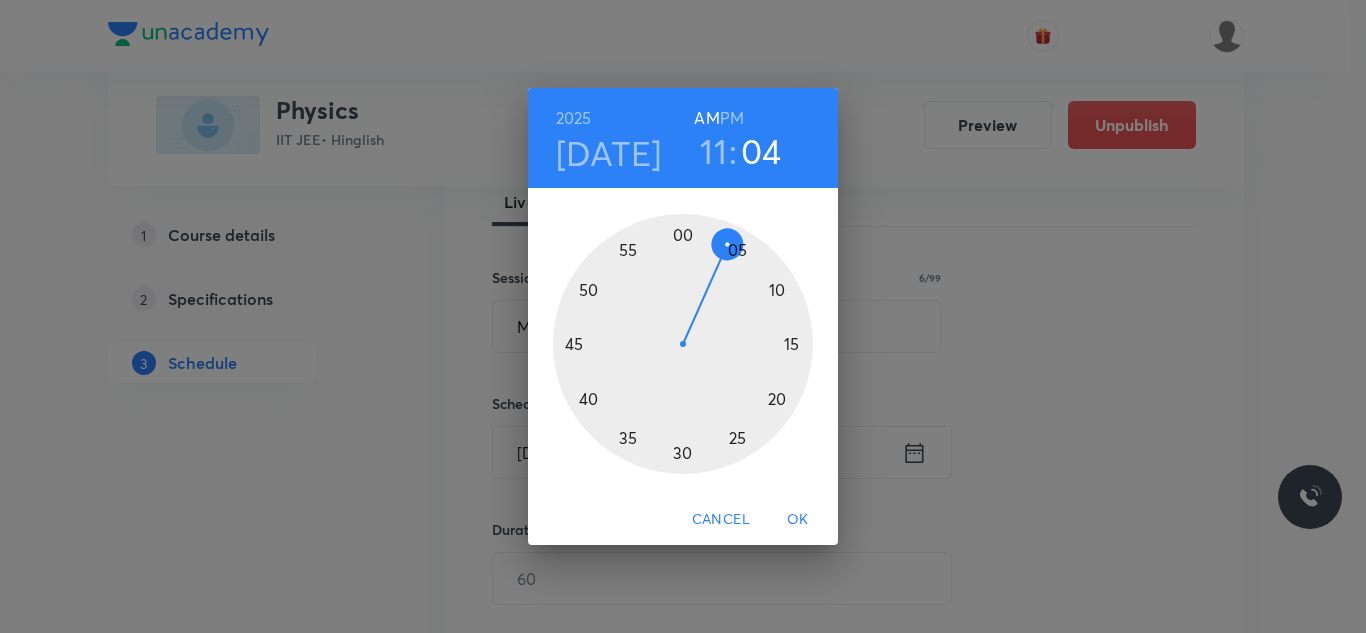 click at bounding box center (683, 344) 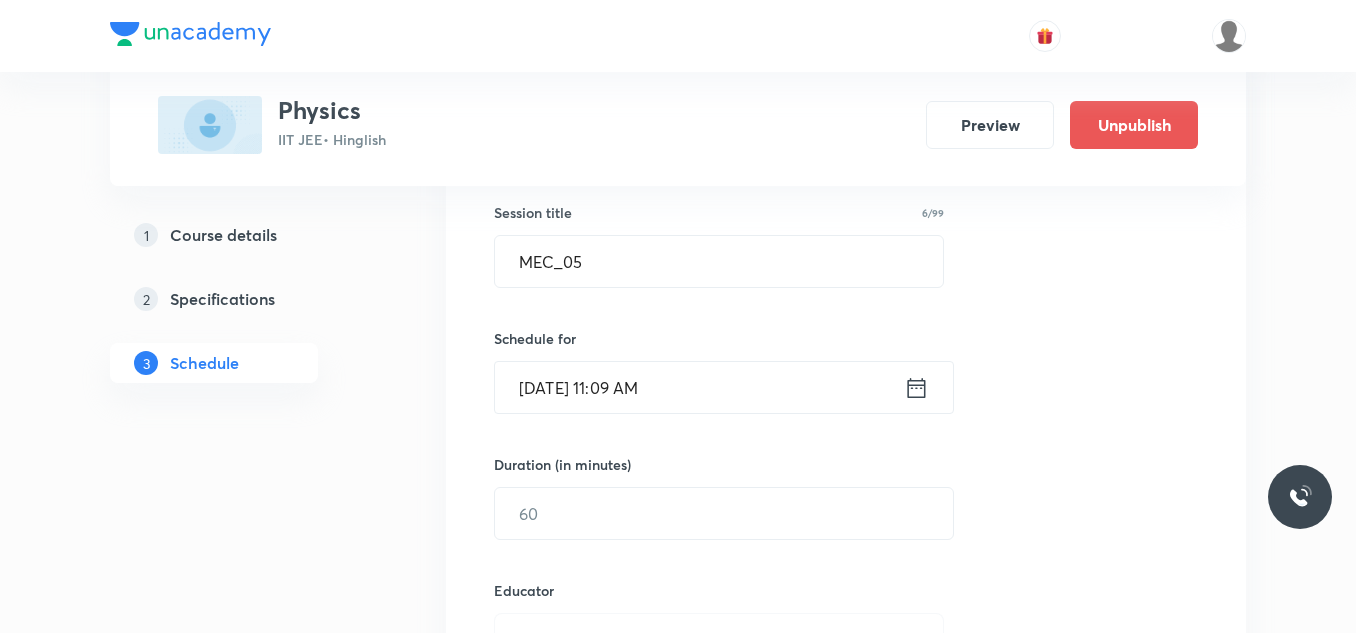 scroll, scrollTop: 400, scrollLeft: 0, axis: vertical 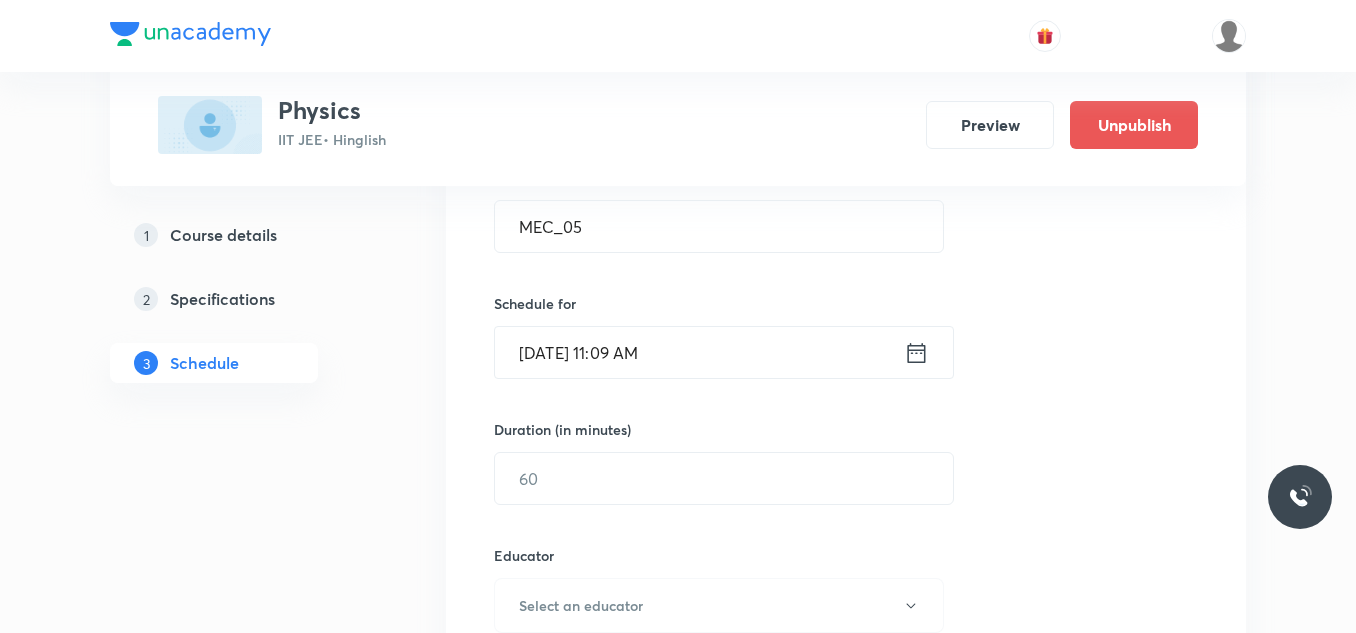 click on "Jul 12, 2025, 11:09 AM" at bounding box center (699, 352) 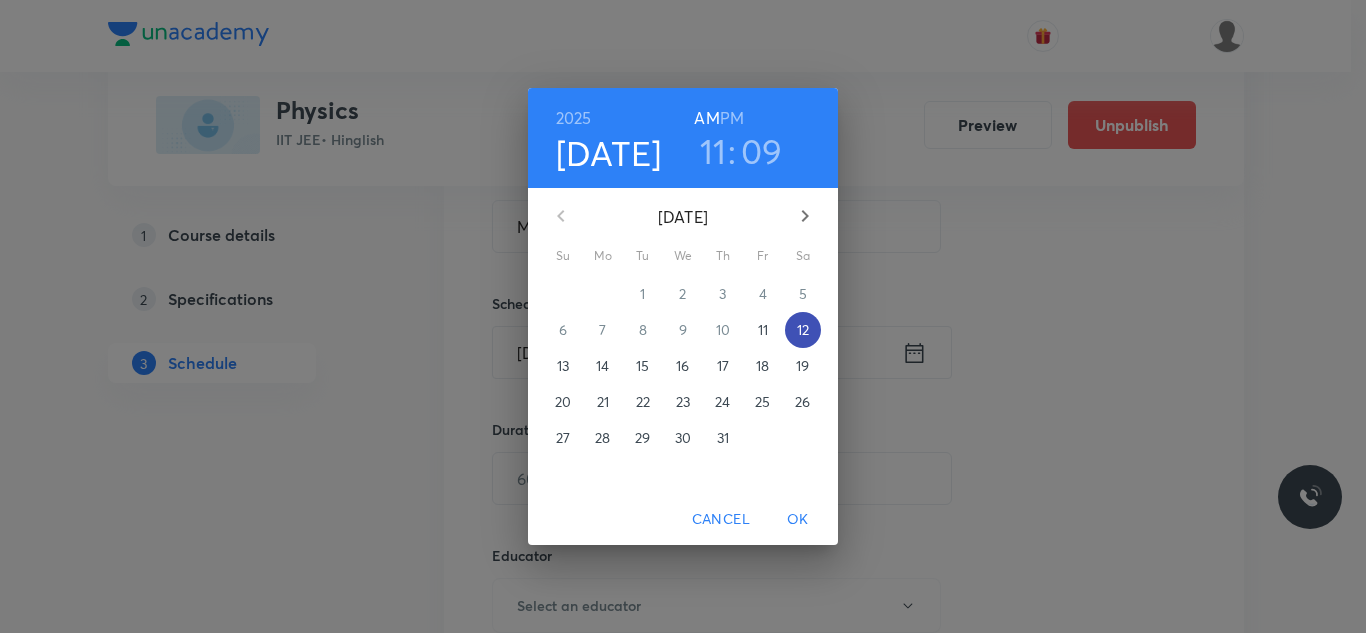 click on "12" at bounding box center [803, 330] 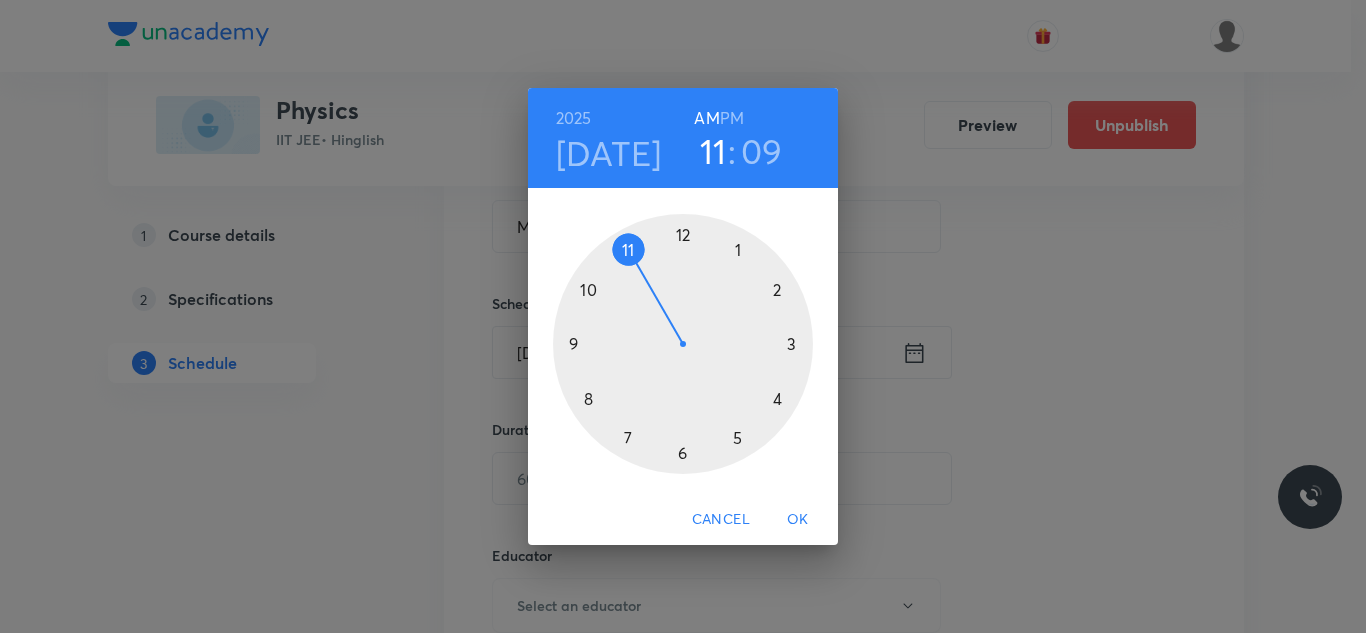 click at bounding box center [683, 344] 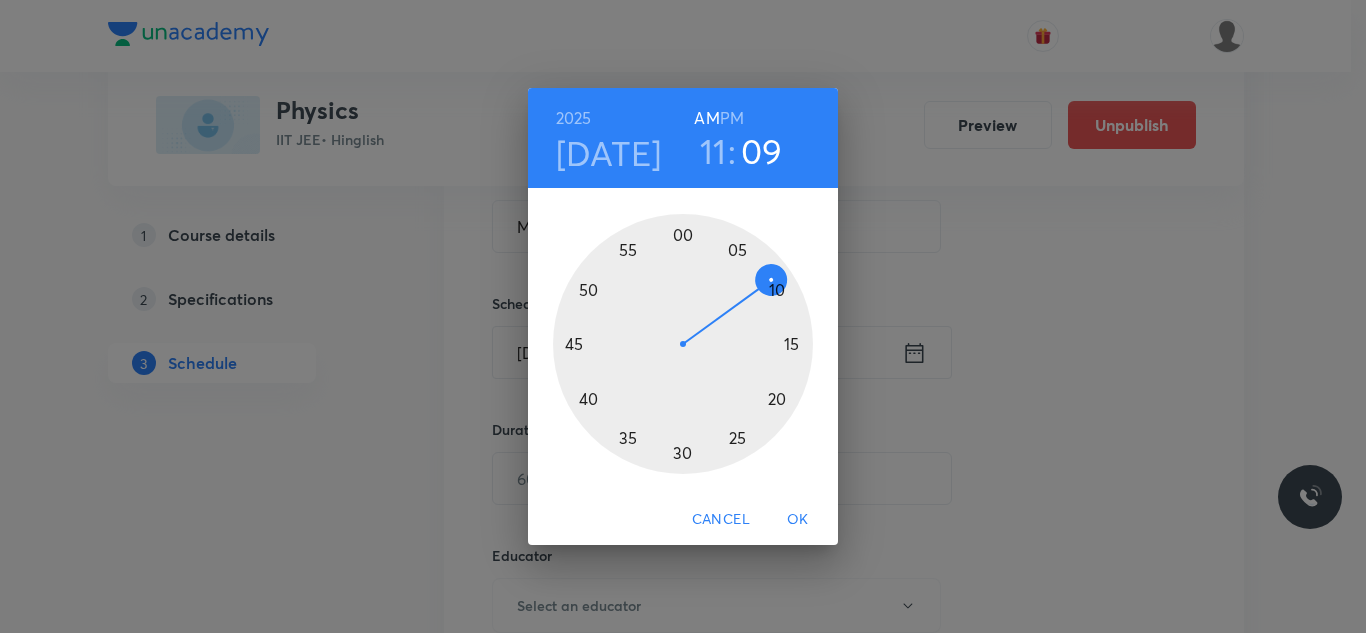 click at bounding box center [683, 344] 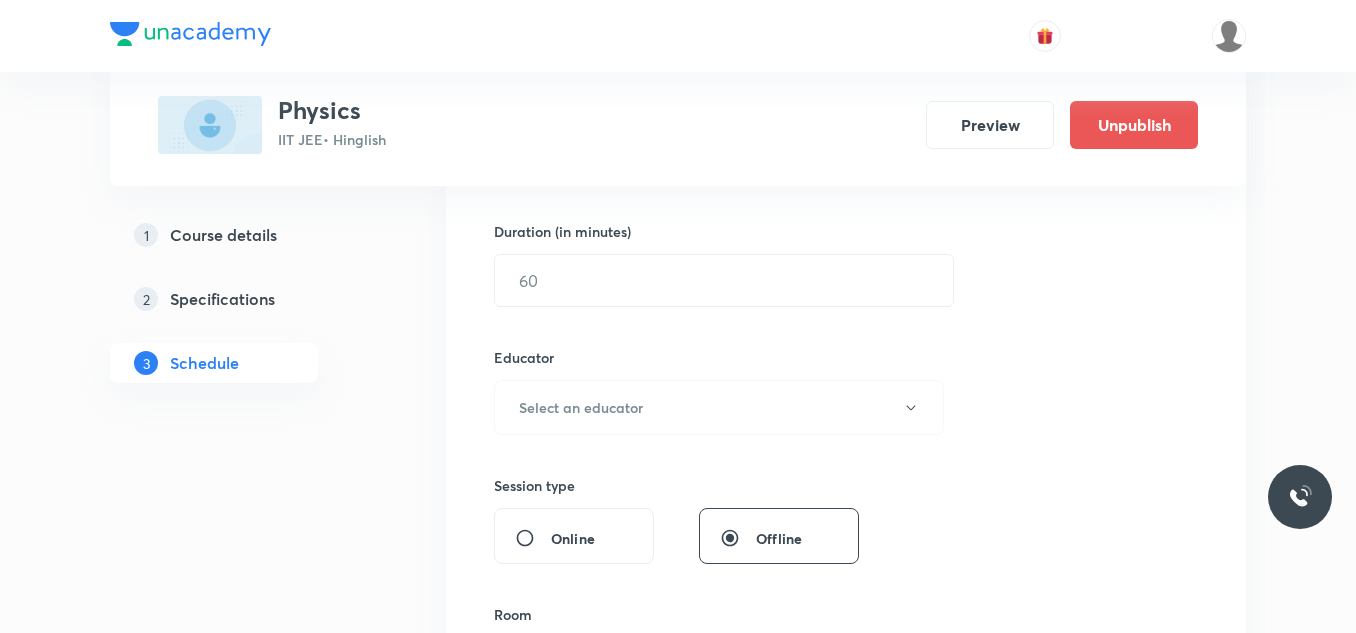 scroll, scrollTop: 600, scrollLeft: 0, axis: vertical 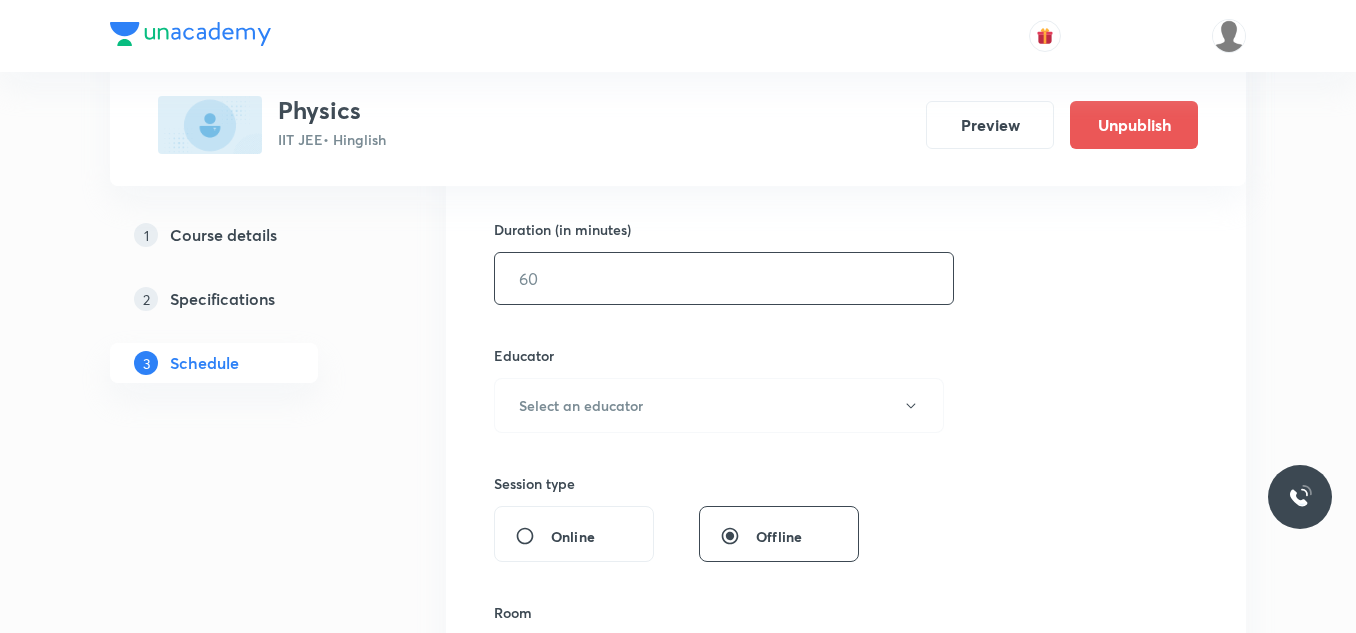 drag, startPoint x: 682, startPoint y: 280, endPoint x: 693, endPoint y: 276, distance: 11.7046995 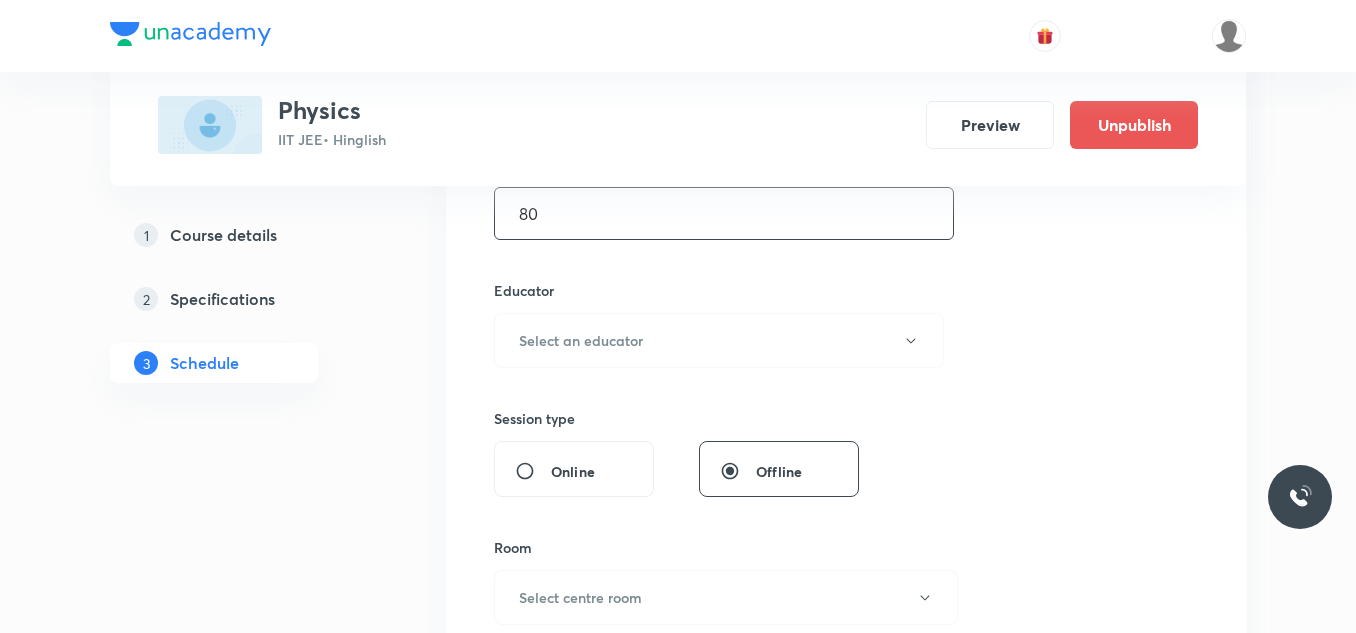 scroll, scrollTop: 700, scrollLeft: 0, axis: vertical 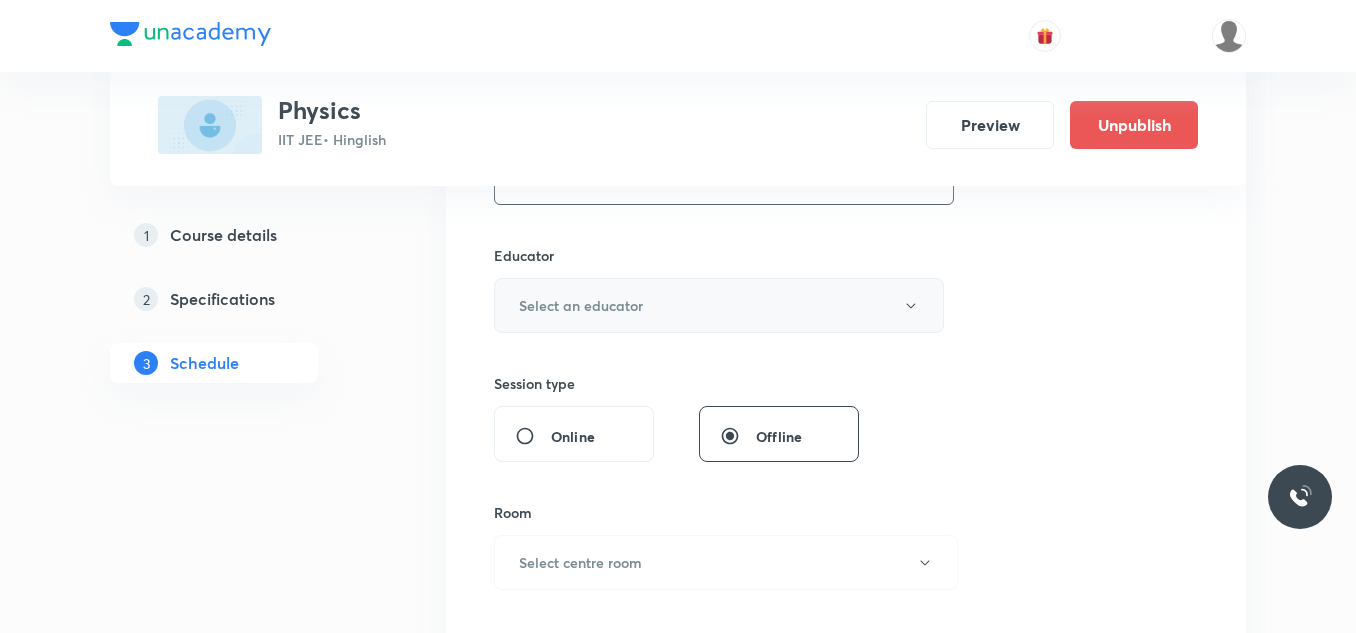 type on "80" 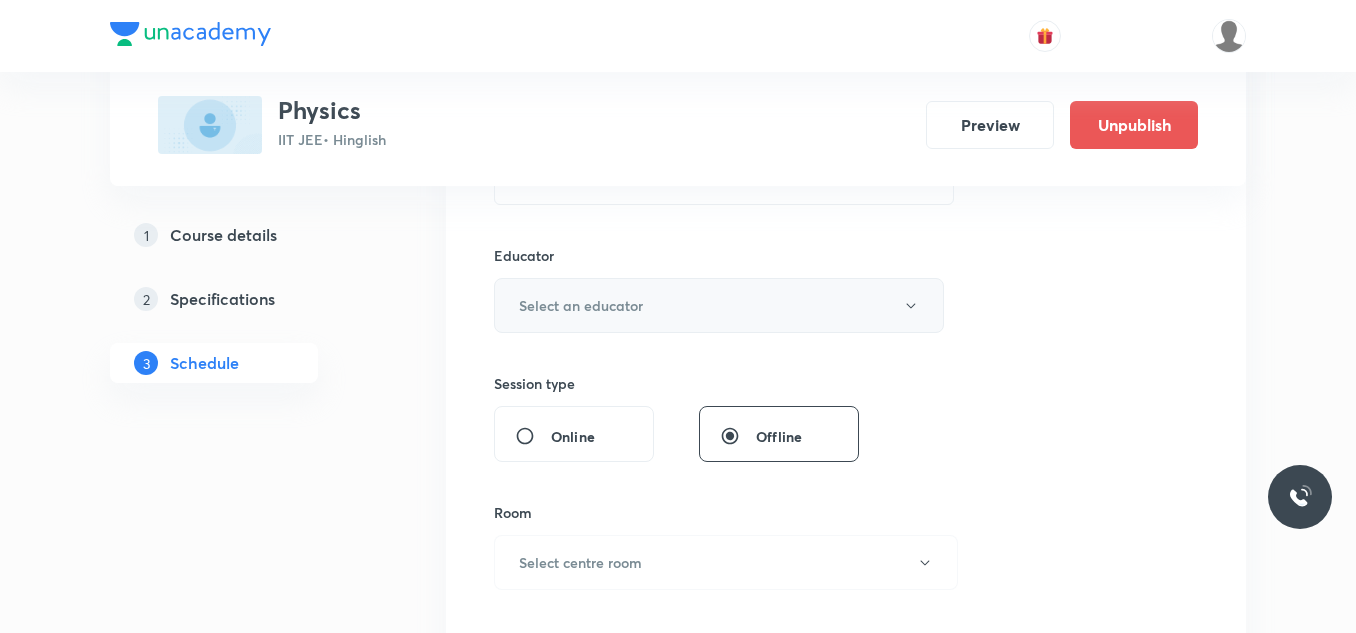 click on "Select an educator" at bounding box center [581, 305] 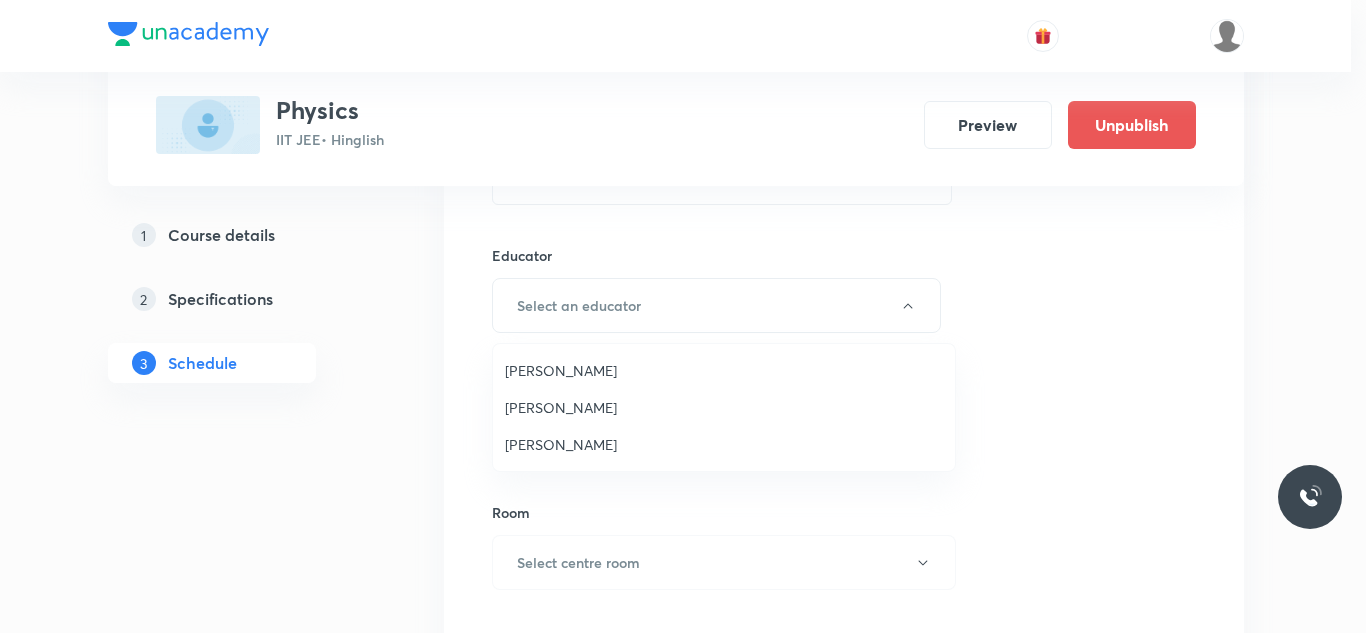 click on "Siddharth Jindal" at bounding box center (724, 444) 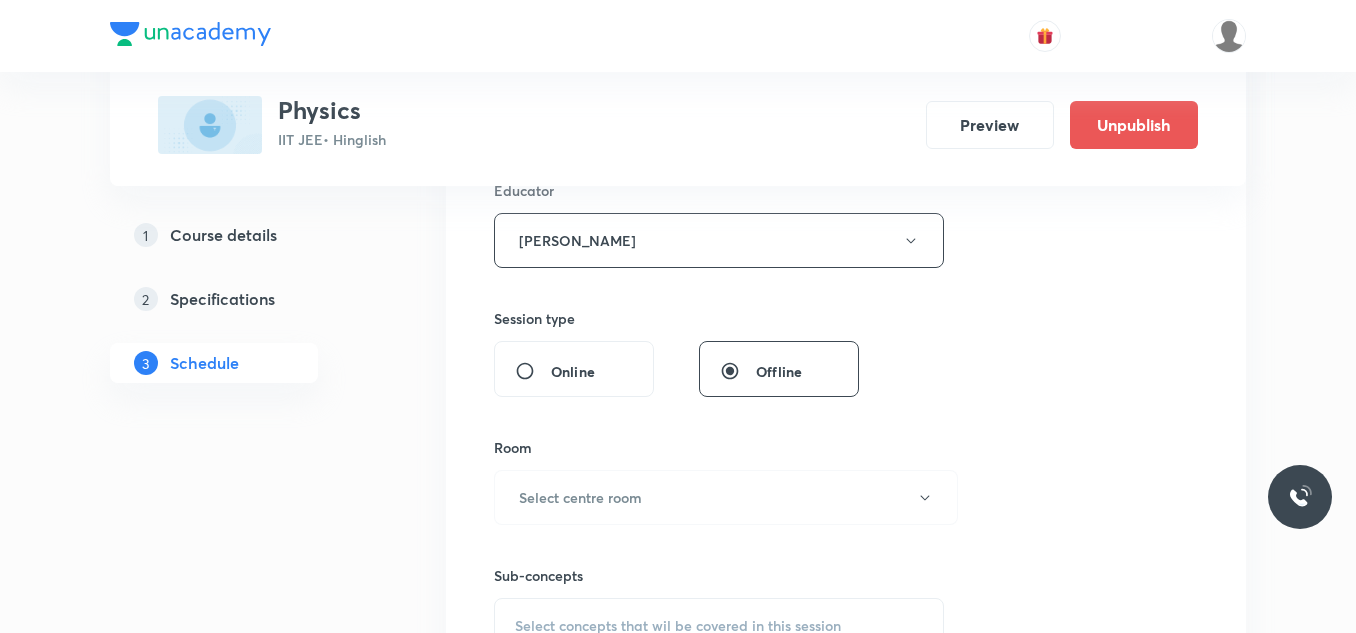 scroll, scrollTop: 800, scrollLeft: 0, axis: vertical 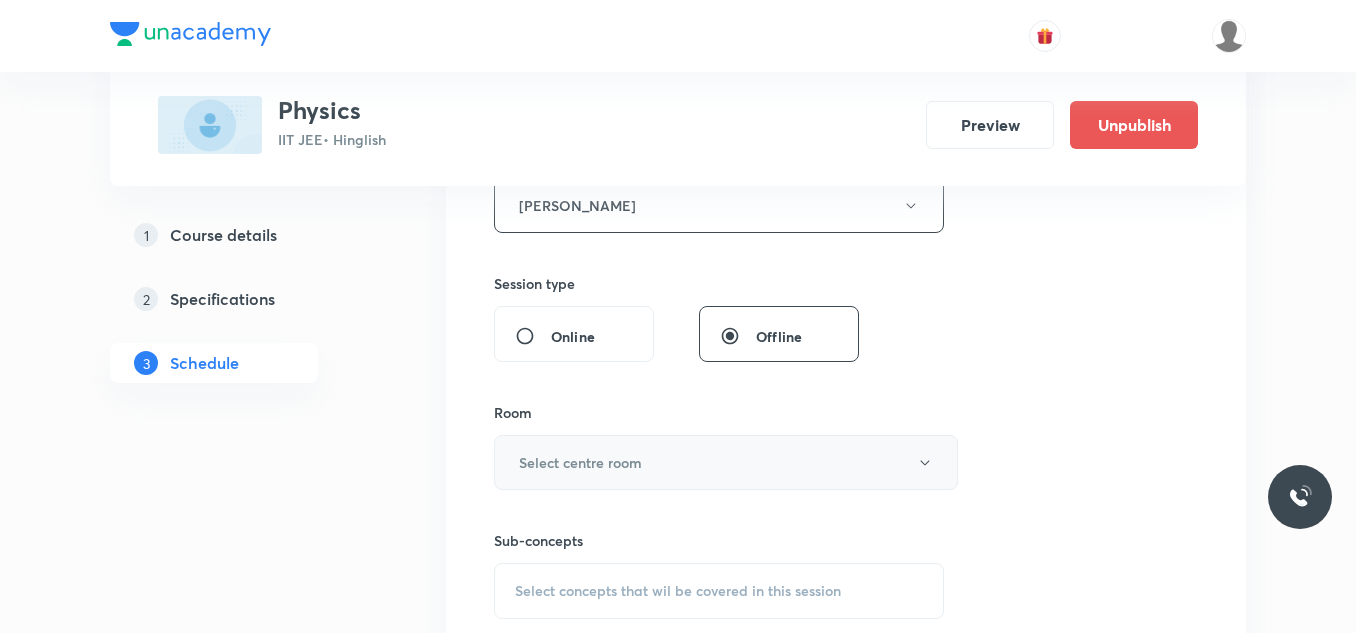 click on "Select centre room" at bounding box center (580, 462) 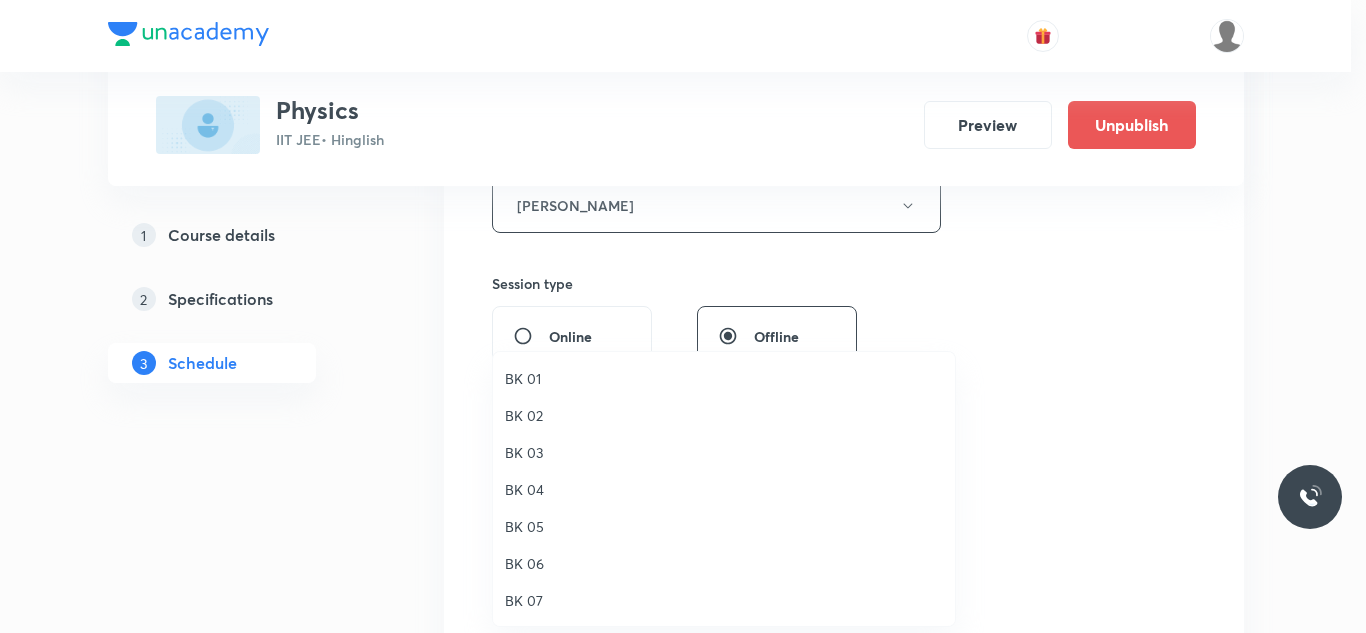 click on "BK 07" at bounding box center [724, 600] 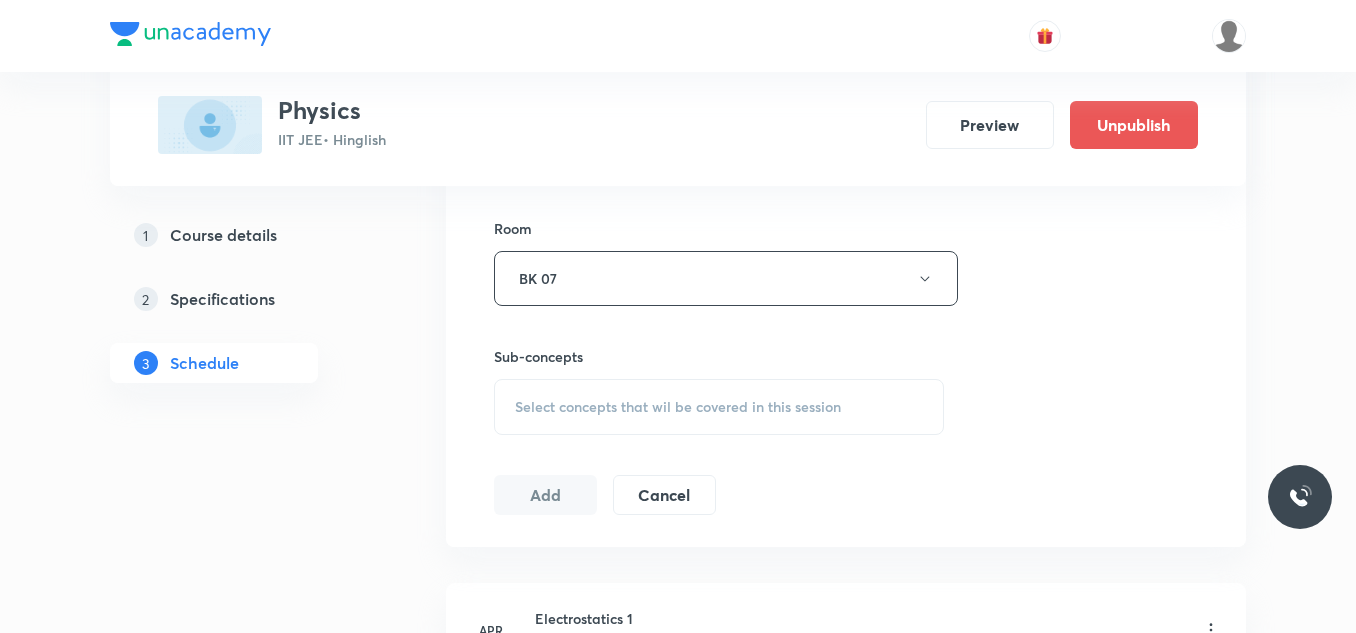 scroll, scrollTop: 1000, scrollLeft: 0, axis: vertical 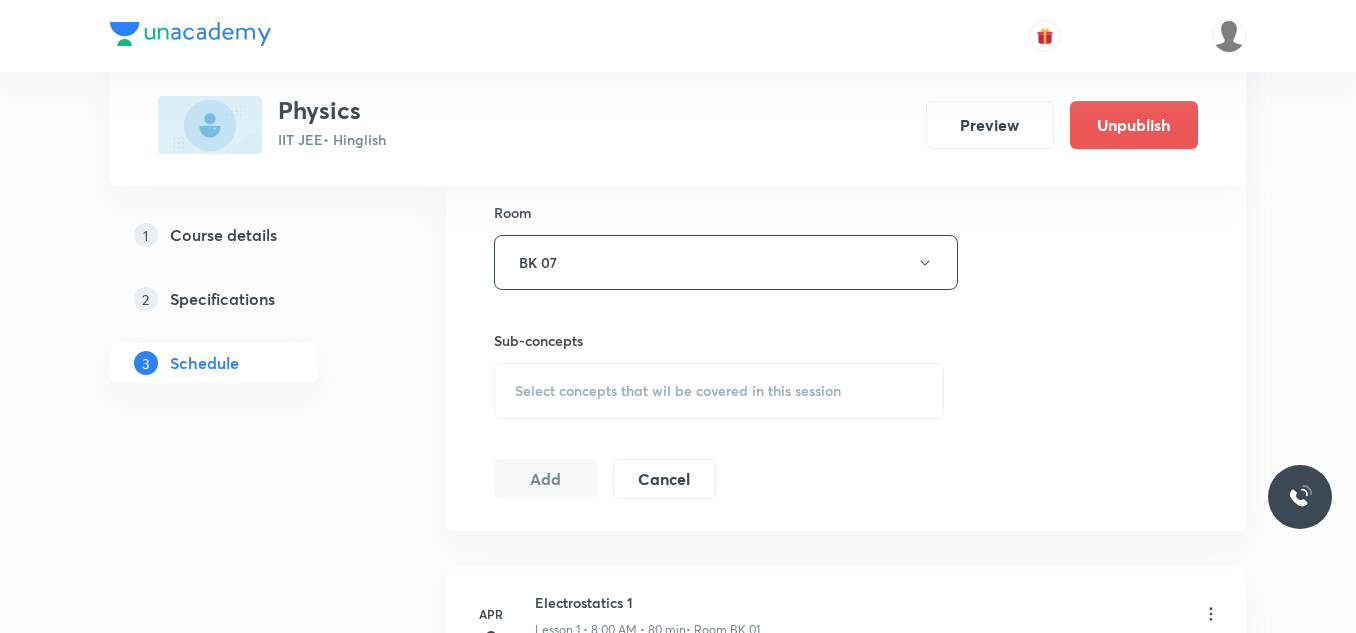 click on "Select concepts that wil be covered in this session" at bounding box center (678, 391) 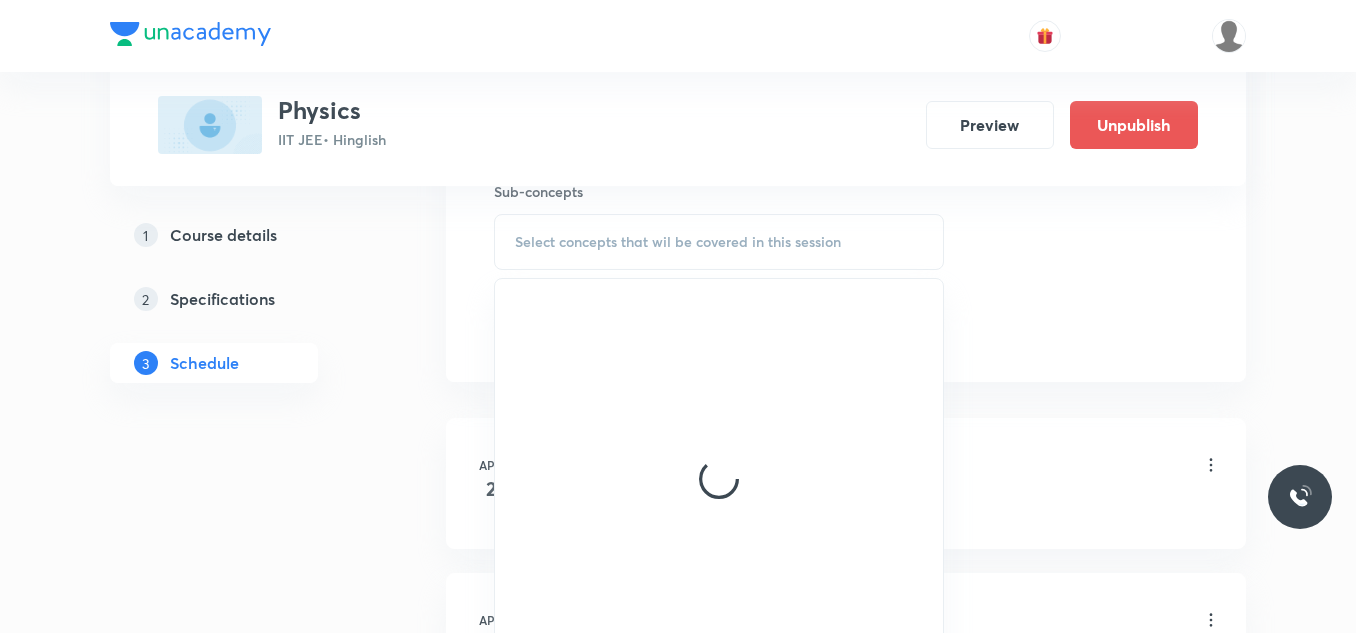 scroll, scrollTop: 1200, scrollLeft: 0, axis: vertical 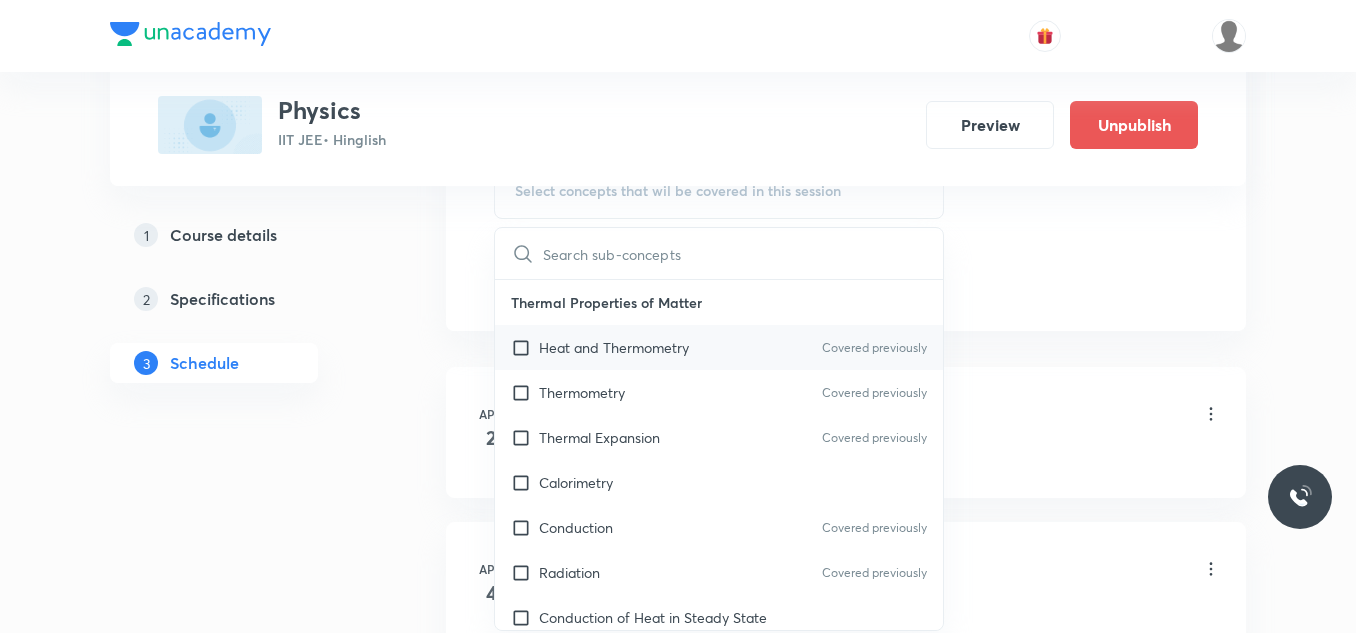 click on "Heat and Thermometry" at bounding box center (614, 347) 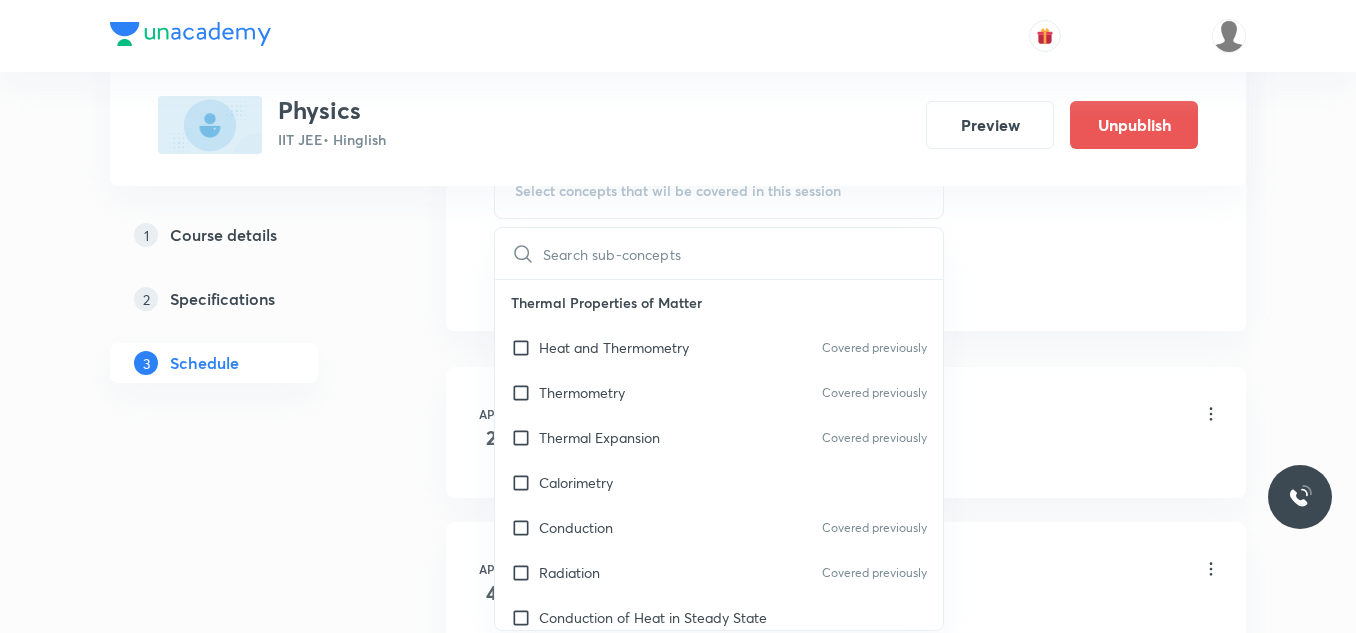 checkbox on "true" 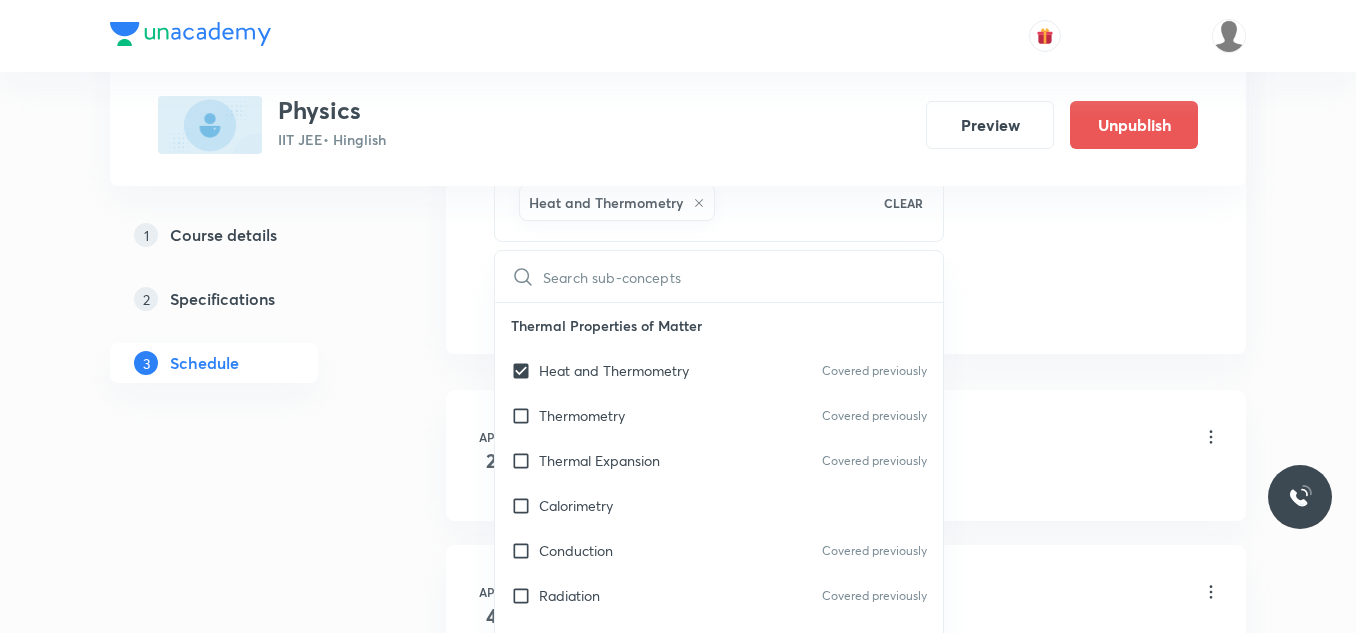 drag, startPoint x: 1064, startPoint y: 292, endPoint x: 909, endPoint y: 300, distance: 155.20631 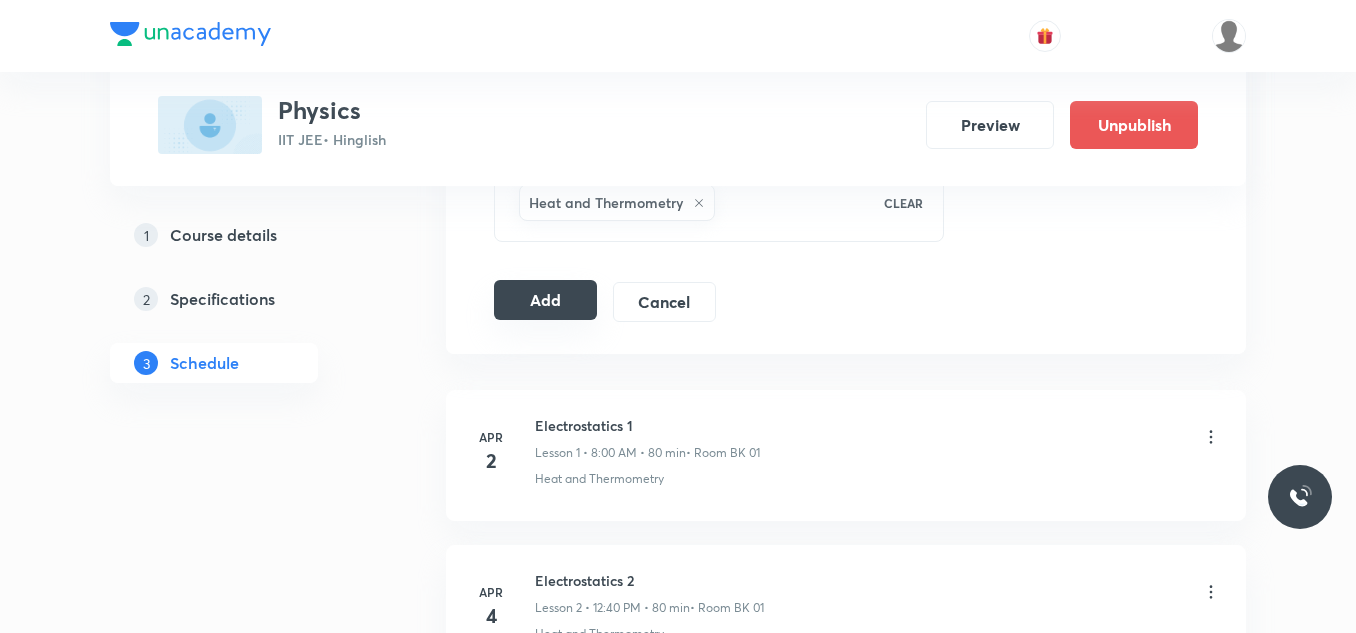 click on "Add" at bounding box center (545, 300) 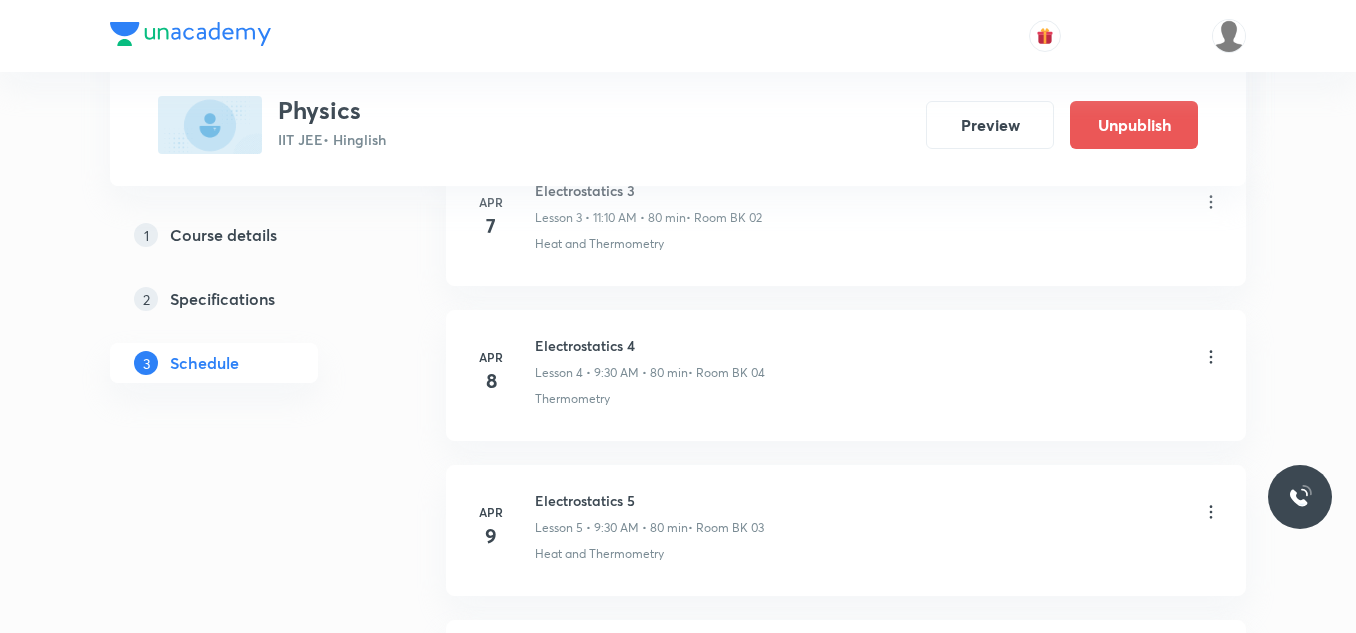 scroll, scrollTop: 700, scrollLeft: 0, axis: vertical 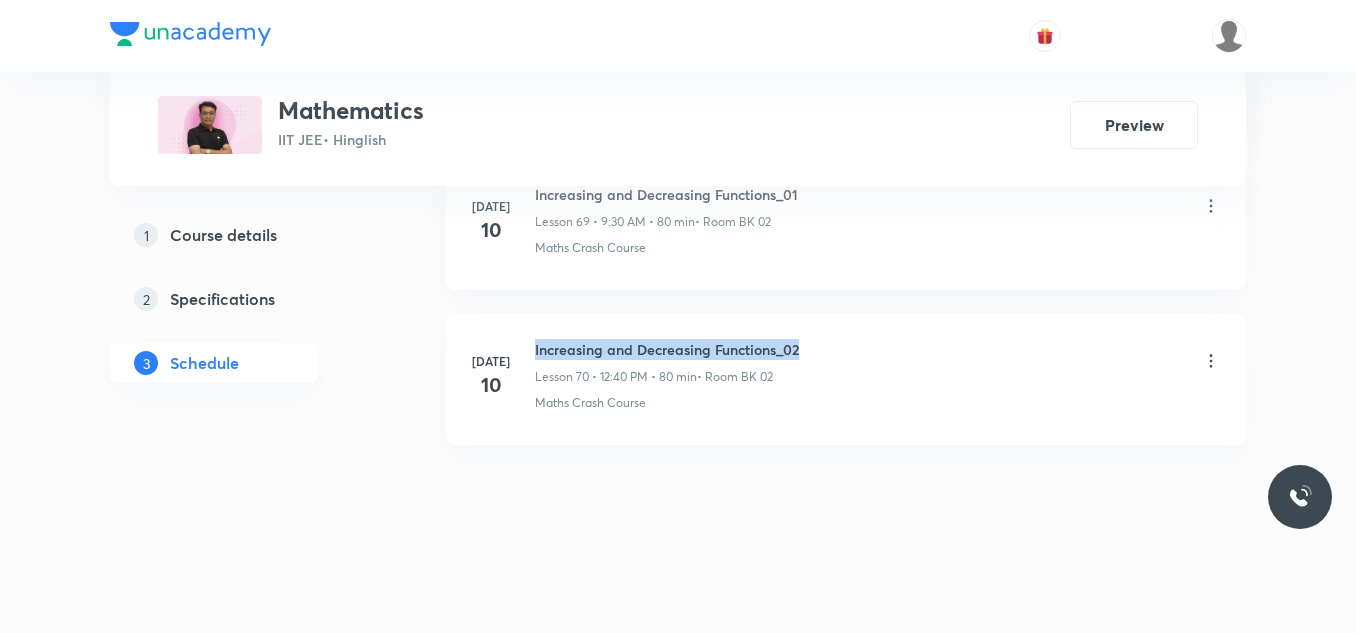drag, startPoint x: 535, startPoint y: 350, endPoint x: 810, endPoint y: 345, distance: 275.04544 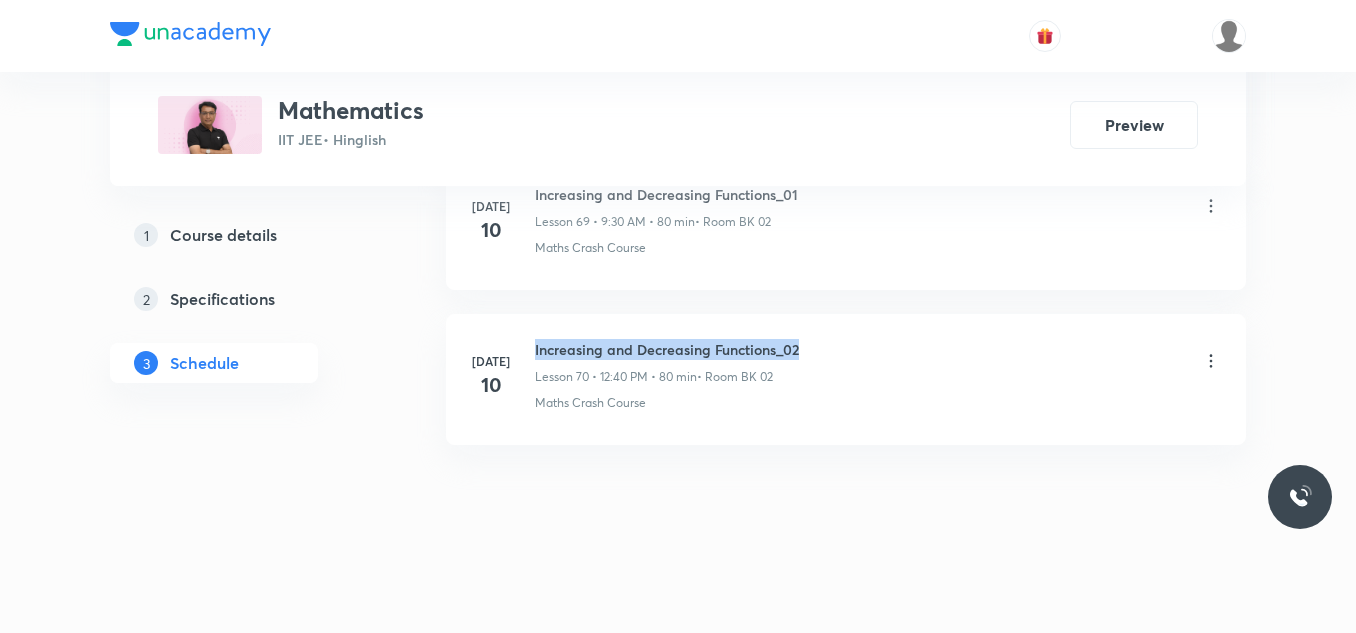 copy on "Increasing and Decreasing Functions_02" 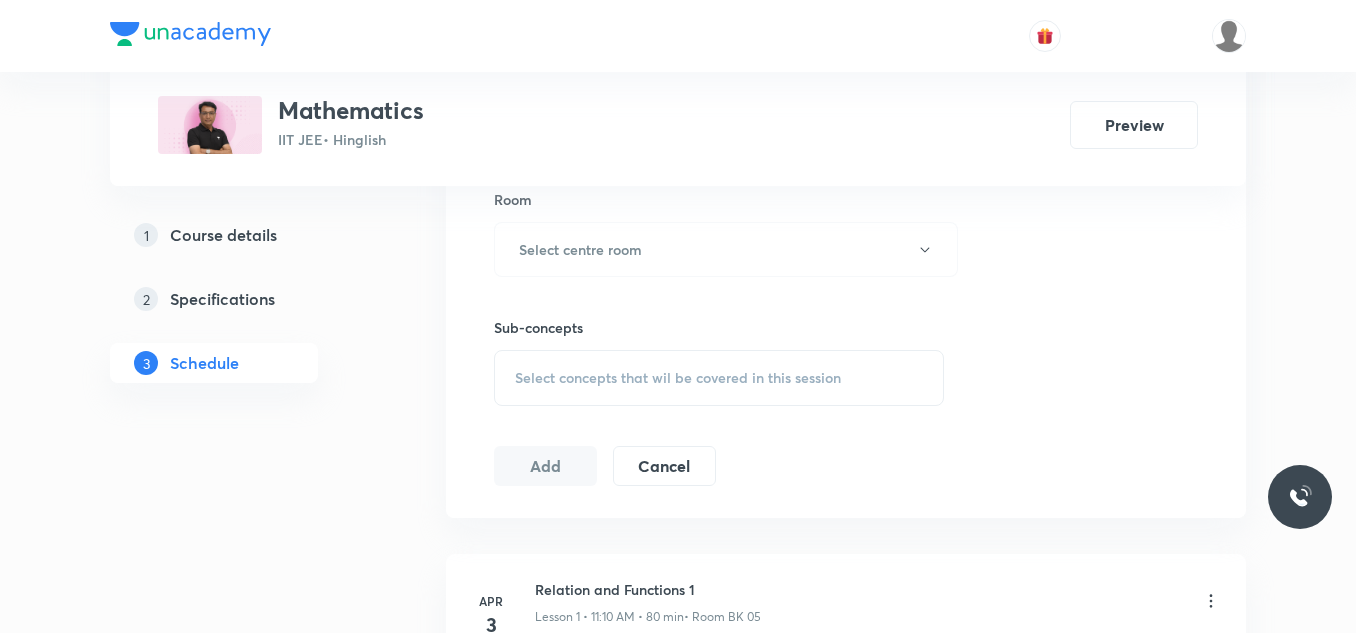 scroll, scrollTop: 0, scrollLeft: 0, axis: both 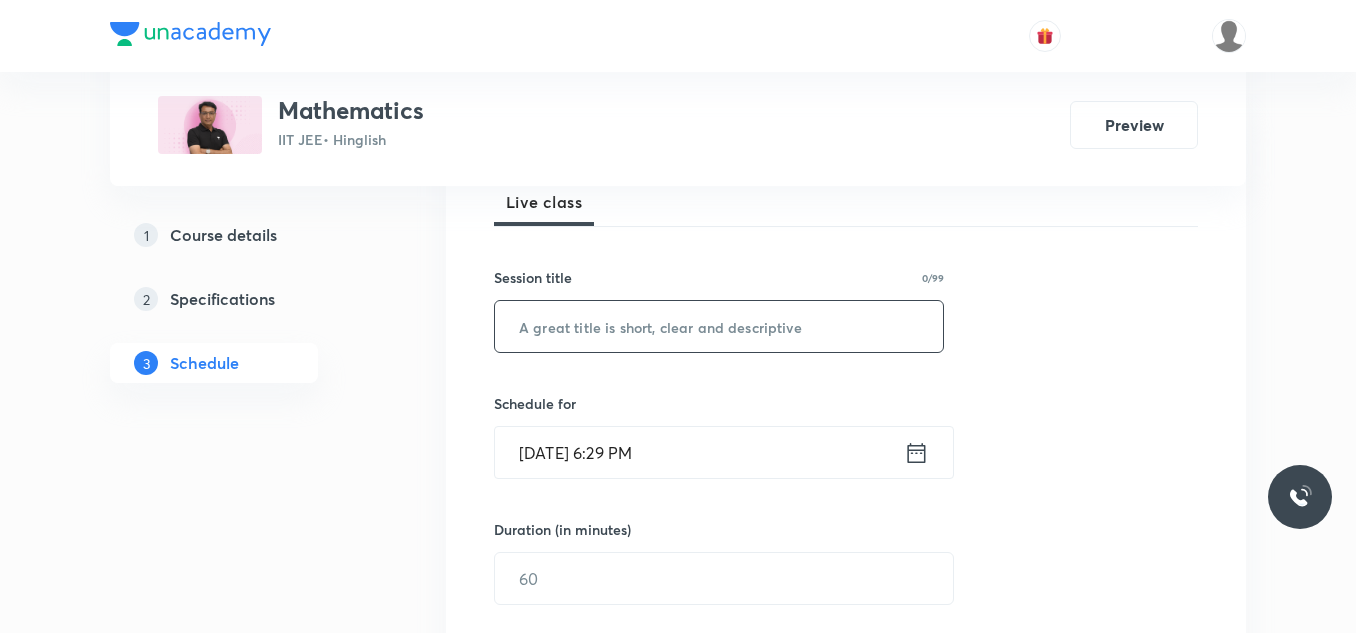 click at bounding box center [719, 326] 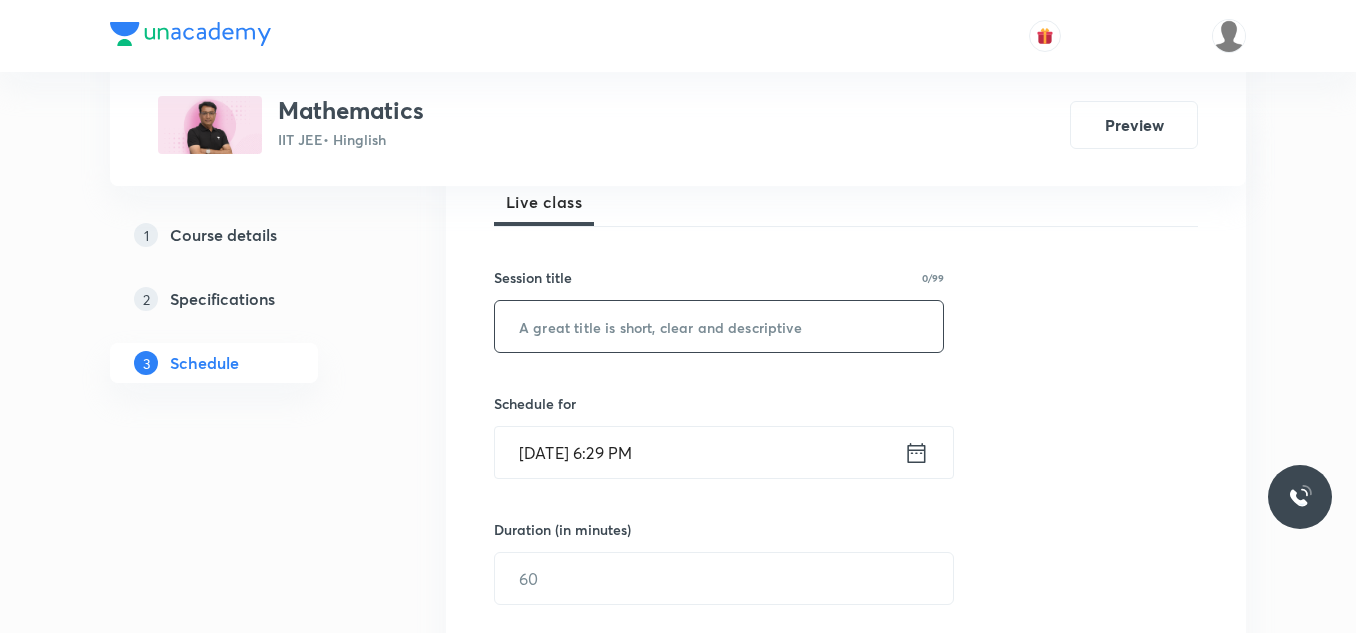 paste on "Increasing and Decreasing Functions_02" 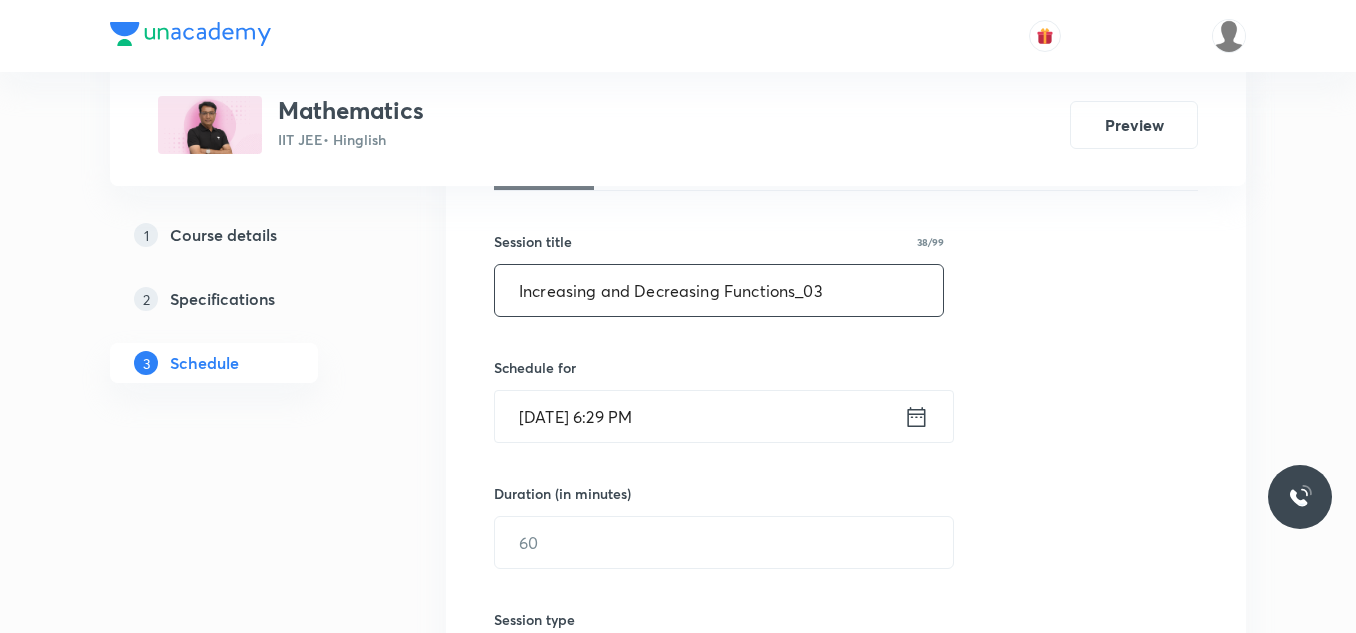 scroll, scrollTop: 400, scrollLeft: 0, axis: vertical 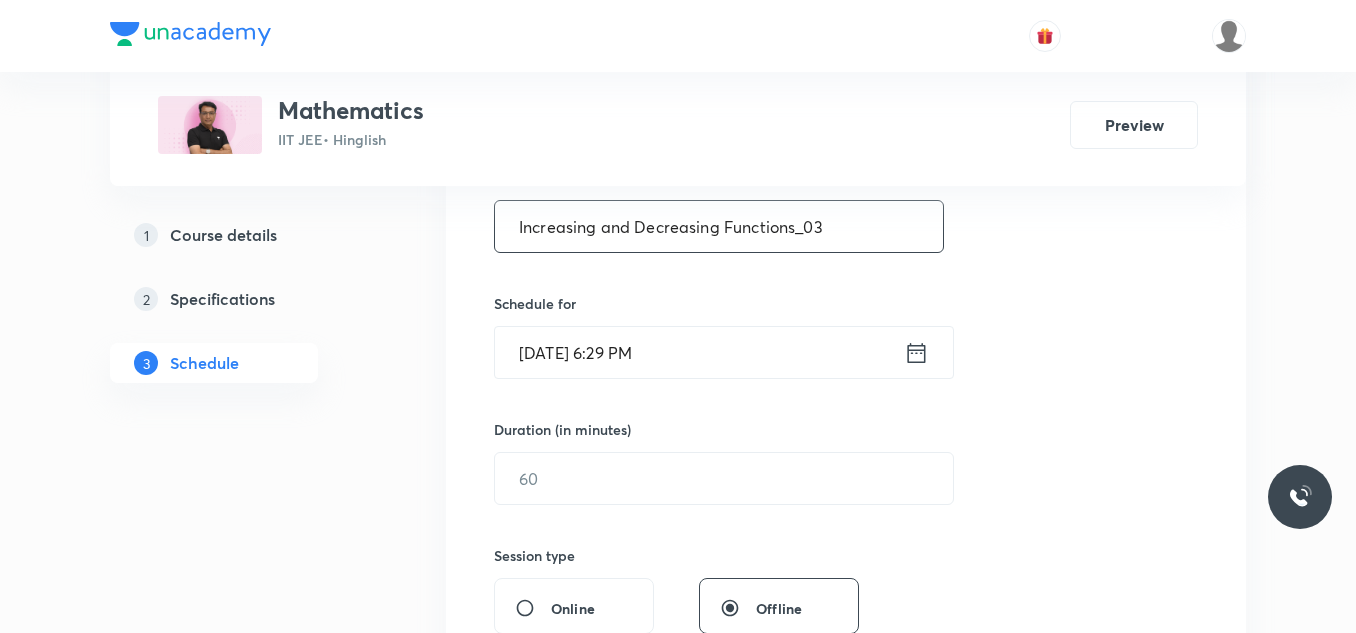 type on "Increasing and Decreasing Functions_03" 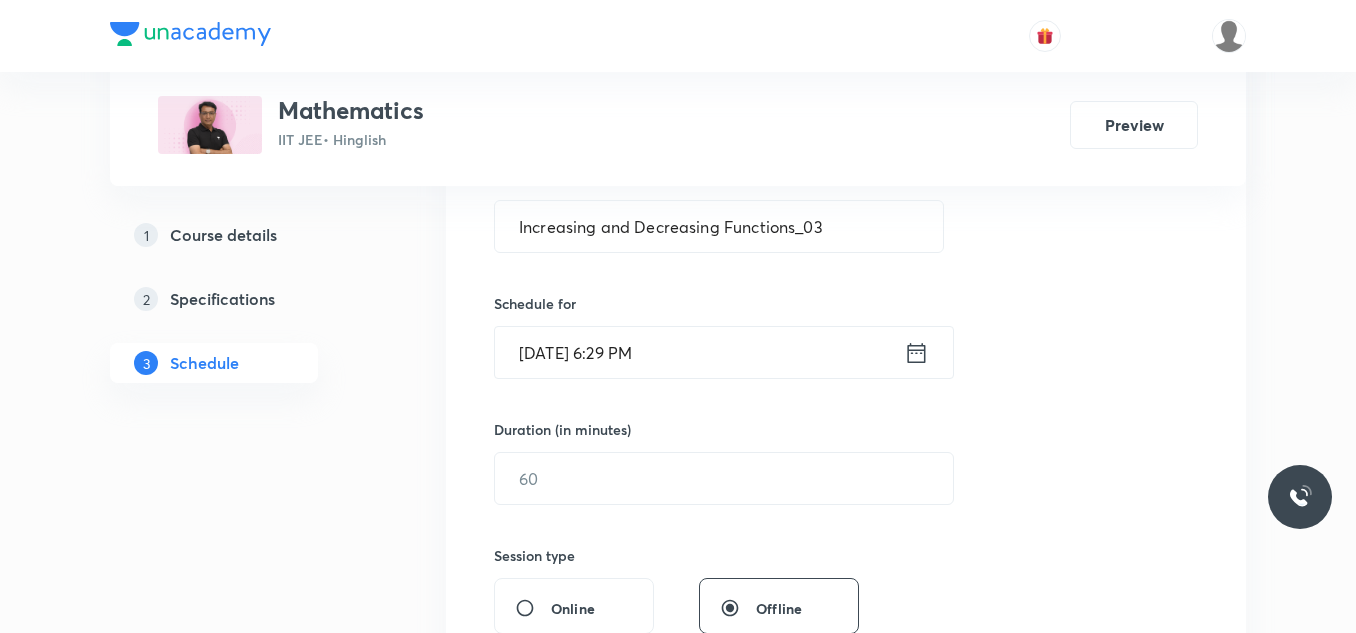 click on "Jul 11, 2025, 6:29 PM" at bounding box center [699, 352] 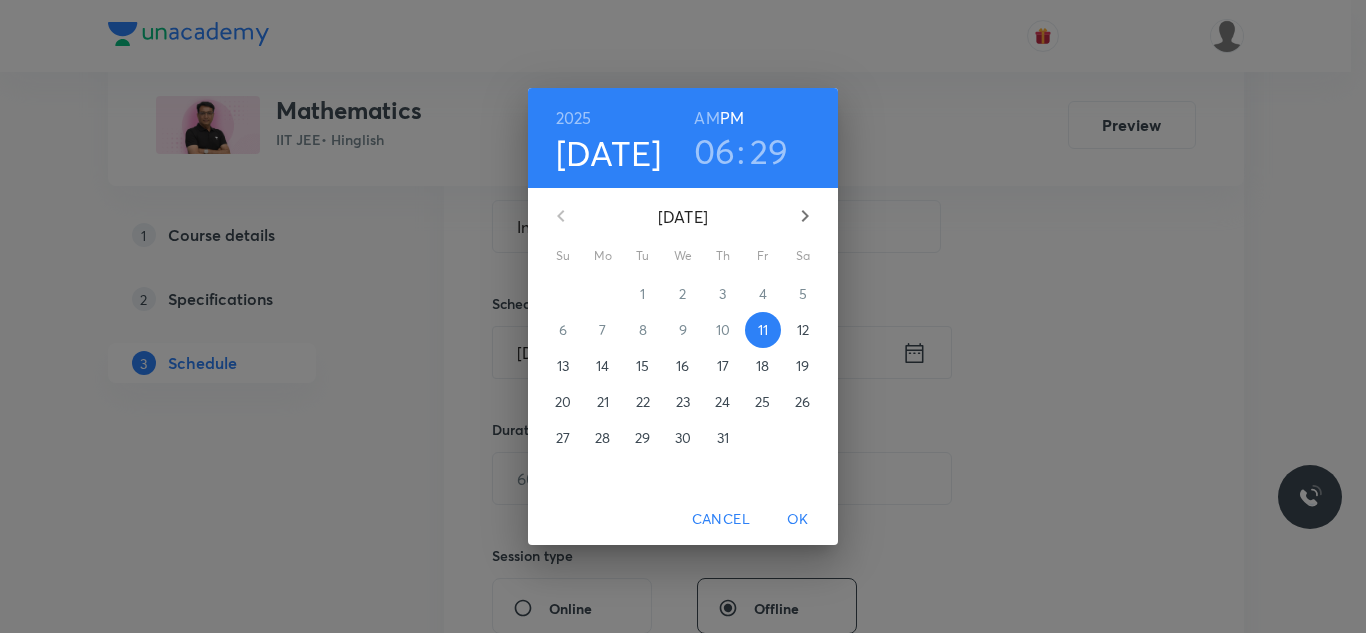 click on "12" at bounding box center [803, 330] 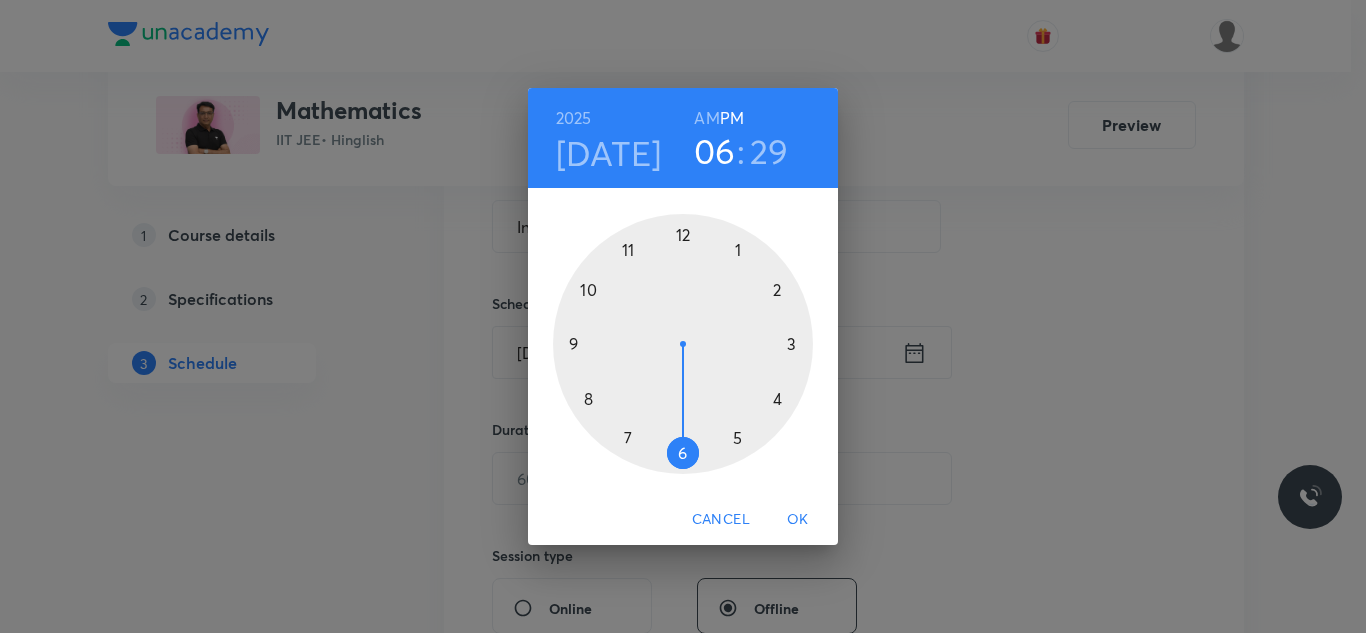 click at bounding box center (683, 344) 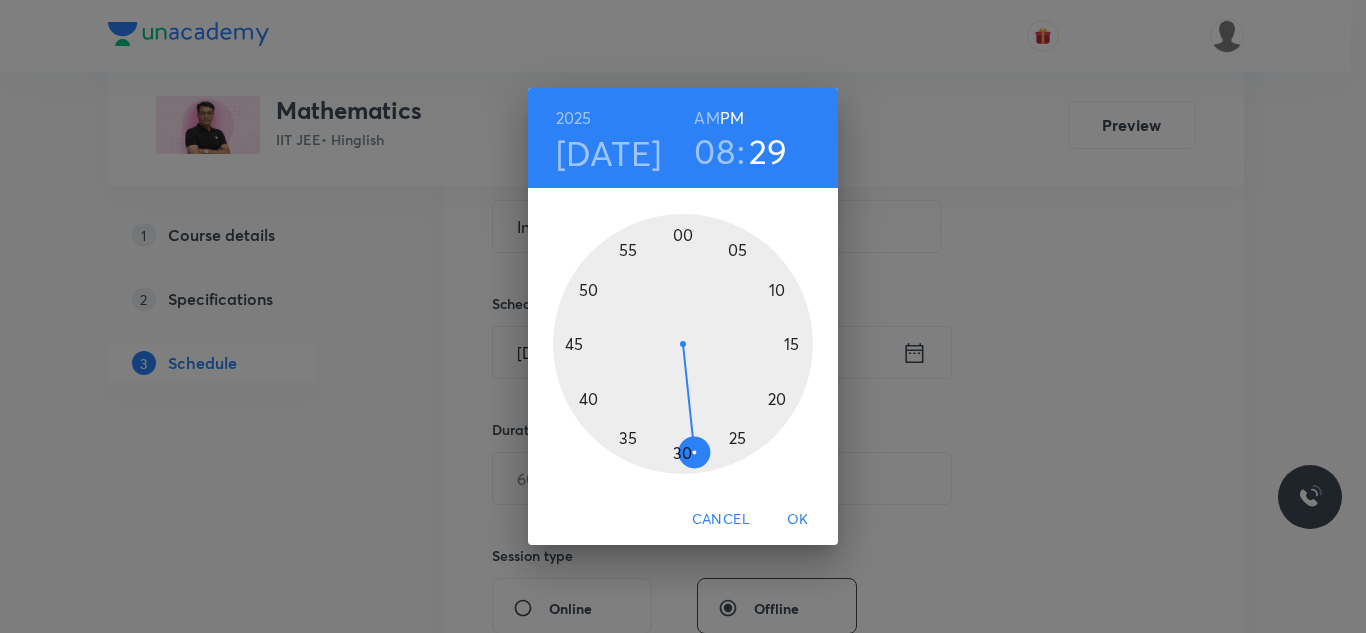 click on "AM" at bounding box center (706, 118) 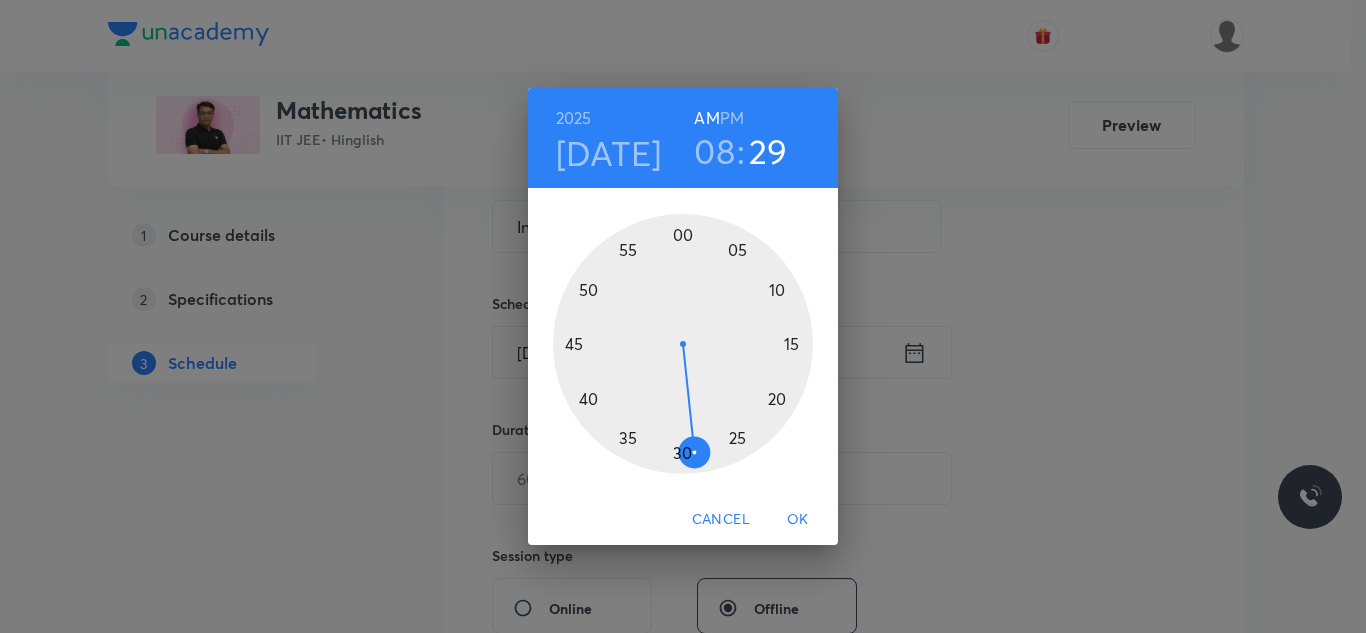 click at bounding box center (683, 344) 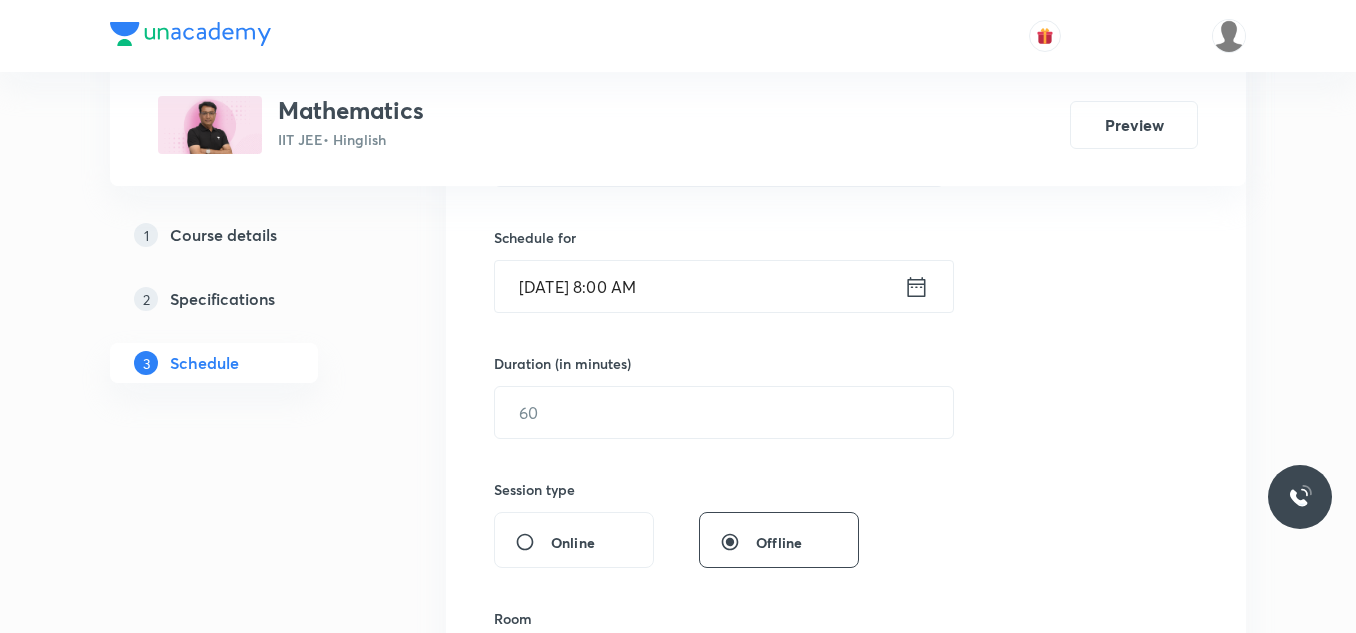 scroll, scrollTop: 500, scrollLeft: 0, axis: vertical 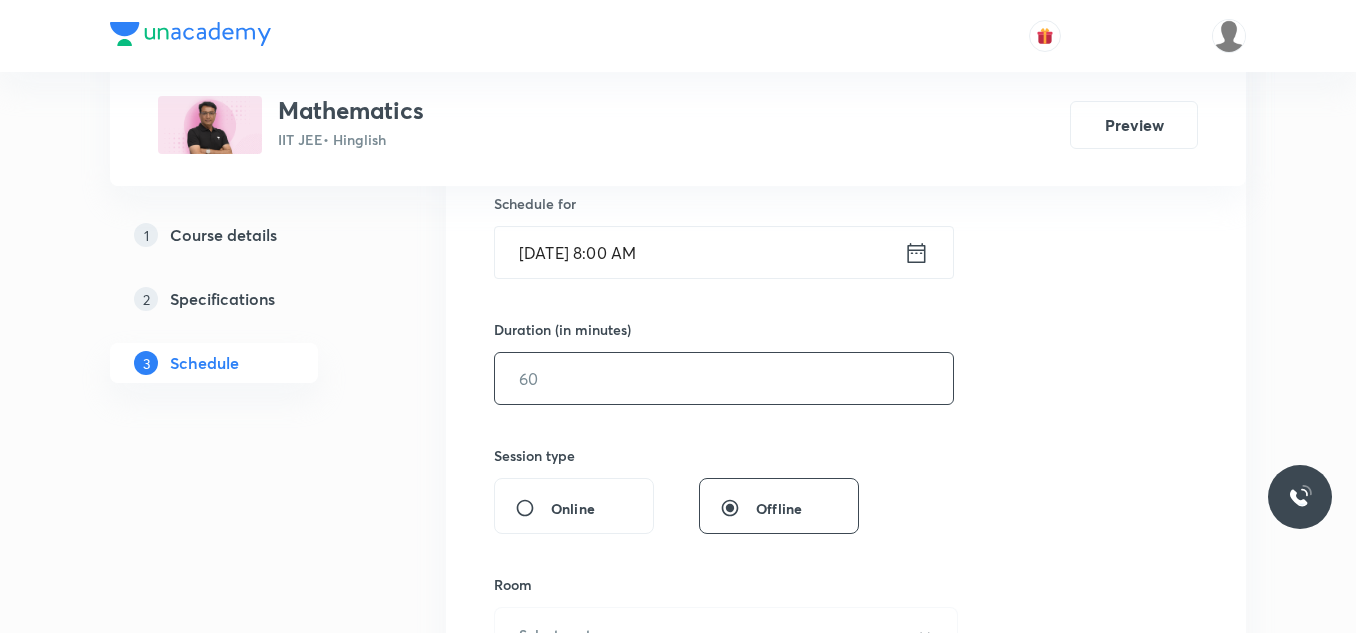click at bounding box center [724, 378] 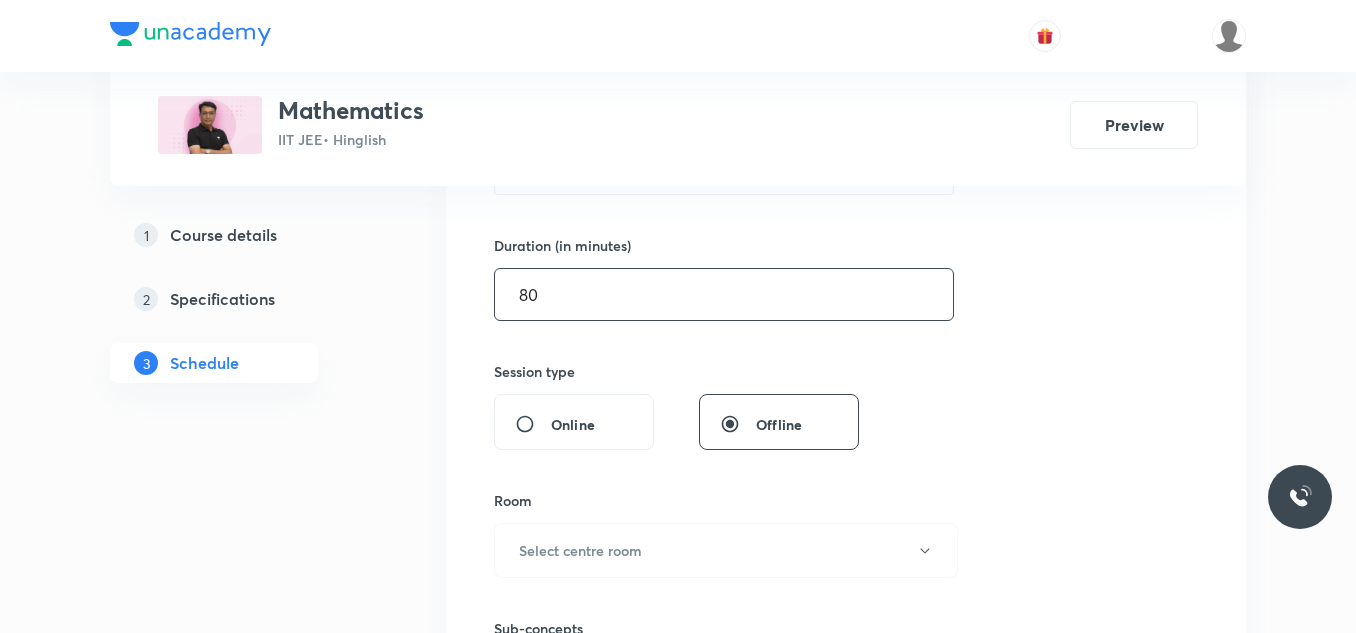 scroll, scrollTop: 700, scrollLeft: 0, axis: vertical 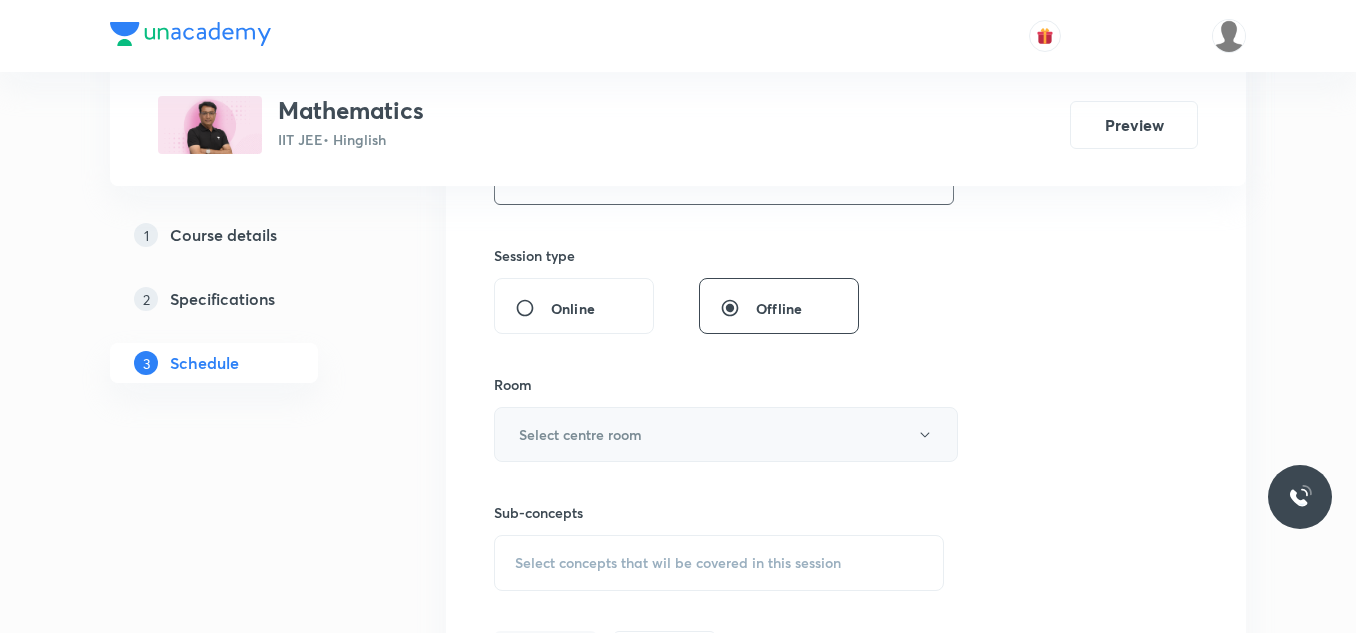 type on "80" 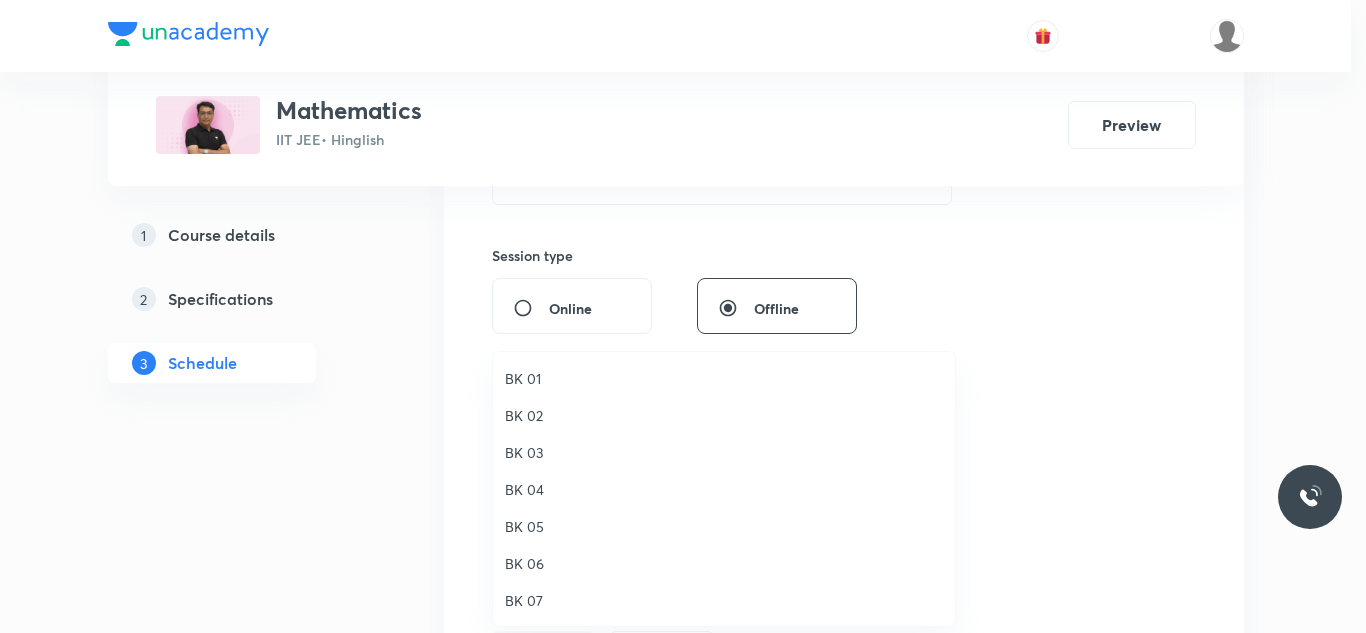 click on "BK 02" at bounding box center (724, 415) 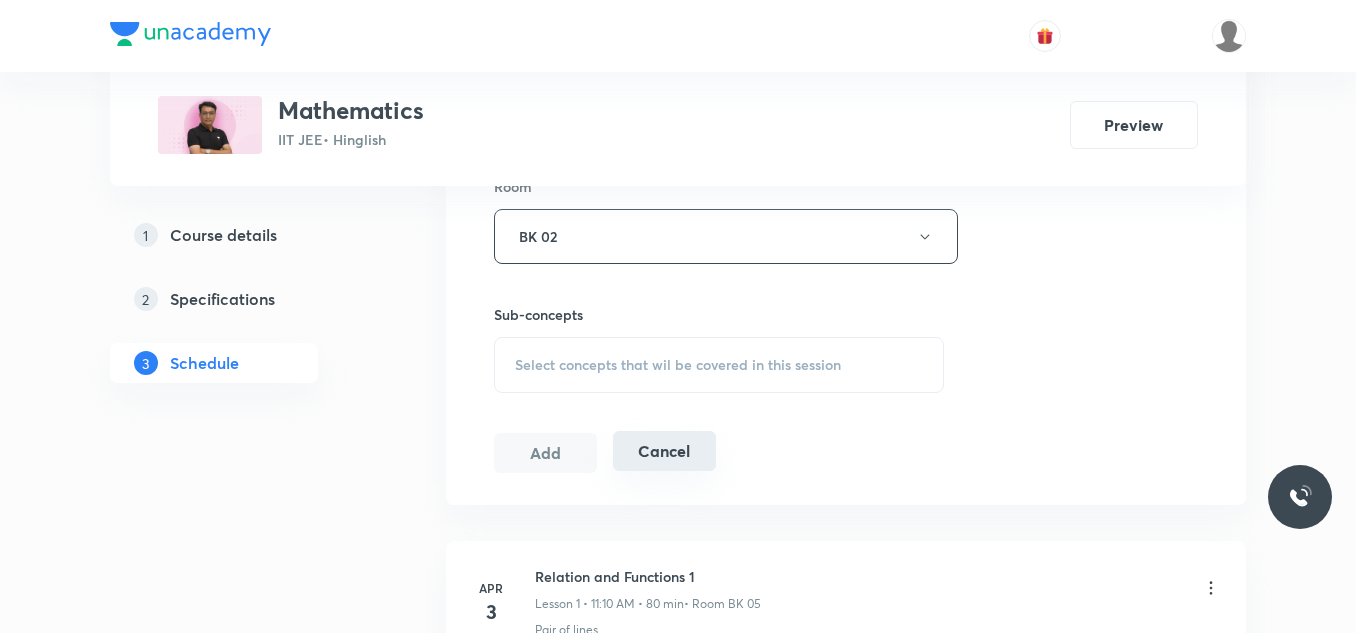scroll, scrollTop: 900, scrollLeft: 0, axis: vertical 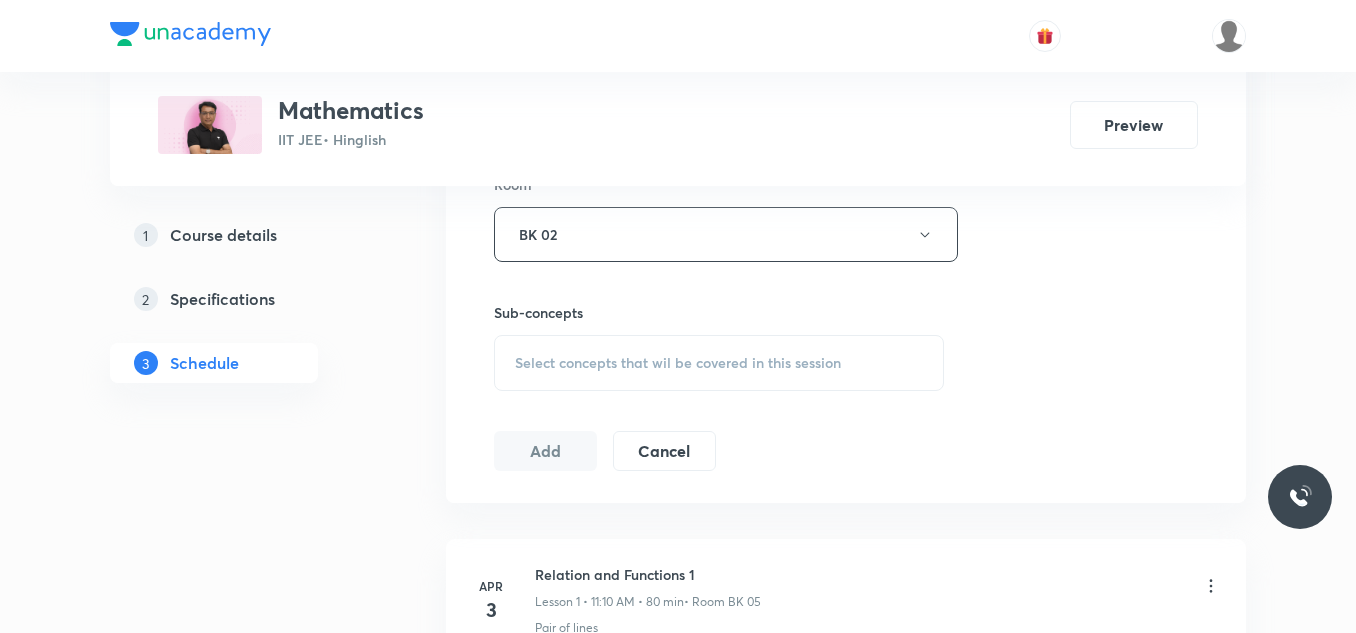 click on "Select concepts that wil be covered in this session" at bounding box center [678, 363] 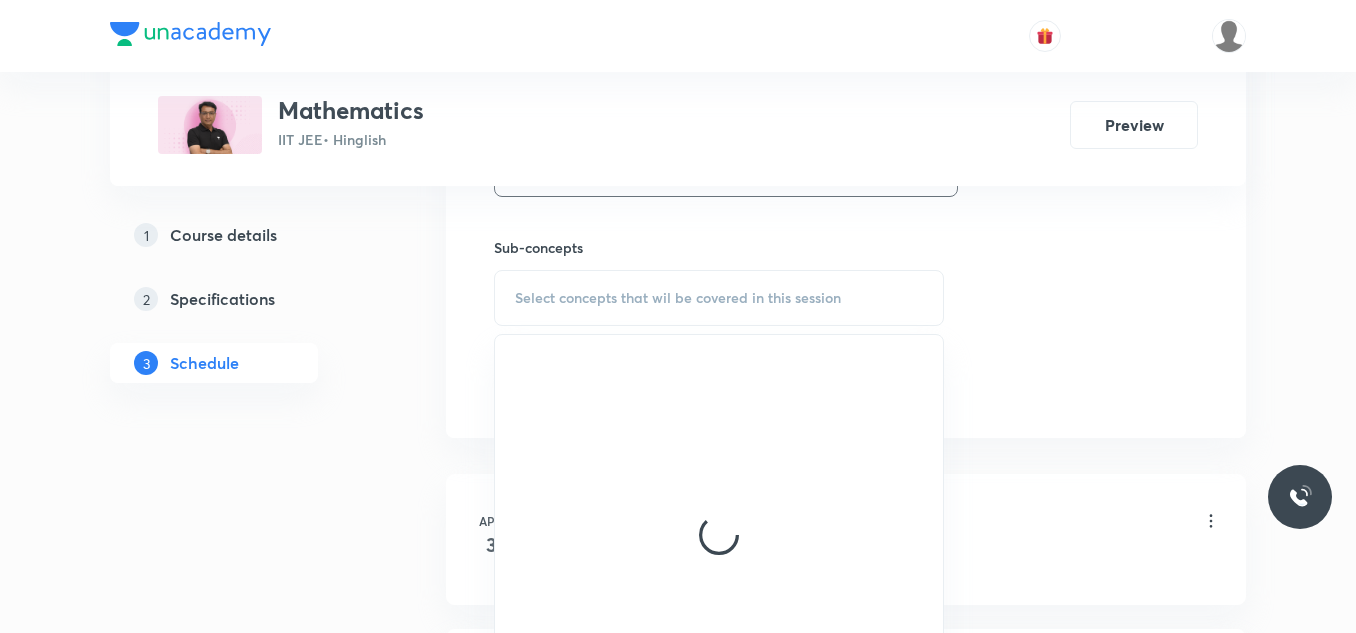 scroll, scrollTop: 1000, scrollLeft: 0, axis: vertical 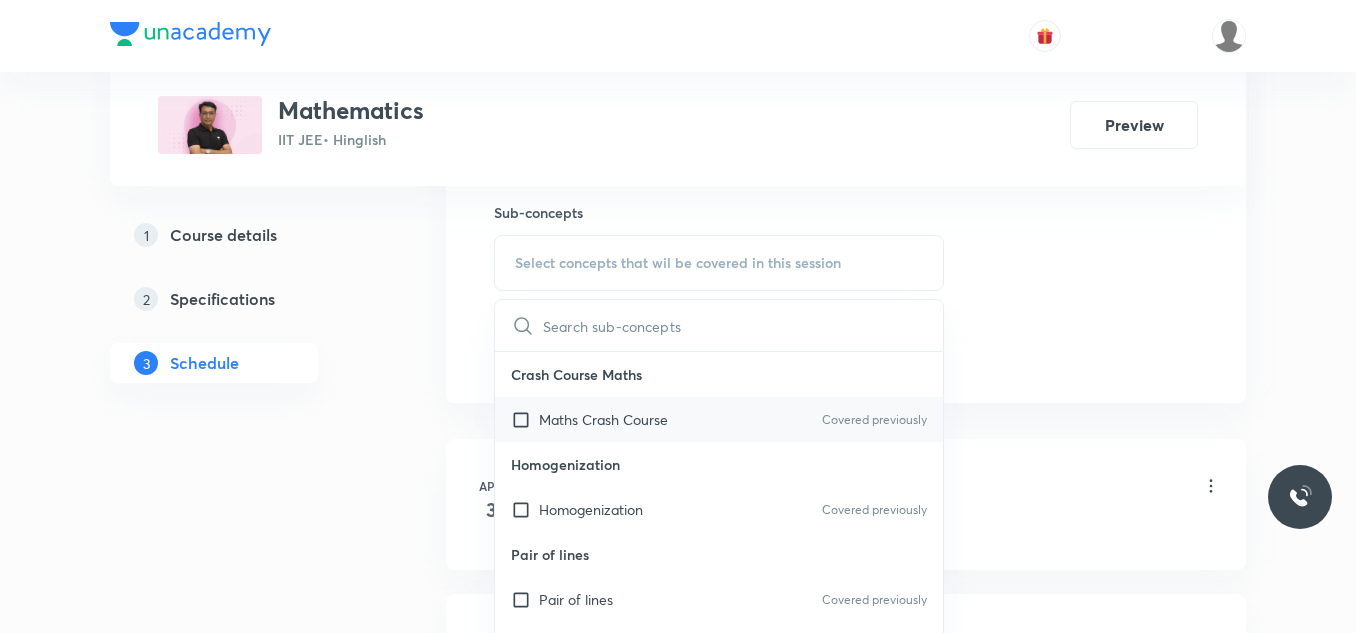 click on "Maths Crash Course" at bounding box center (603, 419) 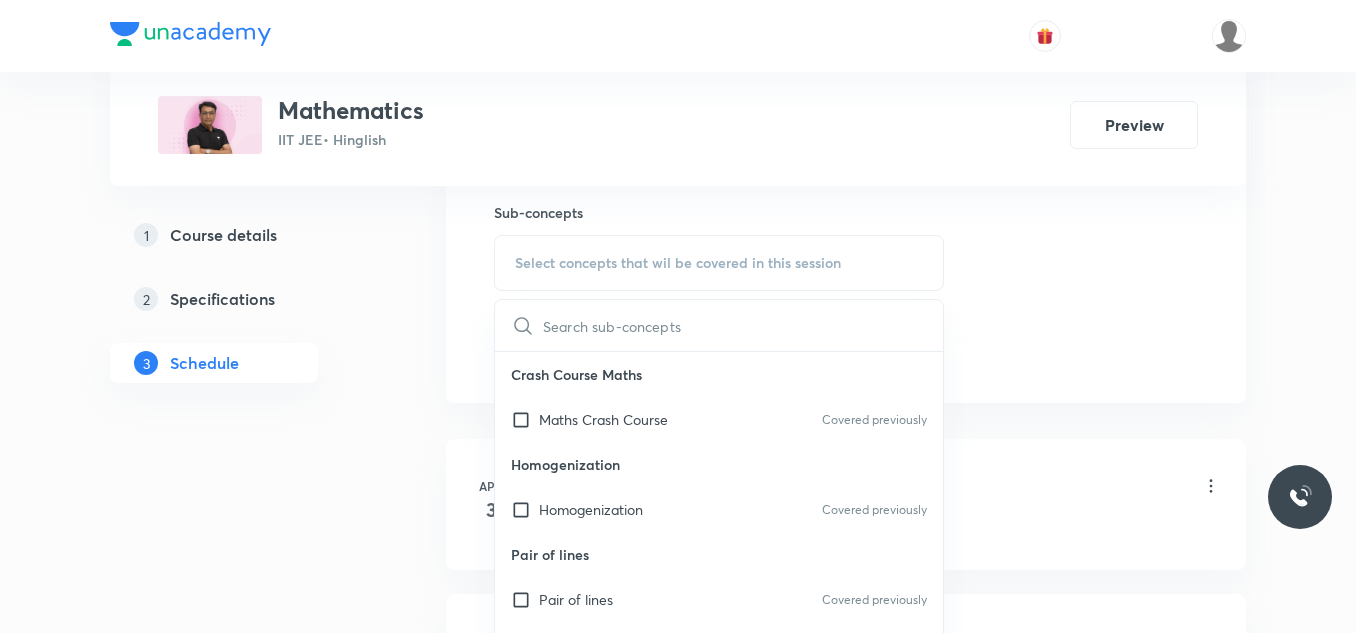 checkbox on "true" 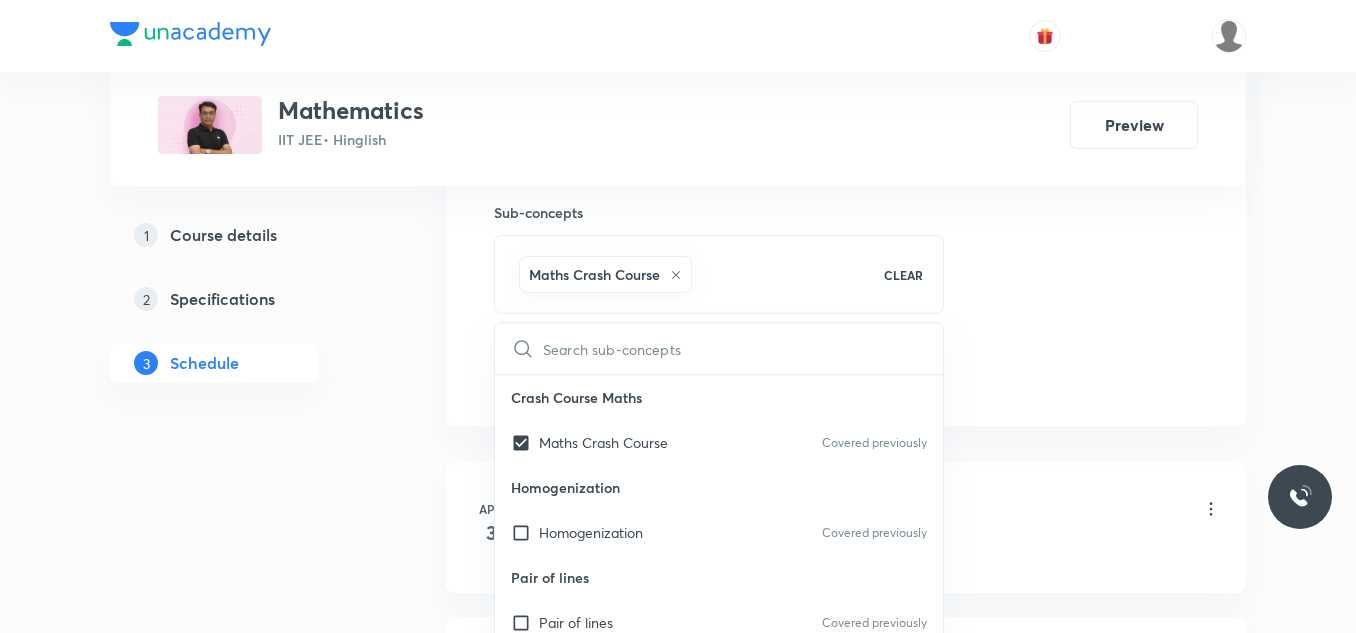 drag, startPoint x: 1165, startPoint y: 330, endPoint x: 915, endPoint y: 363, distance: 252.1686 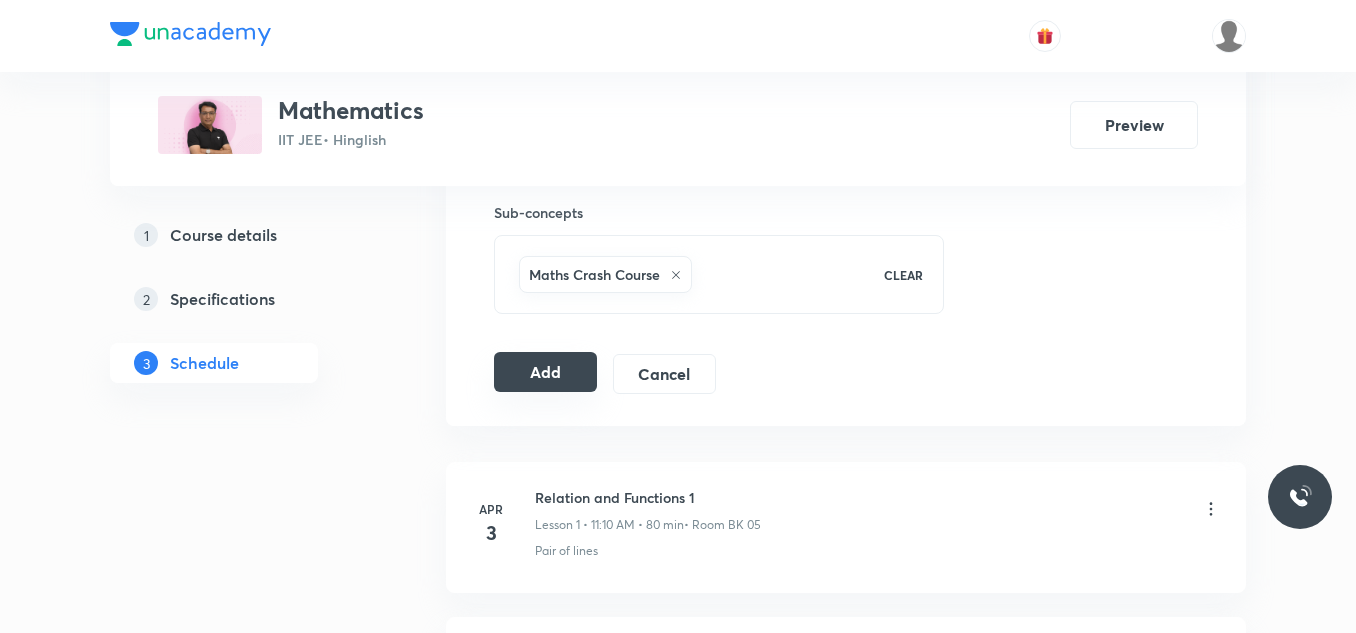 click on "Add" at bounding box center (545, 372) 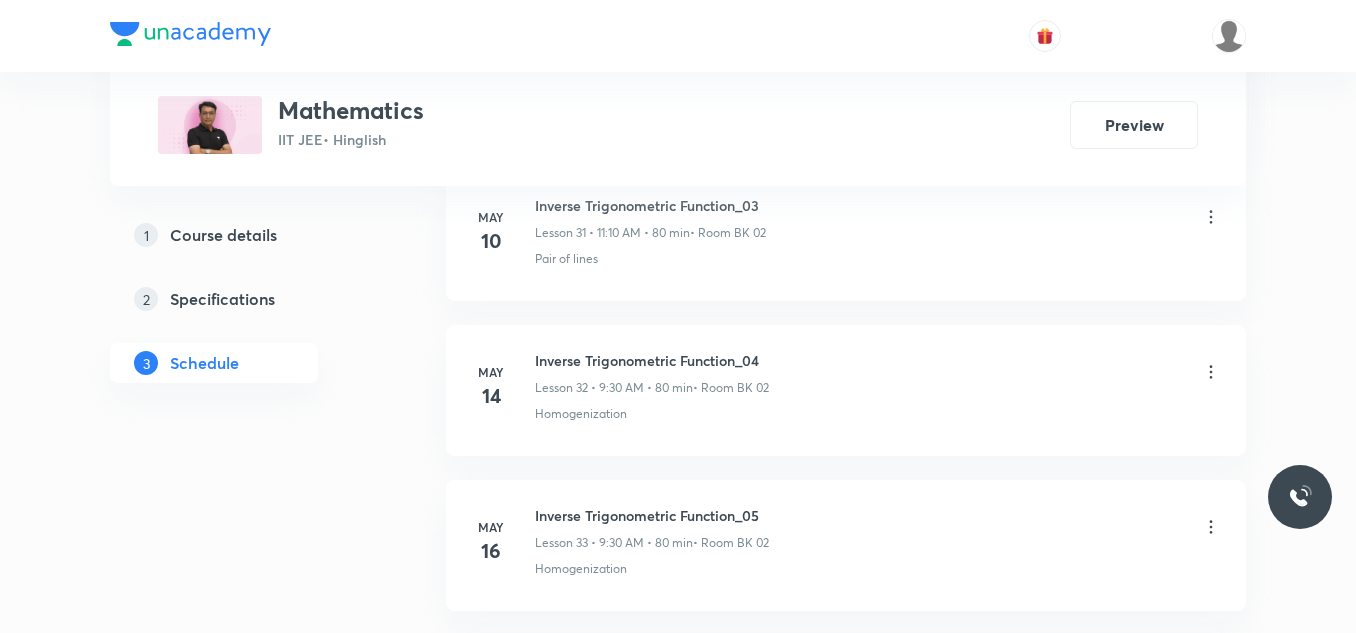 scroll, scrollTop: 10901, scrollLeft: 0, axis: vertical 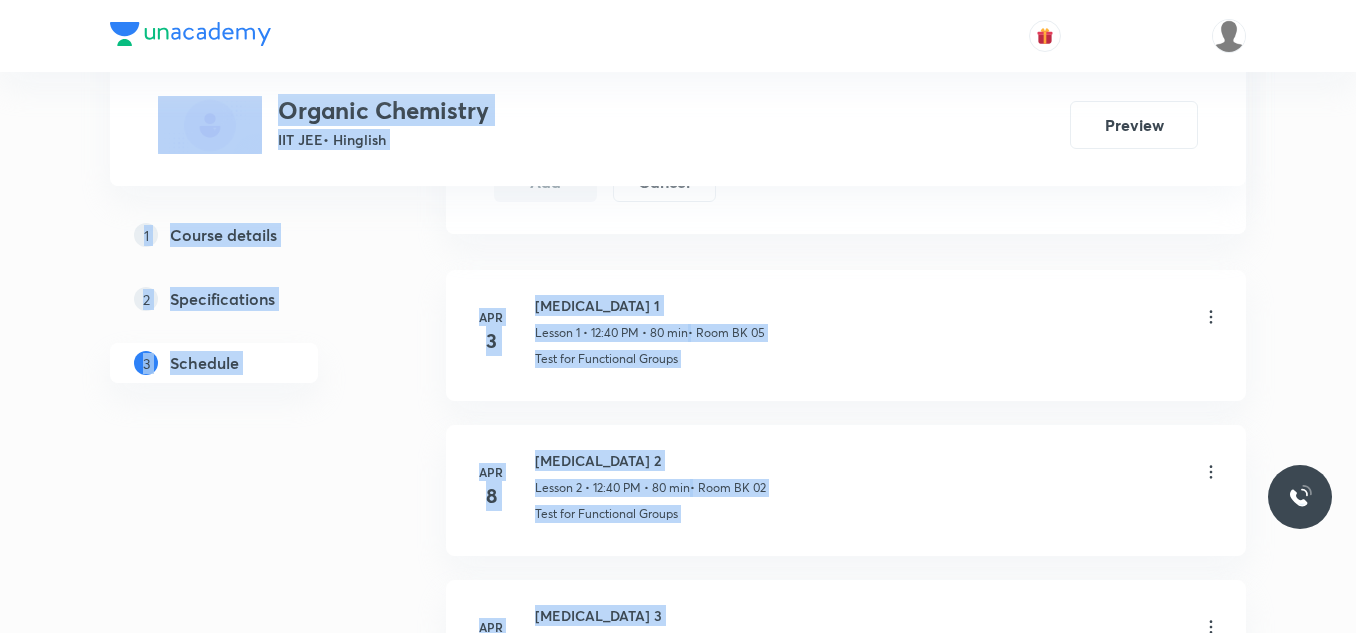 drag, startPoint x: 1355, startPoint y: 32, endPoint x: 1172, endPoint y: 625, distance: 620.59485 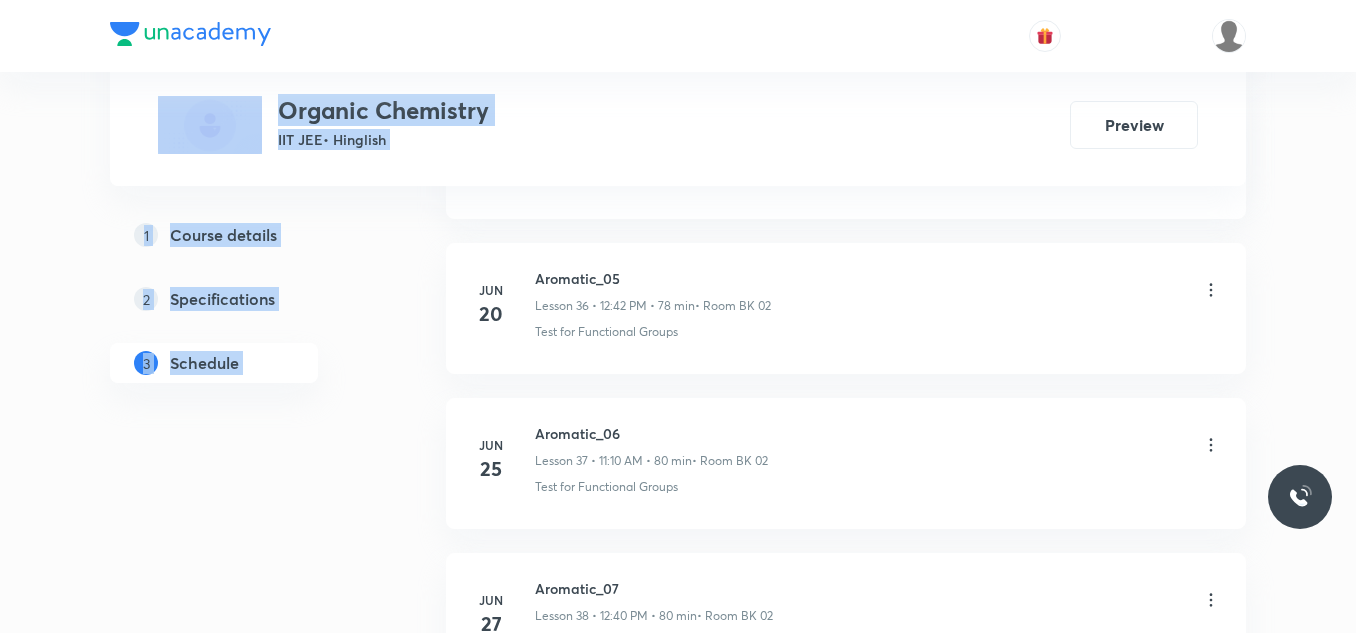 scroll, scrollTop: 7480, scrollLeft: 0, axis: vertical 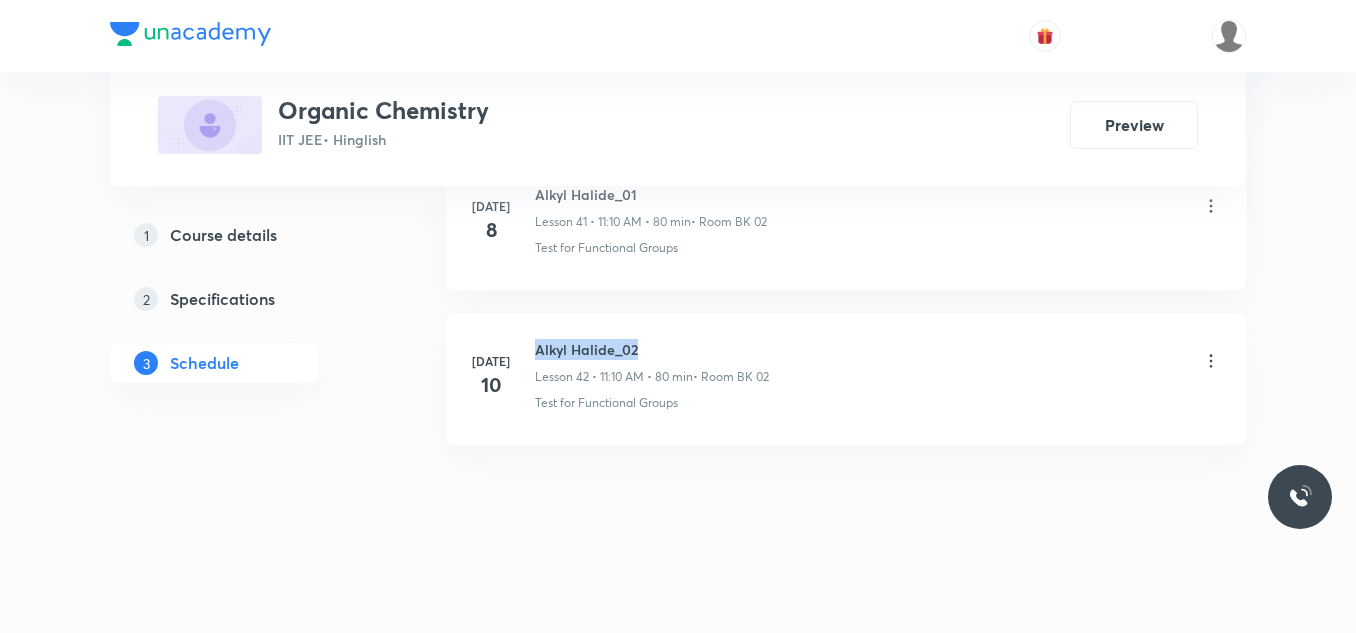 drag, startPoint x: 533, startPoint y: 340, endPoint x: 668, endPoint y: 351, distance: 135.4474 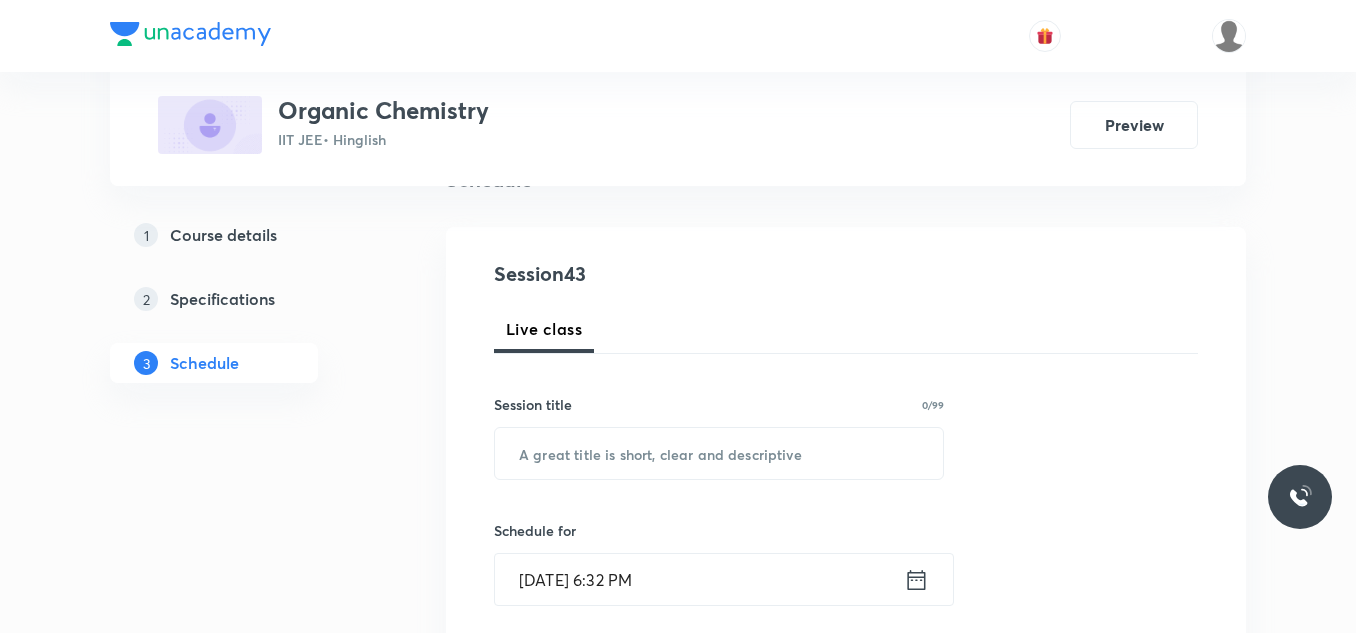 scroll, scrollTop: 200, scrollLeft: 0, axis: vertical 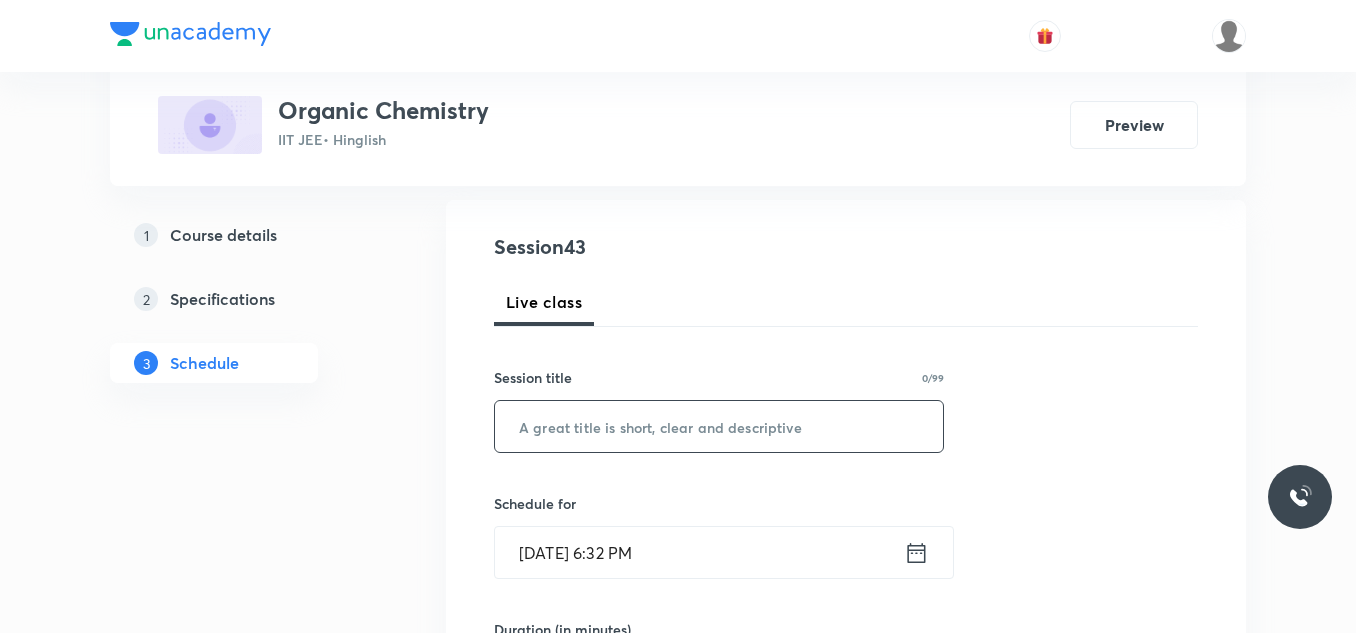 click at bounding box center (719, 426) 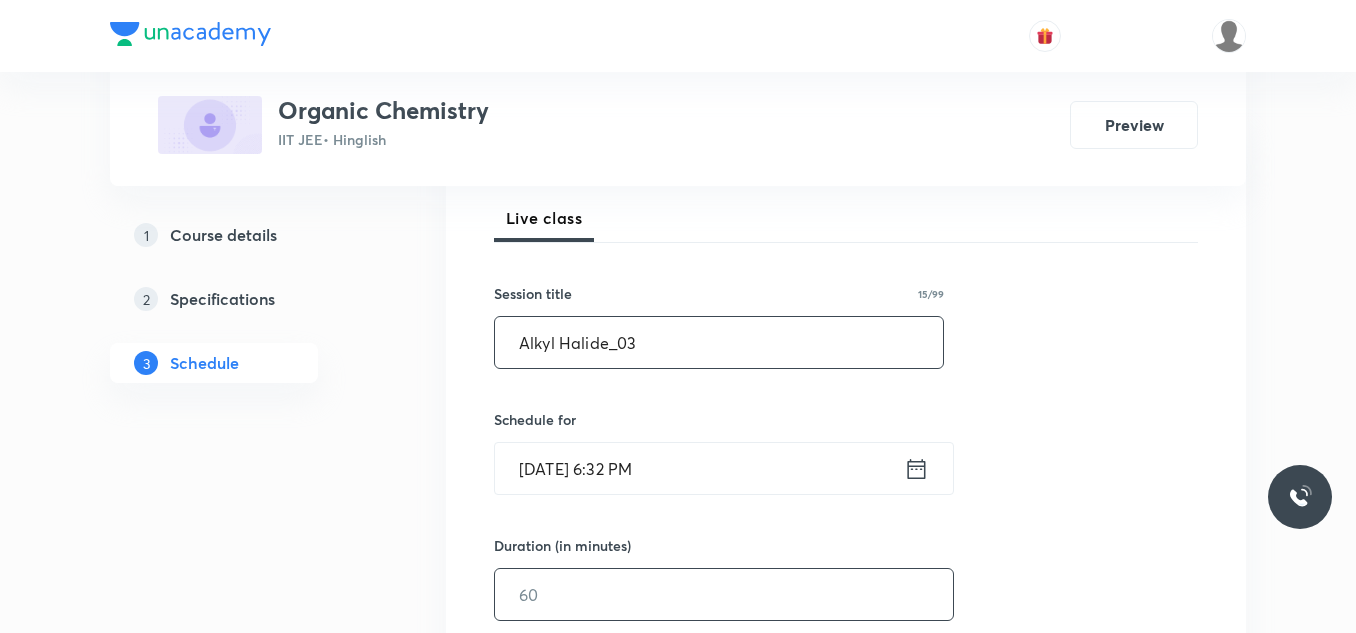 scroll, scrollTop: 400, scrollLeft: 0, axis: vertical 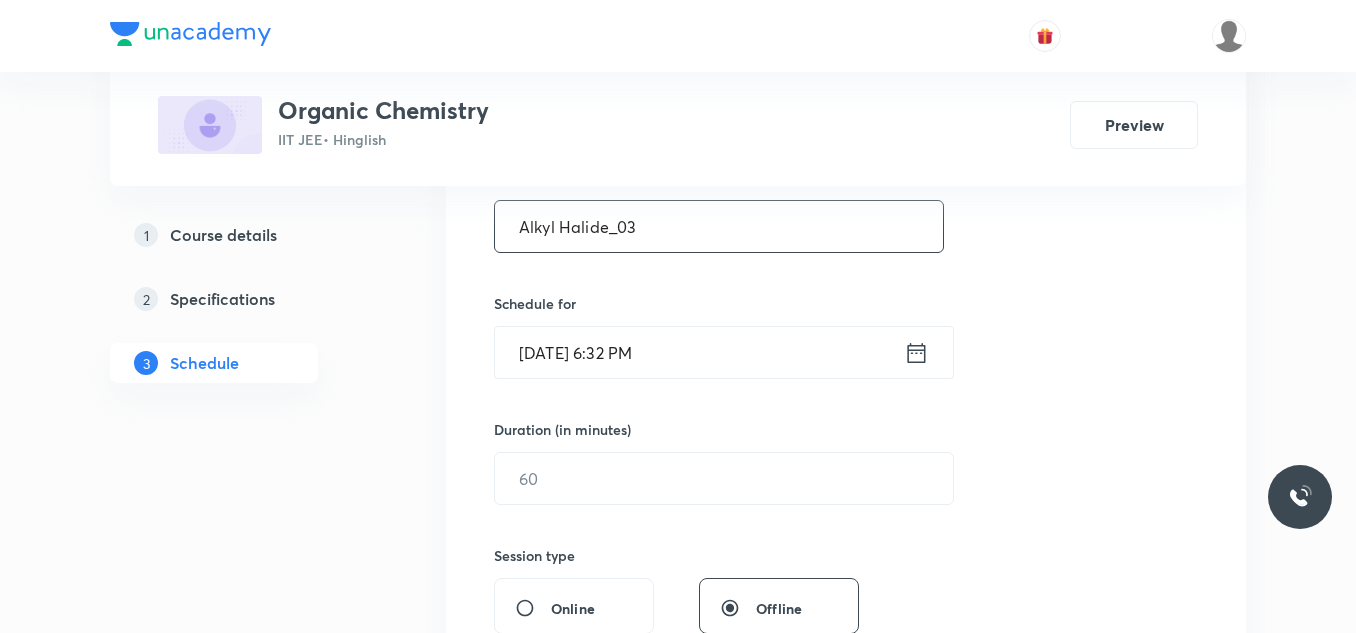 type on "Alkyl Halide_03" 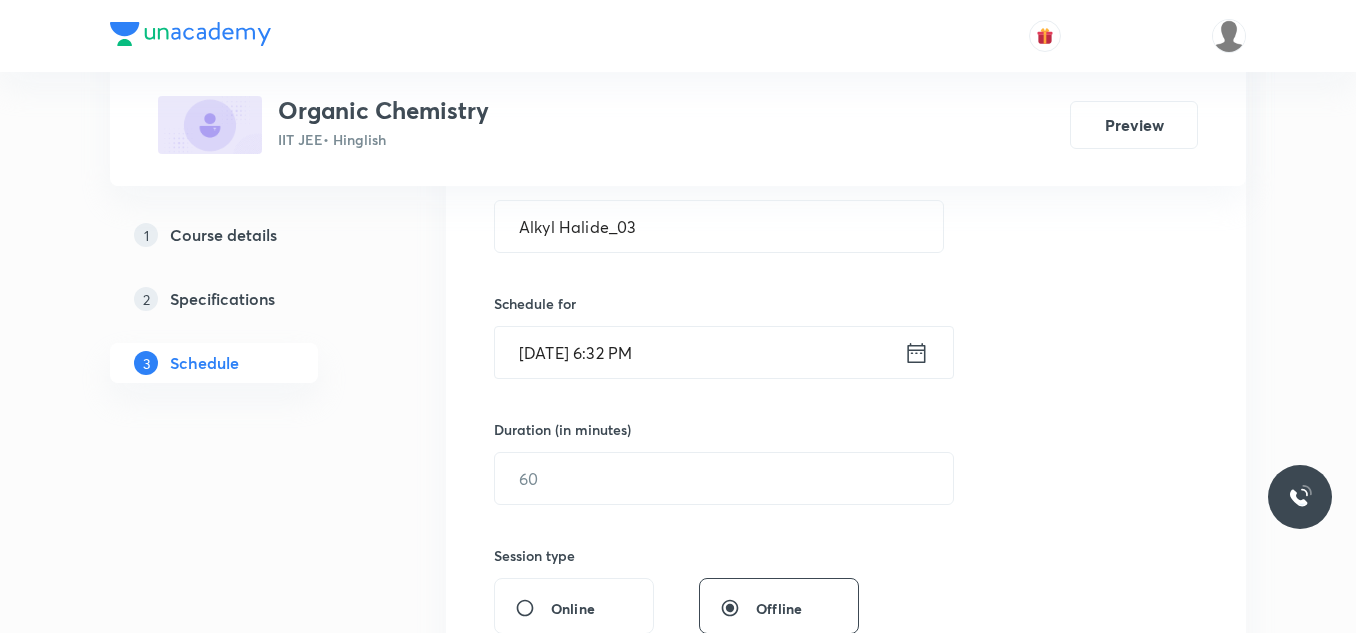 click on "Jul 11, 2025, 6:32 PM" at bounding box center (699, 352) 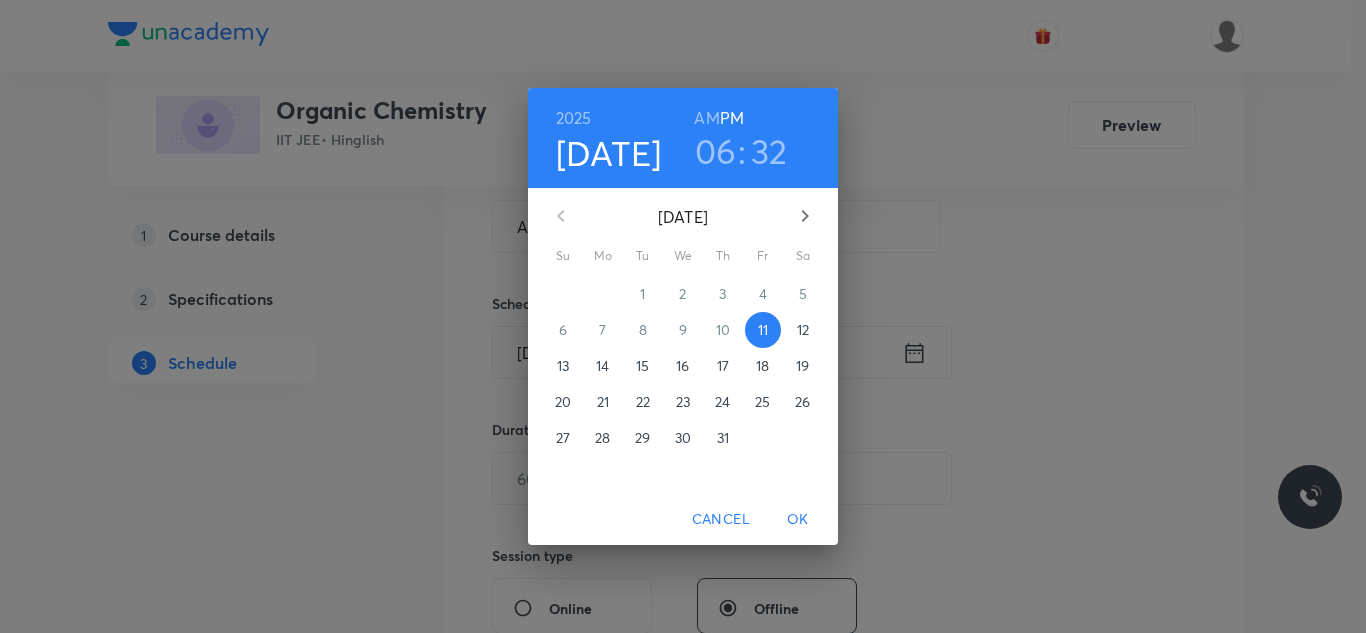 click on "12" at bounding box center [803, 330] 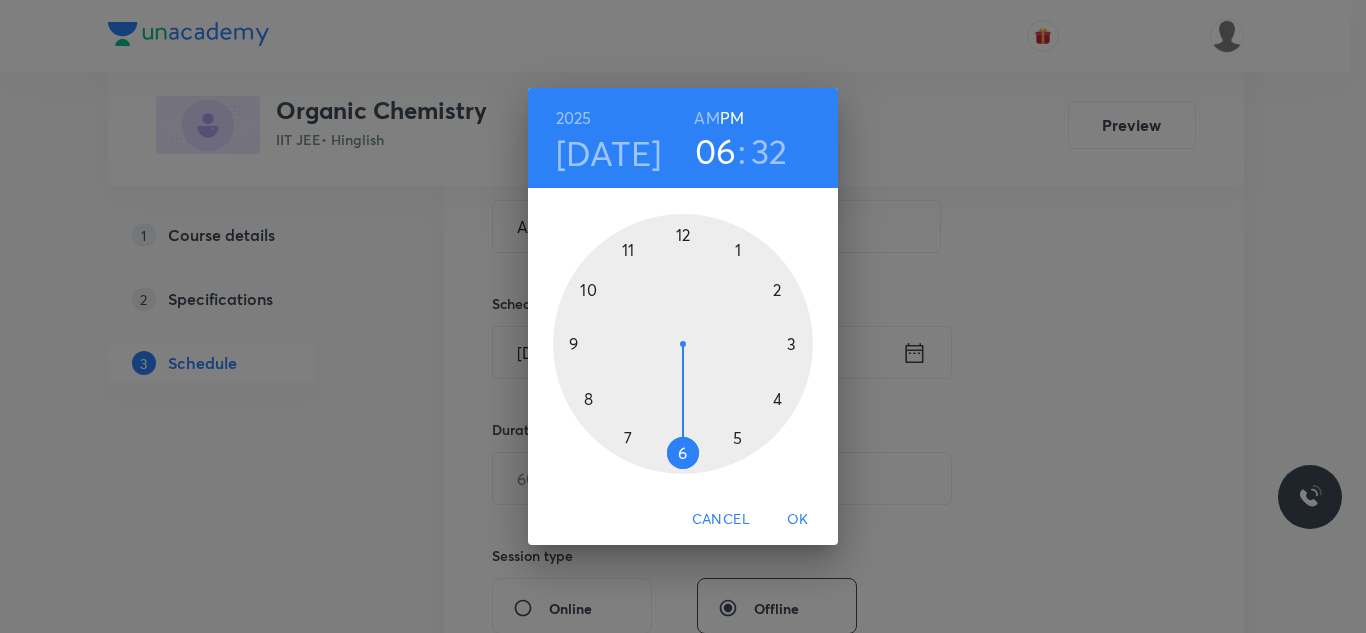 click at bounding box center [683, 344] 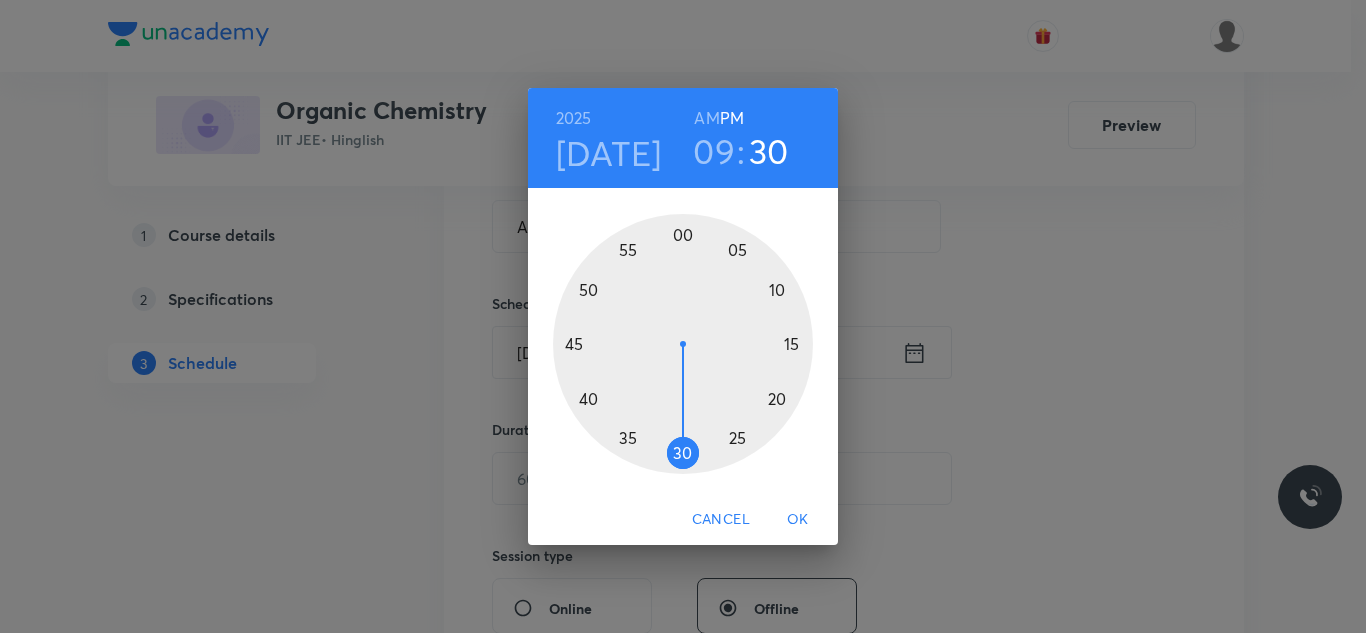 click at bounding box center [683, 344] 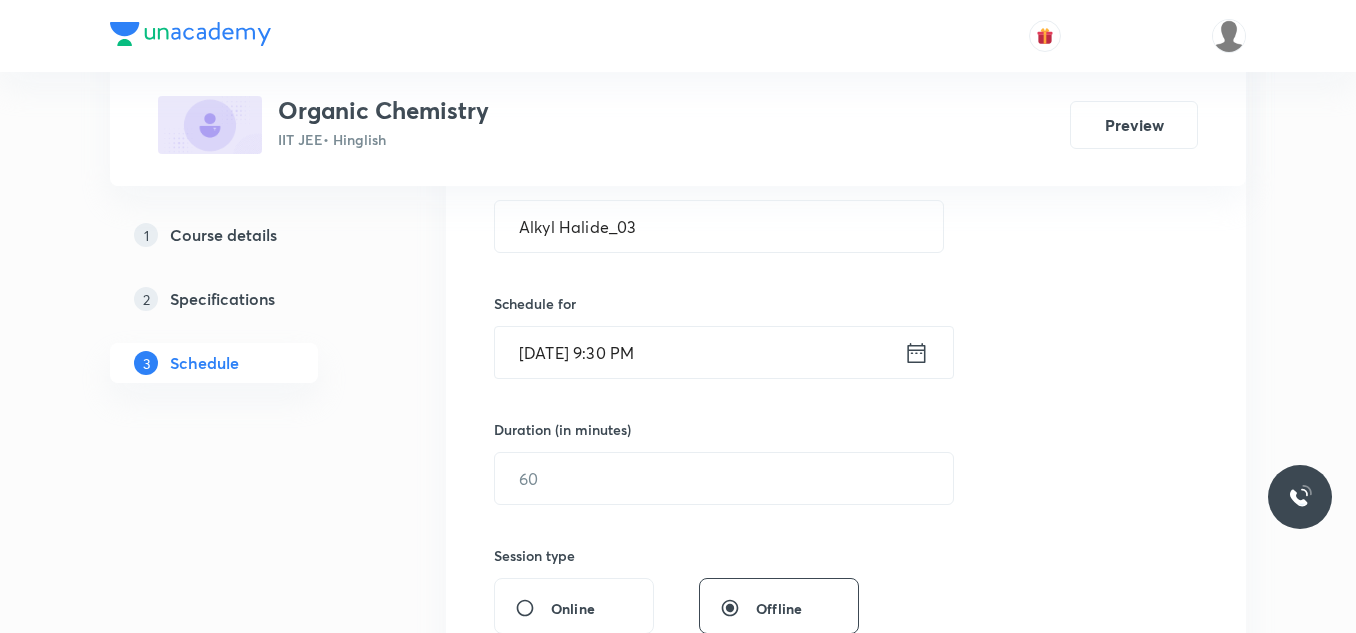 click on "Jul 12, 2025, 9:30 PM" at bounding box center [699, 352] 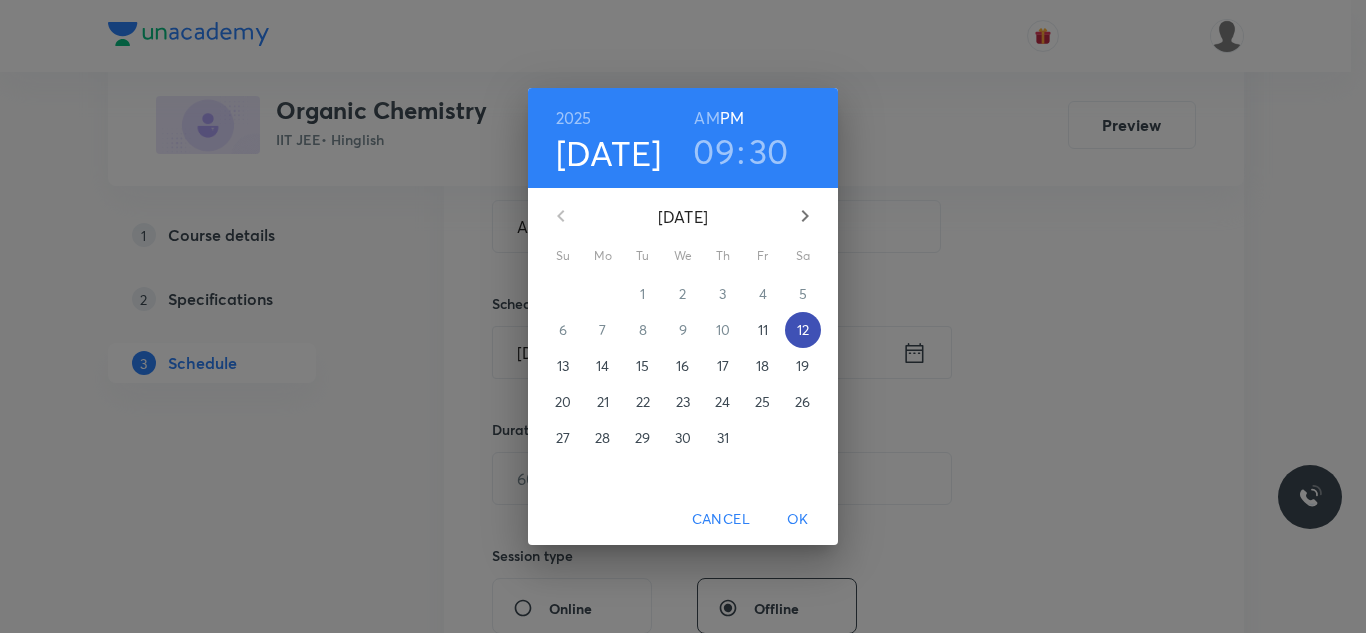 click on "12" at bounding box center [803, 330] 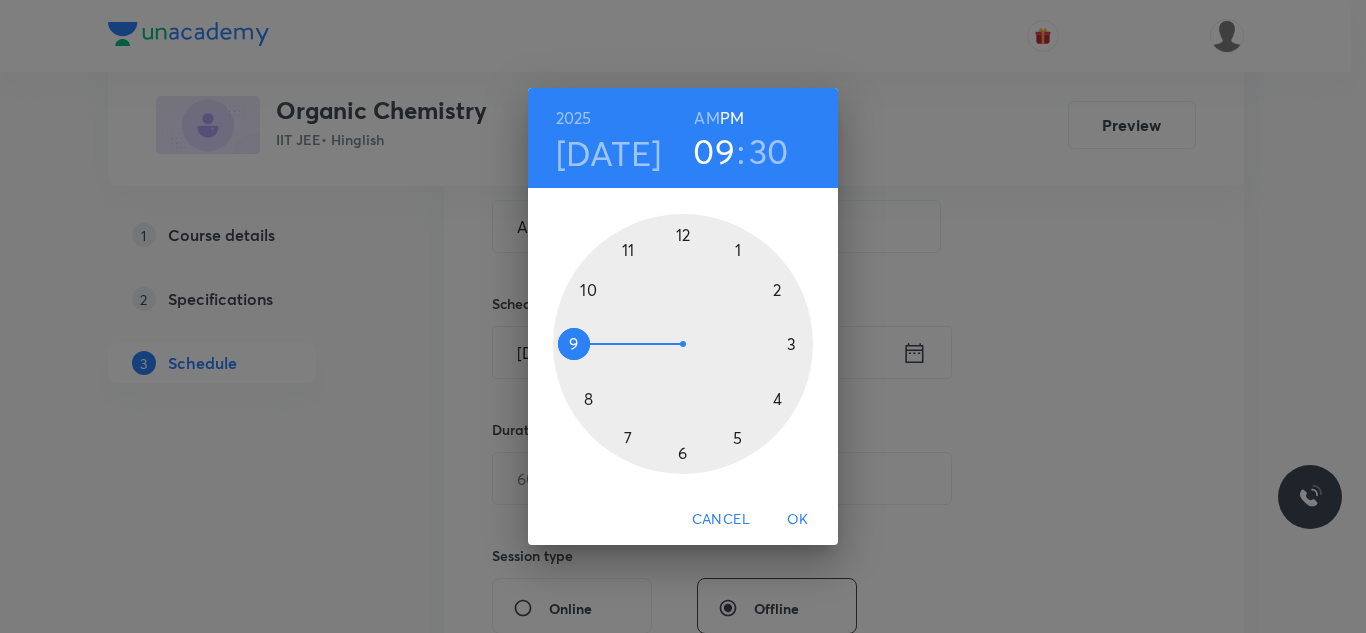 click on "AM" at bounding box center (706, 118) 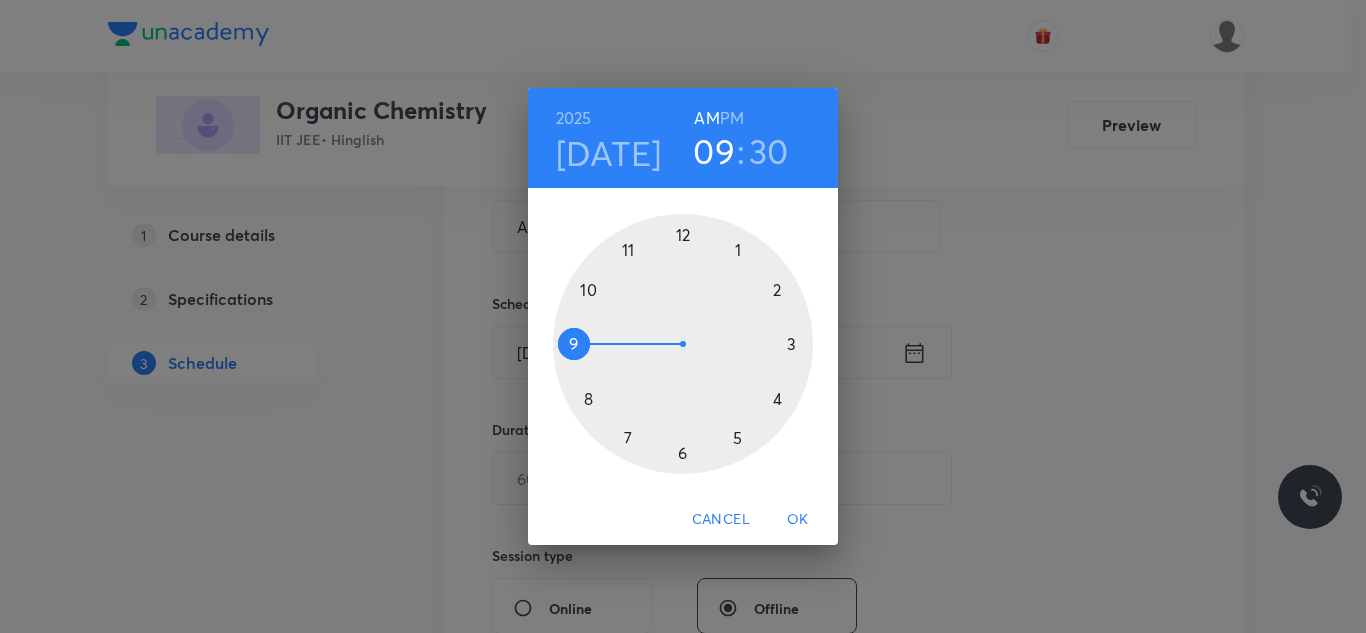 click at bounding box center (683, 344) 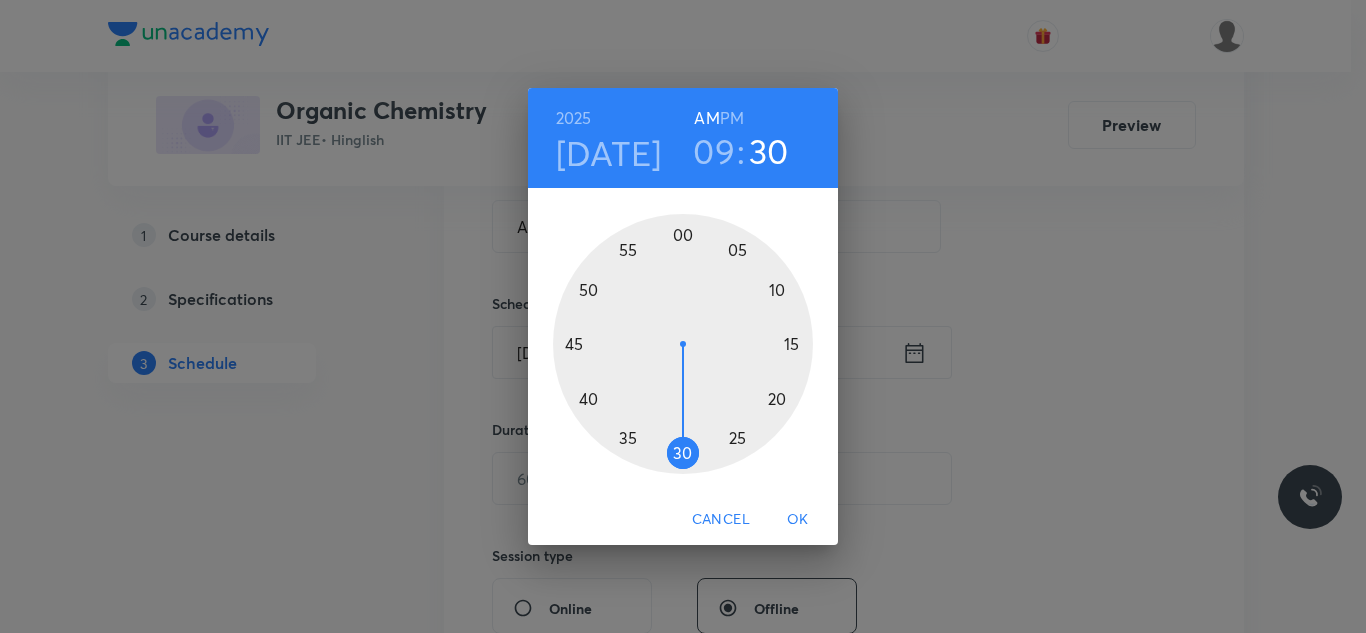 click at bounding box center (683, 344) 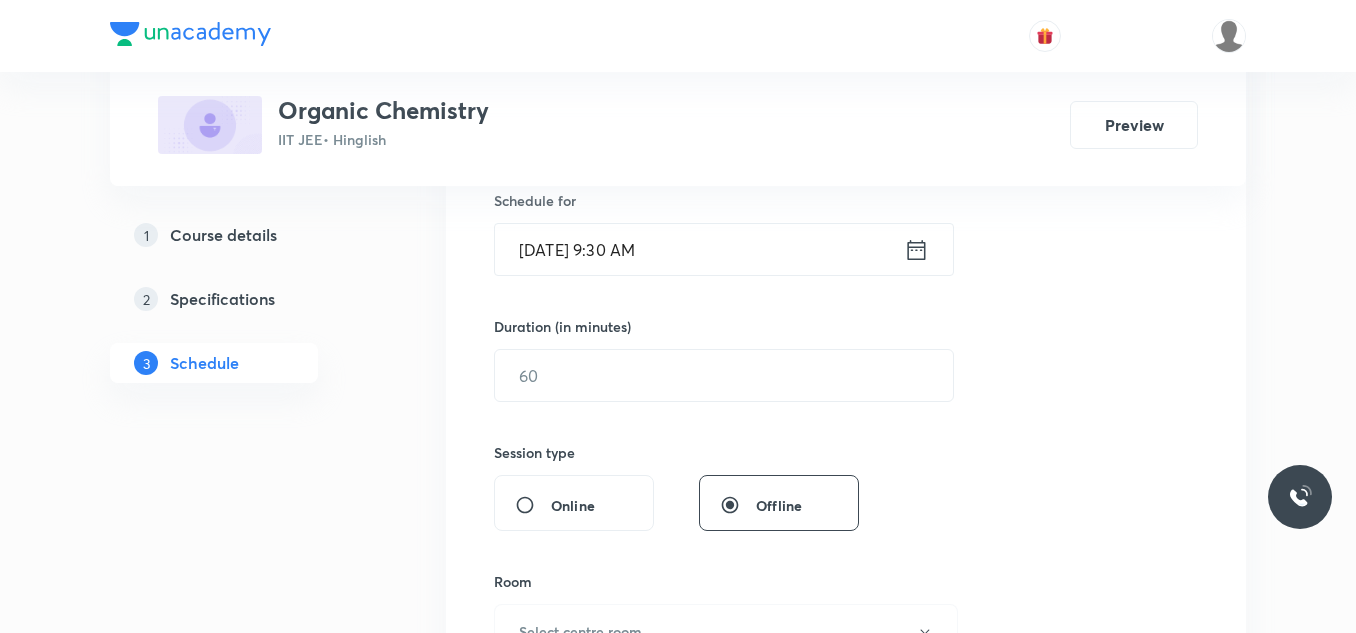 scroll, scrollTop: 600, scrollLeft: 0, axis: vertical 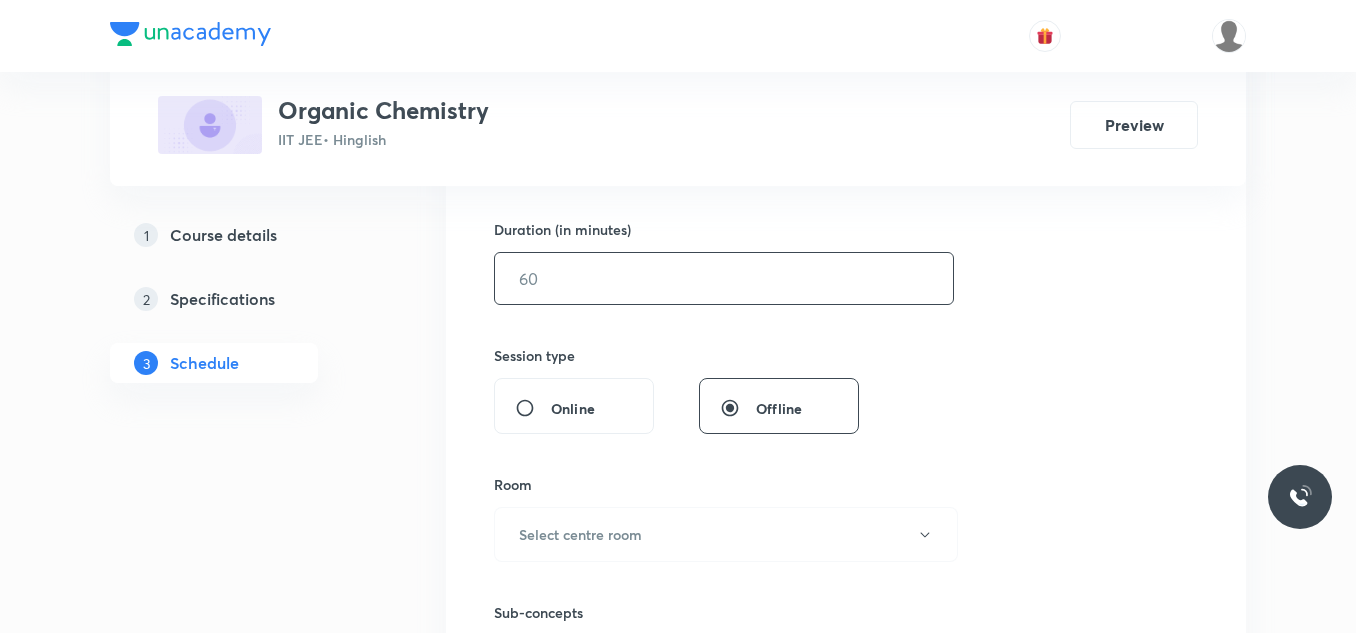 click at bounding box center (724, 278) 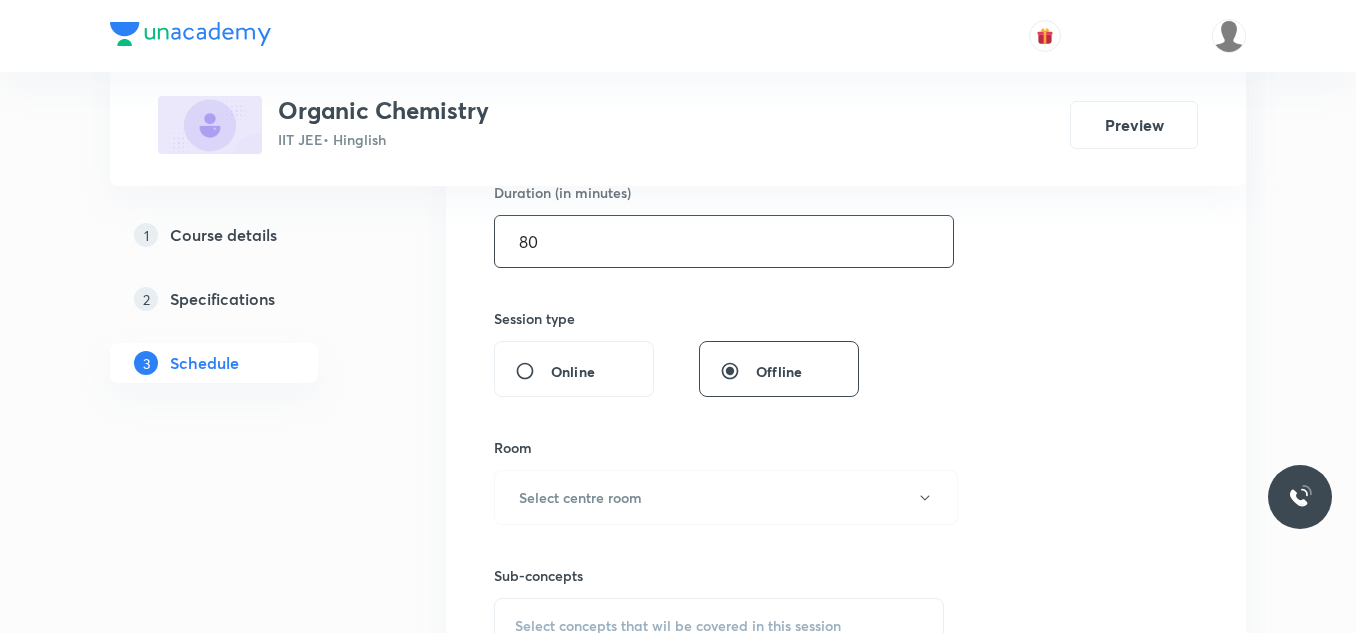 scroll, scrollTop: 700, scrollLeft: 0, axis: vertical 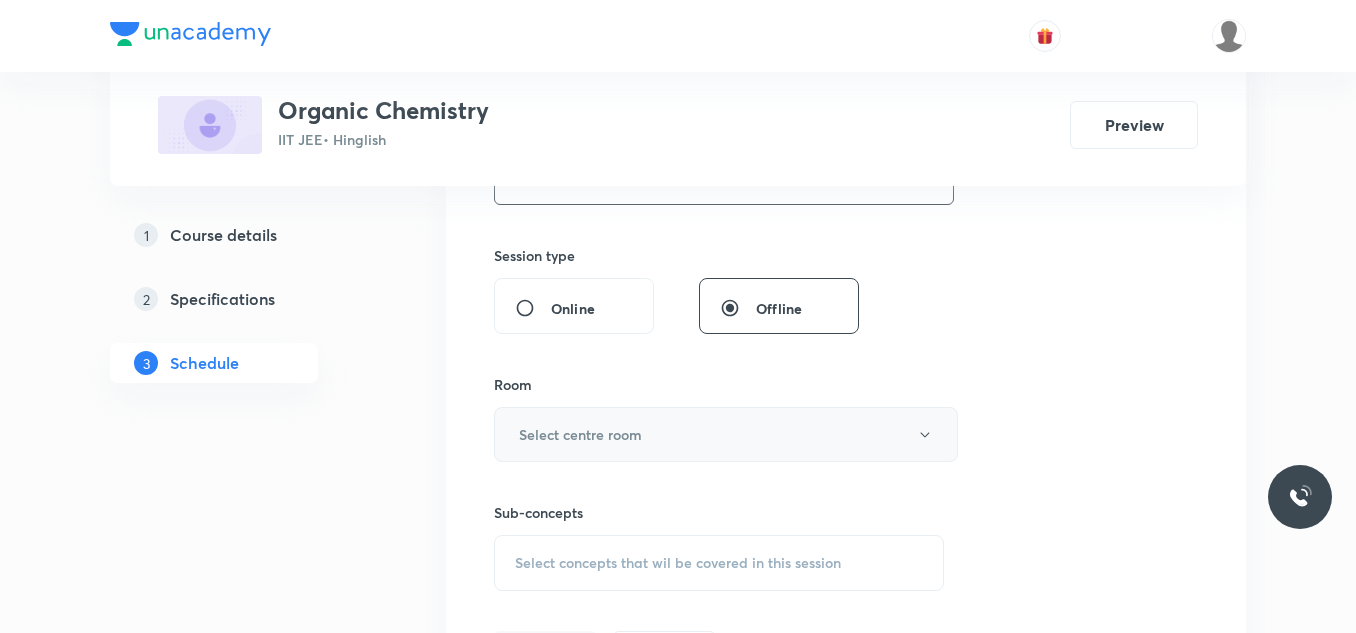 type on "80" 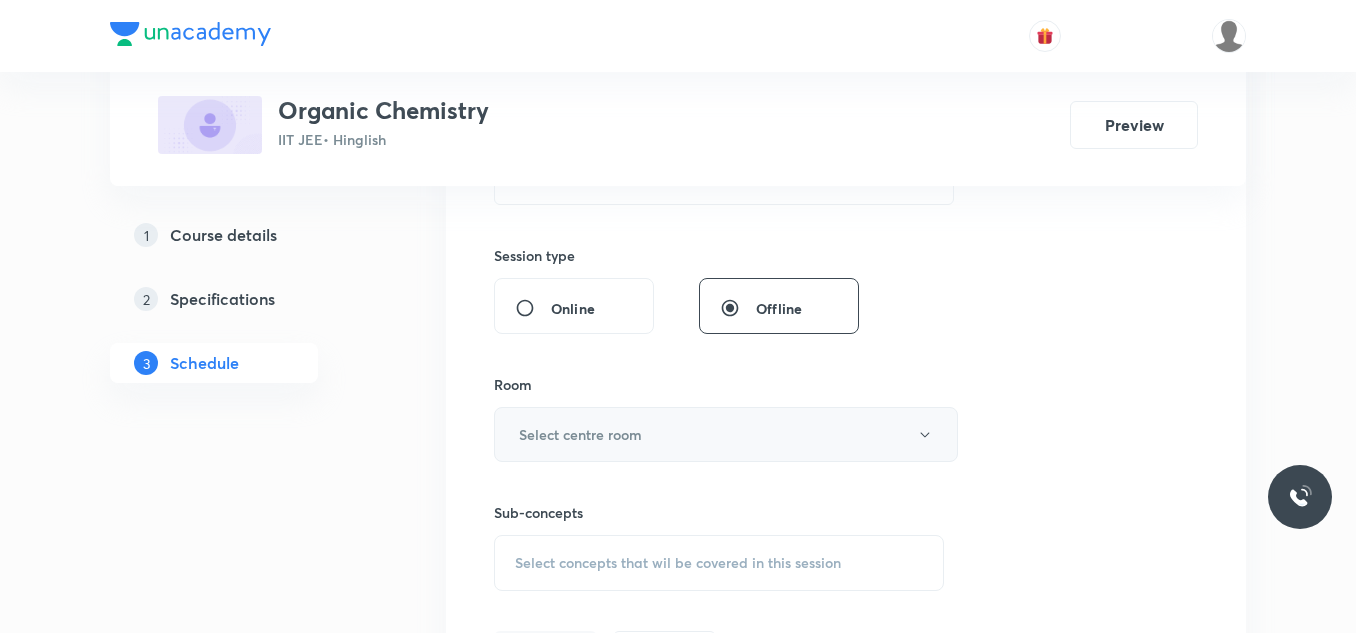 click on "Select centre room" at bounding box center (726, 434) 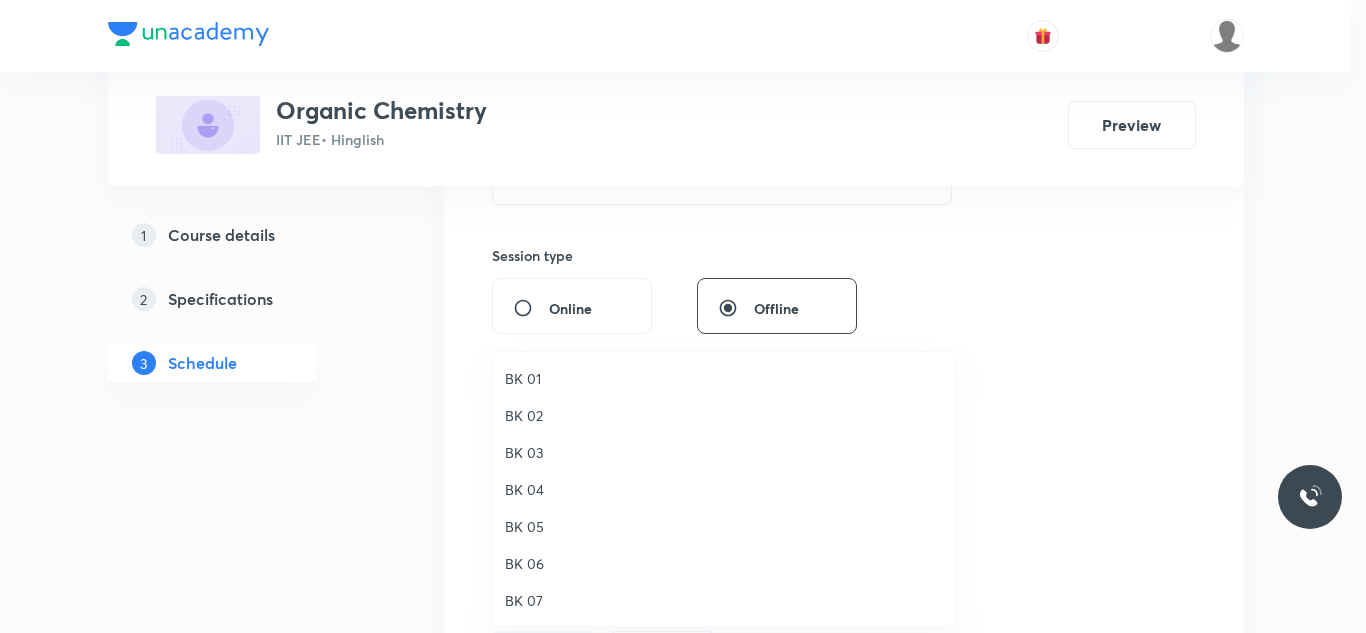 click on "BK 02" at bounding box center (724, 415) 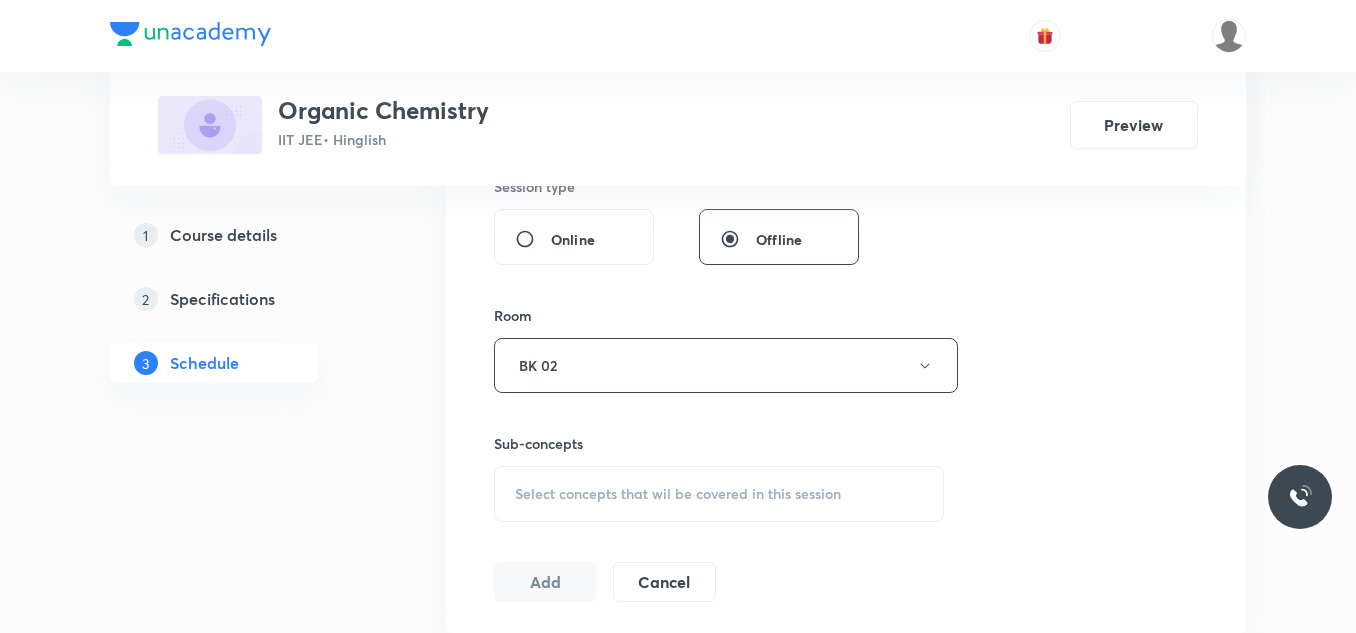 scroll, scrollTop: 900, scrollLeft: 0, axis: vertical 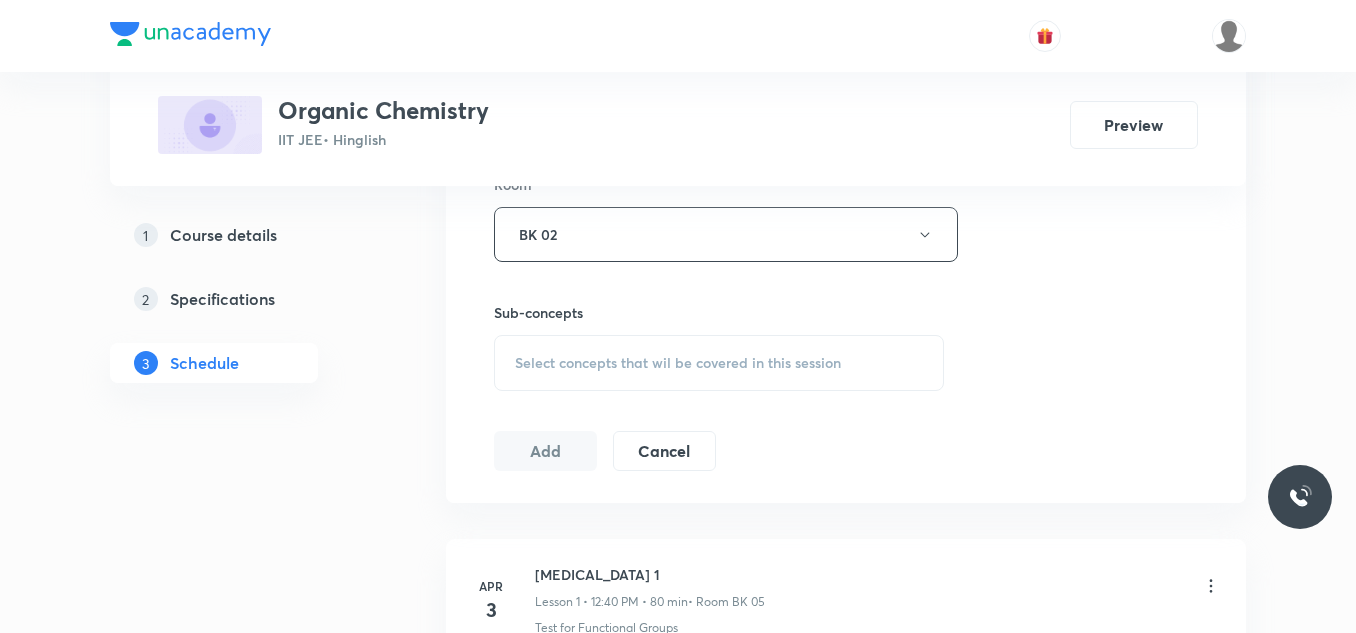 click on "Select concepts that wil be covered in this session" at bounding box center [678, 363] 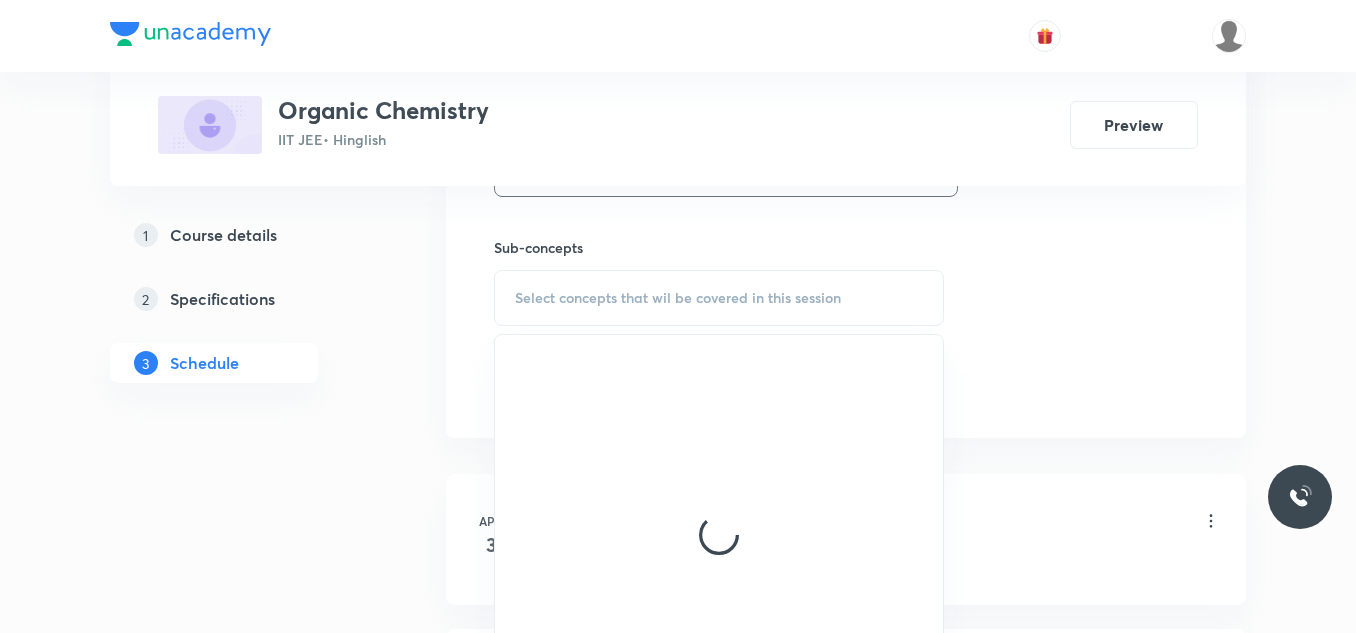 scroll, scrollTop: 1000, scrollLeft: 0, axis: vertical 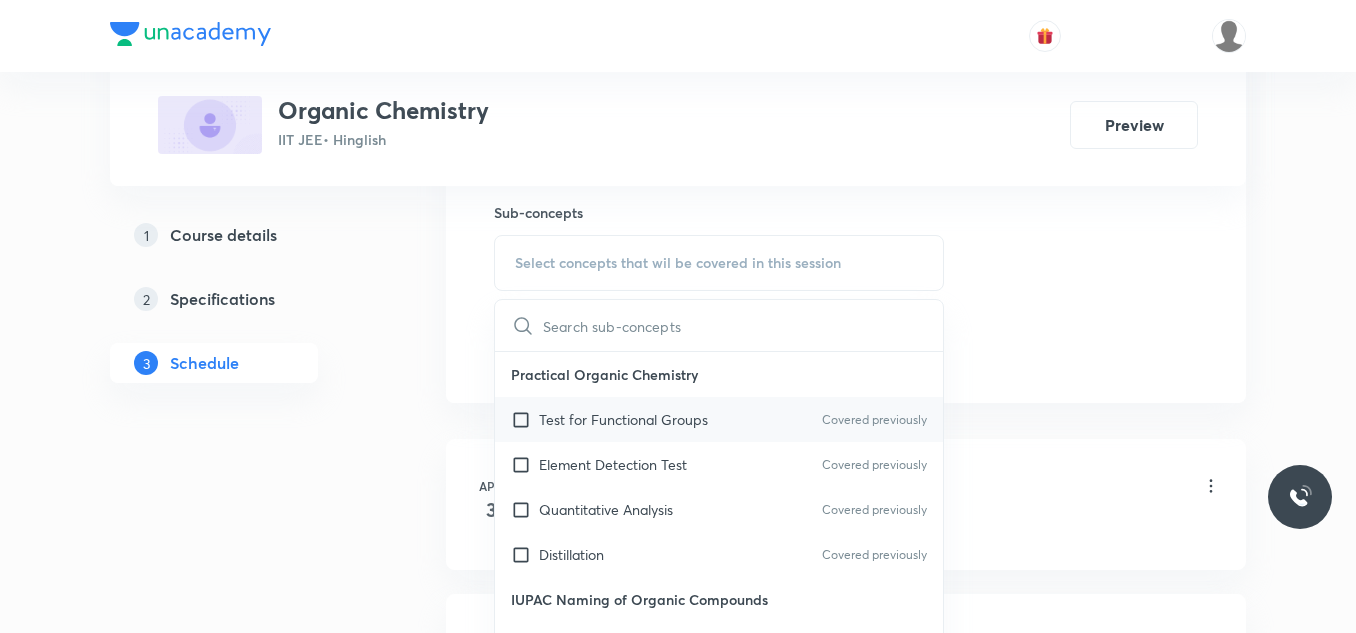 click on "Test for Functional Groups Covered previously" at bounding box center [719, 419] 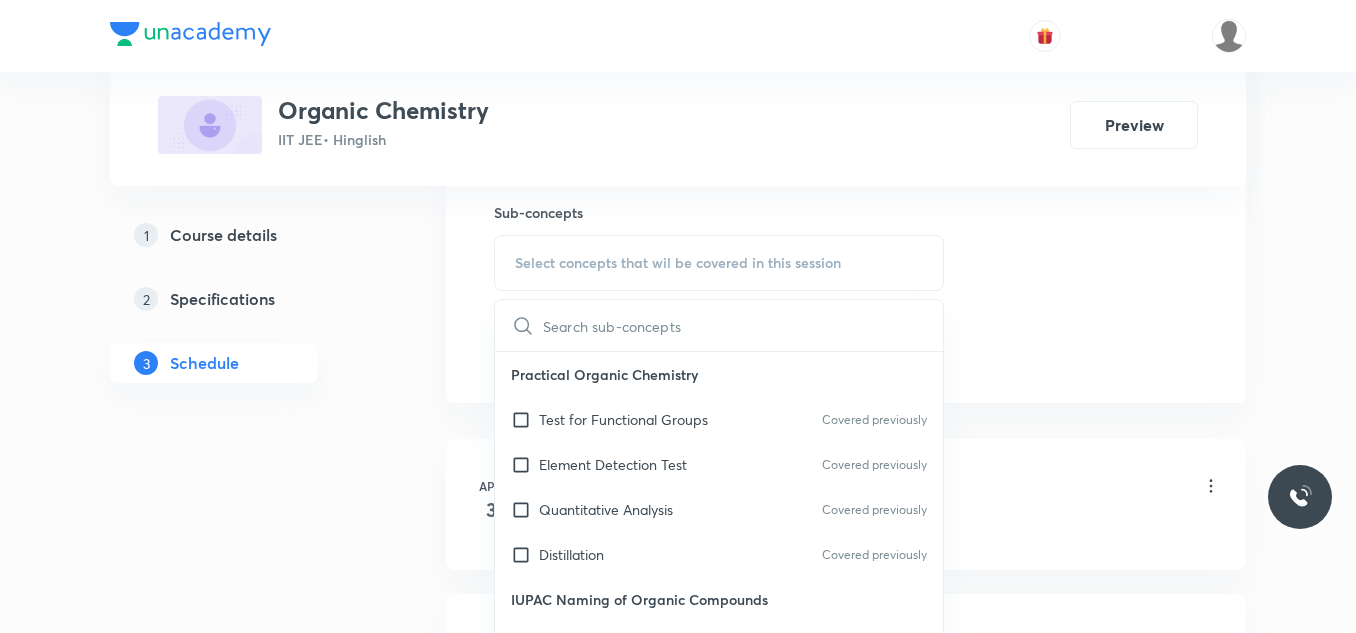 checkbox on "true" 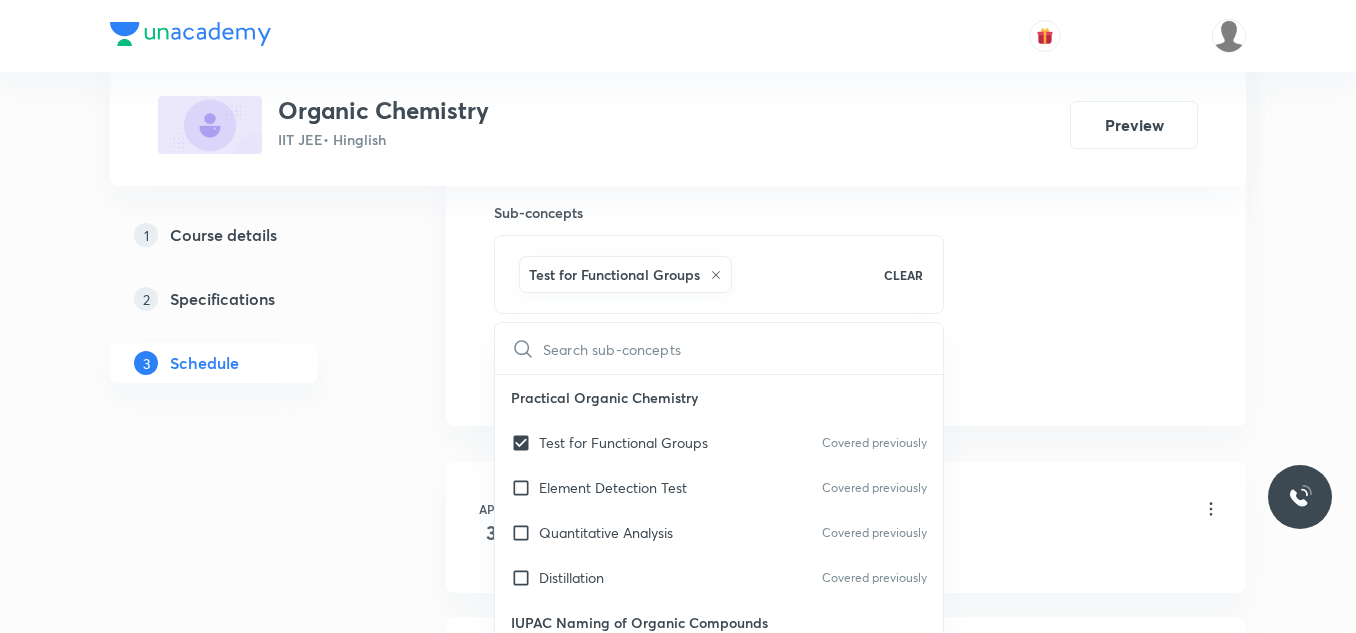 drag, startPoint x: 1231, startPoint y: 249, endPoint x: 851, endPoint y: 323, distance: 387.1382 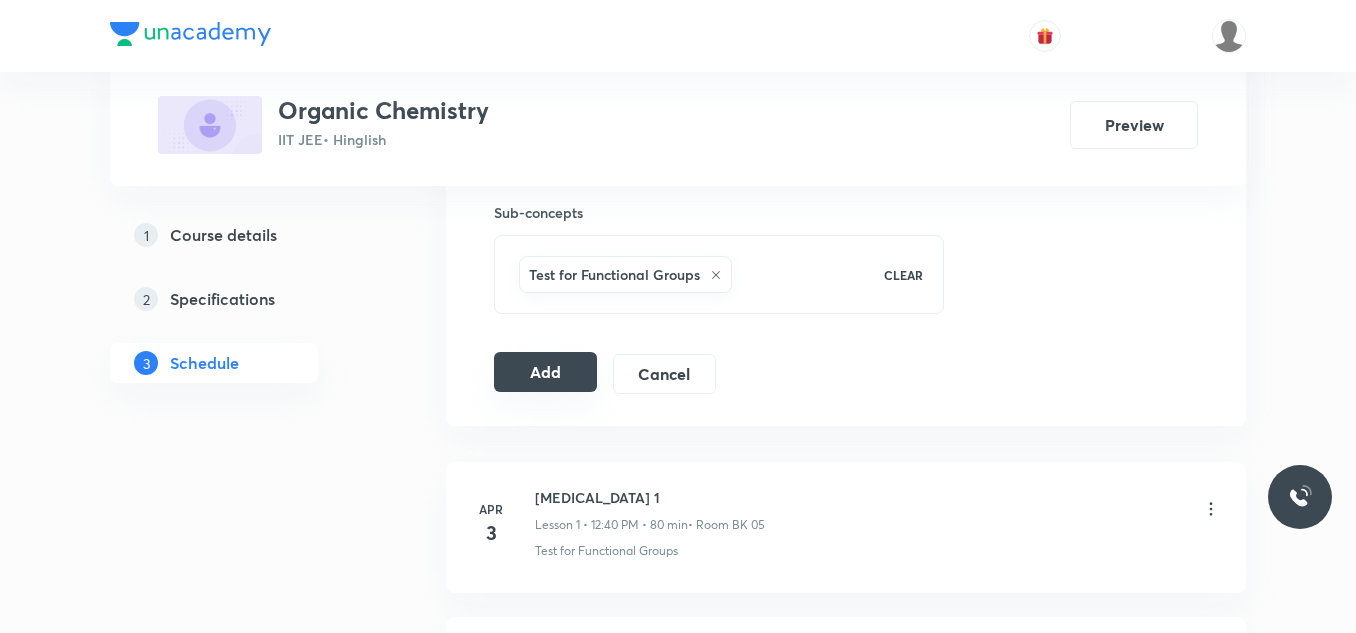 drag, startPoint x: 543, startPoint y: 374, endPoint x: 554, endPoint y: 367, distance: 13.038404 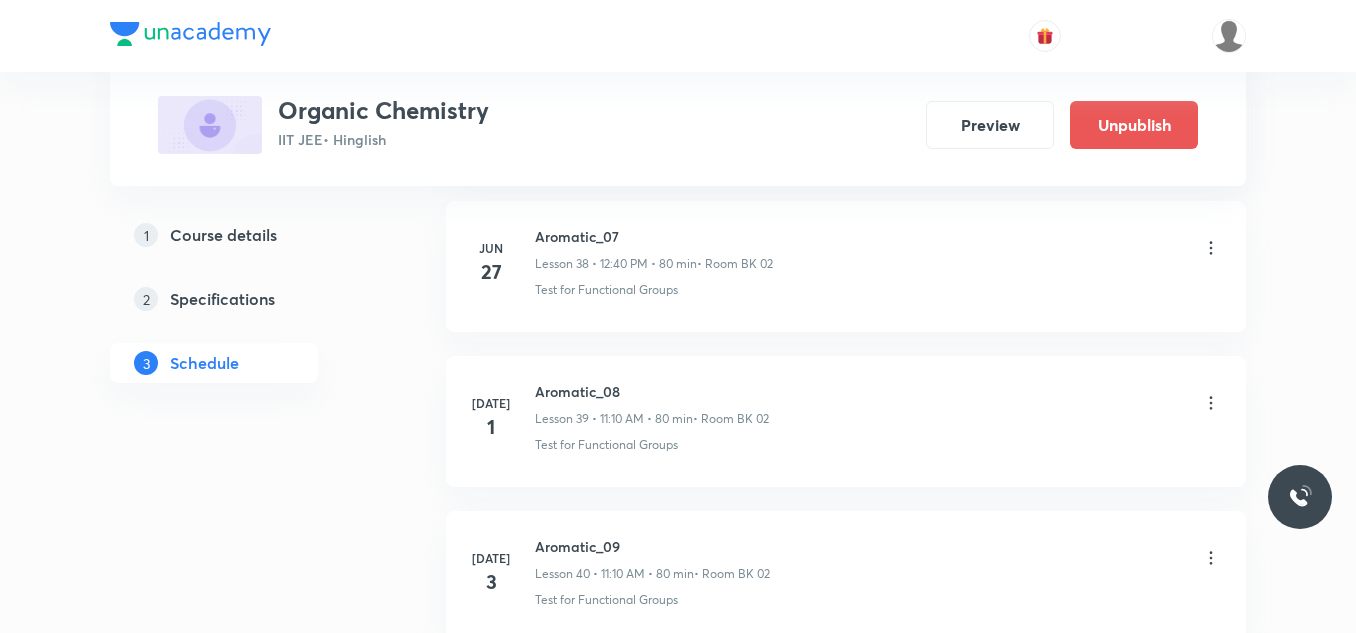 scroll, scrollTop: 6716, scrollLeft: 0, axis: vertical 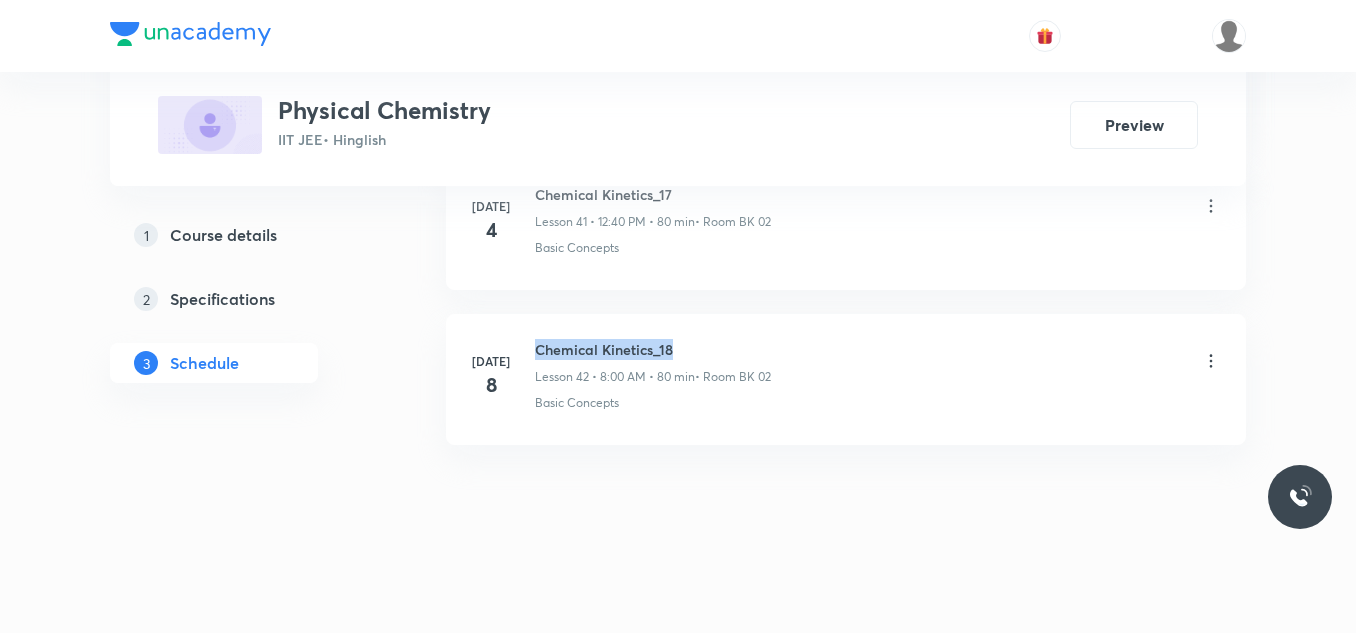 drag, startPoint x: 530, startPoint y: 343, endPoint x: 699, endPoint y: 351, distance: 169.18924 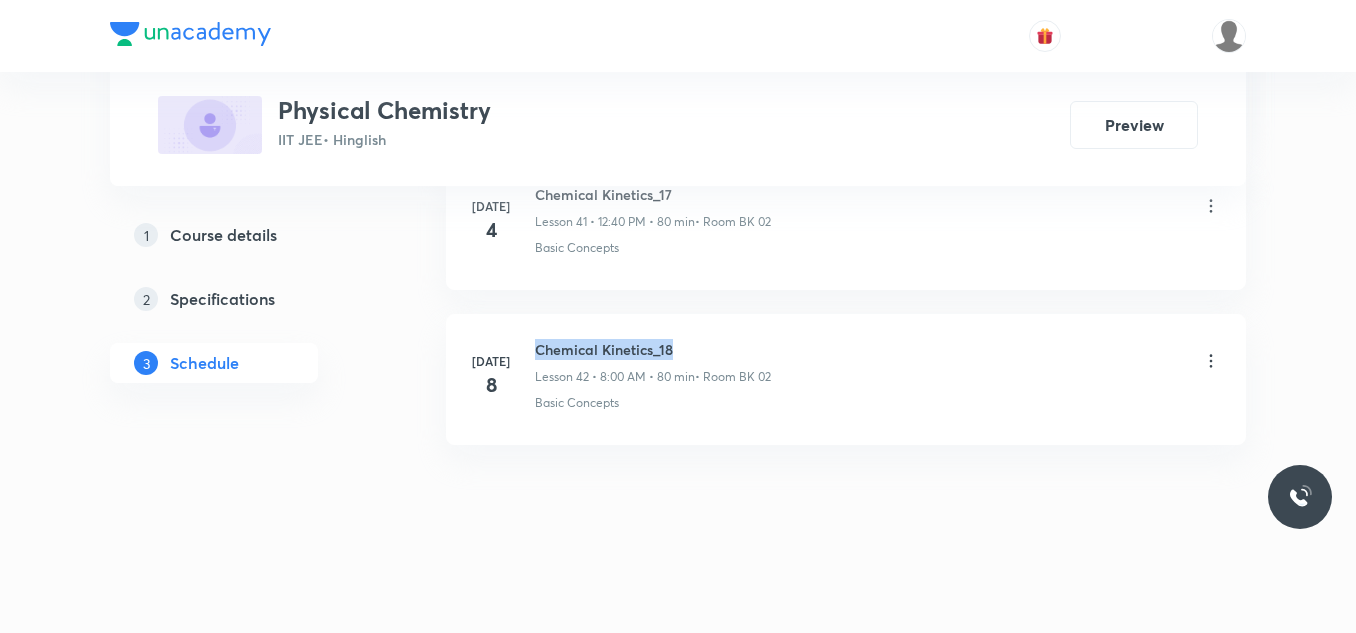 copy on "Chemical Kinetics_18" 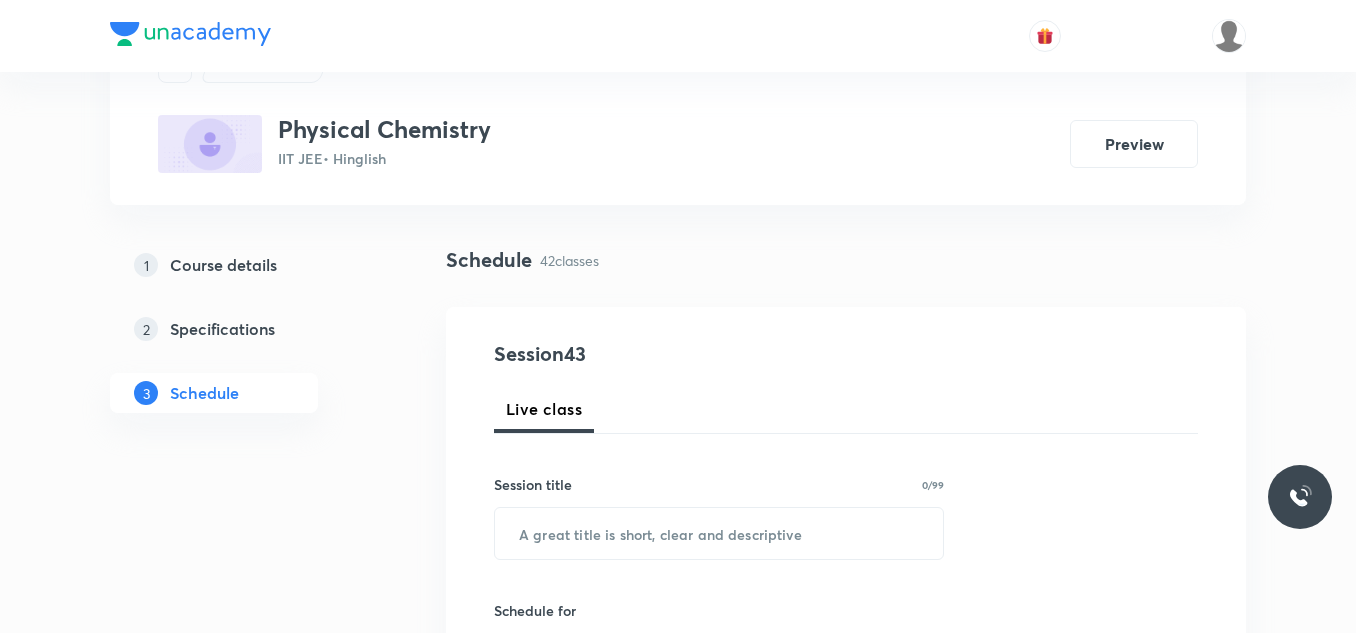 scroll, scrollTop: 200, scrollLeft: 0, axis: vertical 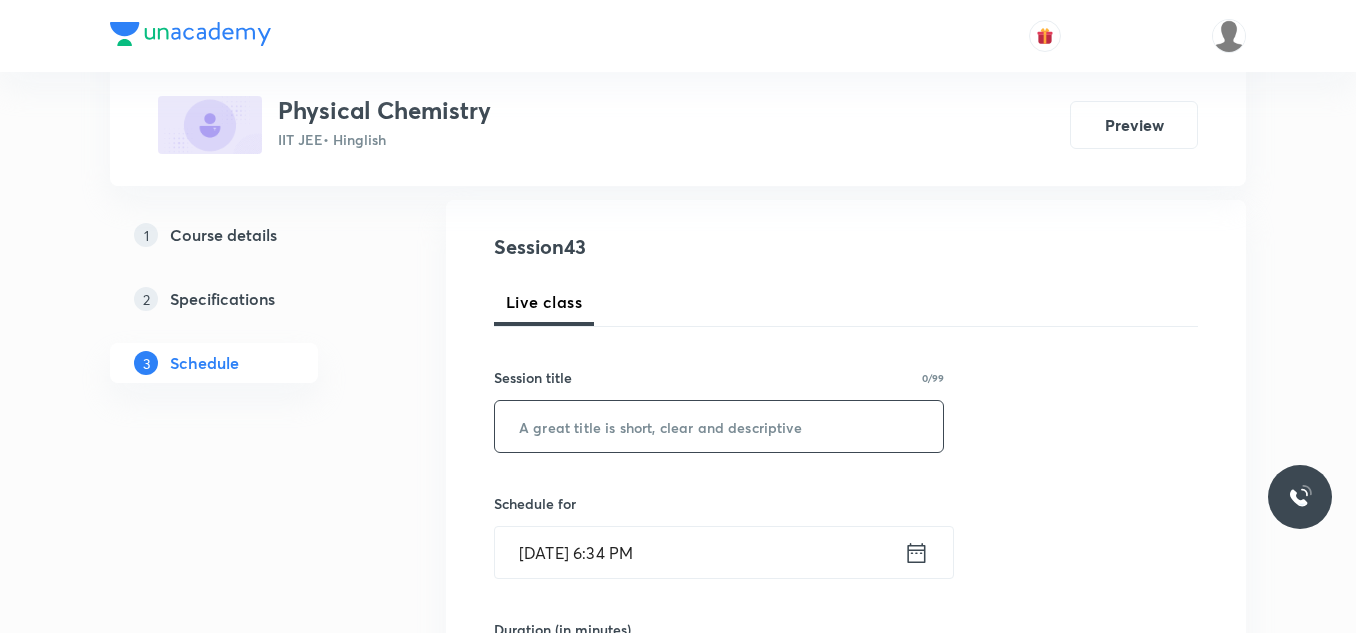 click at bounding box center (719, 426) 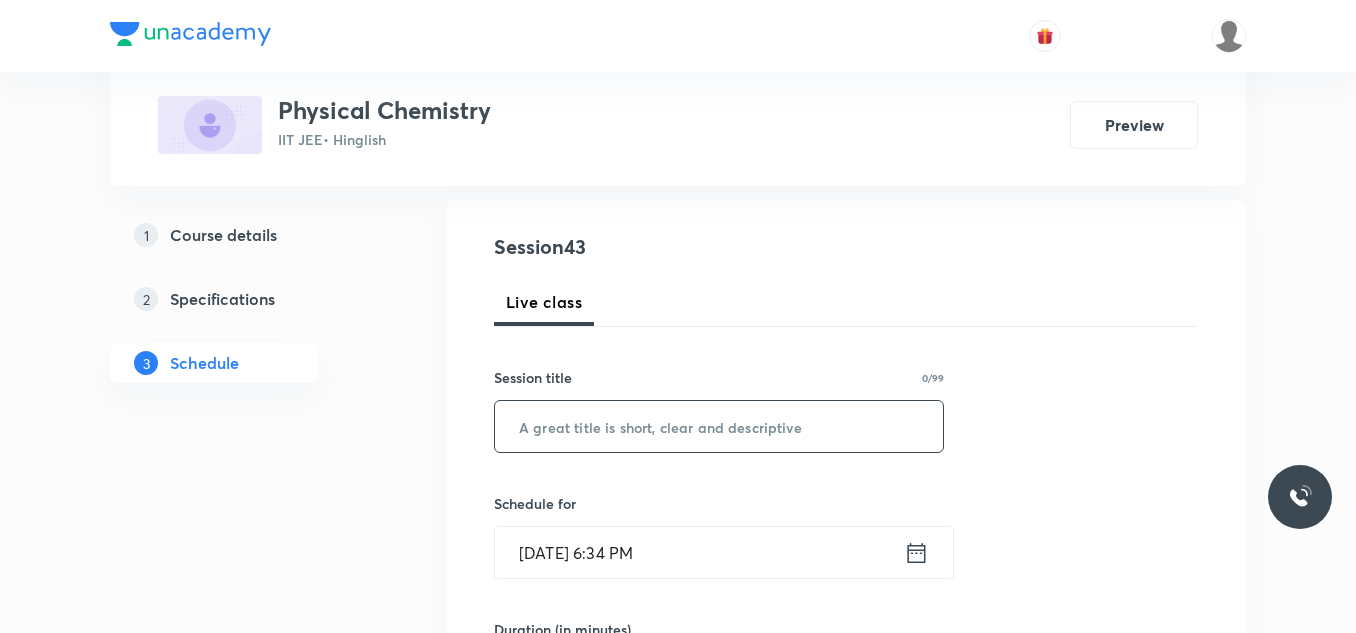 paste on "Chemical Kinetics_18" 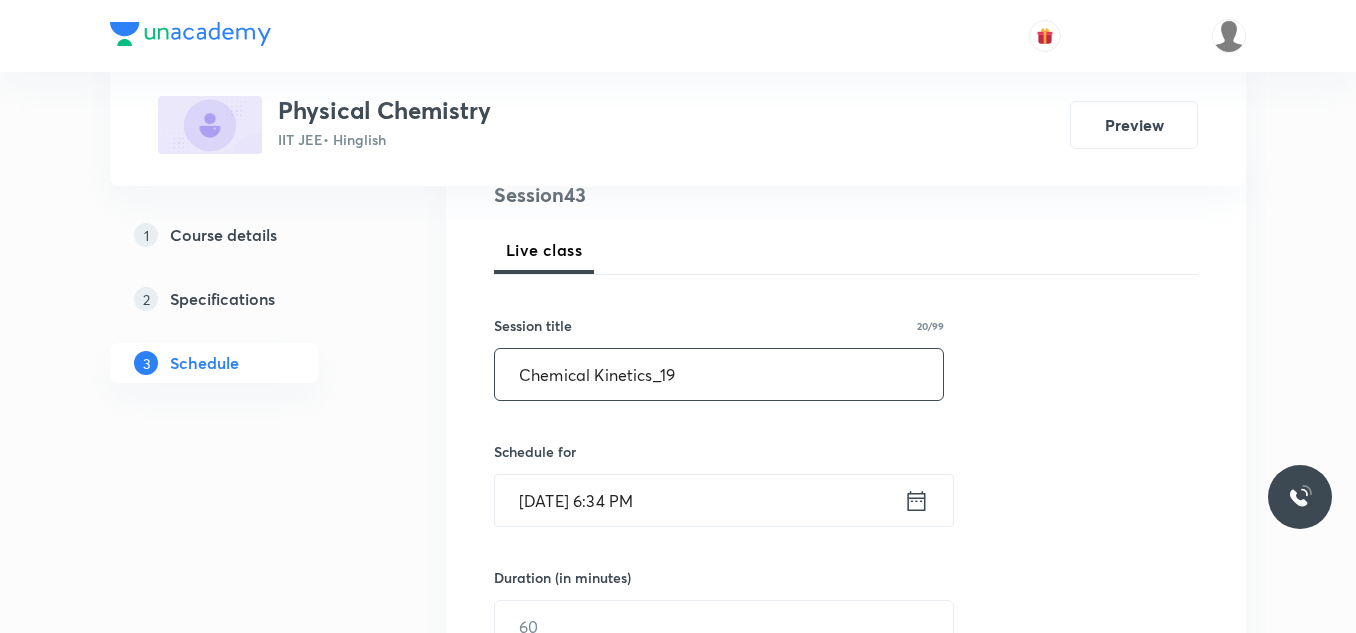 scroll, scrollTop: 300, scrollLeft: 0, axis: vertical 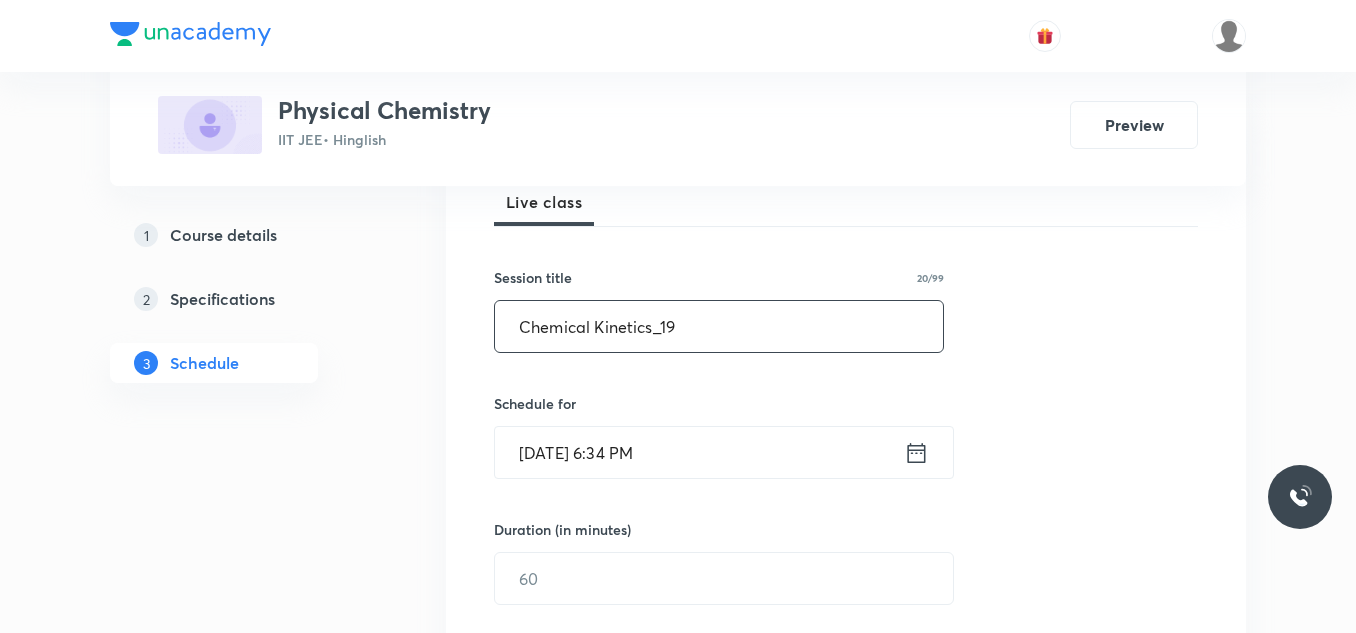 type on "Chemical Kinetics_19" 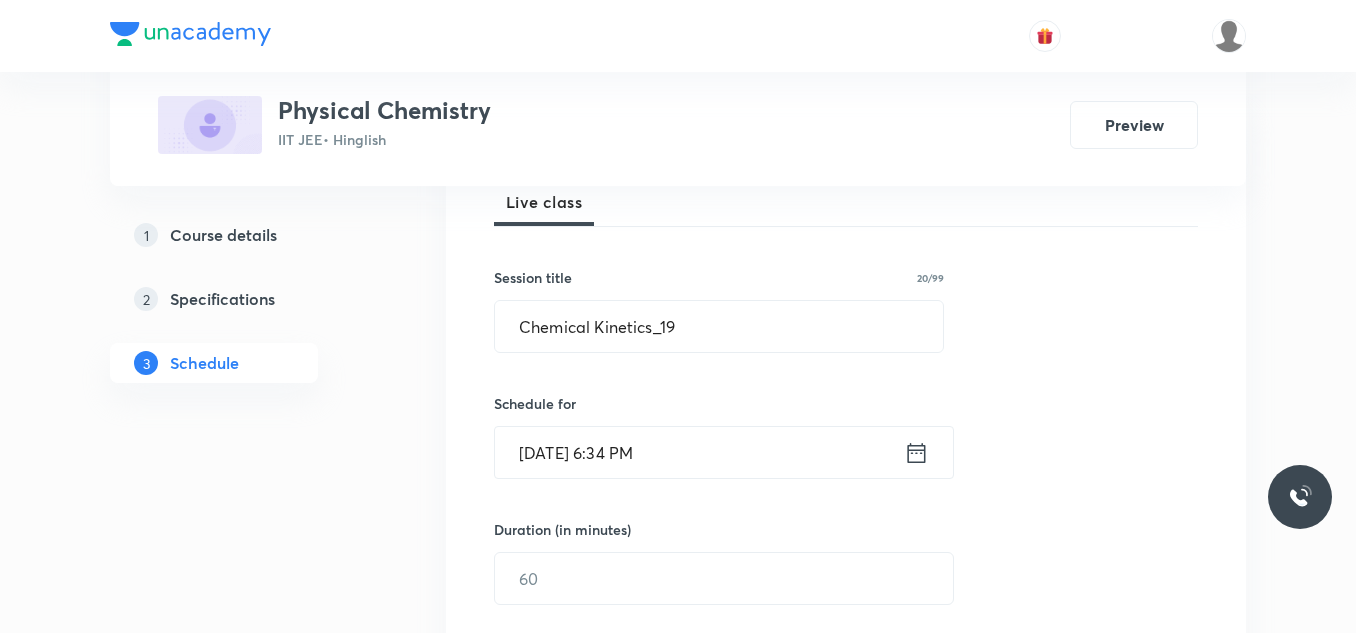 click on "[DATE] 6:34 PM" at bounding box center [699, 452] 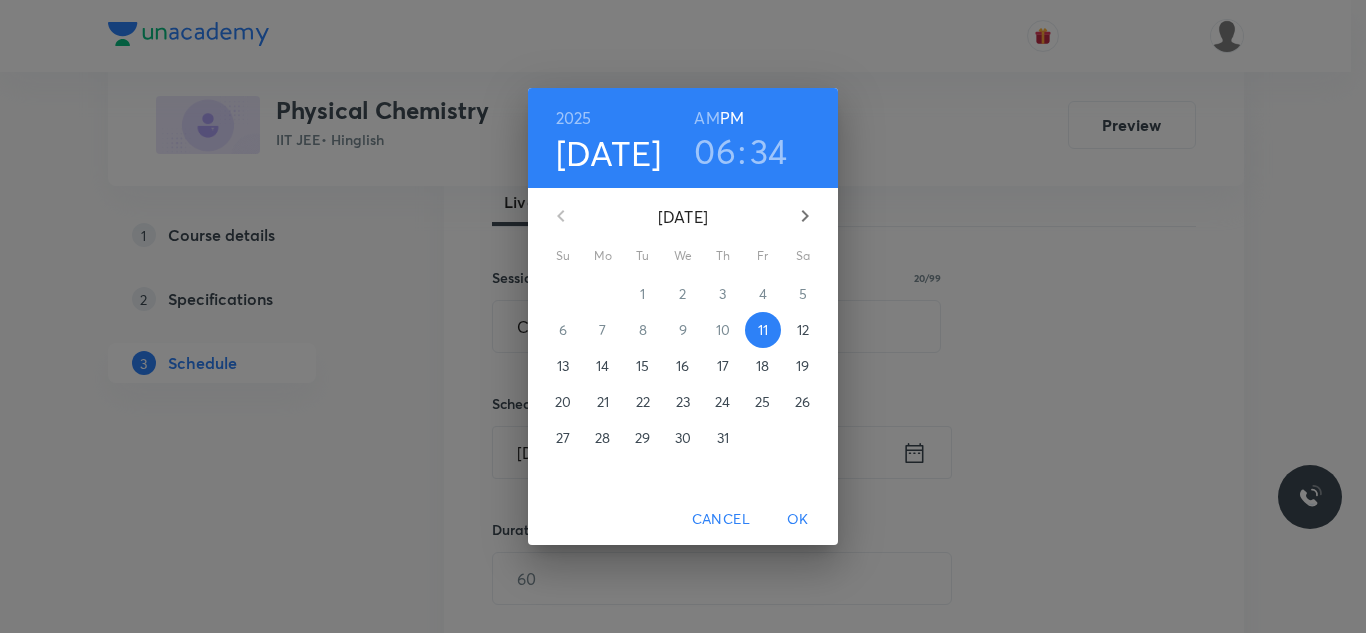 click on "12" at bounding box center (803, 330) 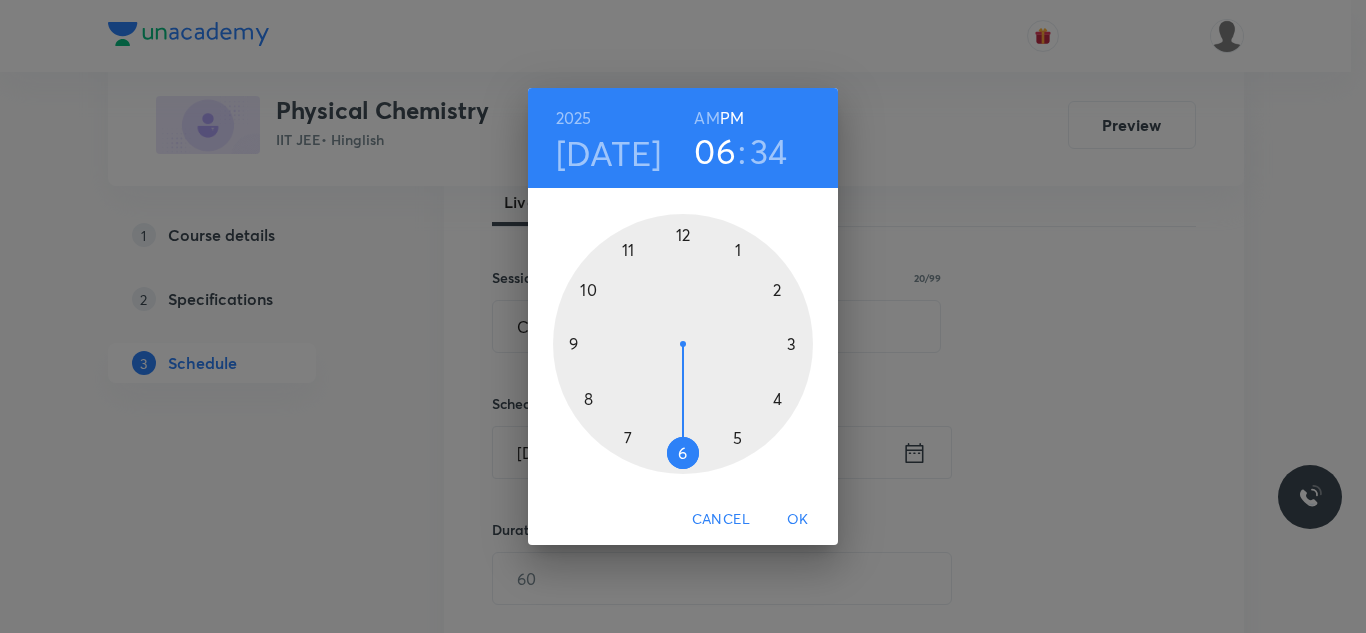 click at bounding box center (683, 344) 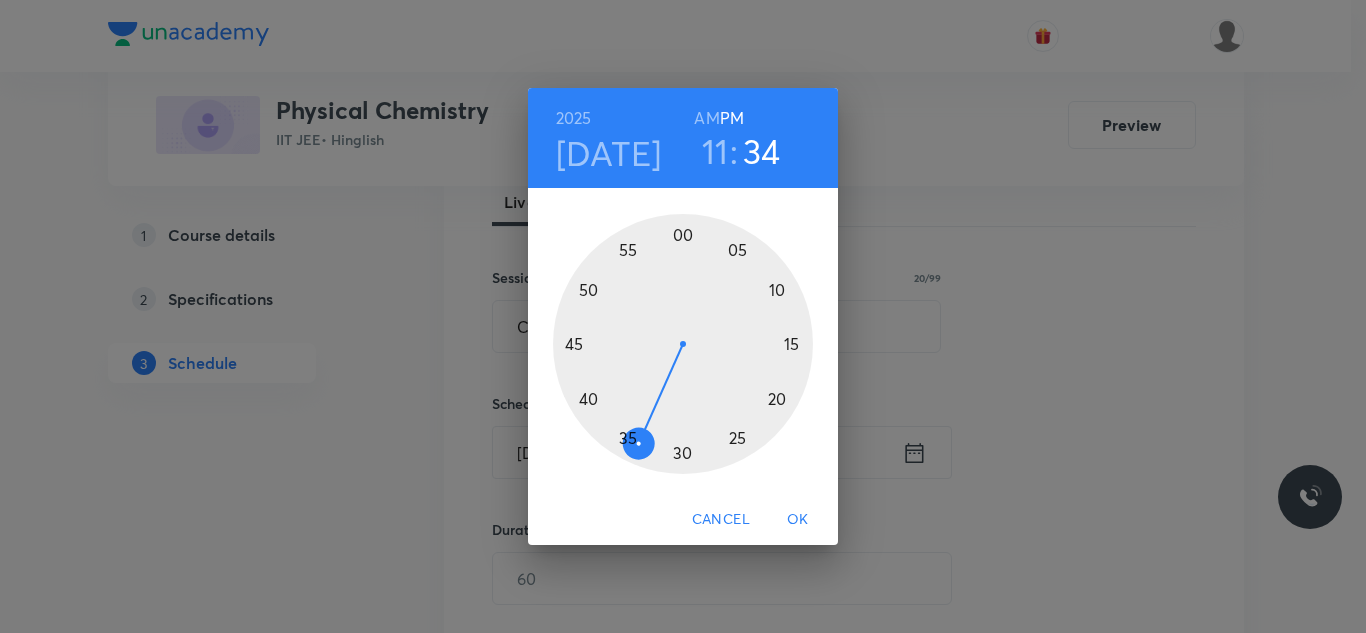 click on "AM" at bounding box center [706, 118] 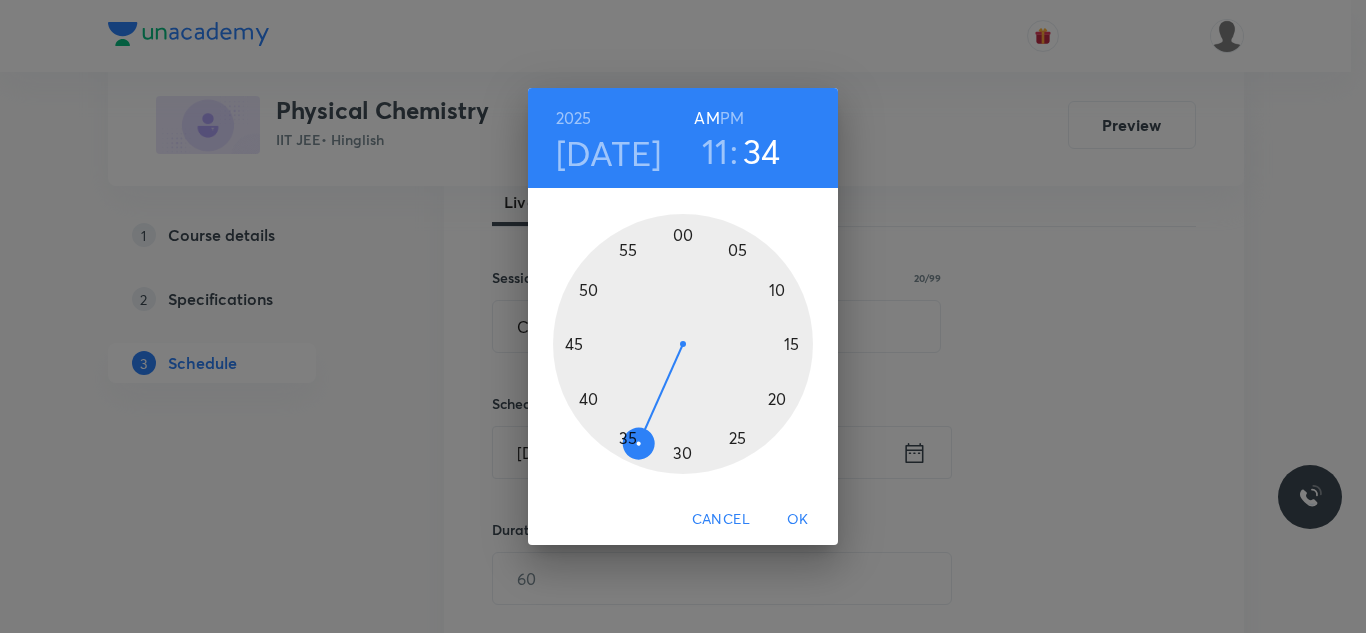 click at bounding box center [683, 344] 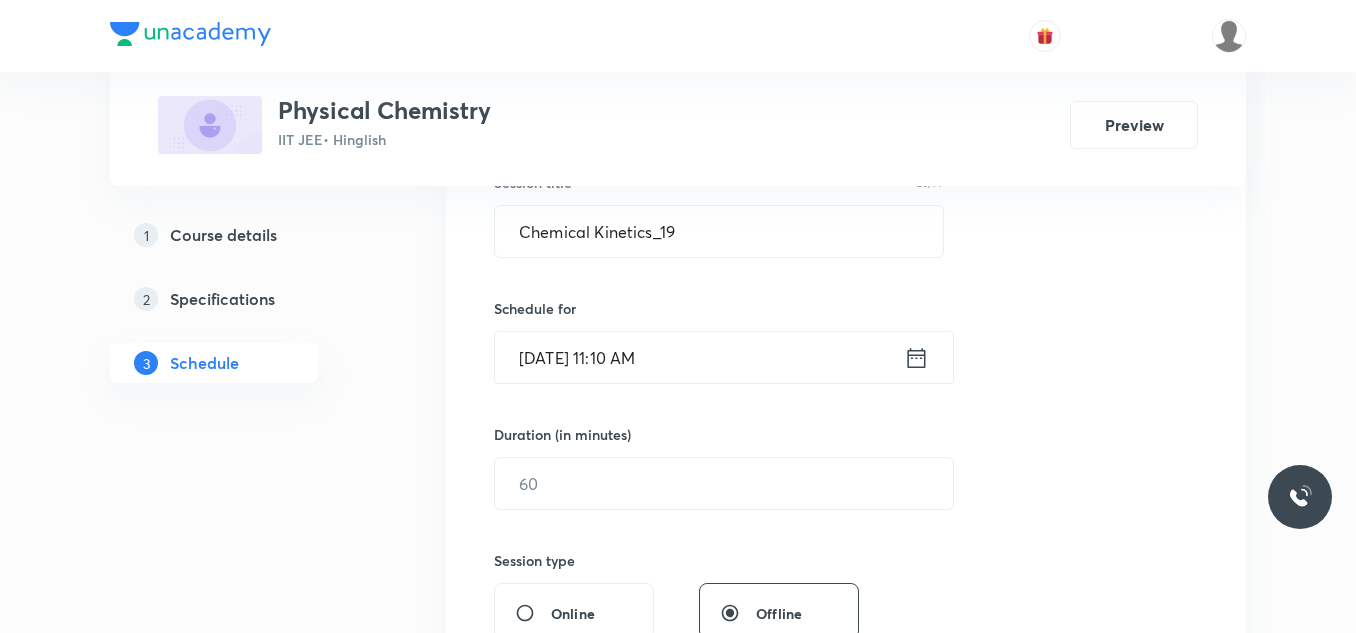 scroll, scrollTop: 400, scrollLeft: 0, axis: vertical 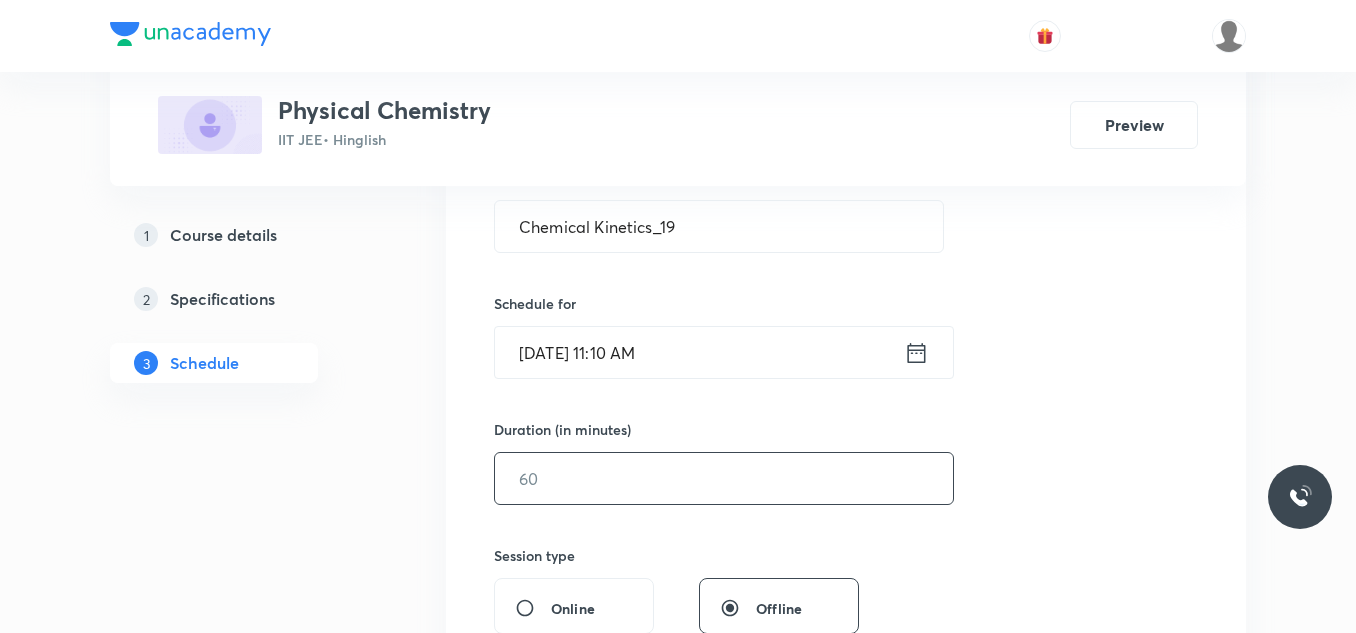 click at bounding box center (724, 478) 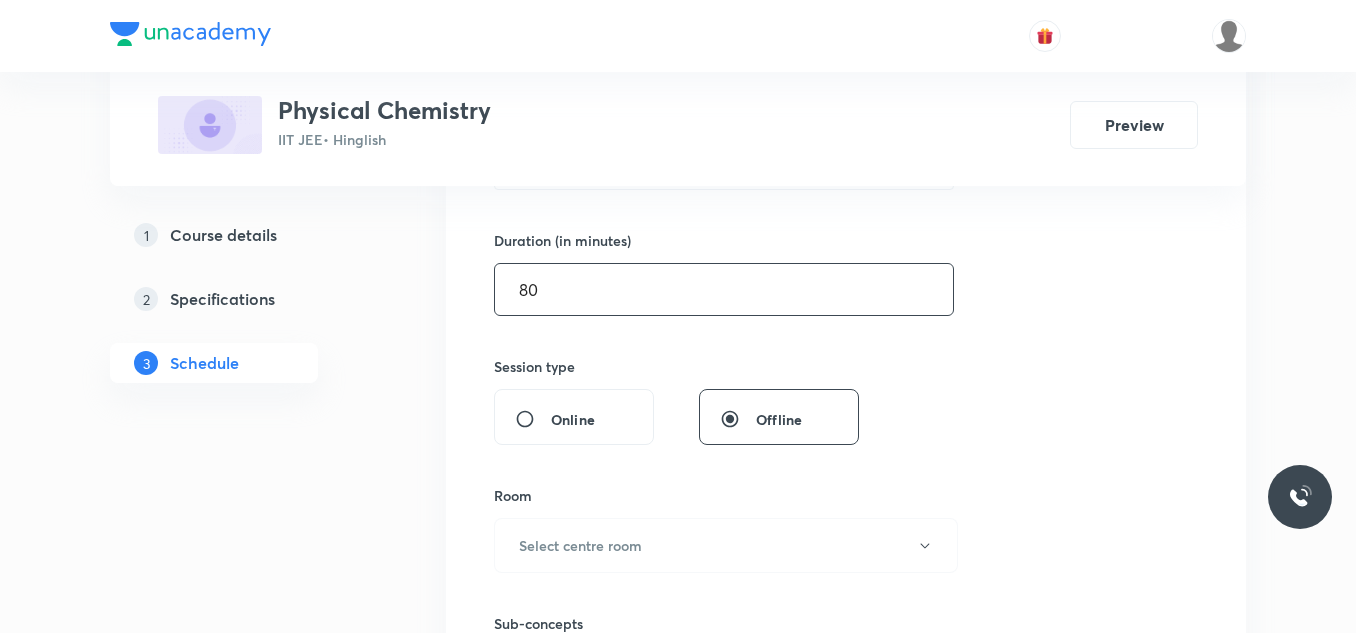 scroll, scrollTop: 600, scrollLeft: 0, axis: vertical 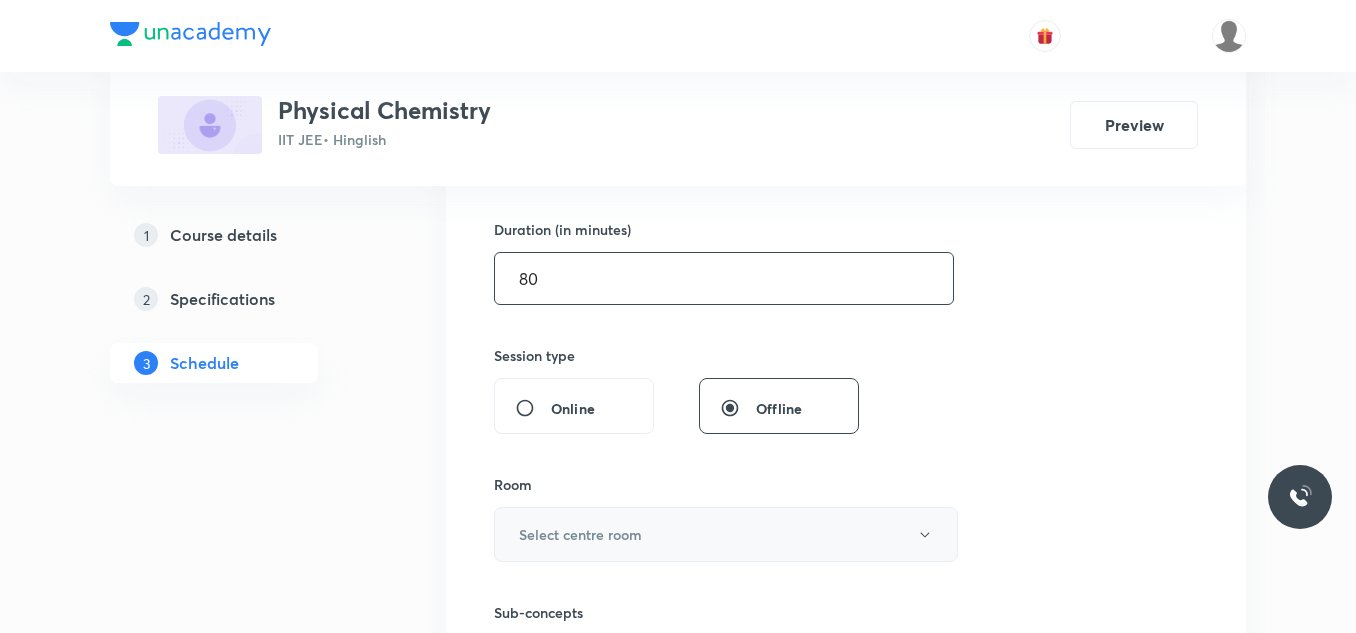 type on "80" 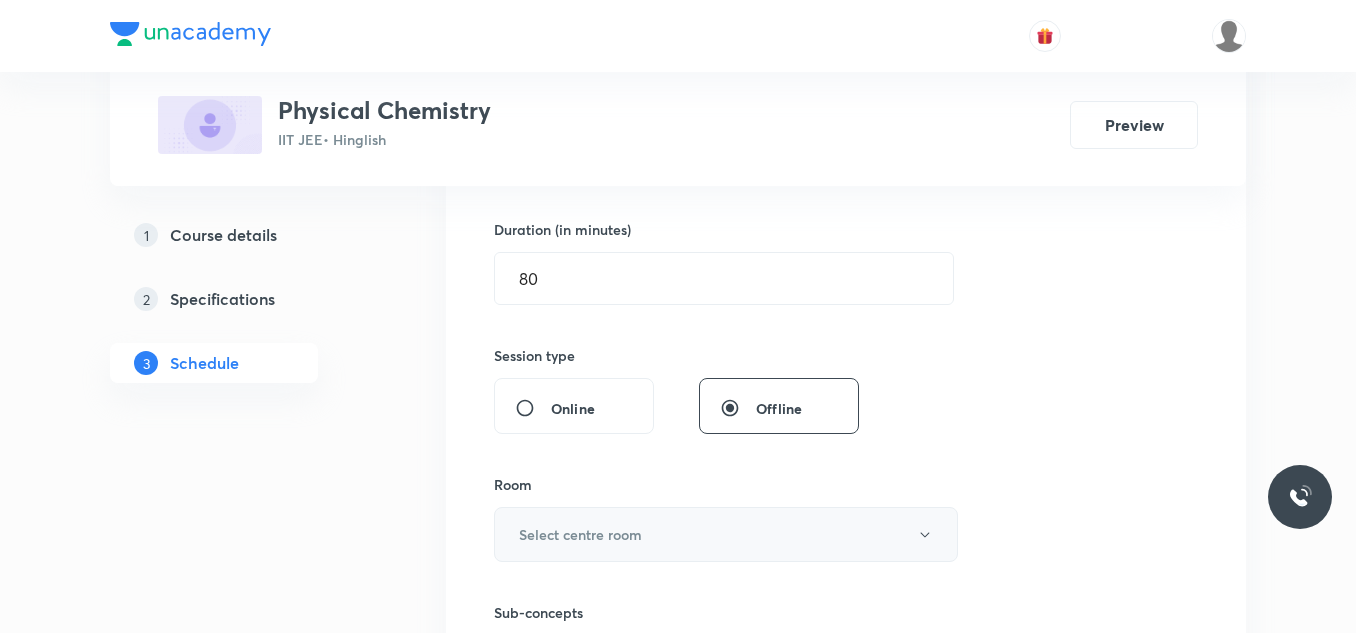 click on "Select centre room" at bounding box center [726, 534] 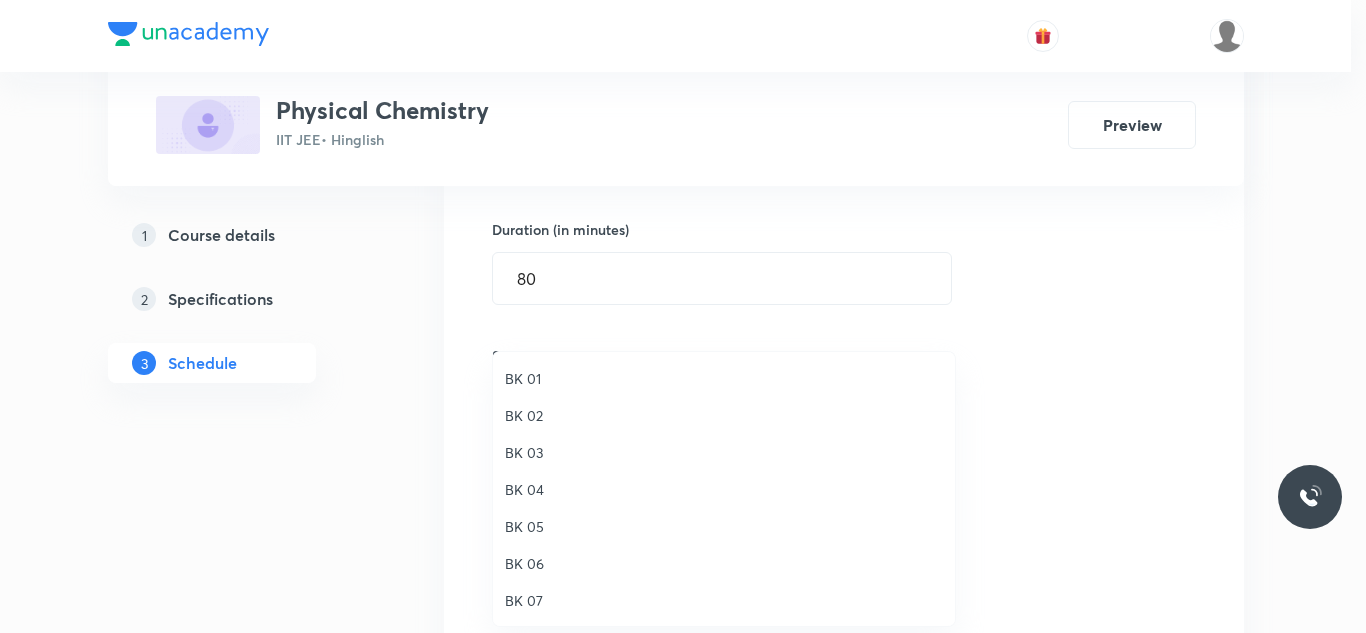 click on "BK 02" at bounding box center [724, 415] 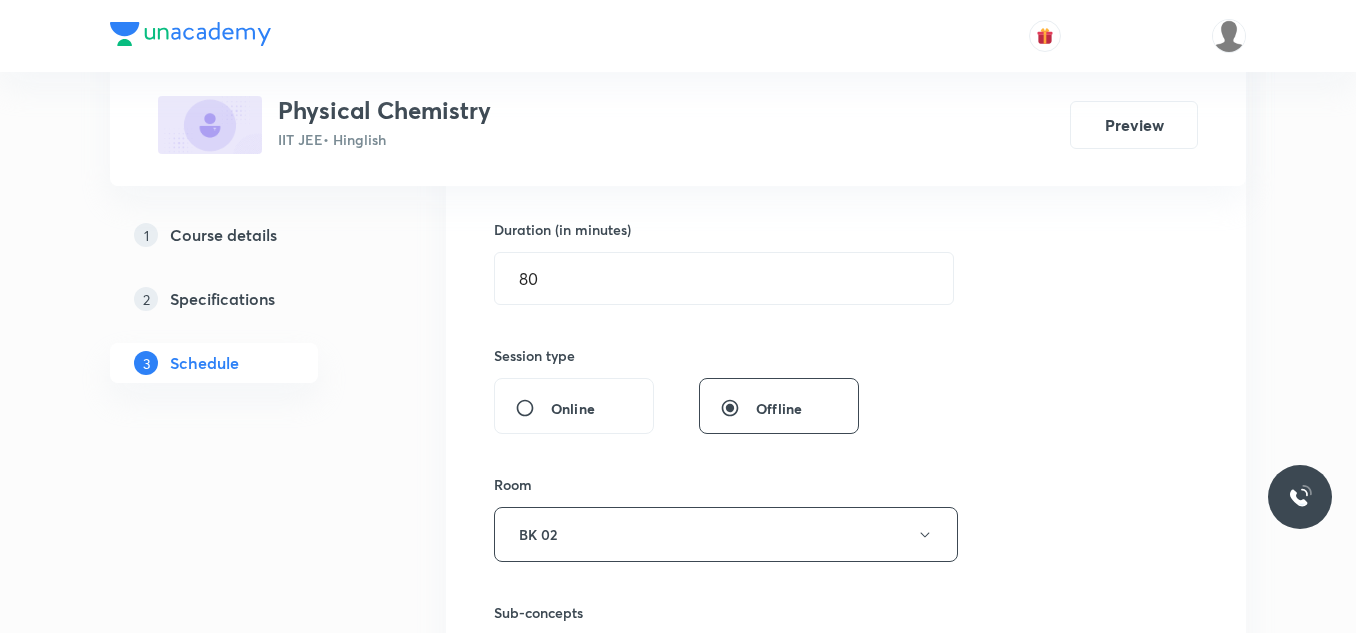 click on "Session  43 Live class Session title 20/99 Chemical Kinetics_19 ​ Schedule for [DATE] 11:10 AM ​ Duration (in minutes) 80 ​   Session type Online Offline Room BK 02 Sub-concepts Select concepts that wil be covered in this session Add Cancel" at bounding box center (846, 301) 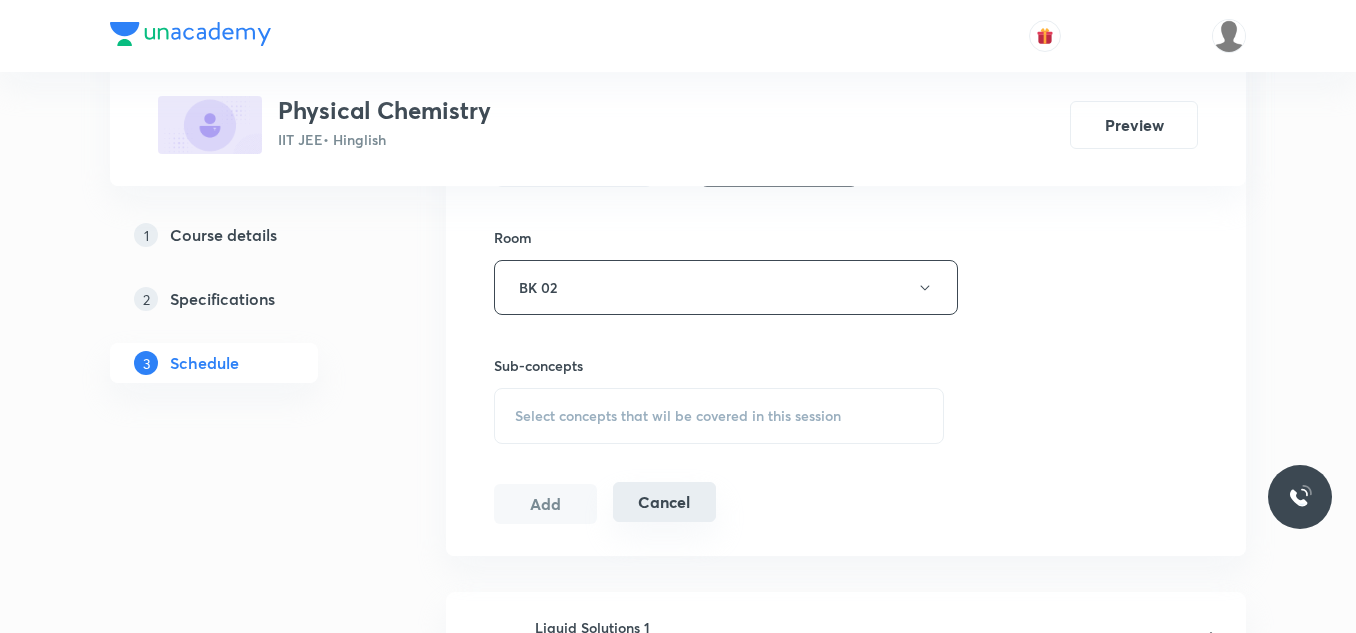 scroll, scrollTop: 900, scrollLeft: 0, axis: vertical 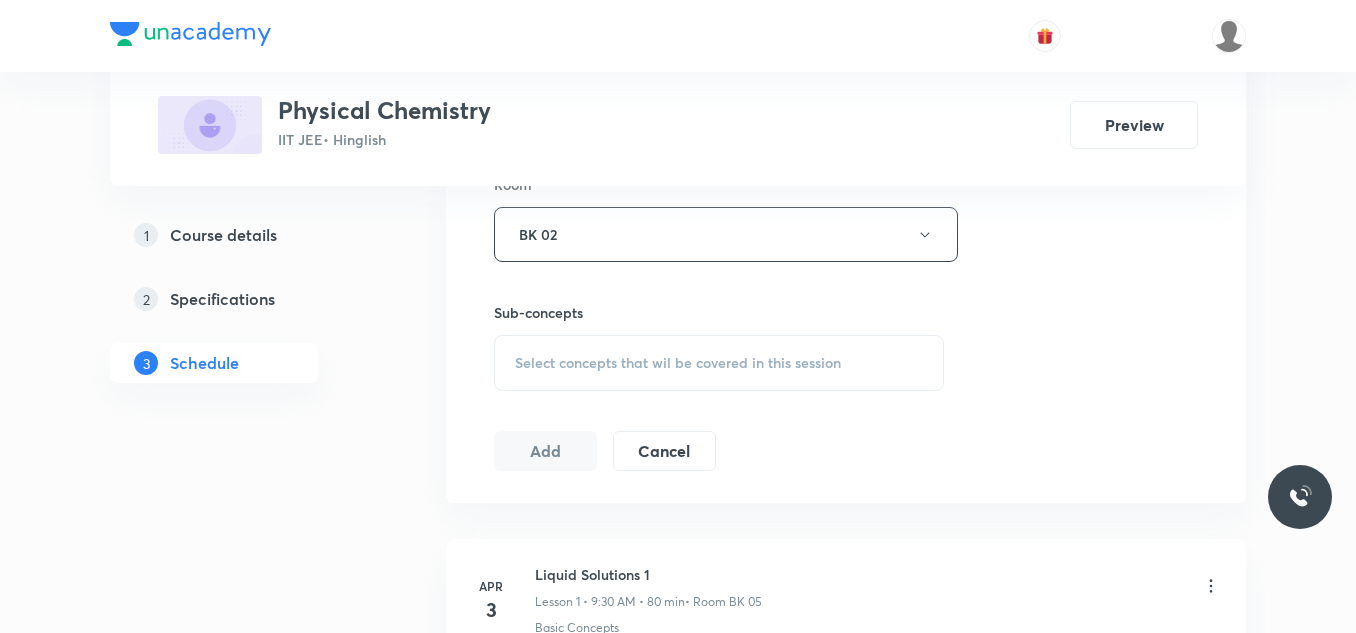 click on "Select concepts that wil be covered in this session" at bounding box center [719, 363] 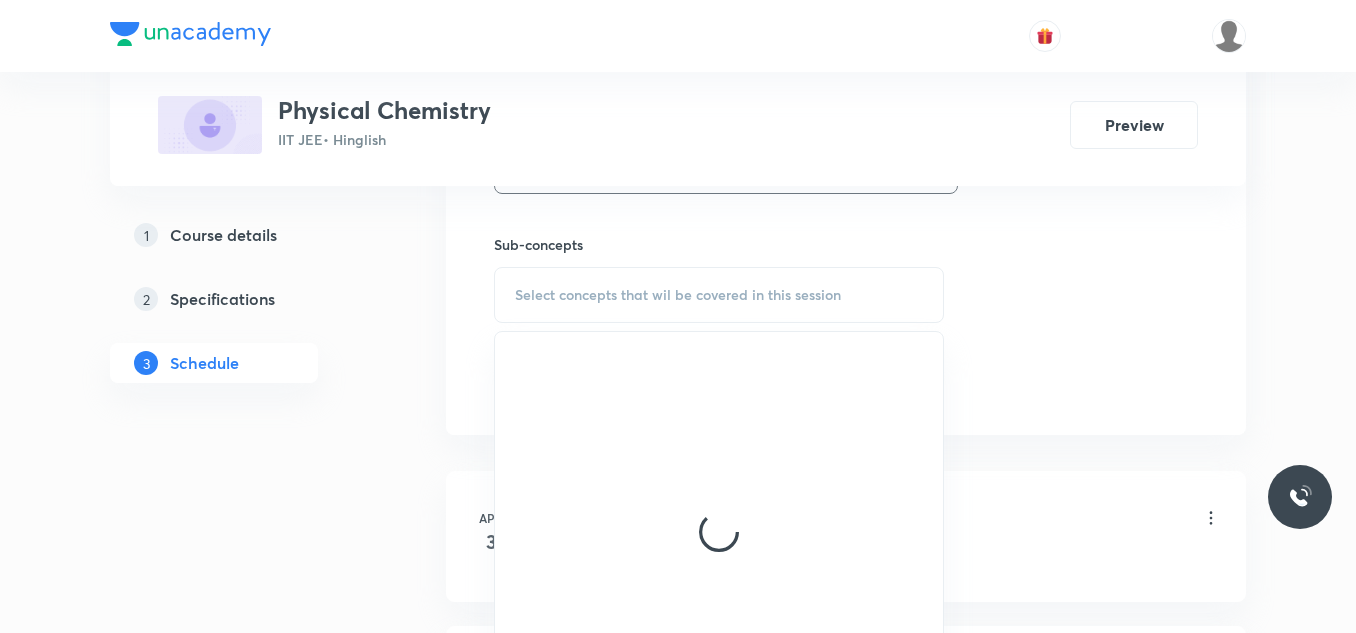 scroll, scrollTop: 1100, scrollLeft: 0, axis: vertical 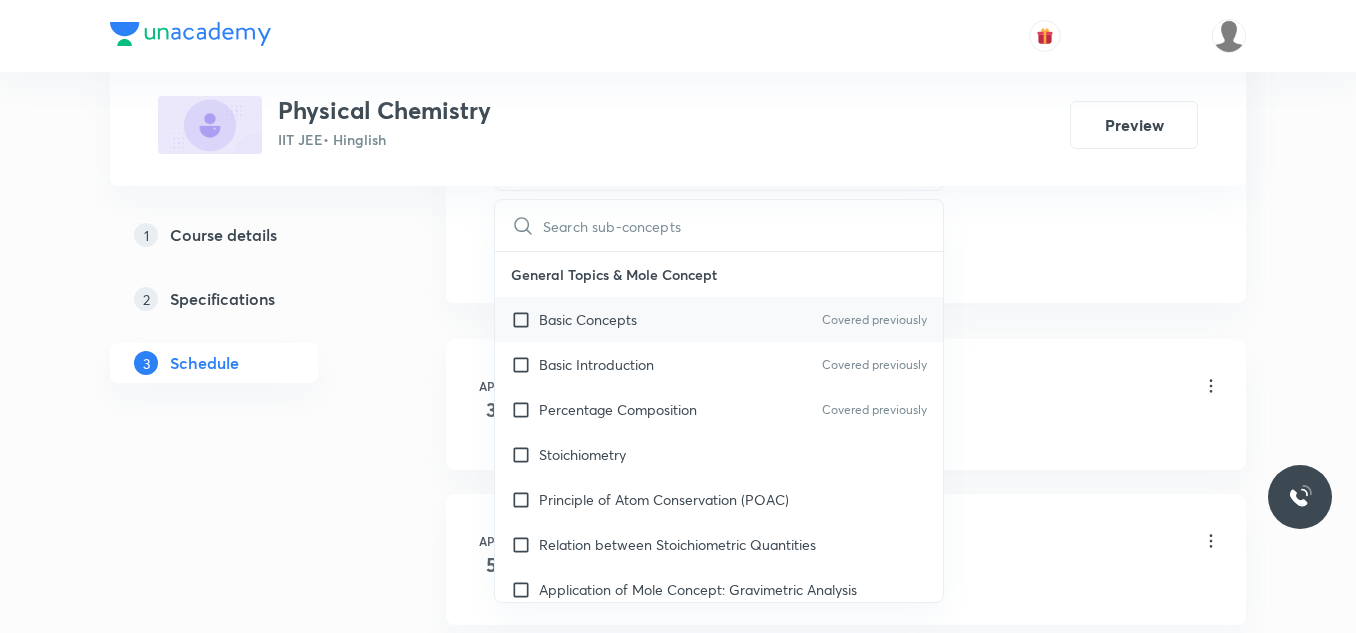 click on "Basic Concepts" at bounding box center [588, 319] 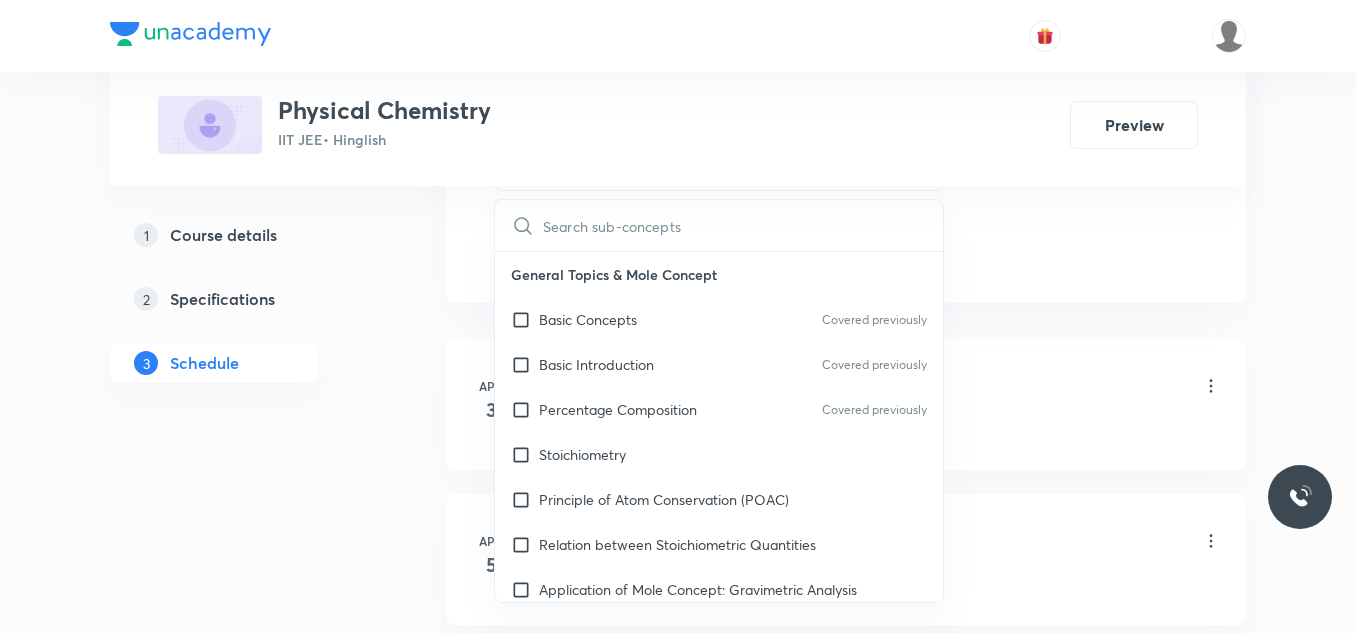 checkbox on "true" 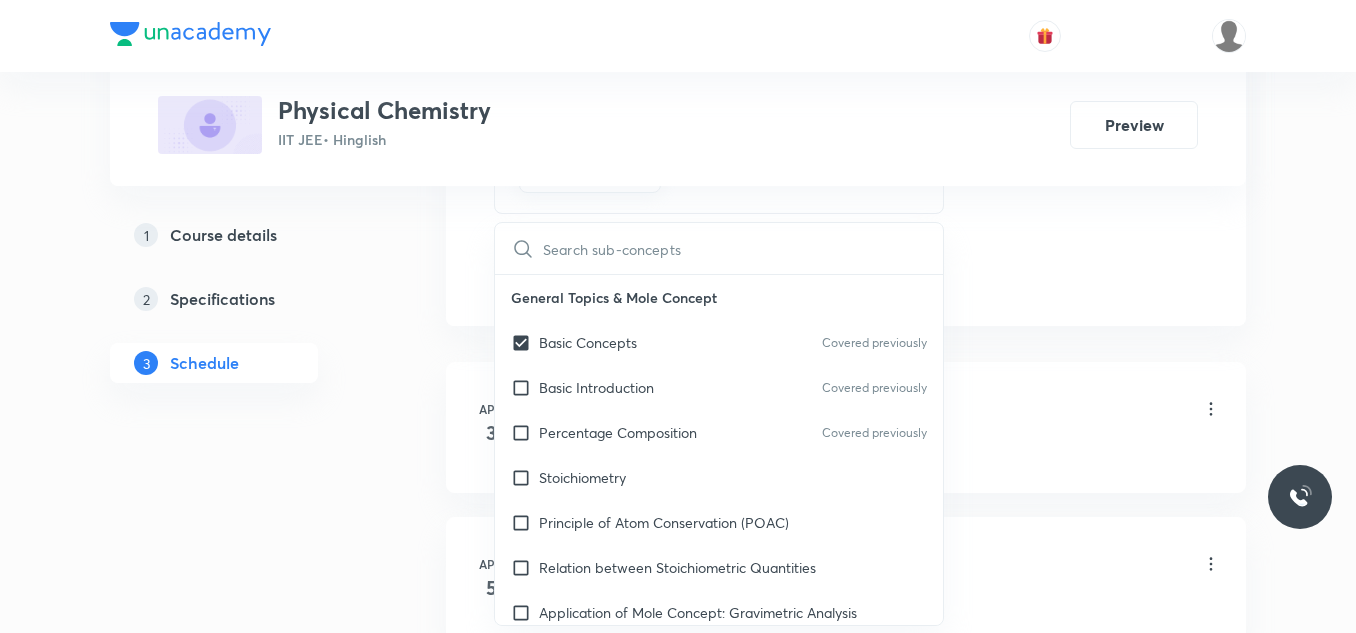 click on "Session  43 Live class Session title 20/99 Chemical Kinetics_19 ​ Schedule for [DATE] 11:10 AM ​ Duration (in minutes) 80 ​   Session type Online Offline Room BK 02 Sub-concepts Basic Concepts CLEAR ​ General Topics & Mole Concept Basic Concepts Covered previously Basic Introduction Covered previously Percentage Composition Covered previously Stoichiometry Principle of Atom Conservation (POAC) Relation between Stoichiometric Quantities Application of Mole Concept: Gravimetric Analysis Different Laws Formula and Composition Concentration Terms Some basic concepts of Chemistry Atomic Structure Discovery Of Electron Some Prerequisites of Physics Discovery Of Protons And Neutrons Atomic Models and Theories  Representation Of Atom With Electrons And Neutrons Nature of Waves Nature Of Electromagnetic Radiation [PERSON_NAME] Quantum Theory Spectra-Continuous and Discontinuous Spectrum [PERSON_NAME] Model For Hydrogen Atom Photoelectric Effect Dual Nature Of Matter Heisenberg’s Uncertainty Principle Gas Laws" at bounding box center [846, -187] 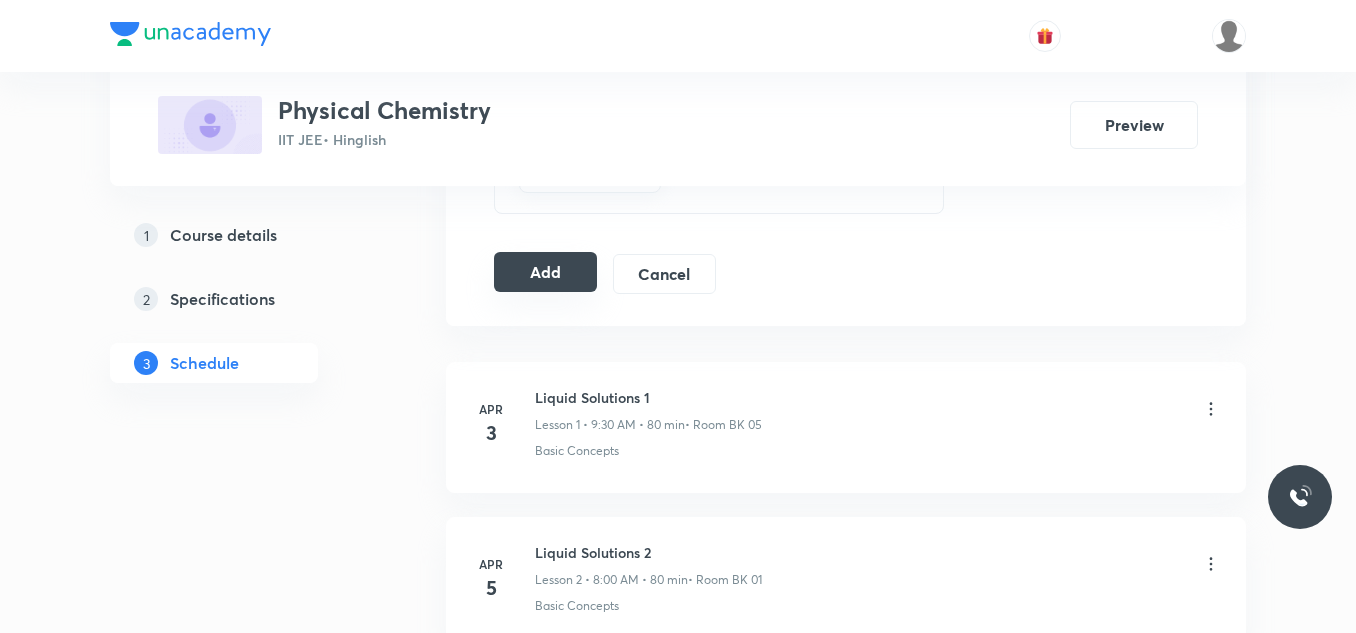 click on "Add" at bounding box center [545, 272] 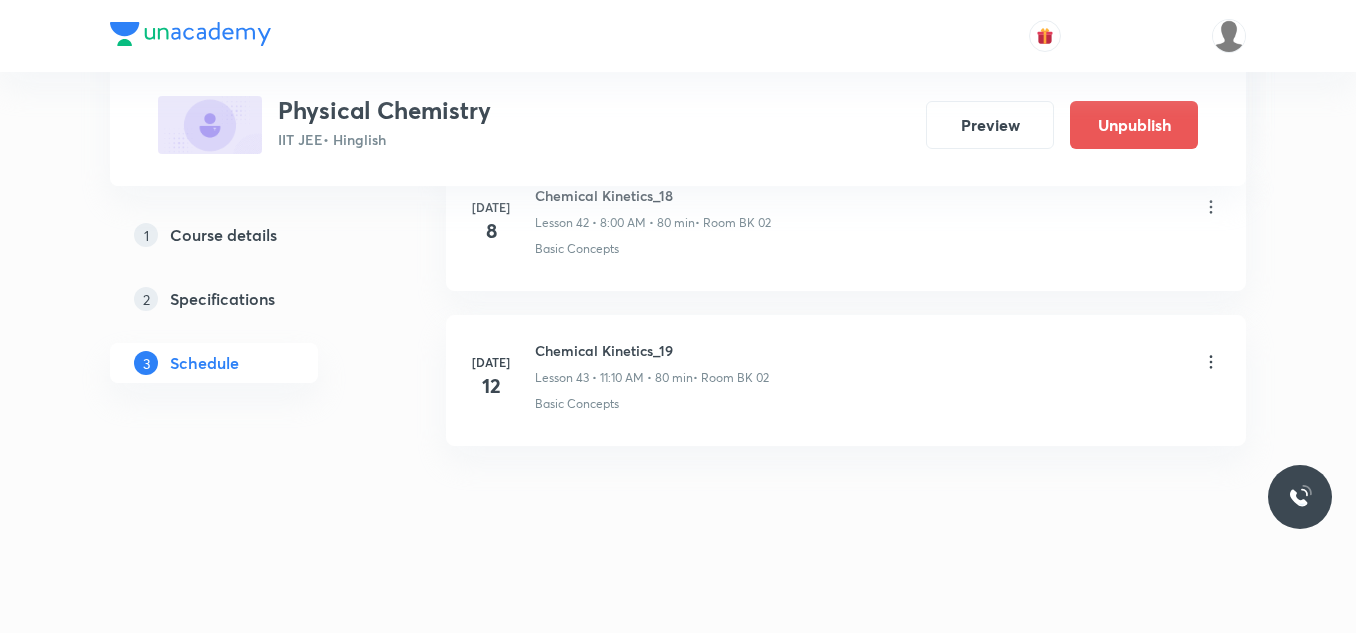 scroll, scrollTop: 6716, scrollLeft: 0, axis: vertical 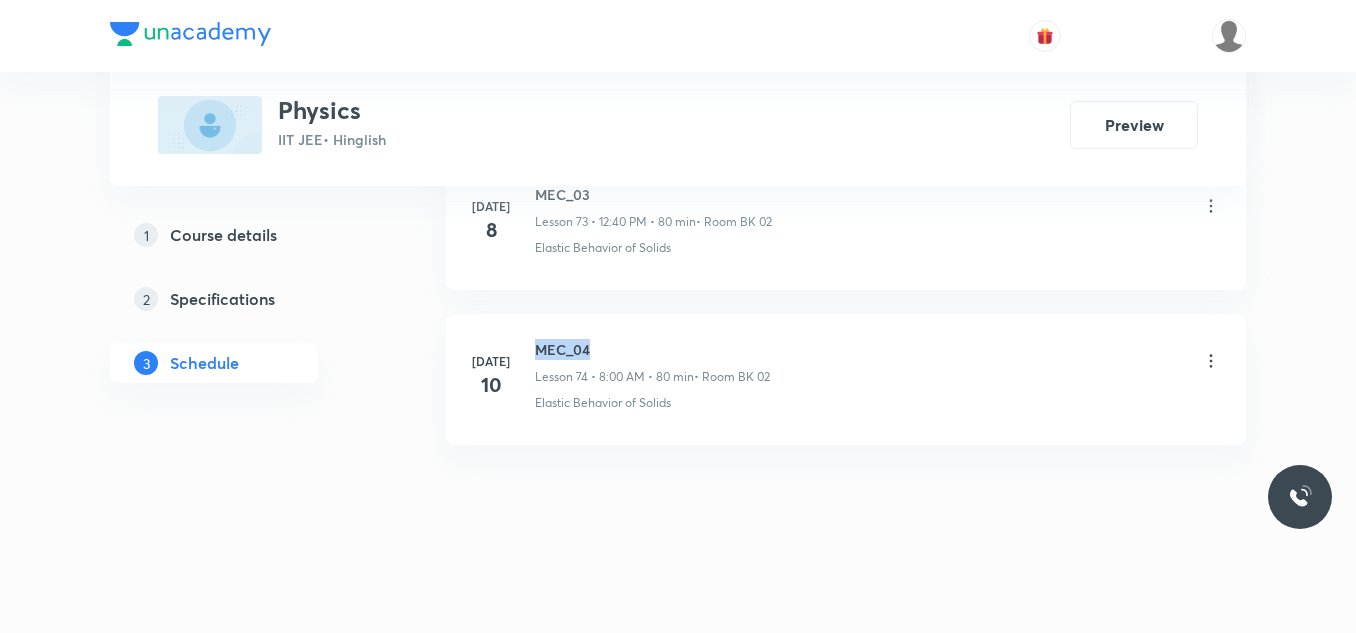 drag, startPoint x: 530, startPoint y: 341, endPoint x: 626, endPoint y: 333, distance: 96.332756 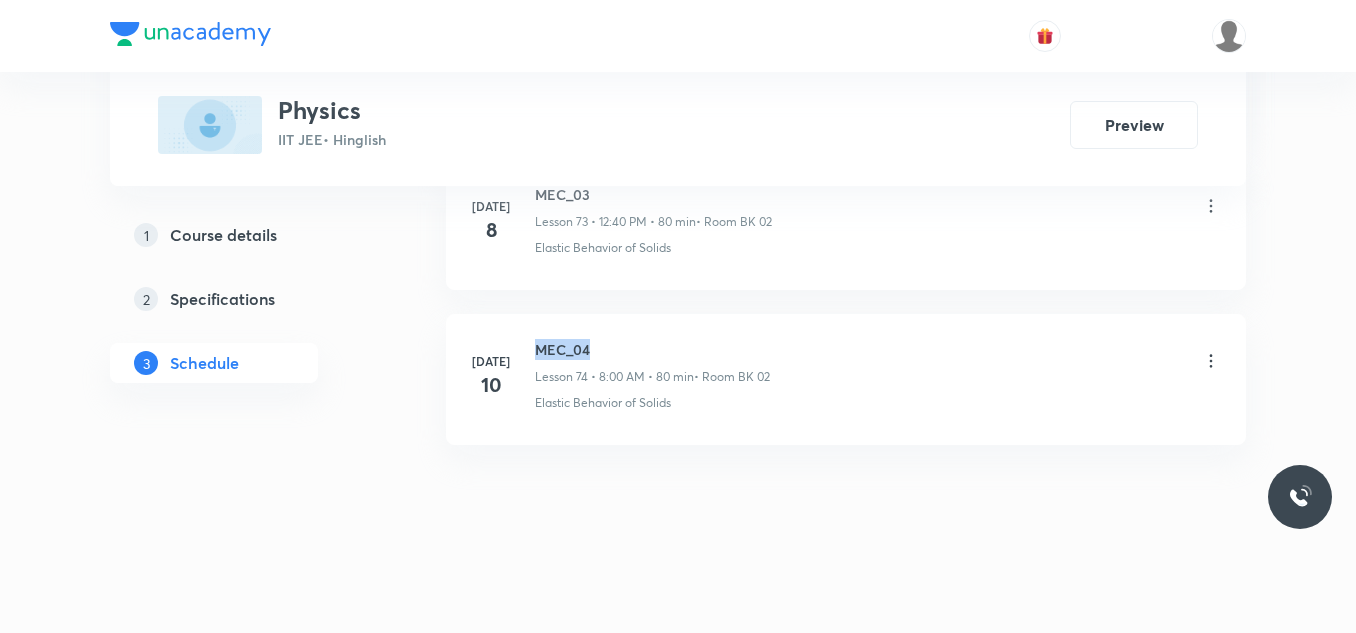 copy on "MEC_04" 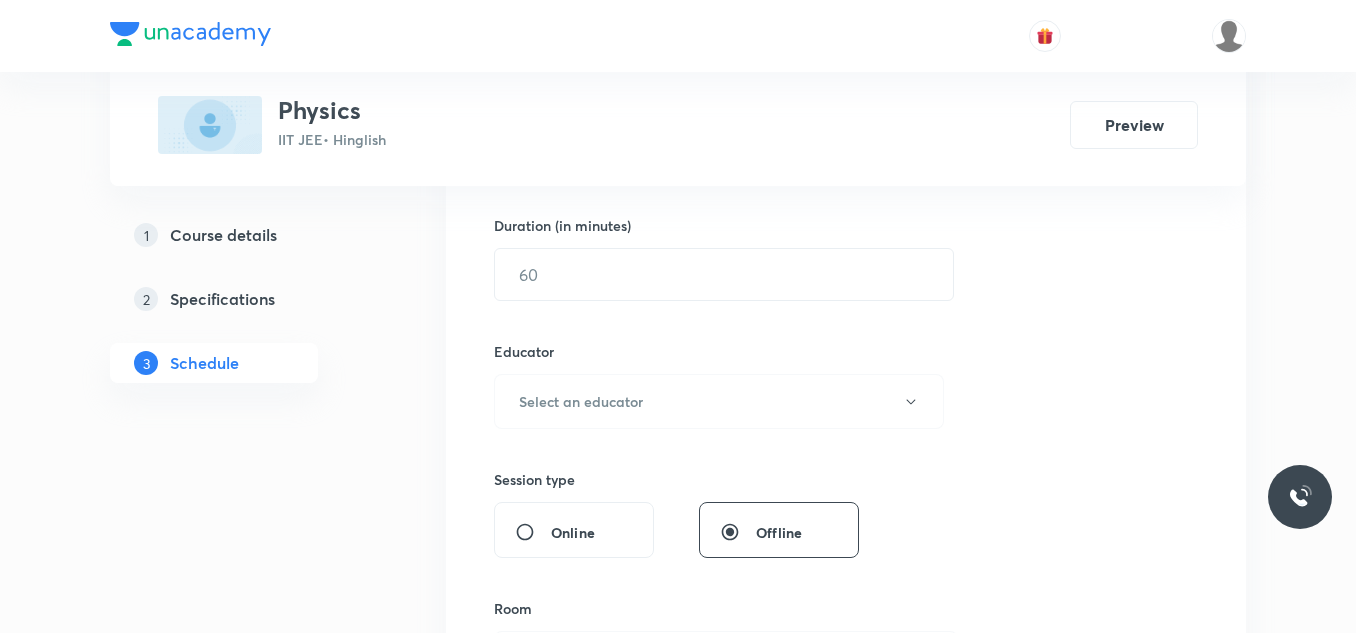 scroll, scrollTop: 0, scrollLeft: 0, axis: both 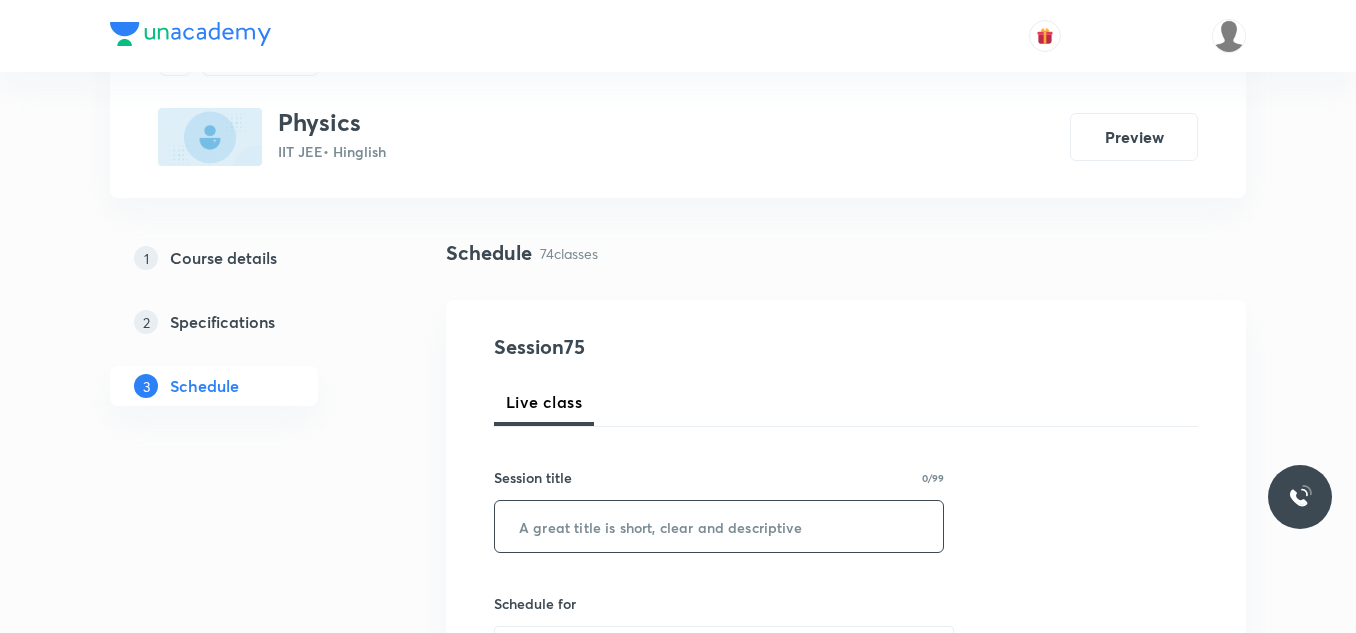 click at bounding box center [719, 526] 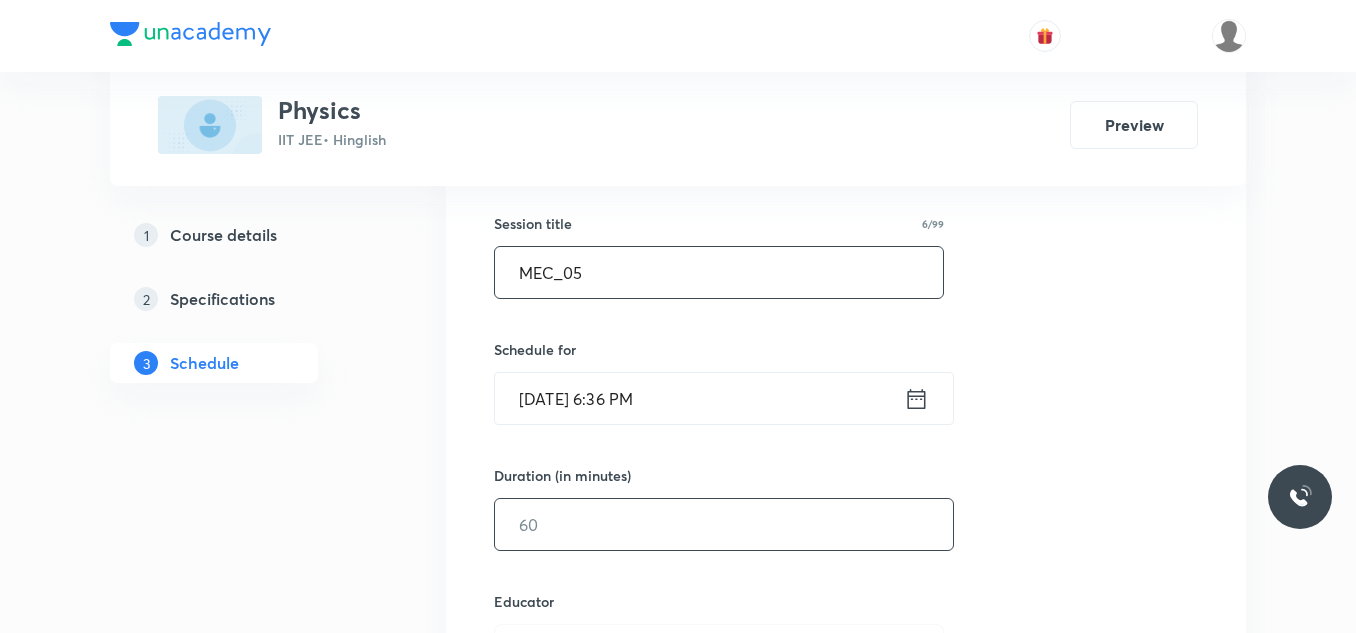 scroll, scrollTop: 400, scrollLeft: 0, axis: vertical 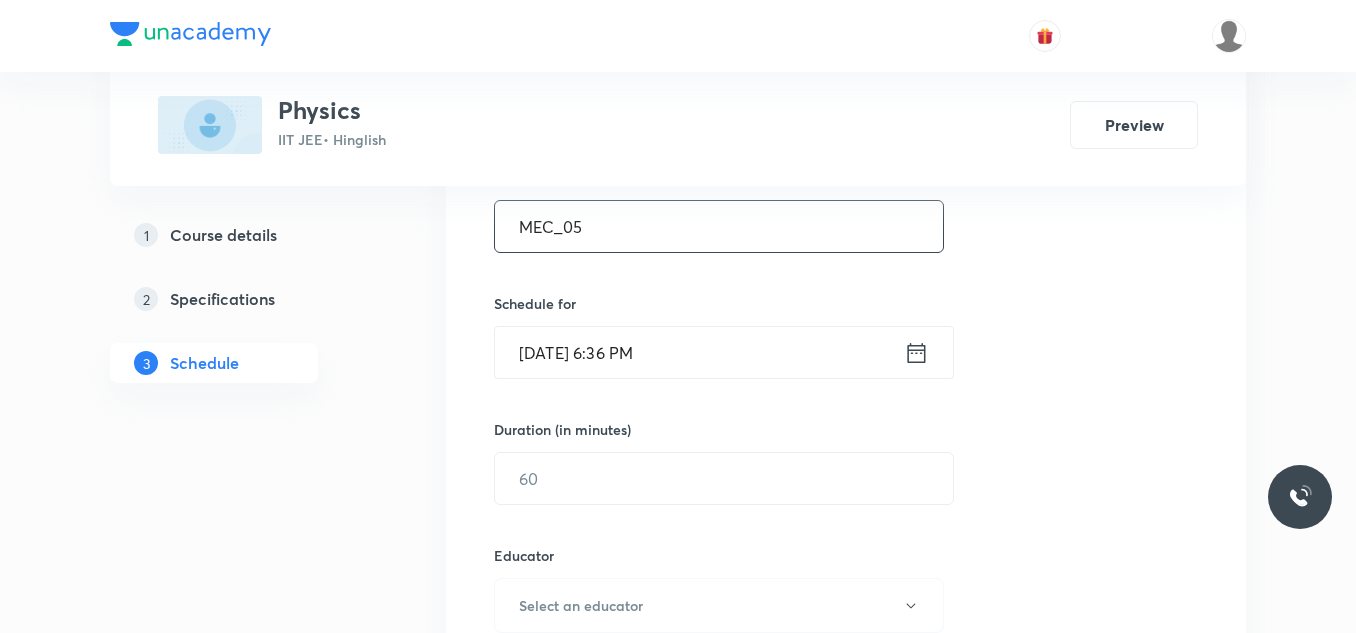type on "MEC_05" 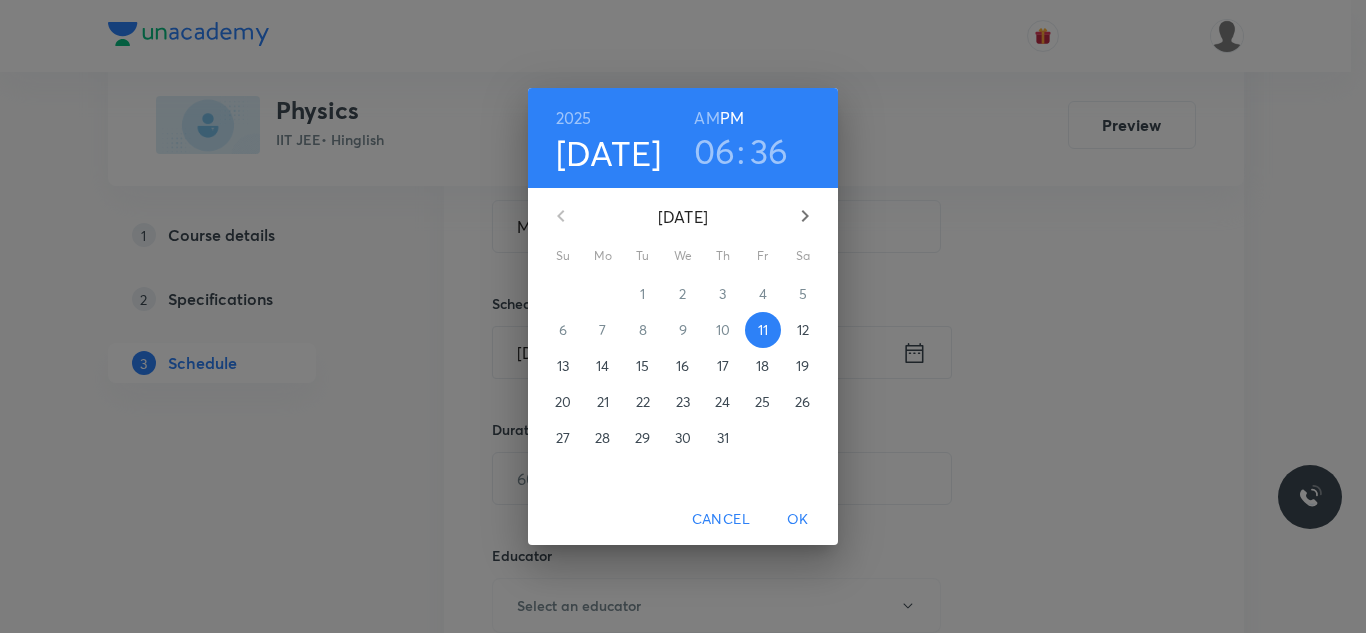 click on "12" at bounding box center [803, 330] 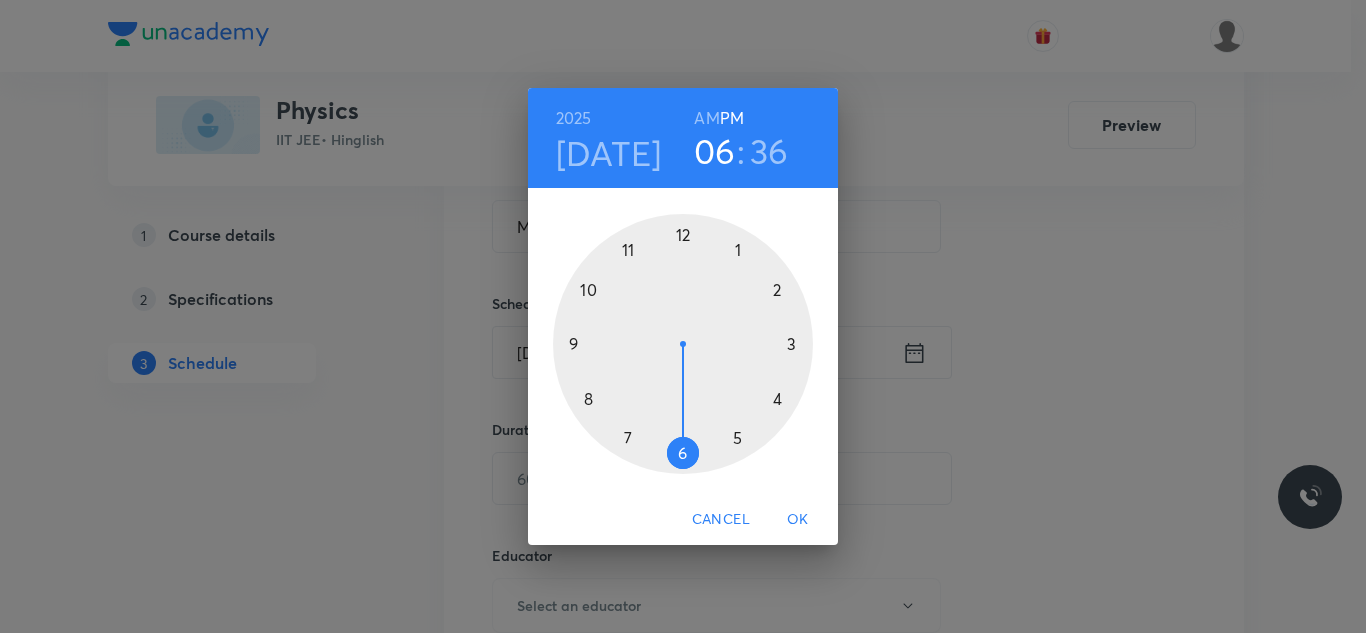 click at bounding box center (683, 344) 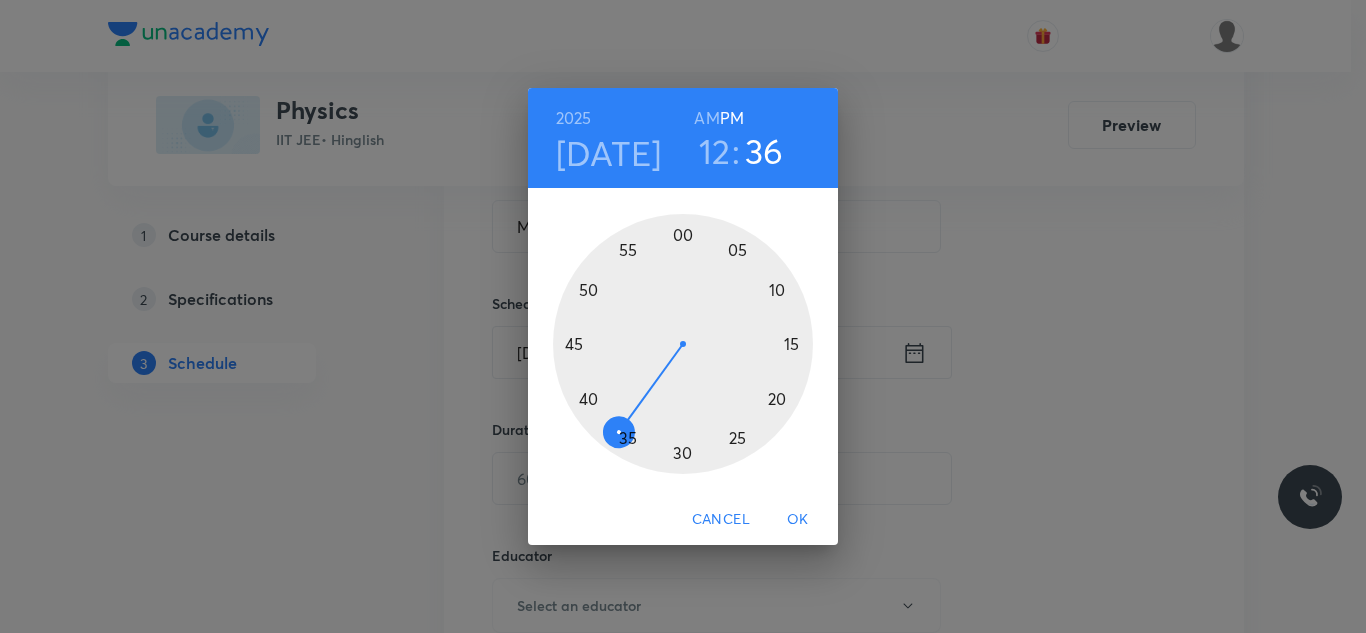 click at bounding box center (683, 344) 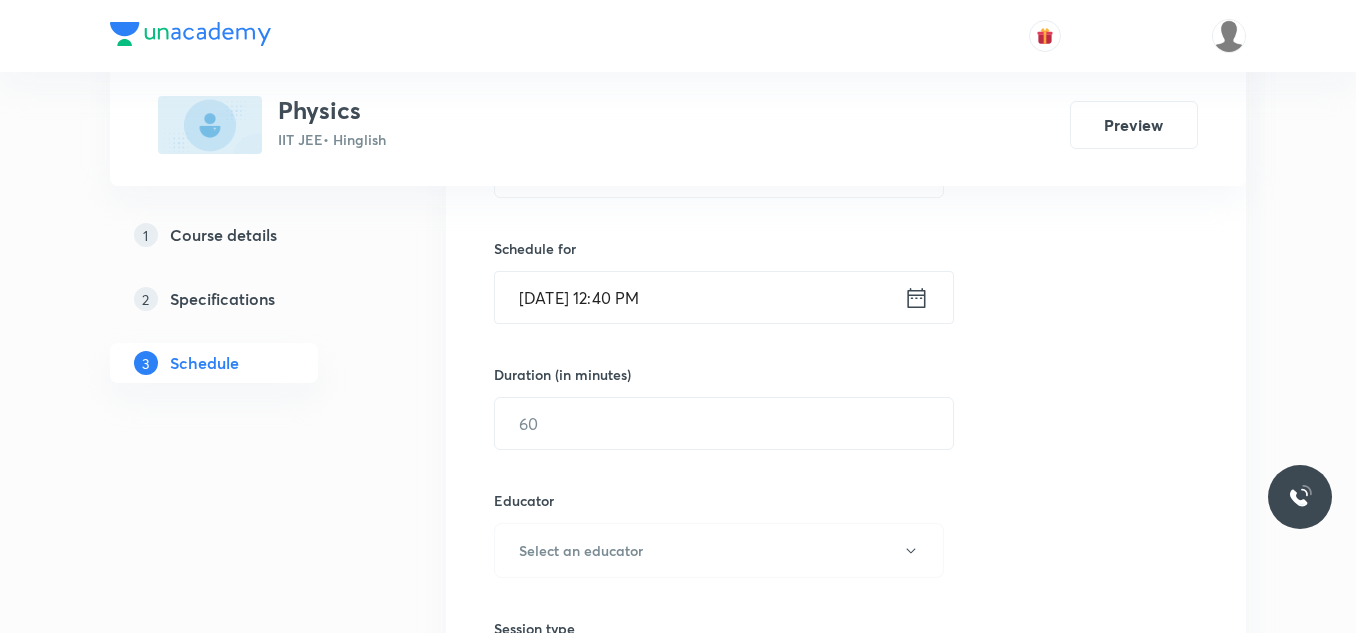 scroll, scrollTop: 500, scrollLeft: 0, axis: vertical 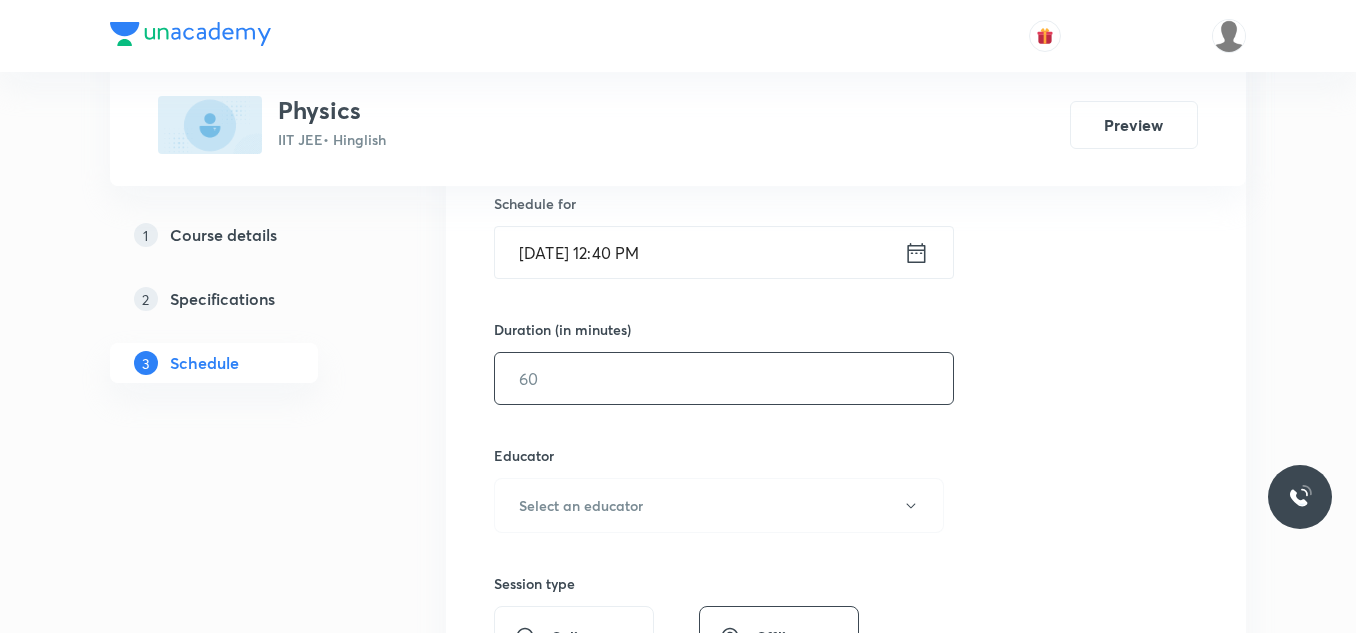click at bounding box center [724, 378] 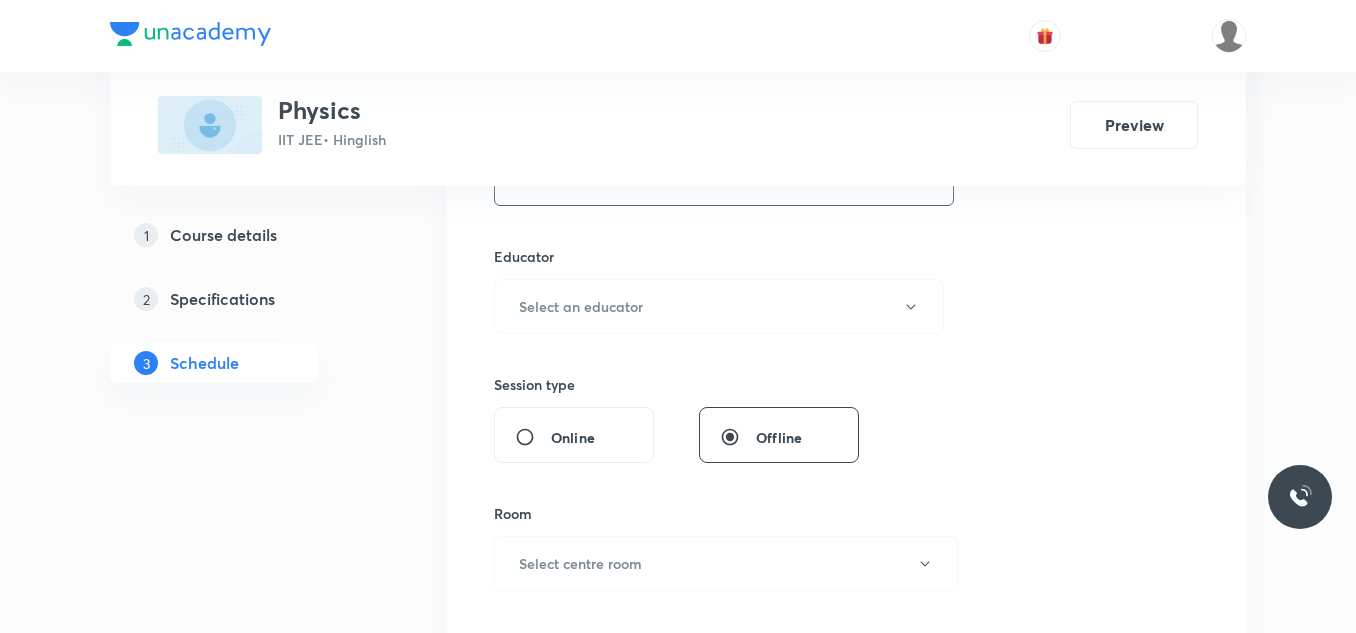scroll, scrollTop: 700, scrollLeft: 0, axis: vertical 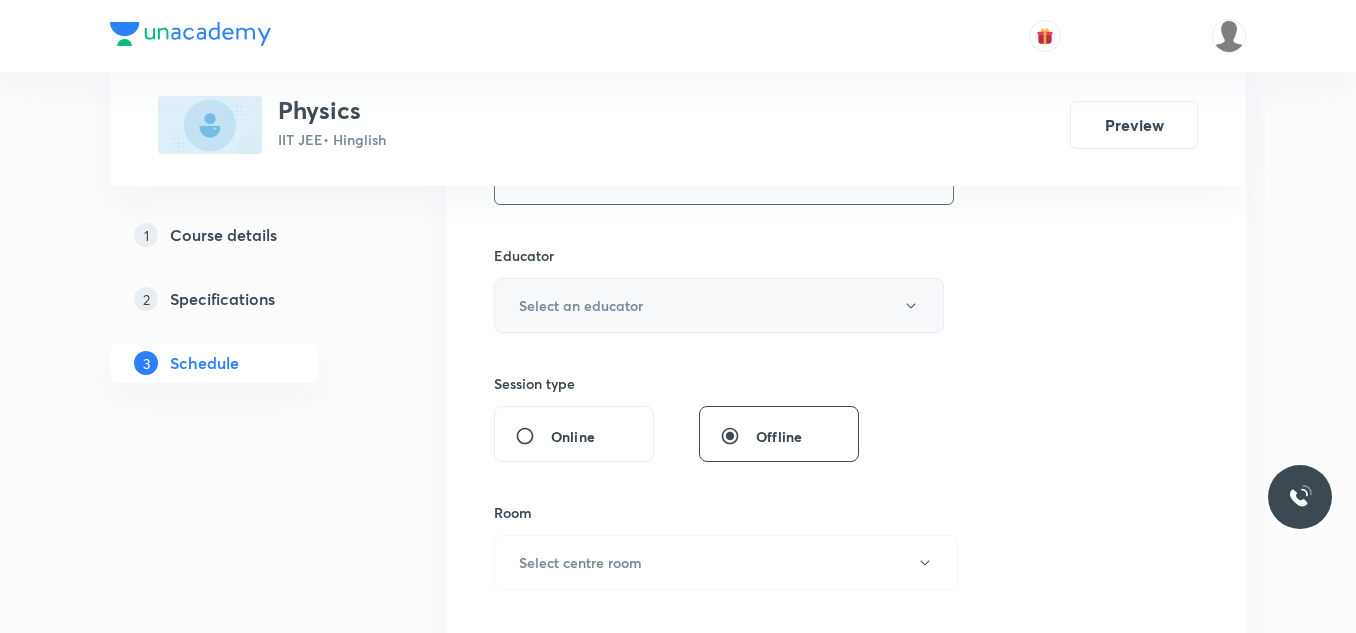 type on "80" 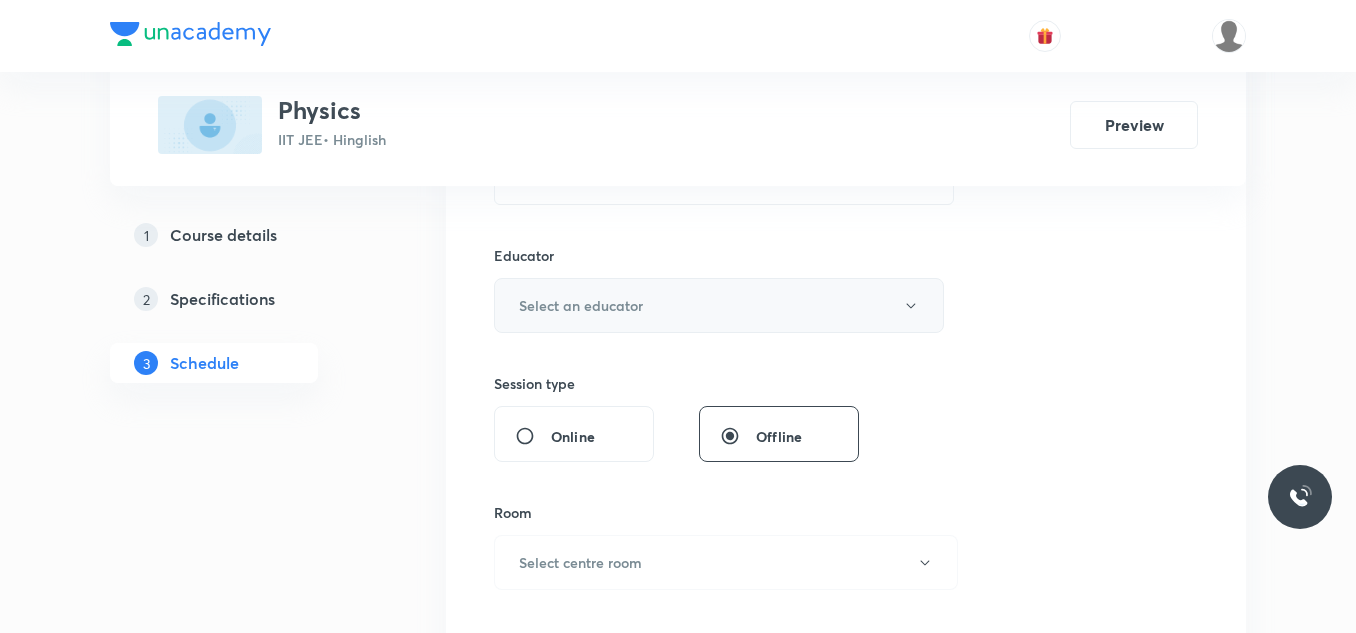 click on "Select an educator" at bounding box center [581, 305] 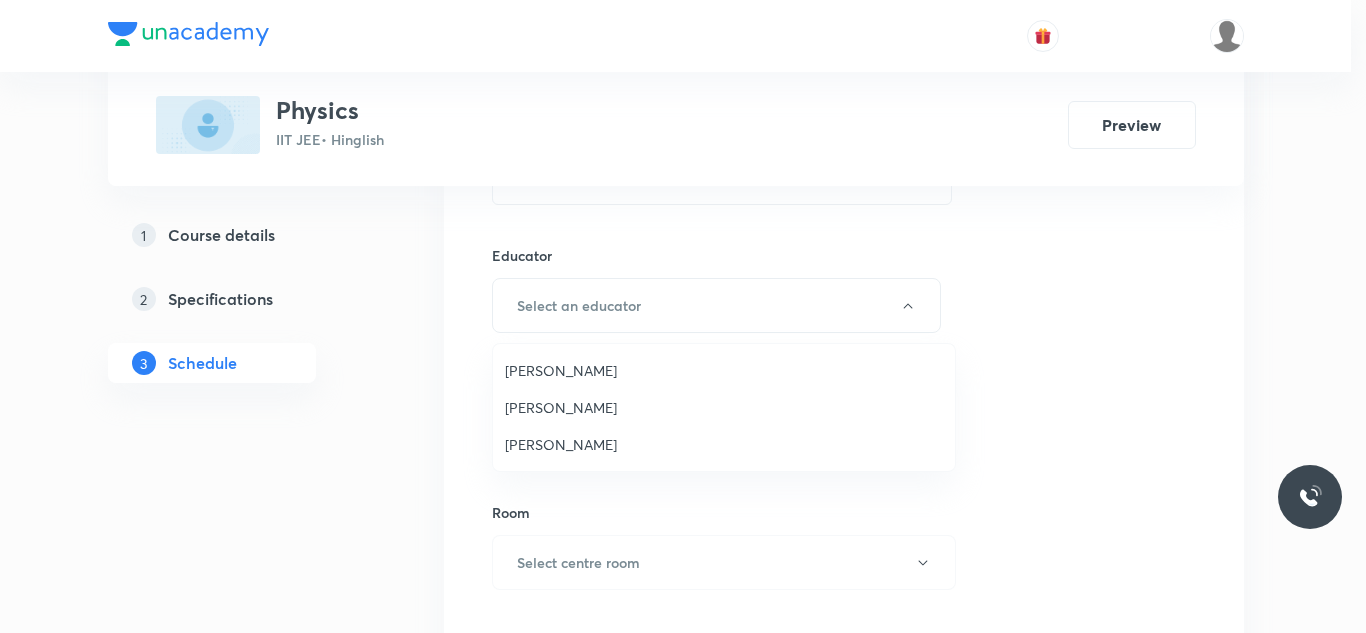 click on "Siddharth Jindal" at bounding box center [724, 444] 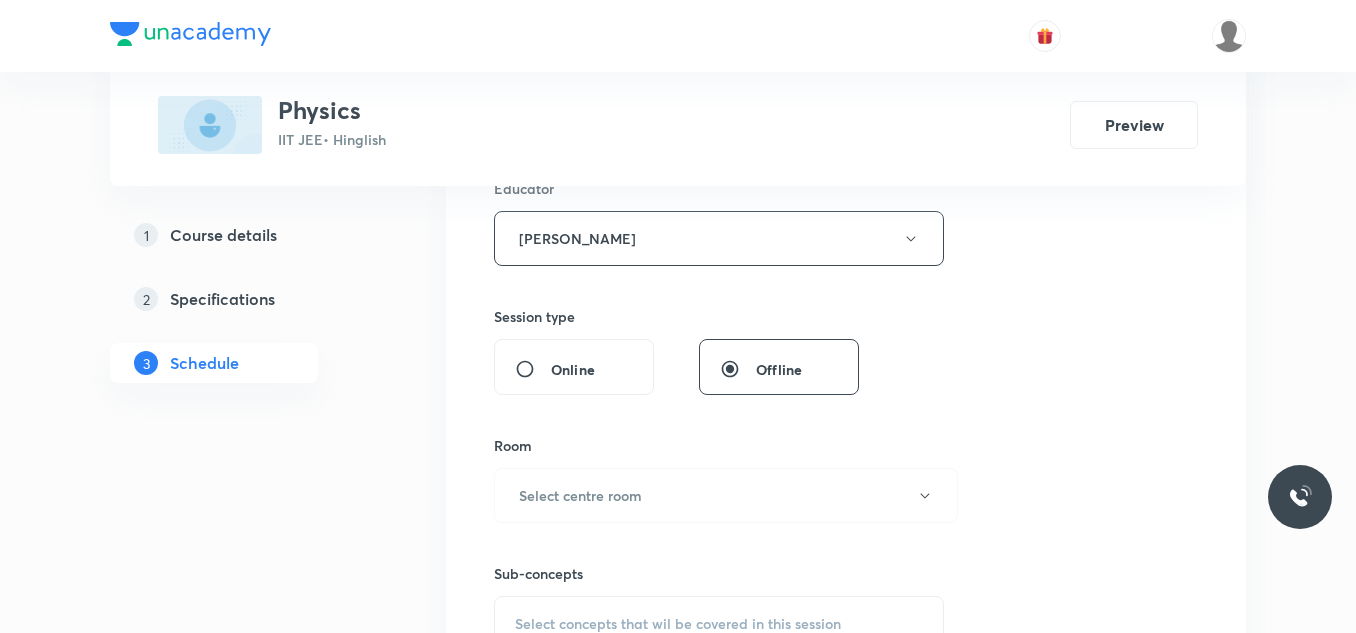 scroll, scrollTop: 800, scrollLeft: 0, axis: vertical 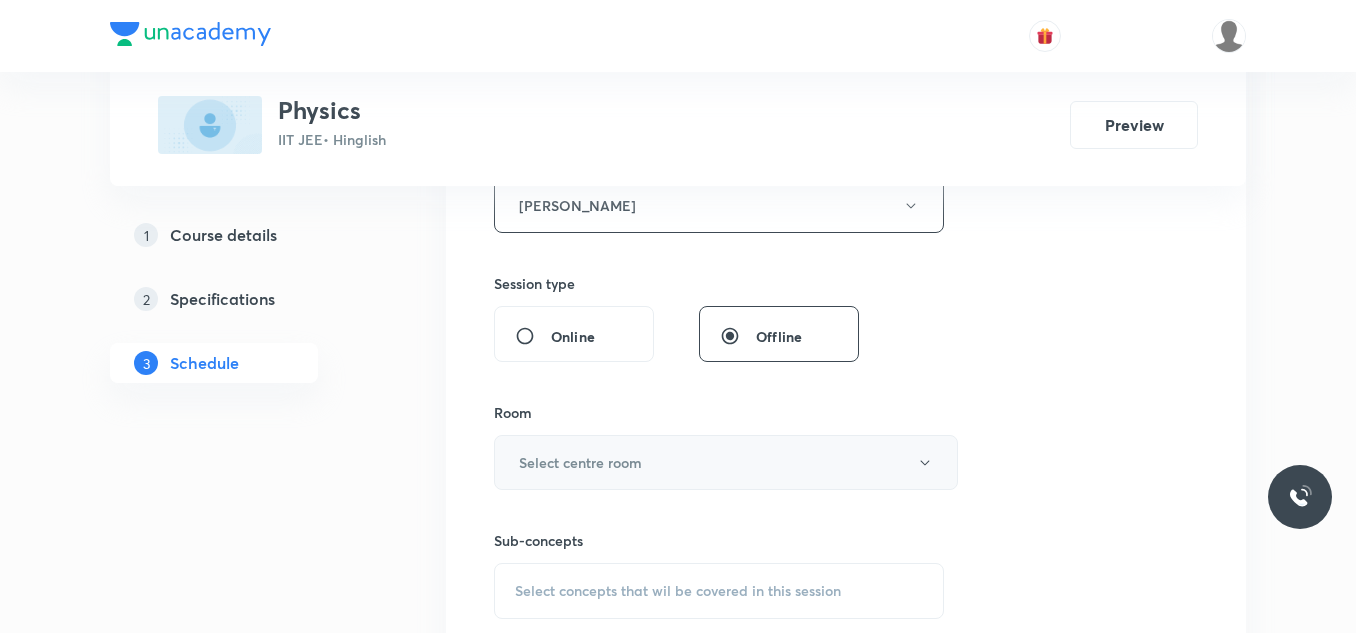 click on "Select centre room" at bounding box center [580, 462] 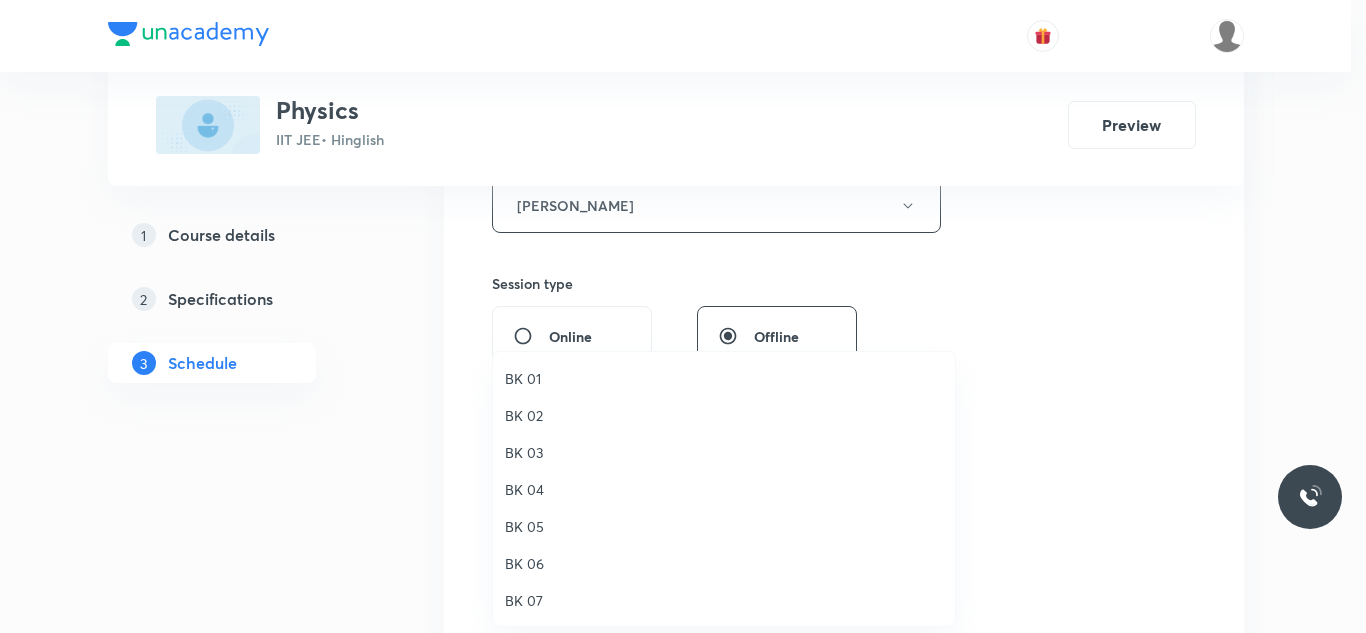 click on "BK 02" at bounding box center [724, 415] 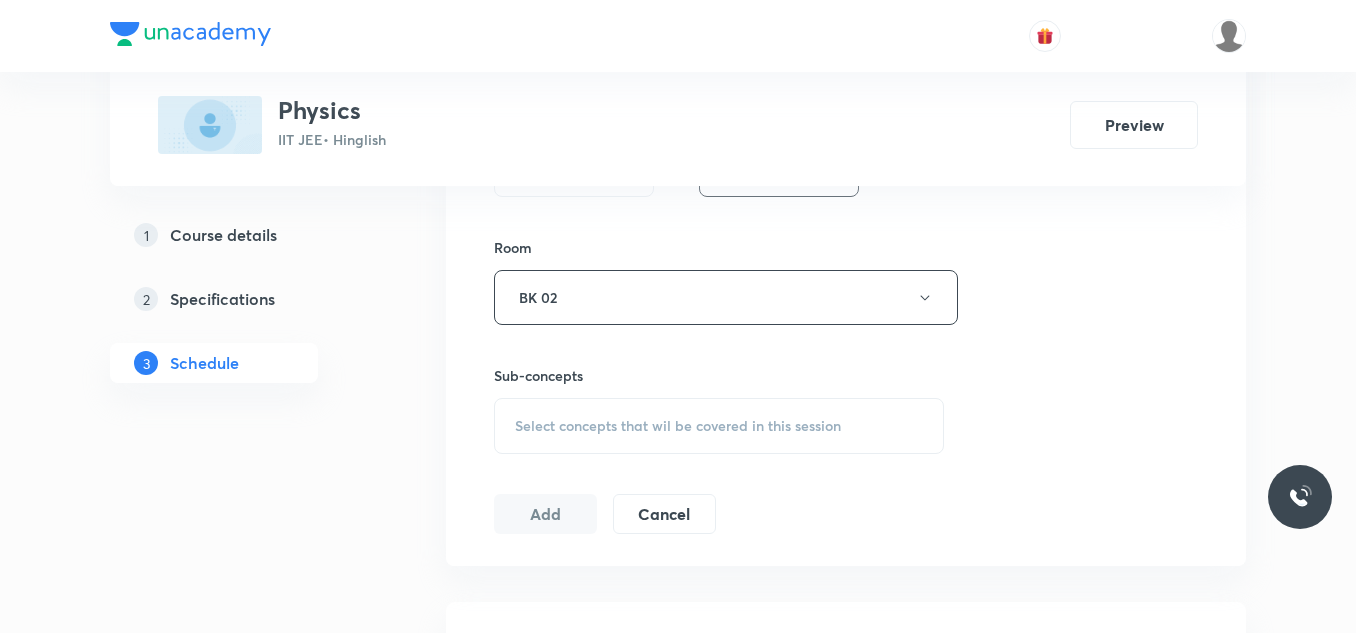 scroll, scrollTop: 1000, scrollLeft: 0, axis: vertical 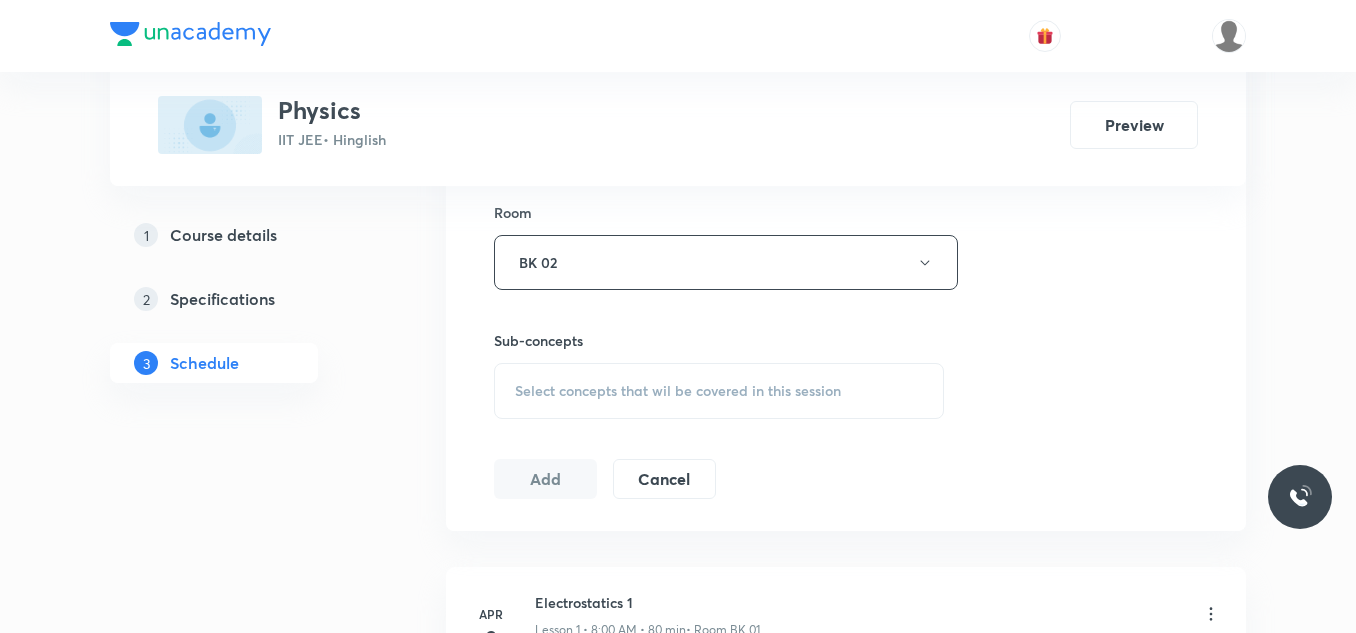 click on "Select concepts that wil be covered in this session" at bounding box center (719, 391) 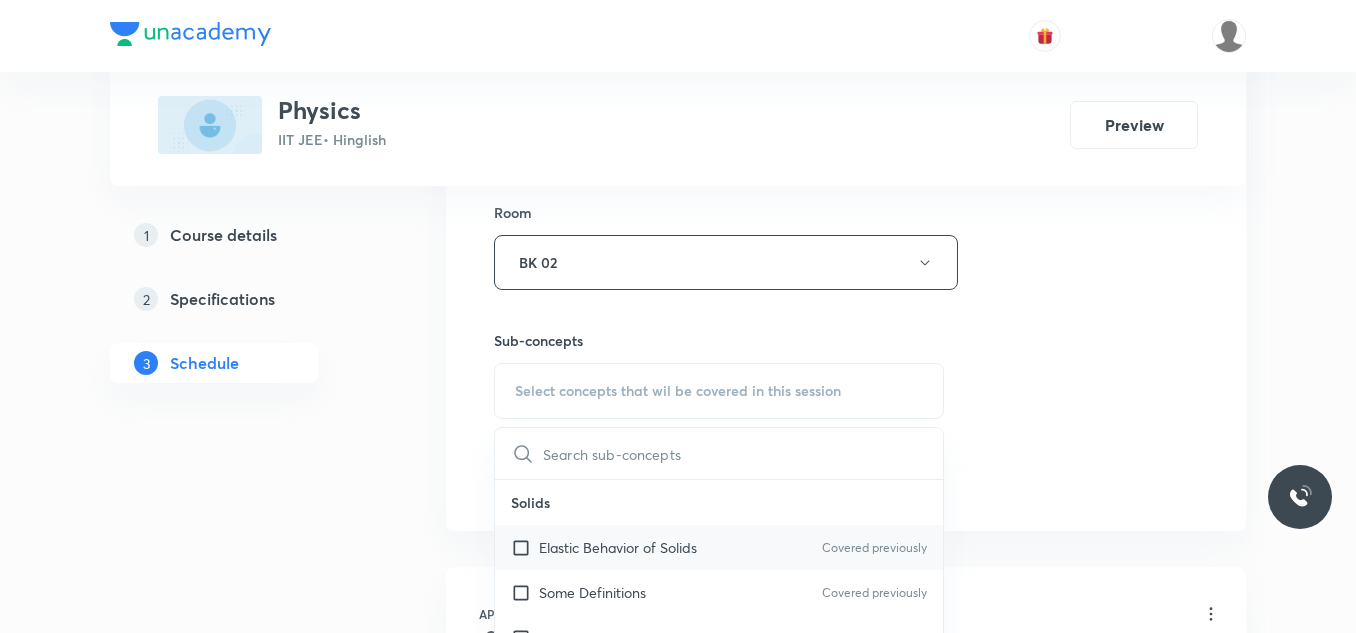 click on "Elastic Behavior of Solids Covered previously" at bounding box center (719, 547) 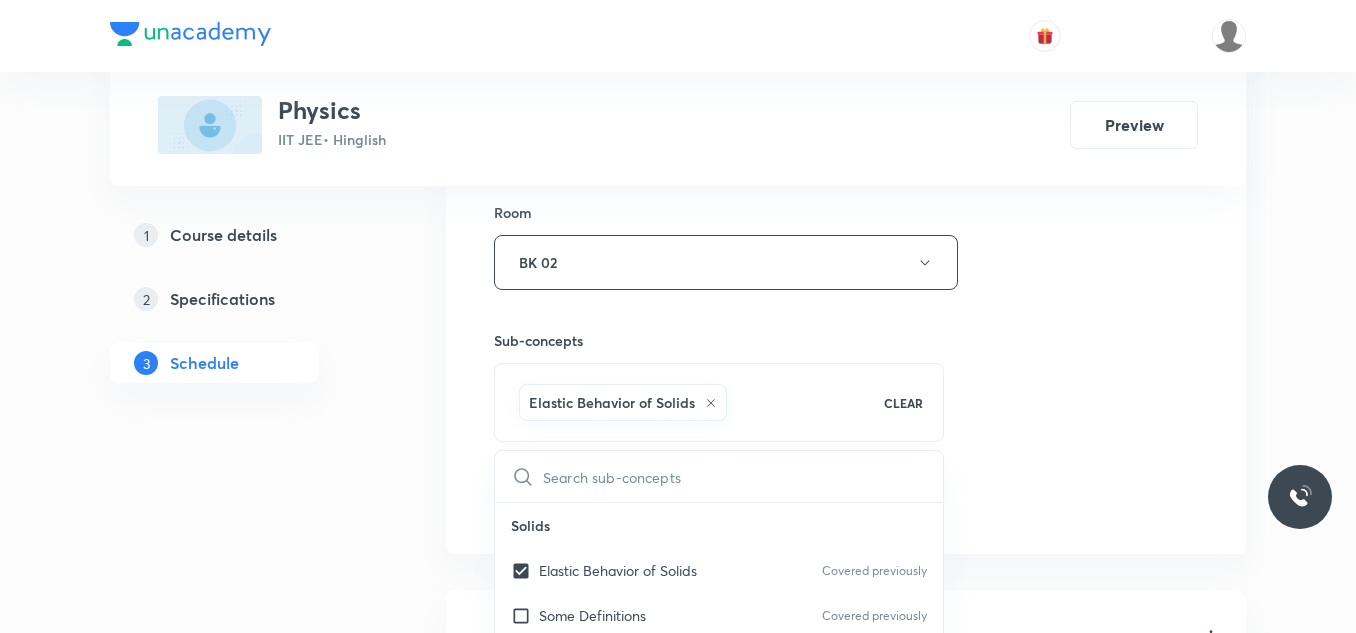 click on "1 Course details 2 Specifications 3 Schedule" at bounding box center (246, 5763) 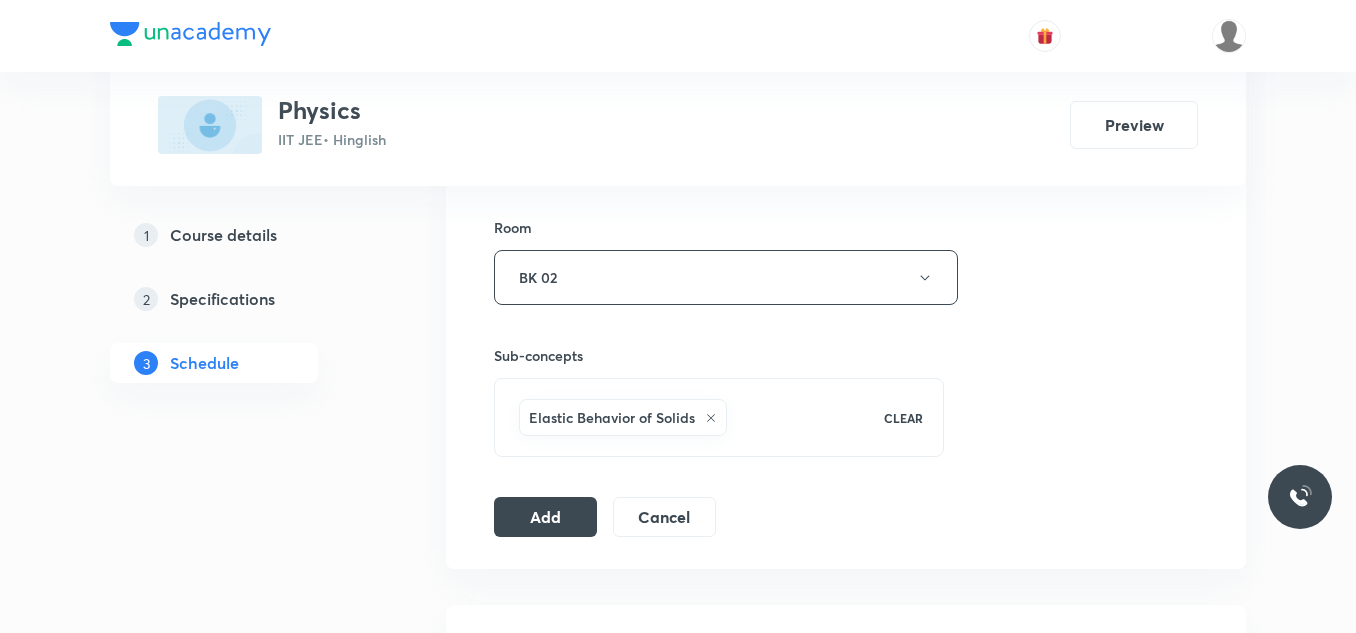 scroll, scrollTop: 1000, scrollLeft: 0, axis: vertical 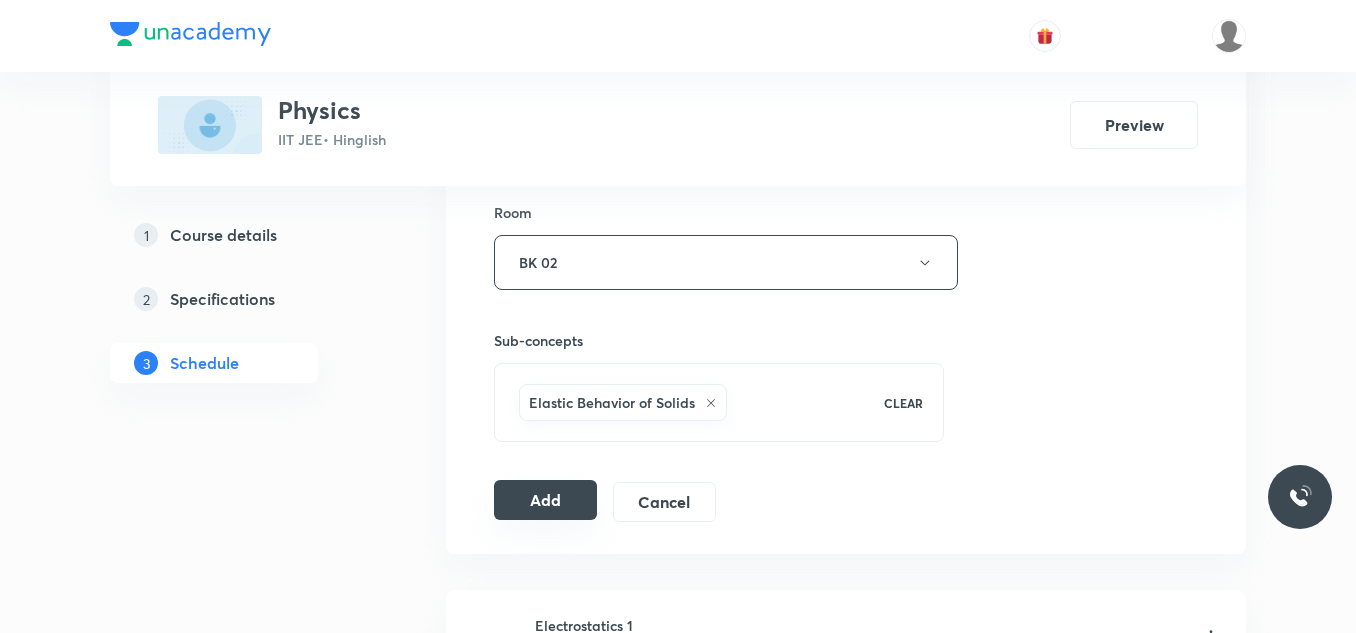 click on "Add" at bounding box center (545, 500) 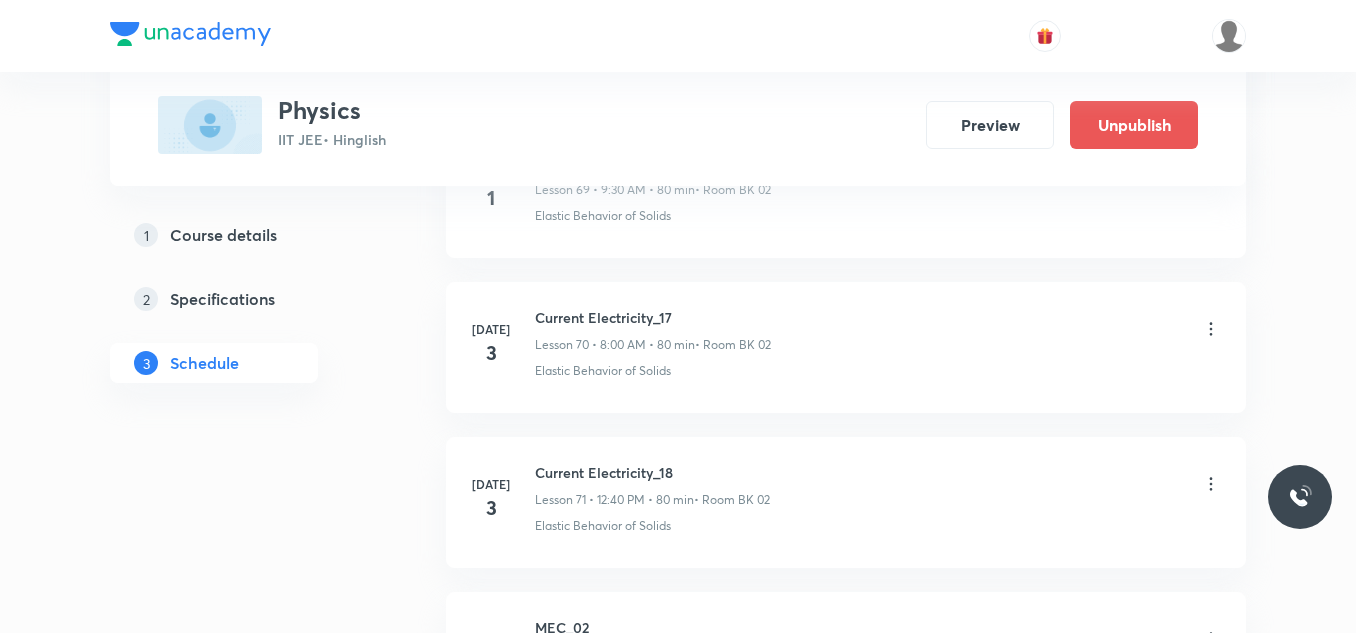scroll, scrollTop: 10876, scrollLeft: 0, axis: vertical 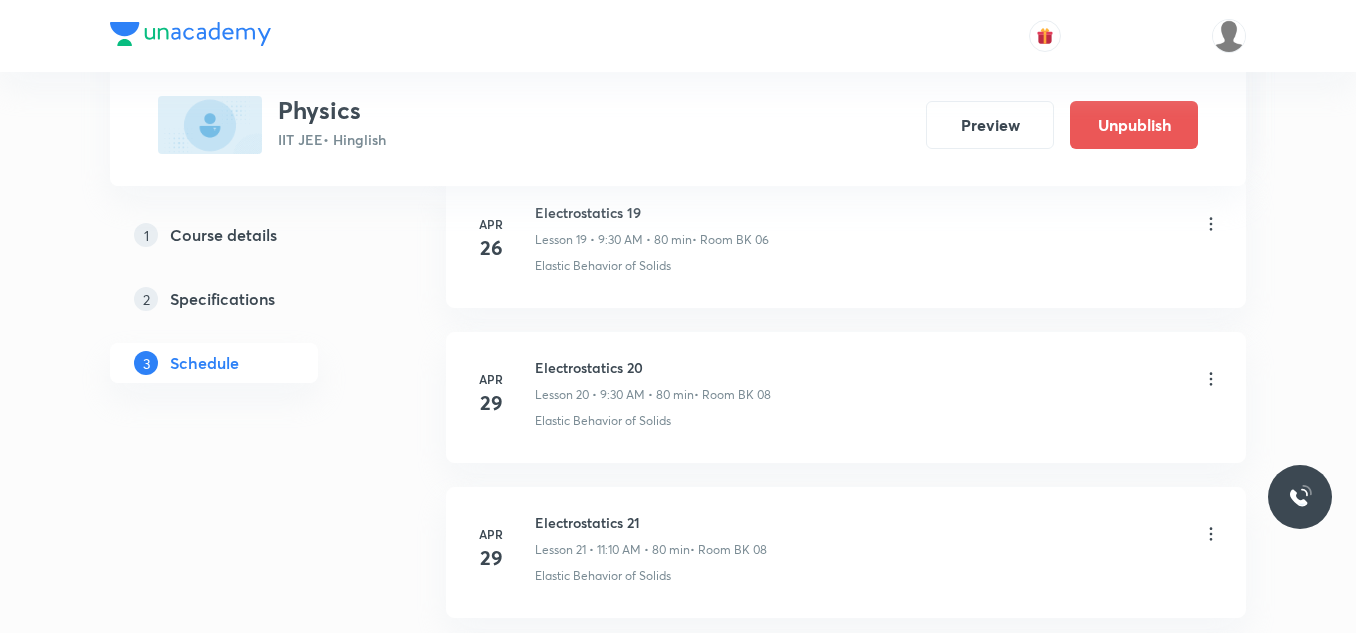 click on "Plus Courses Physics IIT JEE  • Hinglish Preview Unpublish 1 Course details 2 Specifications 3 Schedule Schedule 75  classes Add new session Apr 3 Electrostatics 1 Lesson 1 • 8:00 AM • 80 min  • Room BK 01 Elastic Behavior of Solids Apr 5 Electrostatics 2 Lesson 2 • 12:40 PM • 80 min  • Room BK 03 Elastic Behavior of Solids Apr 7 Electrostatics 3 Lesson 3 • 9:30 AM • 80 min  • Room BK 02 Elastic Behavior of Solids Apr 8 Electrostatics 4 Lesson 4 • 8:00 AM • 80 min  • Room BK 05 Elastic Behavior of Solids Apr 9 Electrostatics 5 Lesson 5 • 8:00 AM • 80 min  • Room BK 03 Elastic Behavior of Solids Apr 10 Electrostatics 6 Lesson 6 • 8:00 AM • 80 min  • Room BK 03 Some Definitions  Apr 12 Electrostatics 7 Lesson 7 • 8:00 AM • 80 min  • Room BK 02 Some Definitions  Apr 12 Electrostatics 8 Lesson 8 • 9:30 AM • 80 min  • Room BK 03 Elastic Behavior of Solids Apr 14 Electrostatics 9 Lesson 9 • 8:00 AM • 80 min  • Room BK 04 Some Definitions  Apr 14 Apr 1" at bounding box center (678, 3021) 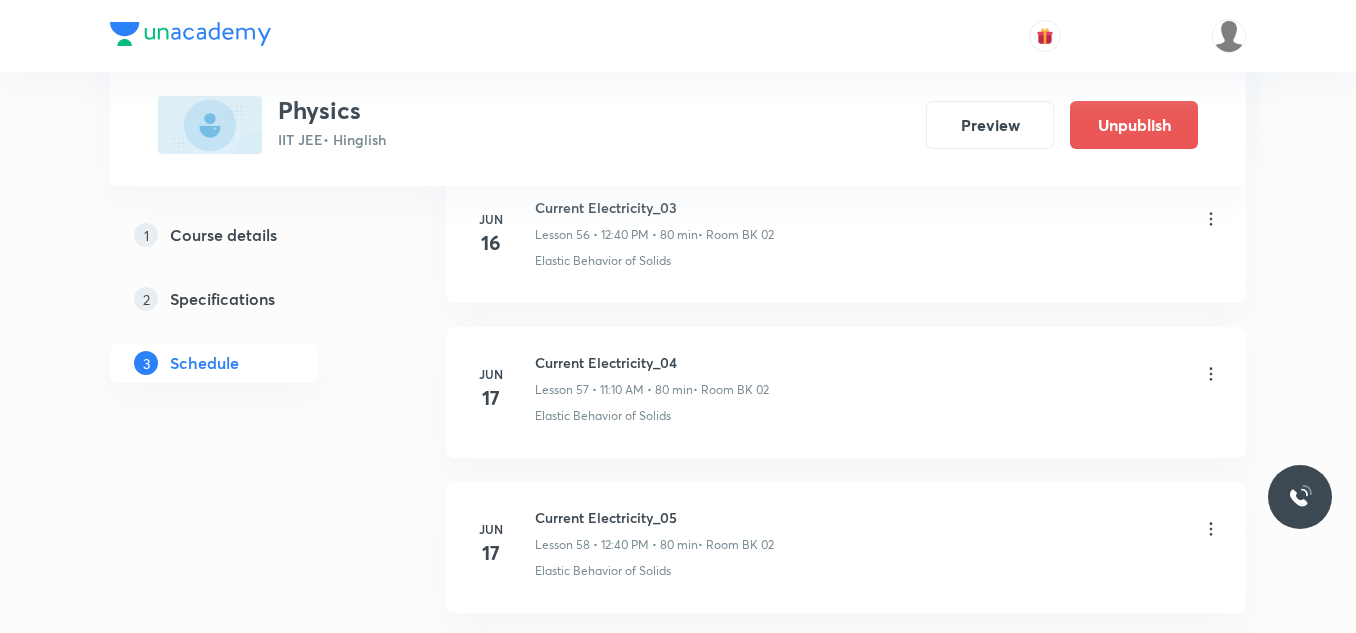 scroll, scrollTop: 11676, scrollLeft: 0, axis: vertical 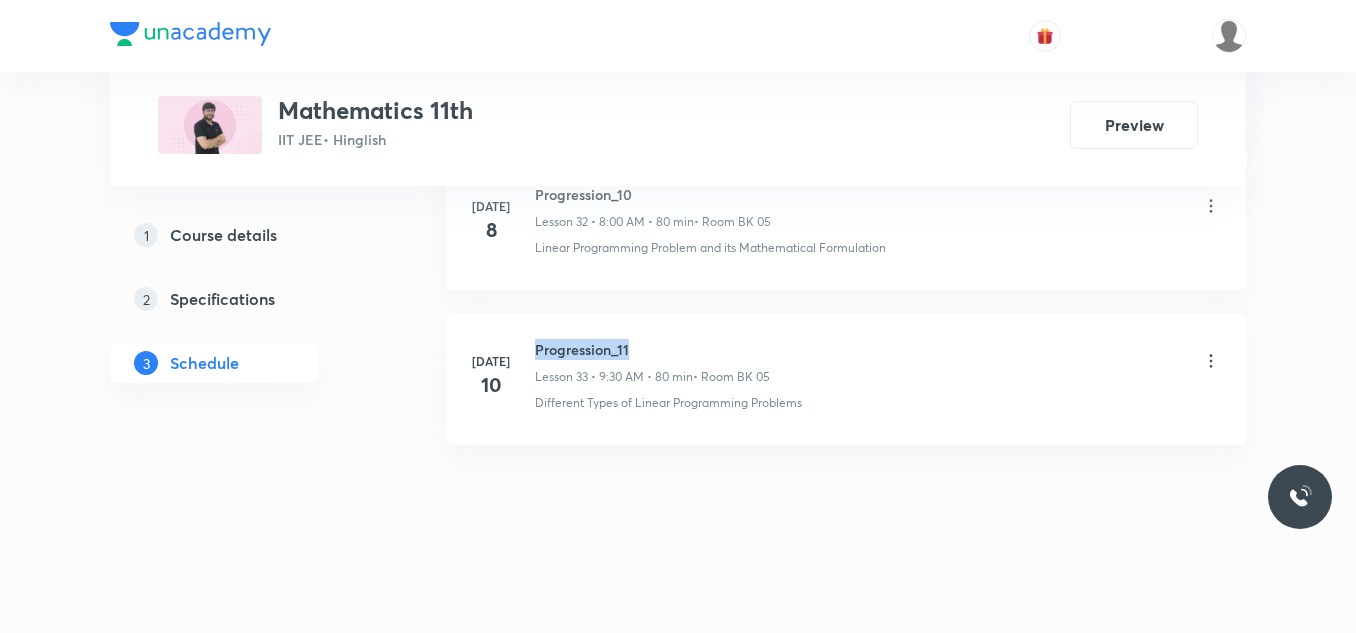 drag, startPoint x: 536, startPoint y: 343, endPoint x: 695, endPoint y: 338, distance: 159.0786 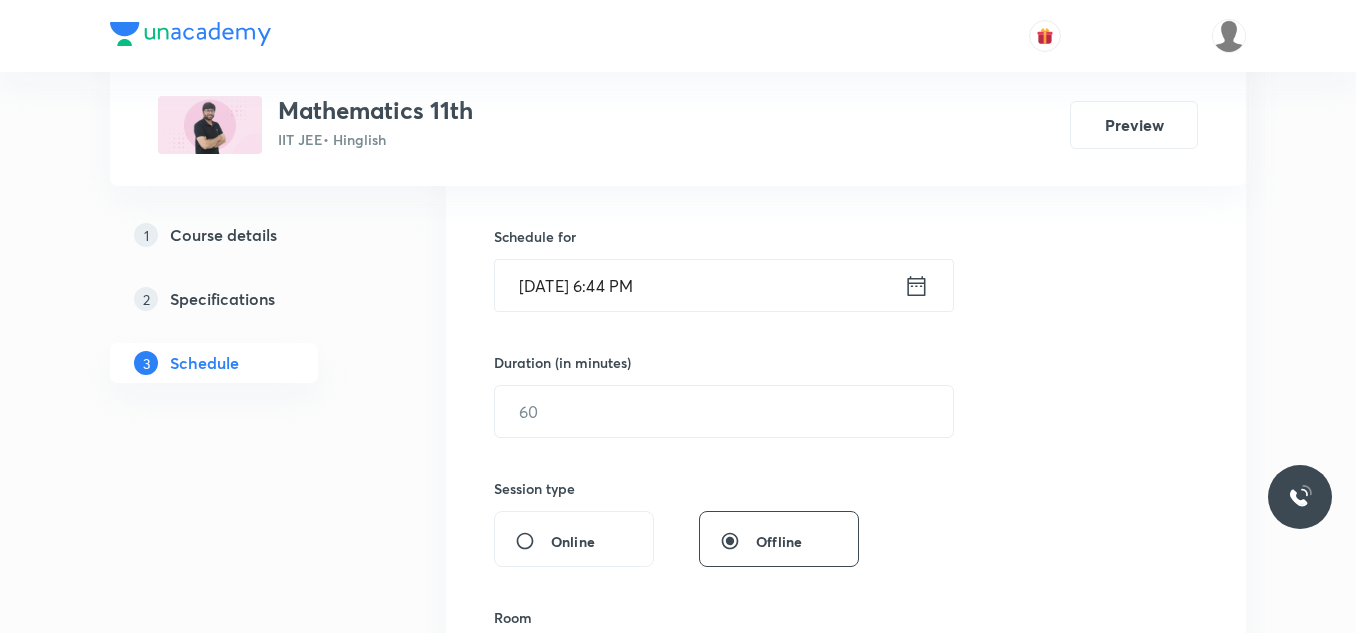 scroll, scrollTop: 329, scrollLeft: 0, axis: vertical 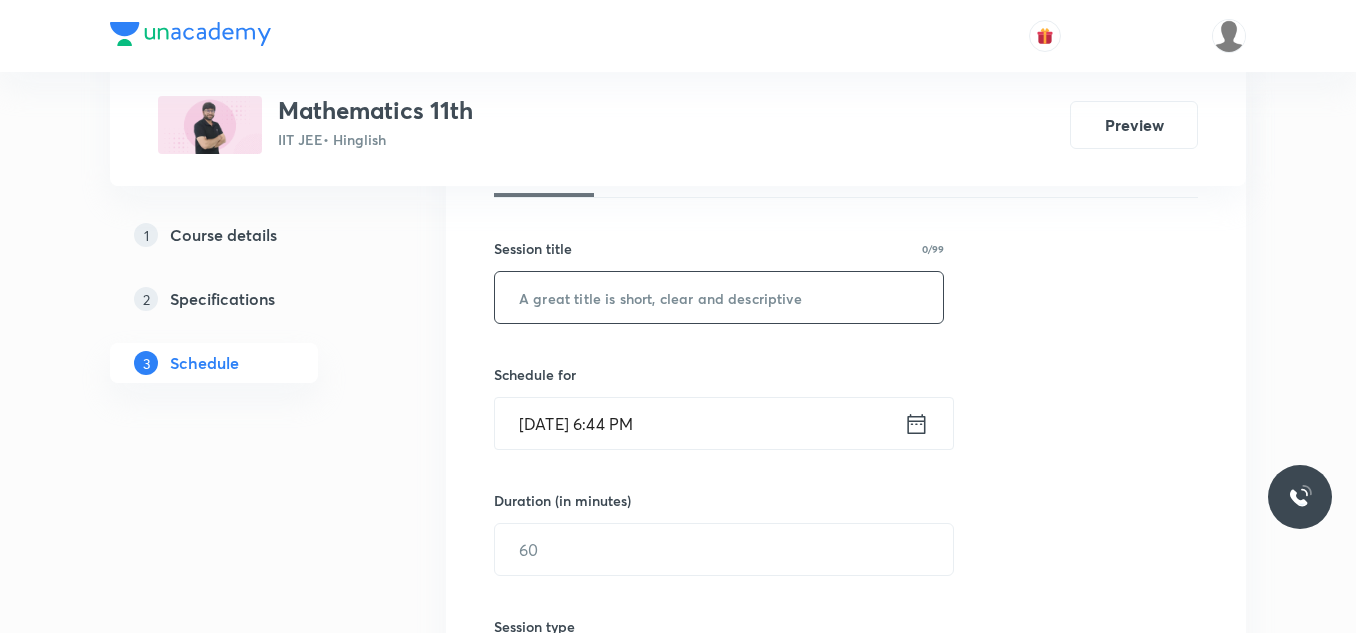 click at bounding box center [719, 297] 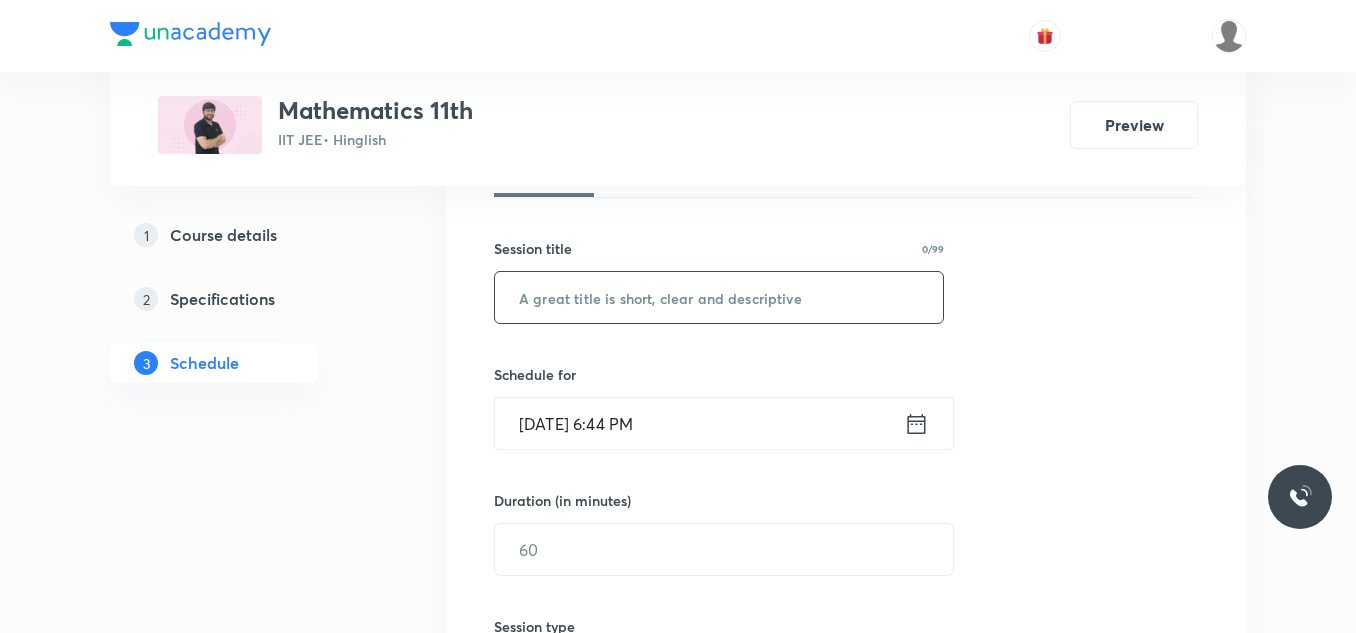 paste on "Progression_11" 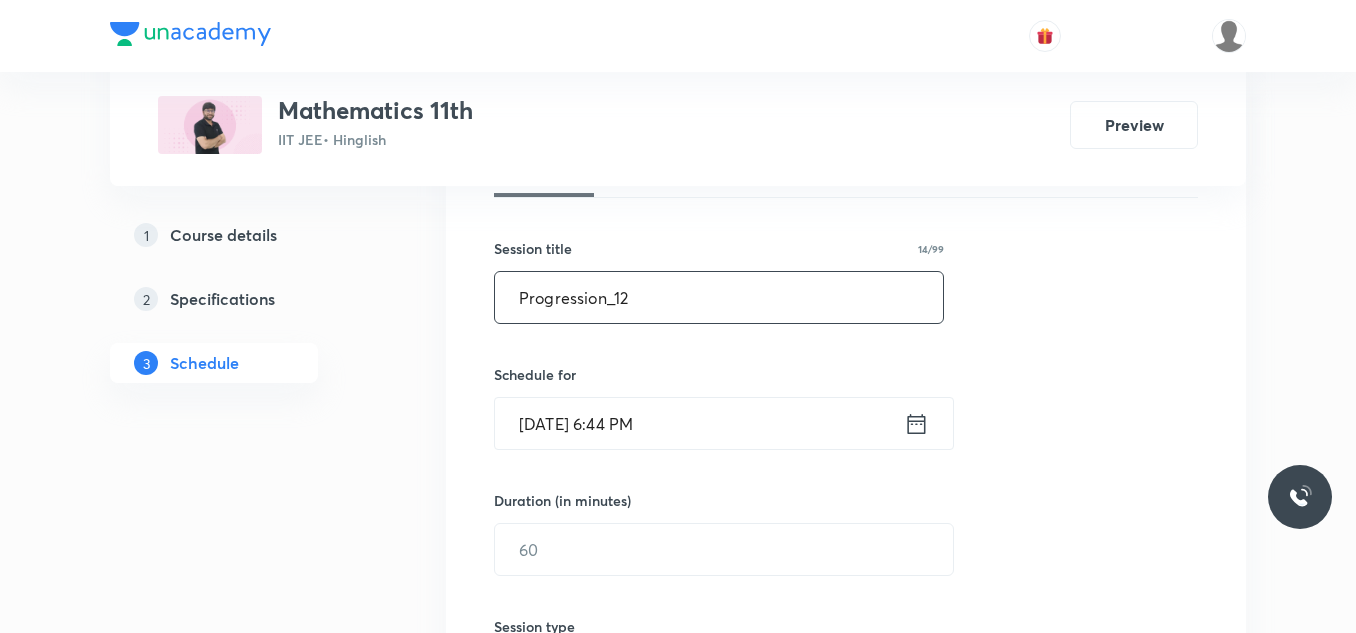 type on "Progression_12" 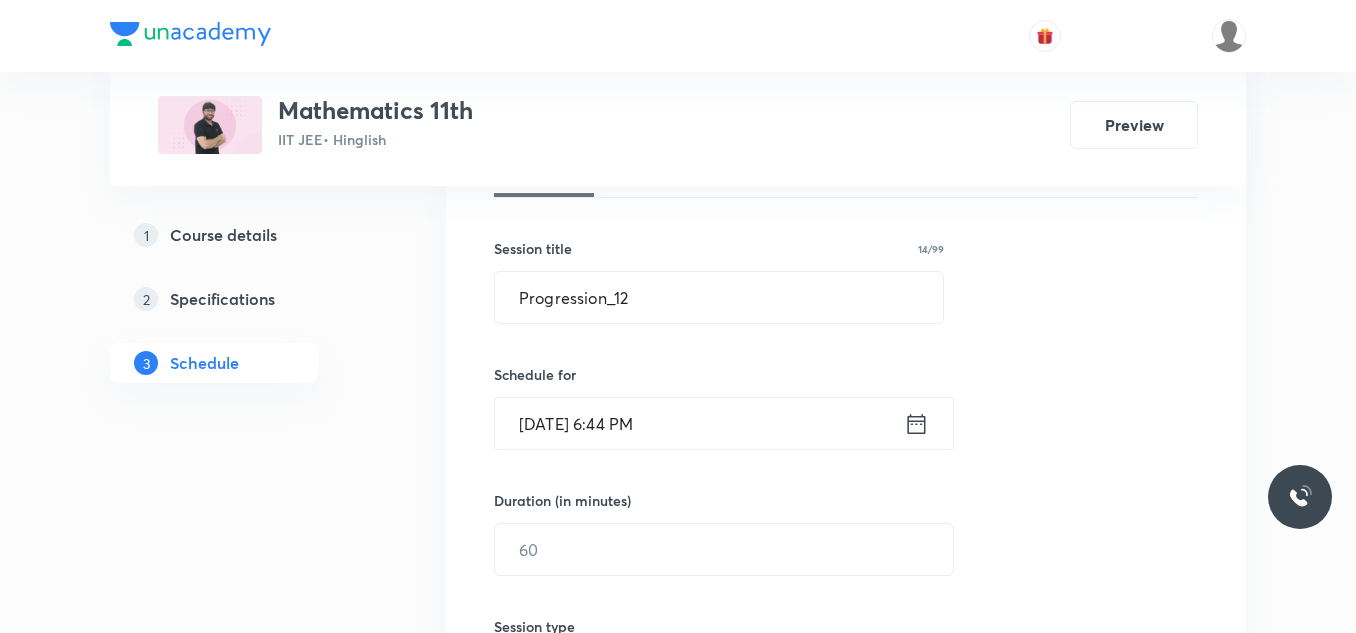 click on "Jul 11, 2025, 6:44 PM" at bounding box center (699, 423) 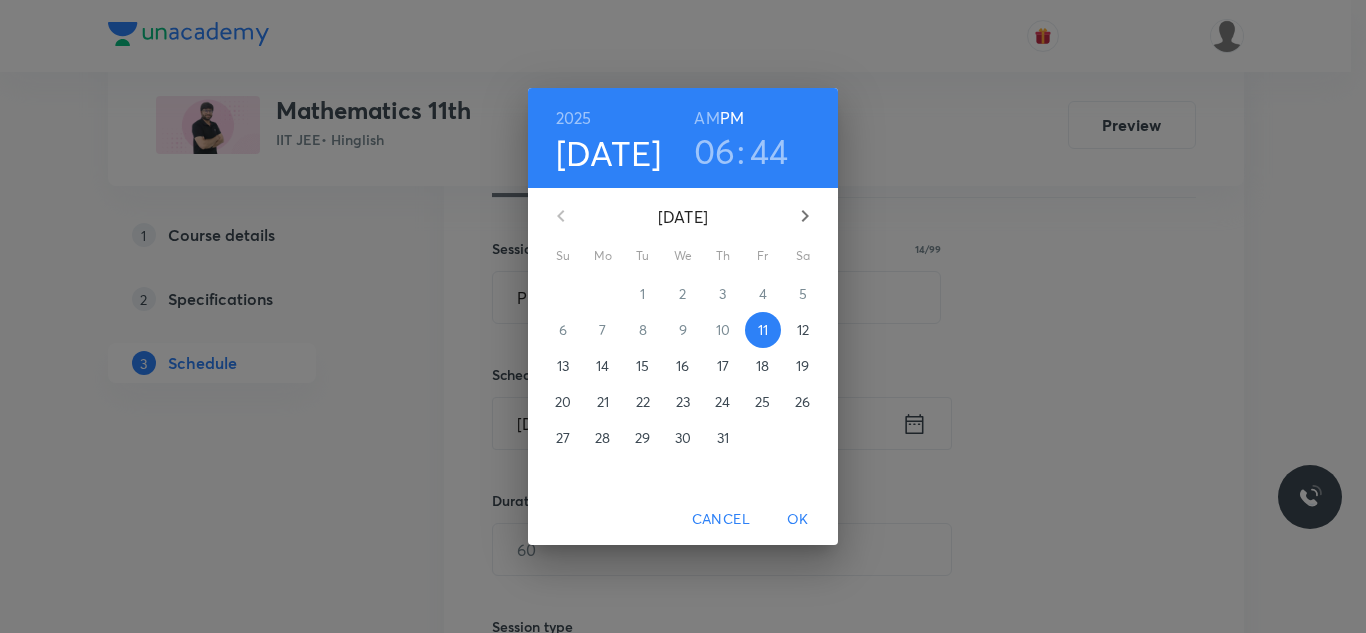click on "12" at bounding box center (803, 330) 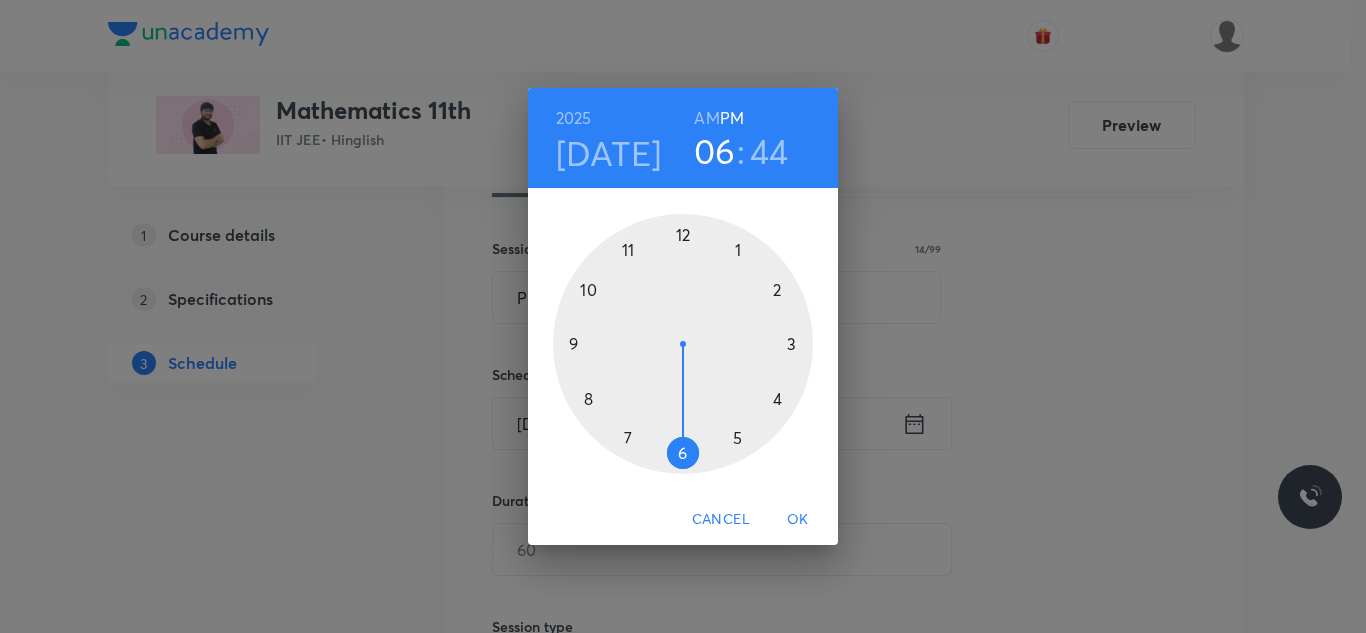 click at bounding box center (683, 344) 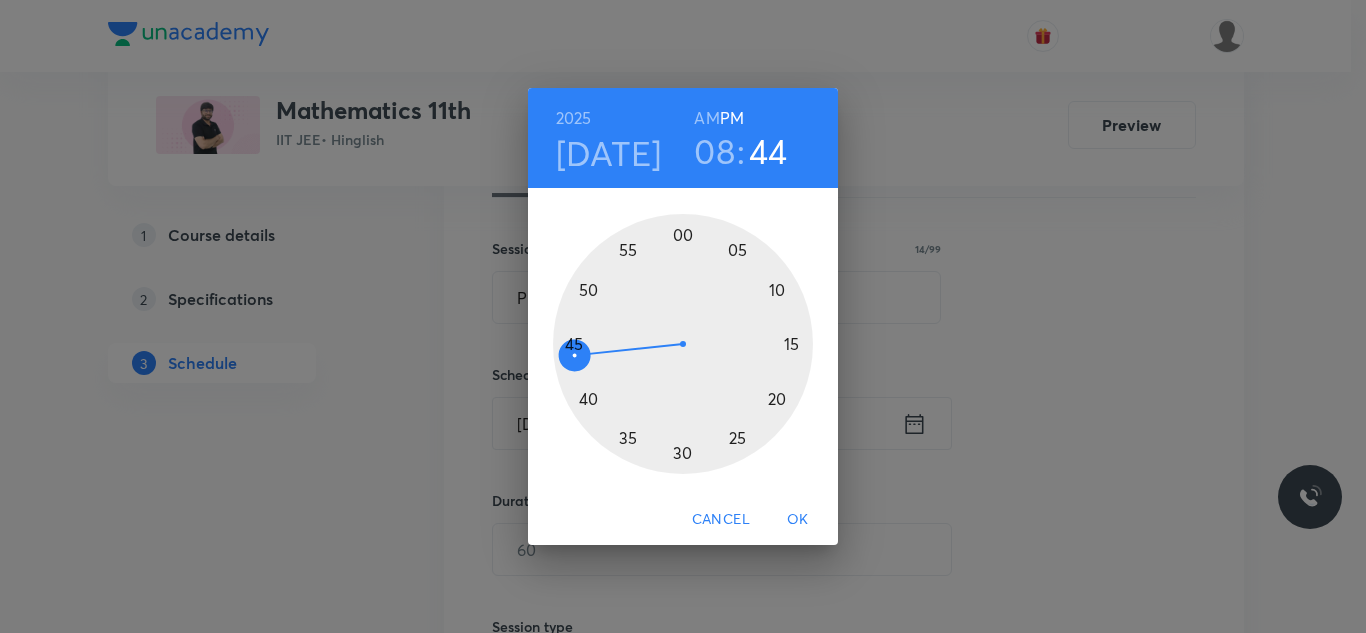 click on "AM" at bounding box center [706, 118] 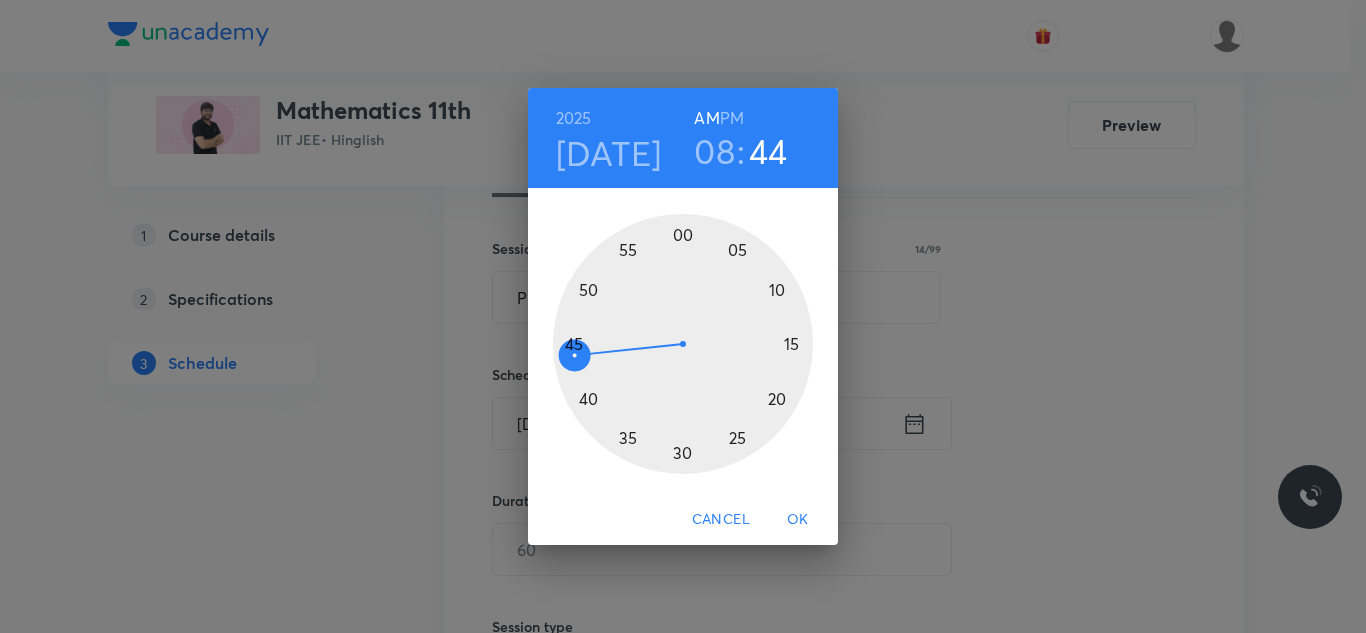 click at bounding box center [683, 344] 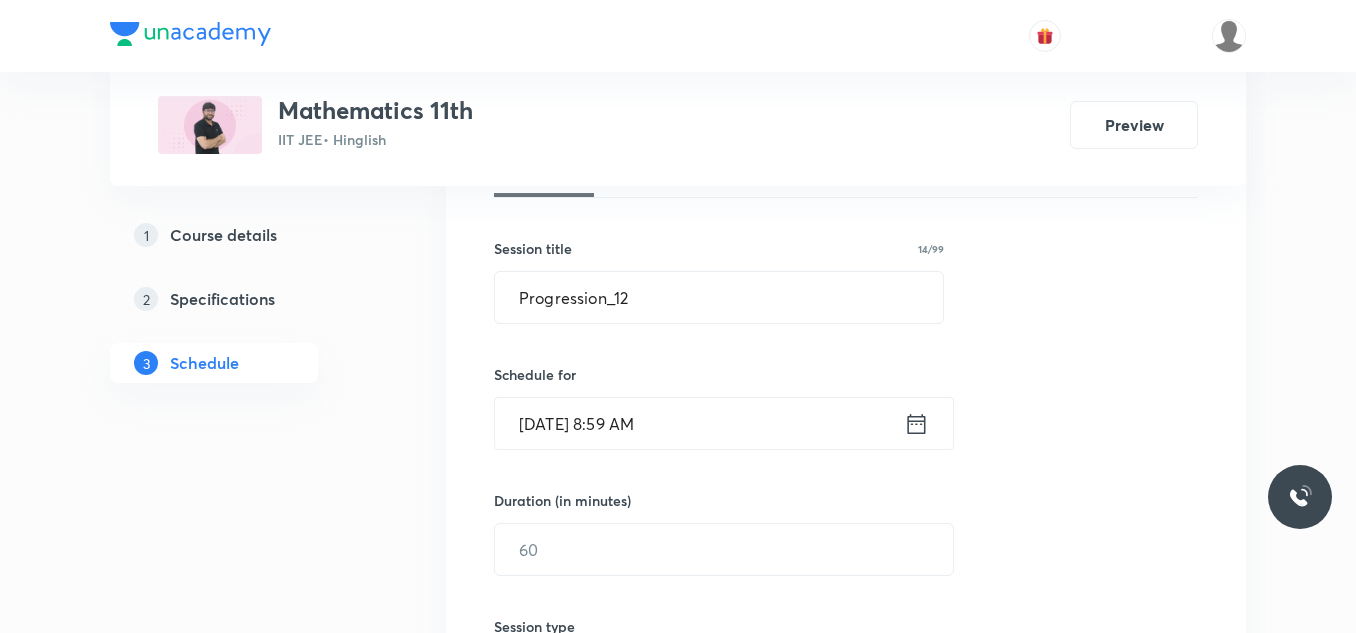 click on "Jul 12, 2025, 8:59 AM" at bounding box center [699, 423] 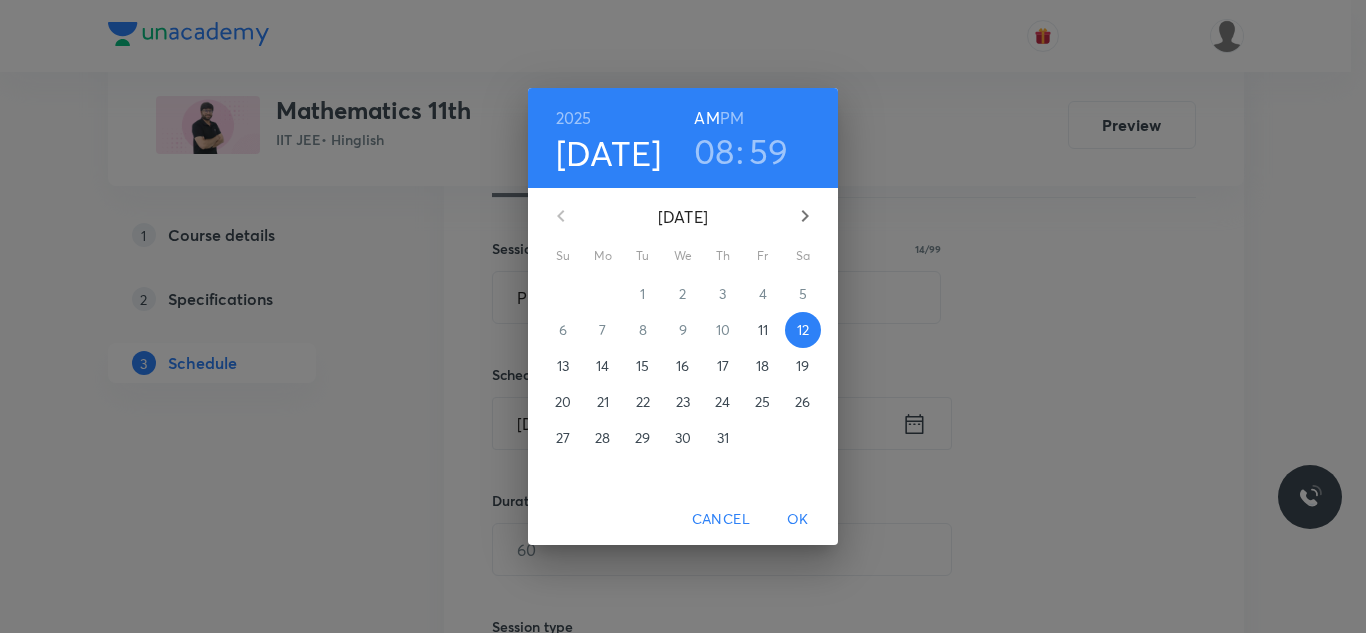 click on "AM" at bounding box center (706, 118) 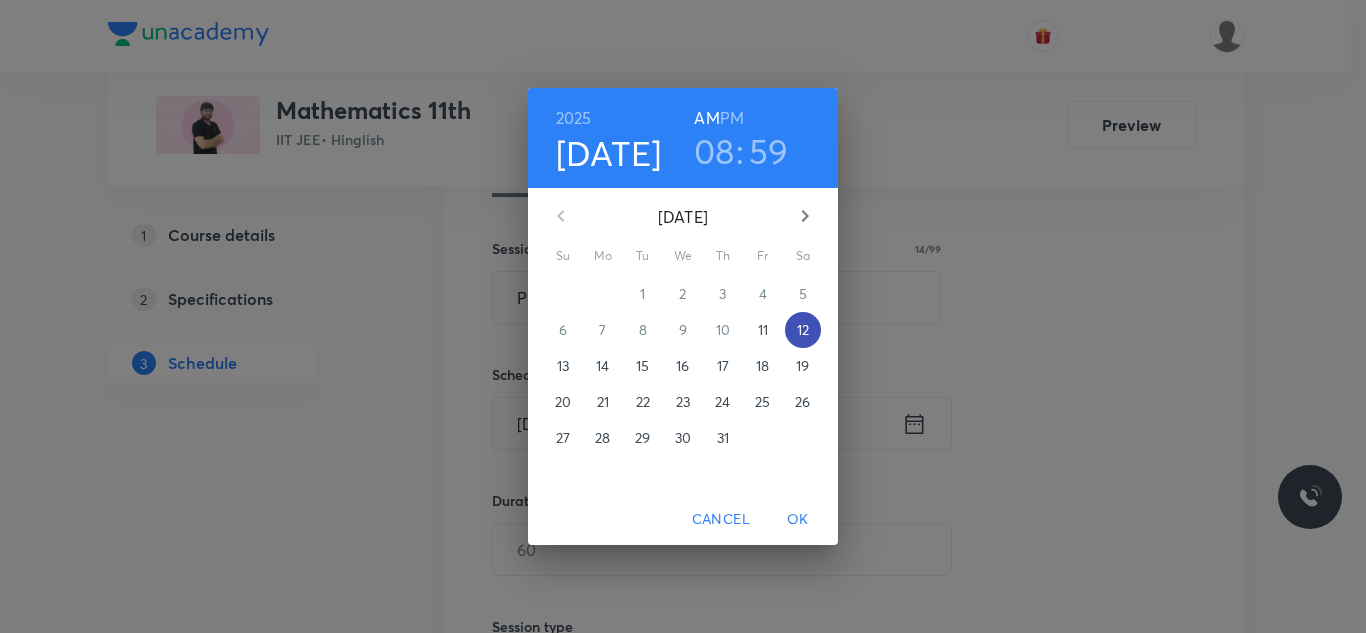 click on "12" at bounding box center [803, 330] 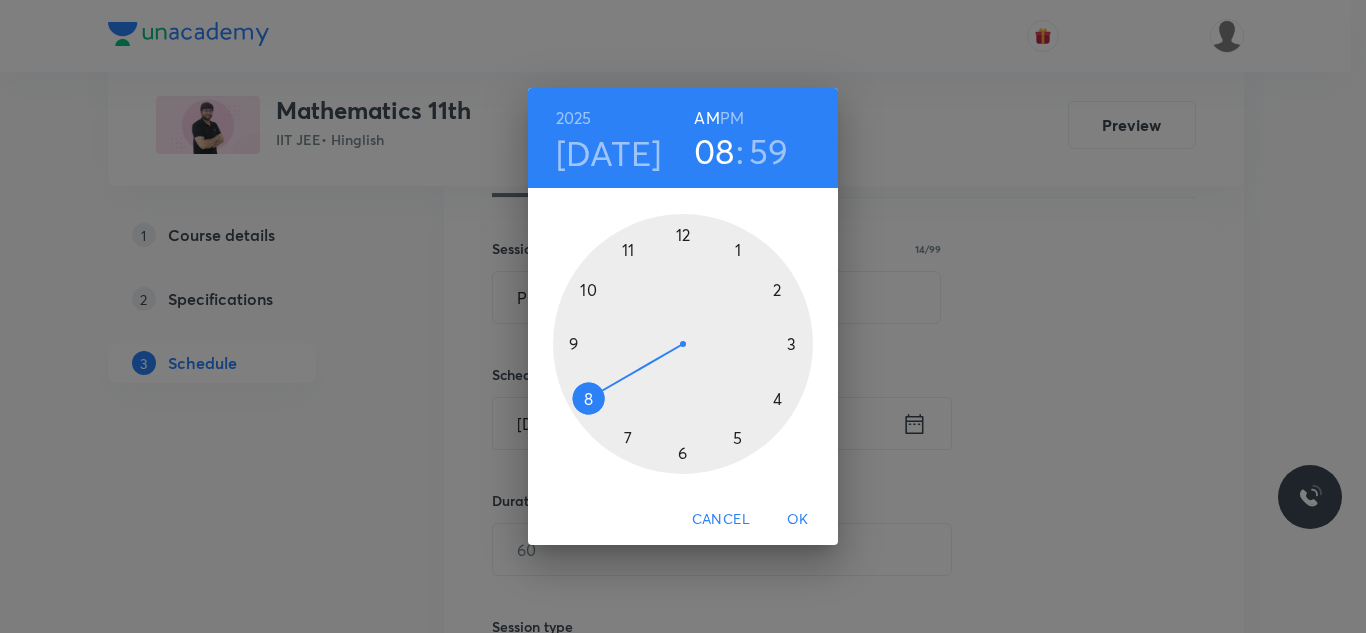 click at bounding box center (683, 344) 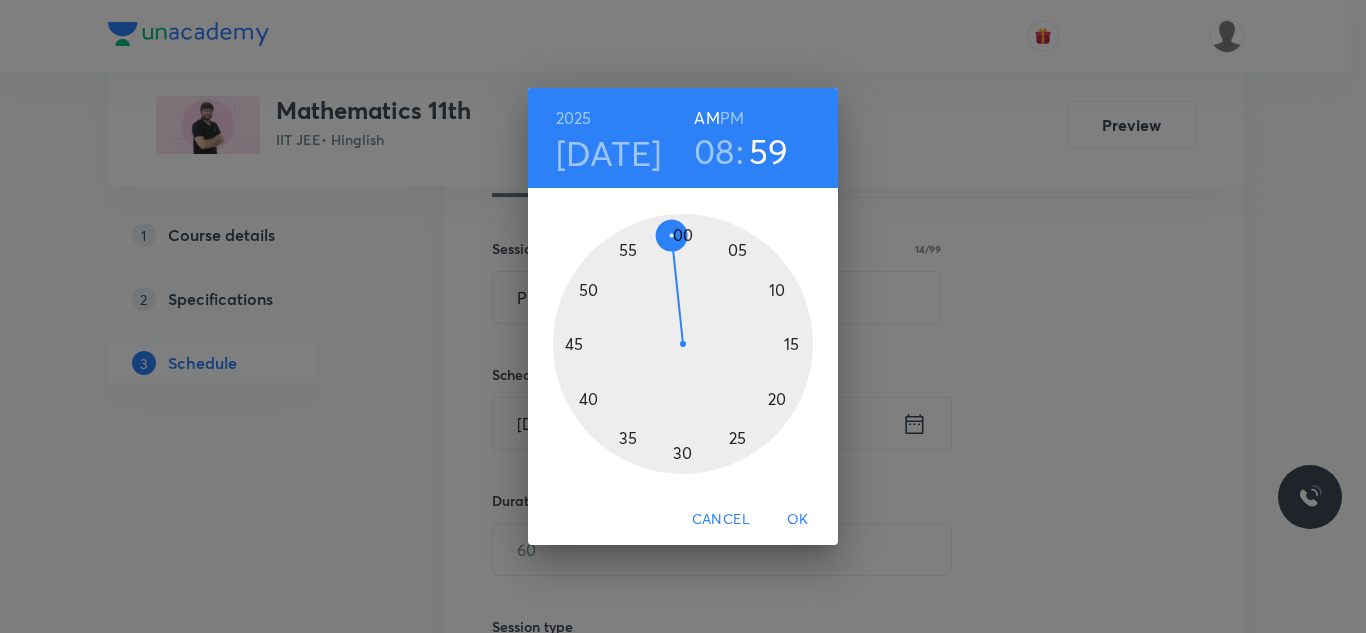 click on "AM" at bounding box center (706, 118) 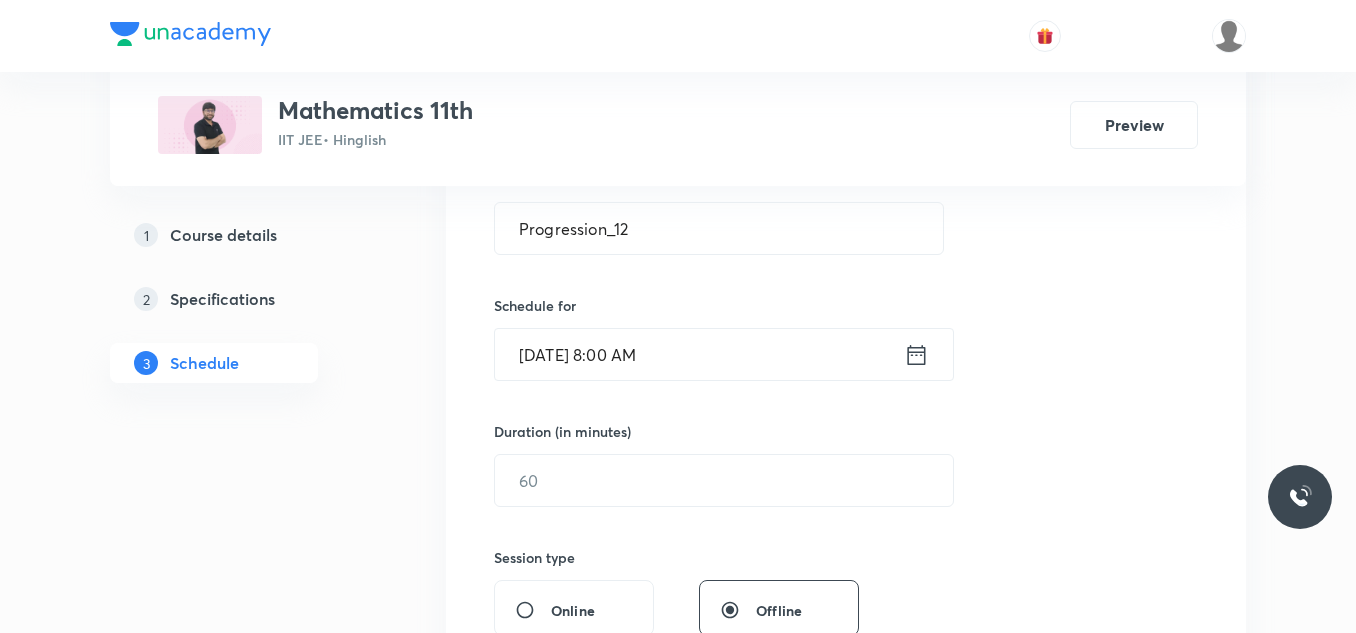 scroll, scrollTop: 429, scrollLeft: 0, axis: vertical 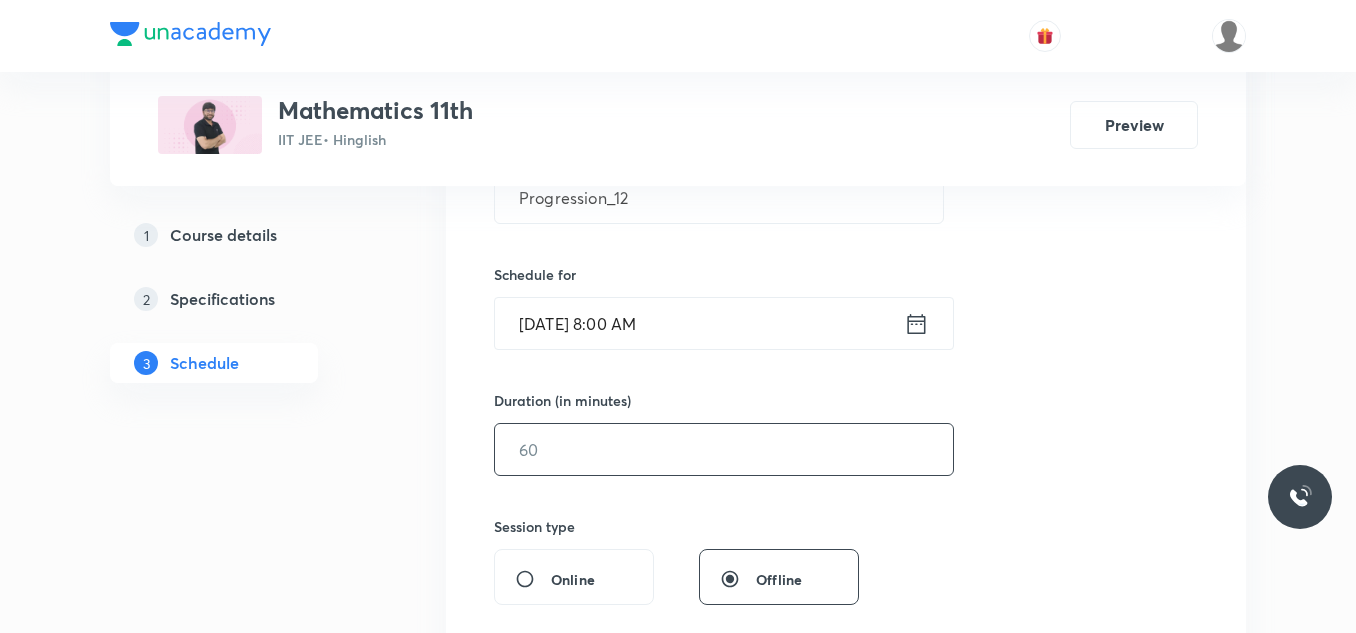 click at bounding box center [724, 449] 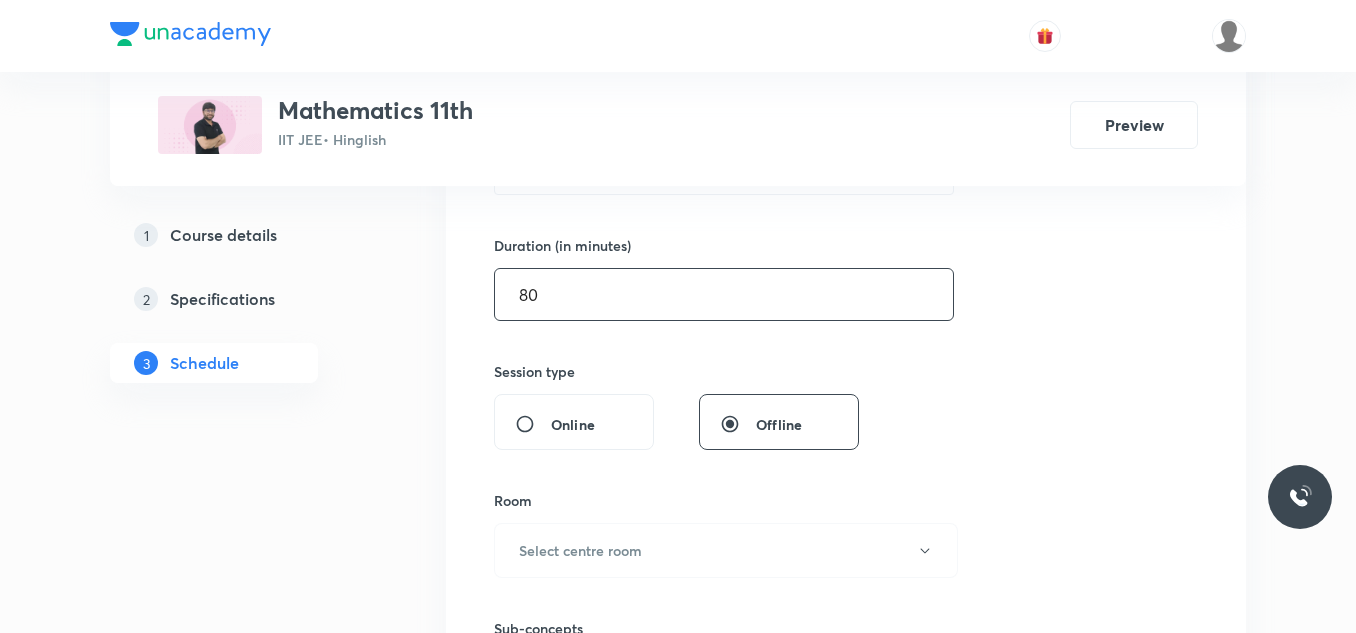scroll, scrollTop: 629, scrollLeft: 0, axis: vertical 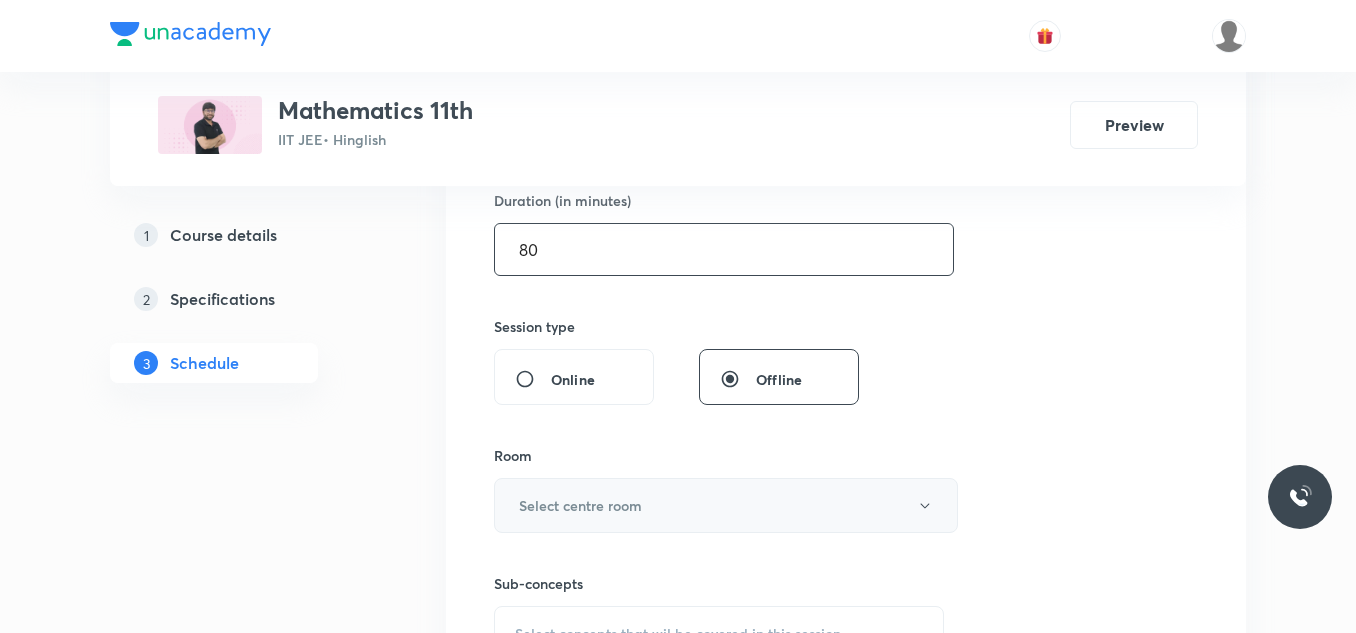 type on "80" 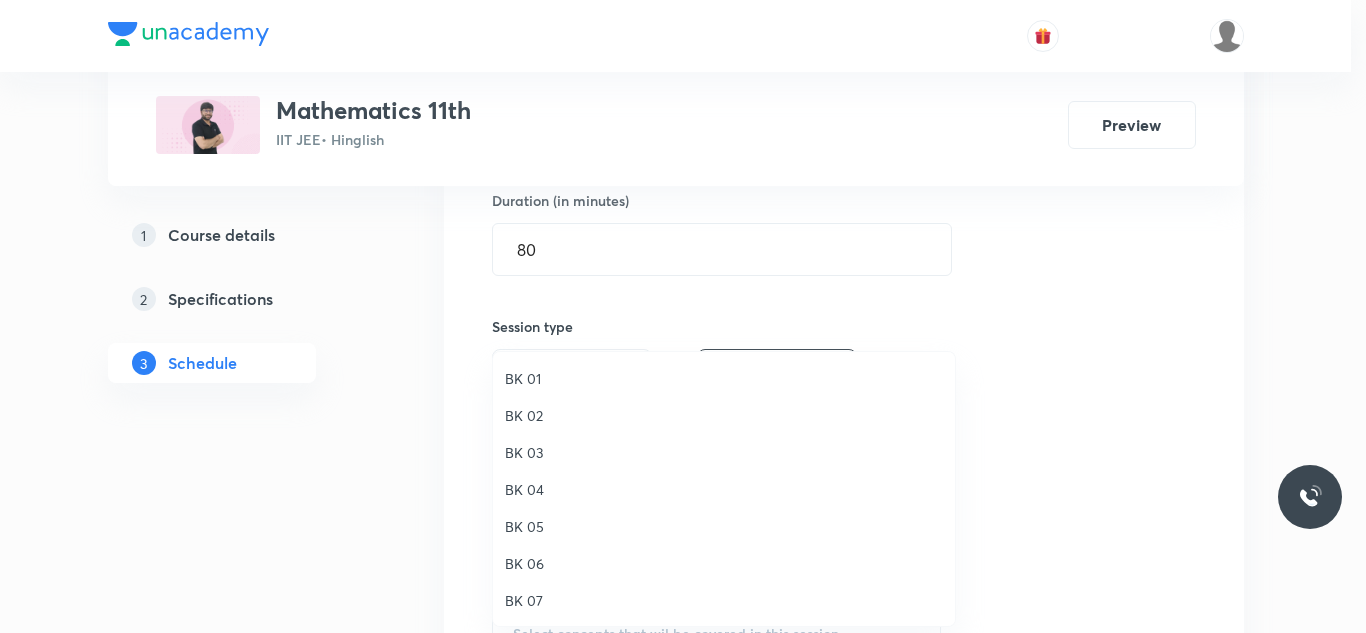 click on "BK 05" at bounding box center (724, 526) 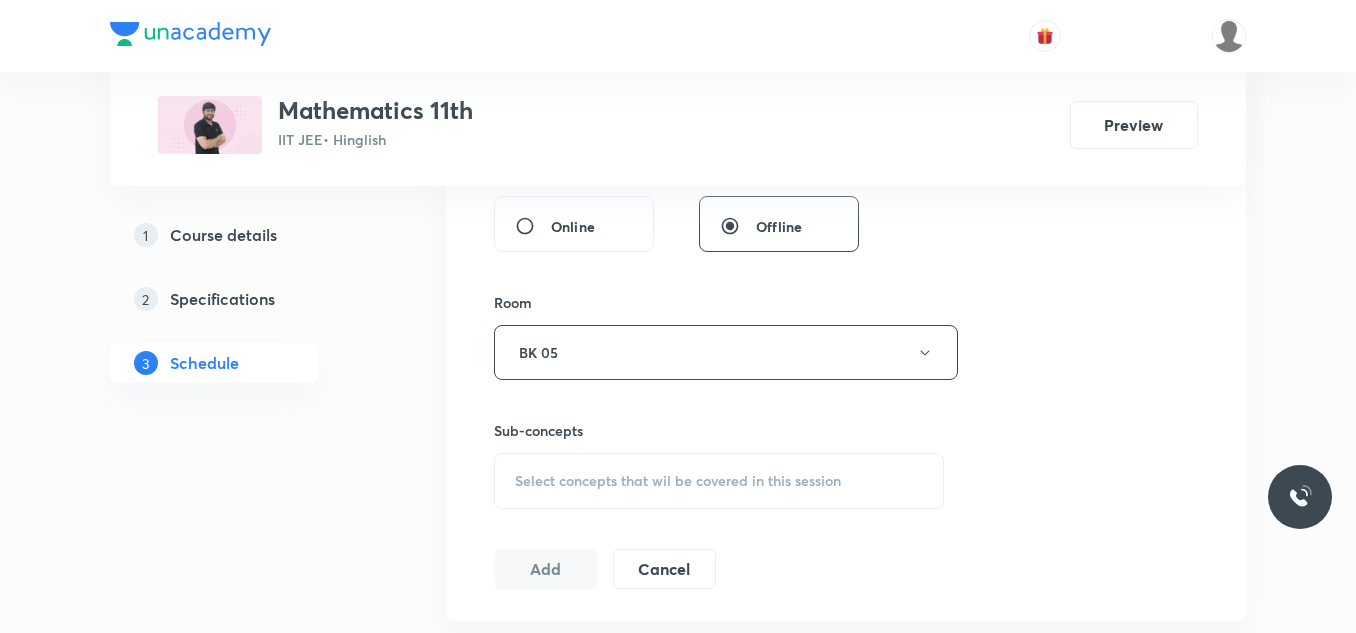 scroll, scrollTop: 829, scrollLeft: 0, axis: vertical 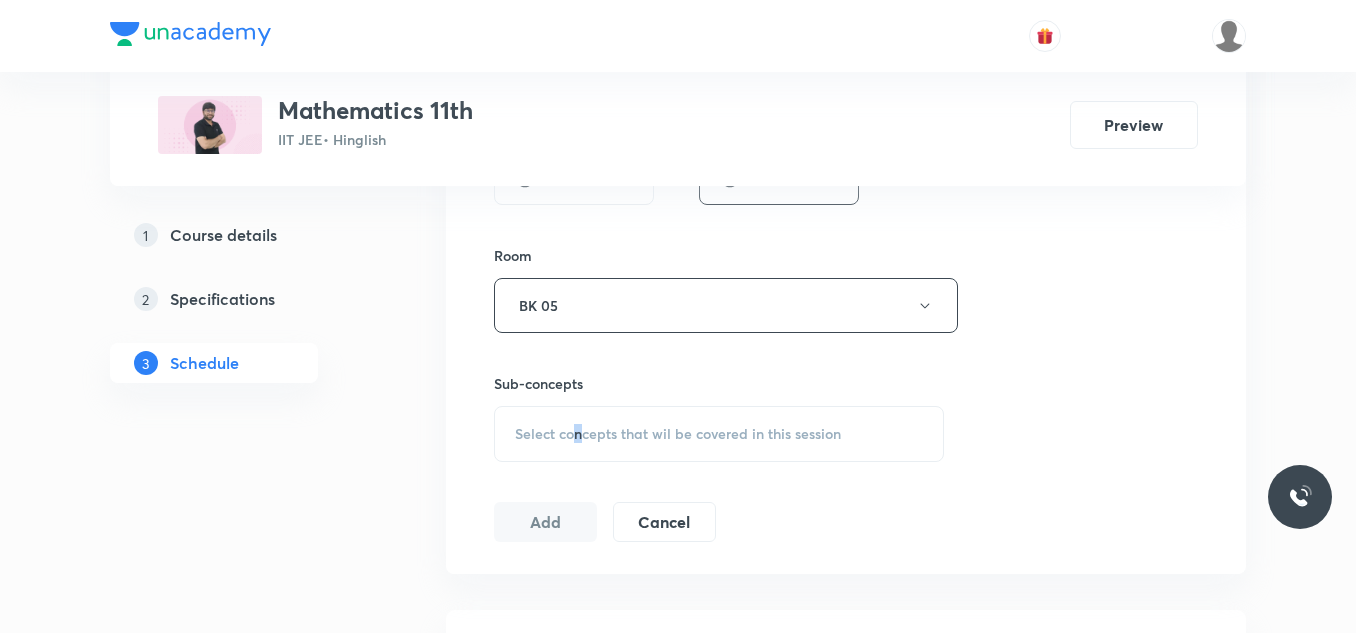 click on "Select concepts that wil be covered in this session" at bounding box center [678, 434] 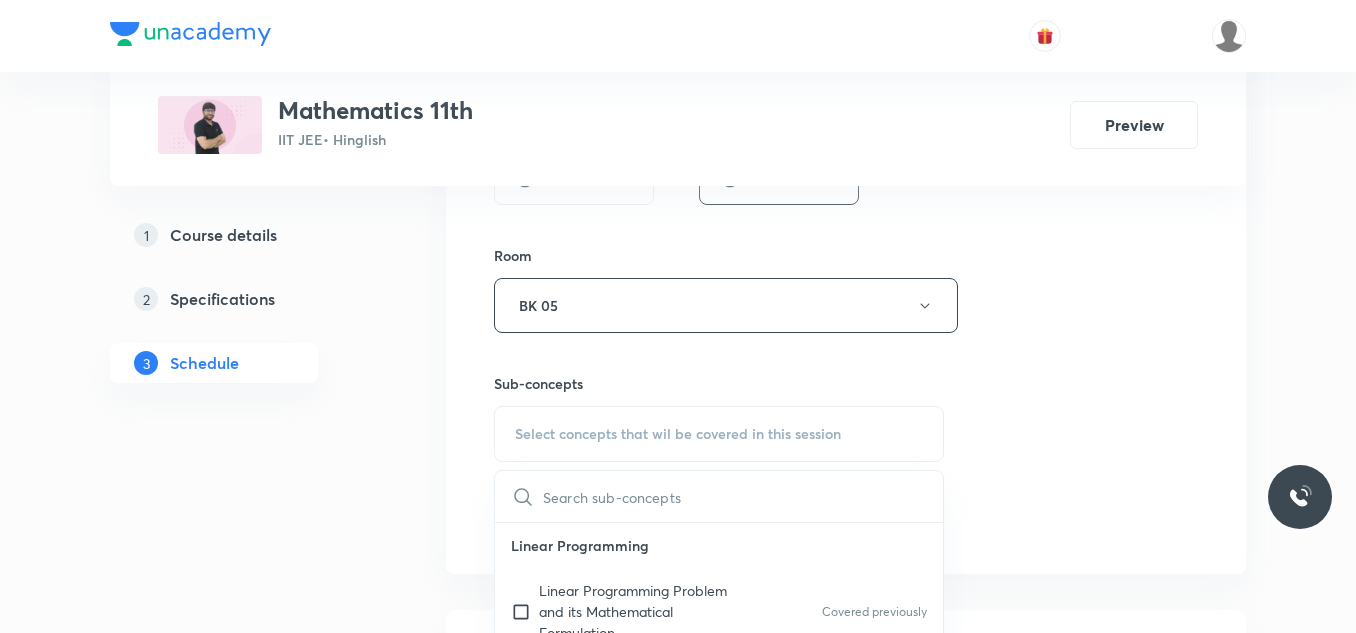 click on "Select concepts that wil be covered in this session" at bounding box center [678, 434] 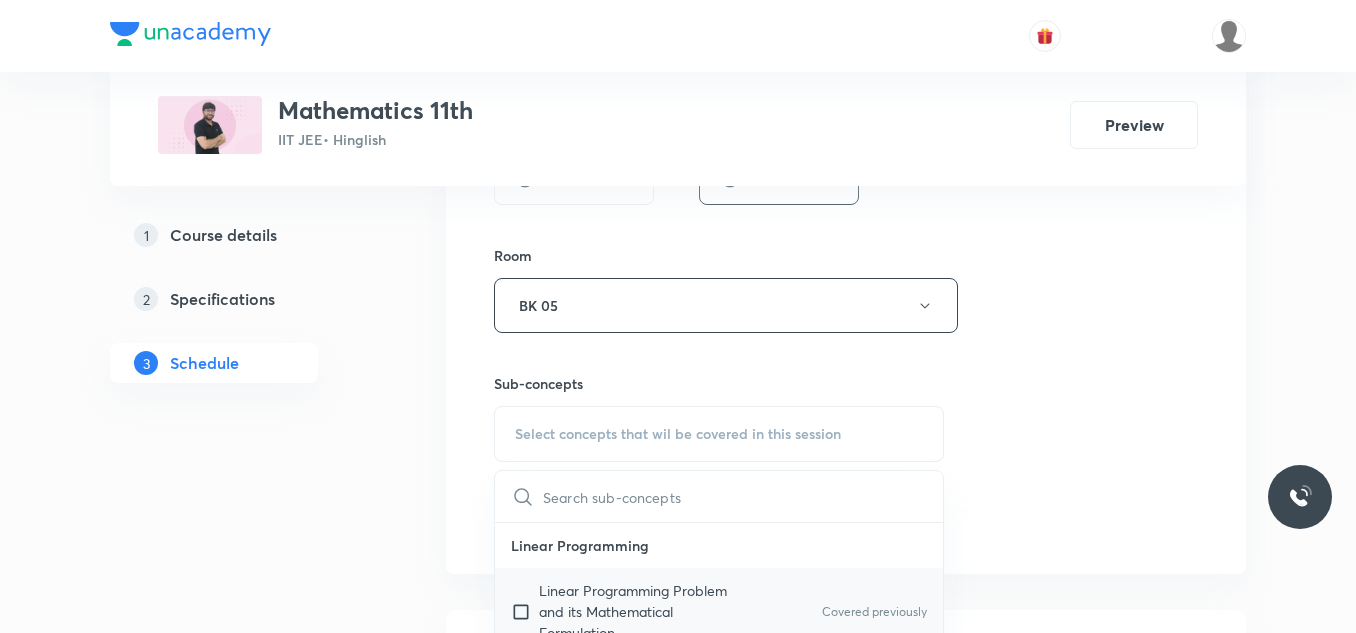 click on "Linear Programming Problem and its Mathematical Formulation" at bounding box center (640, 611) 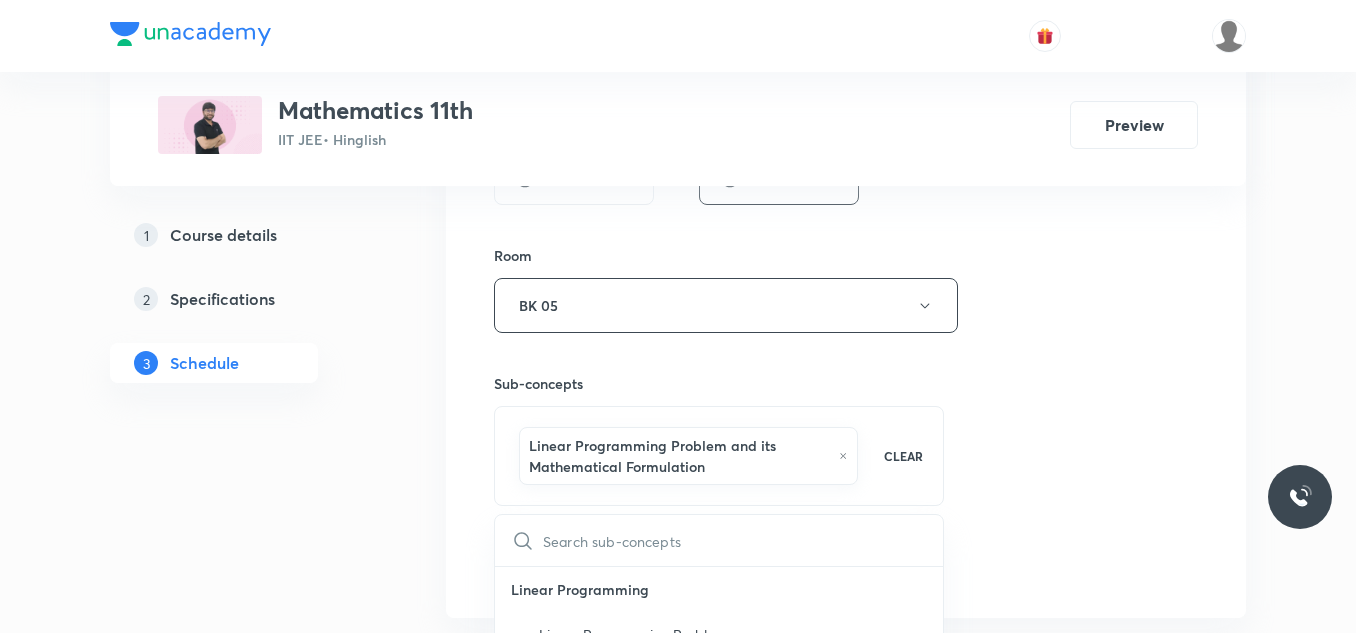 drag, startPoint x: 1126, startPoint y: 413, endPoint x: 1015, endPoint y: 422, distance: 111.364265 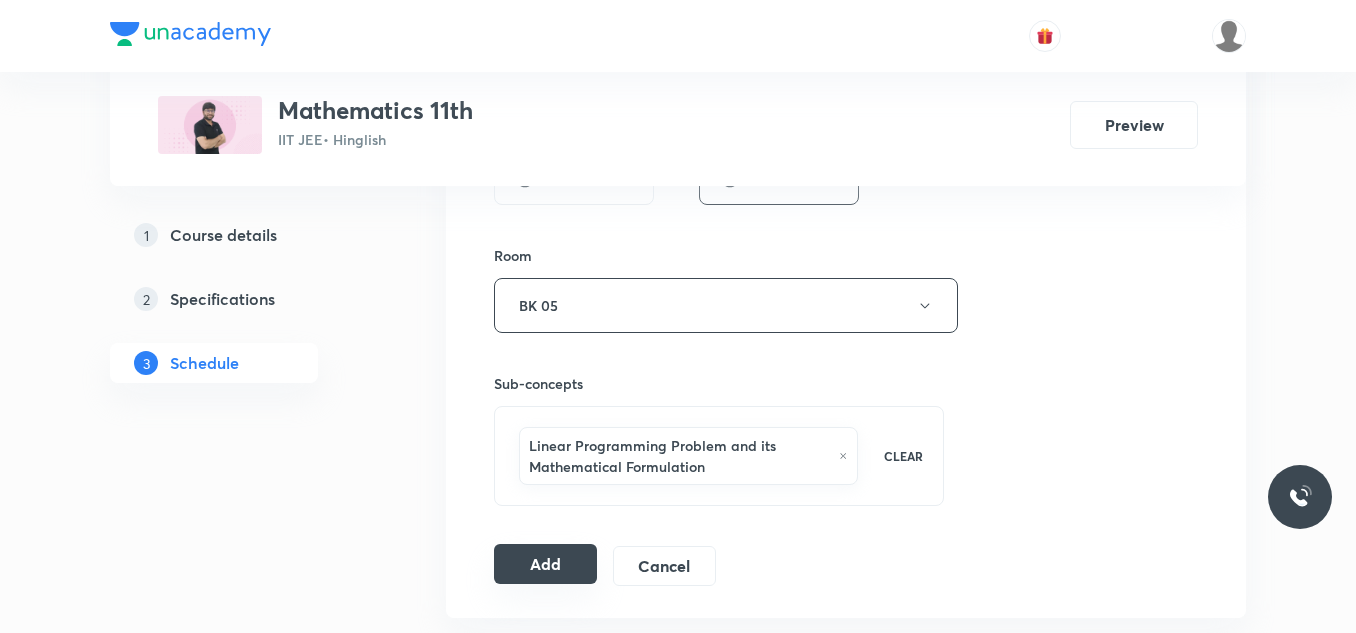 click on "Add" at bounding box center (545, 564) 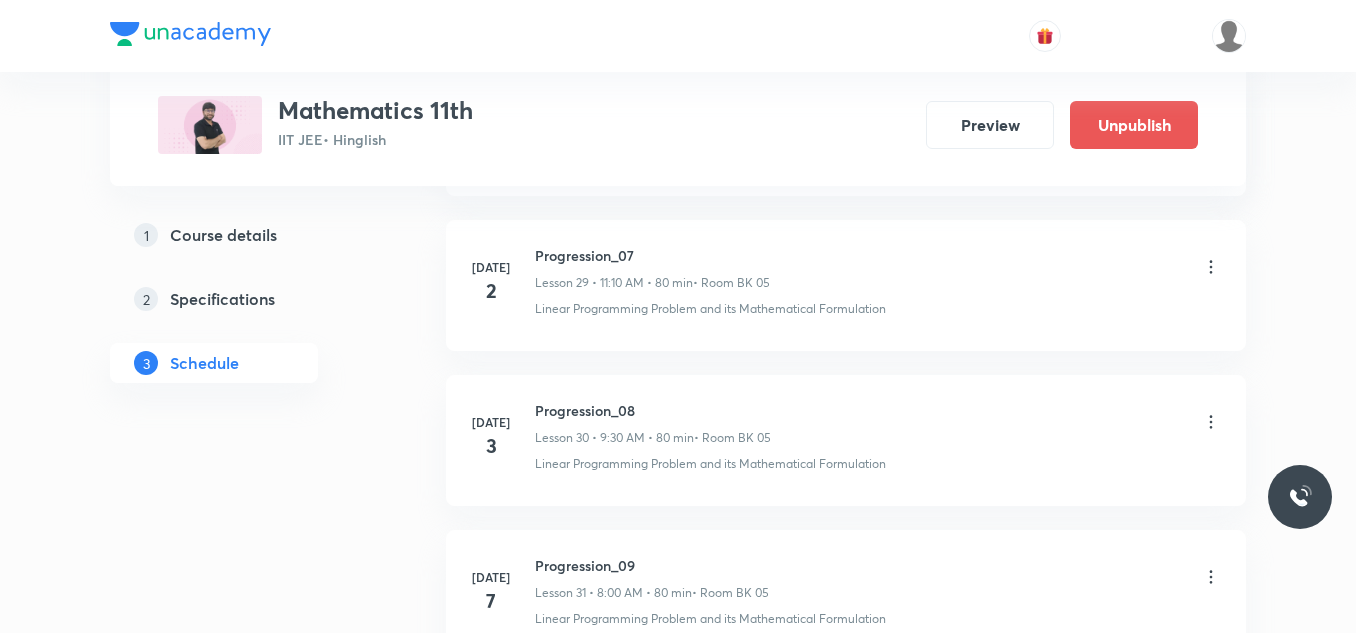 scroll, scrollTop: 5321, scrollLeft: 0, axis: vertical 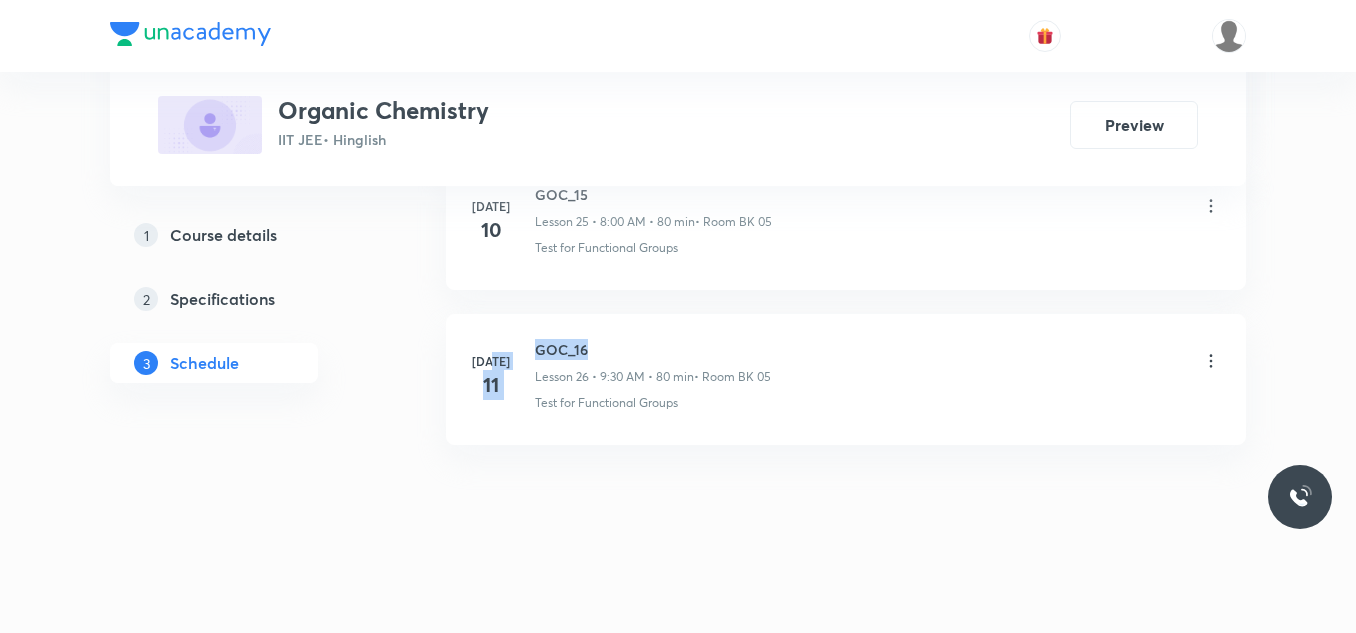 drag, startPoint x: 525, startPoint y: 344, endPoint x: 595, endPoint y: 348, distance: 70.11419 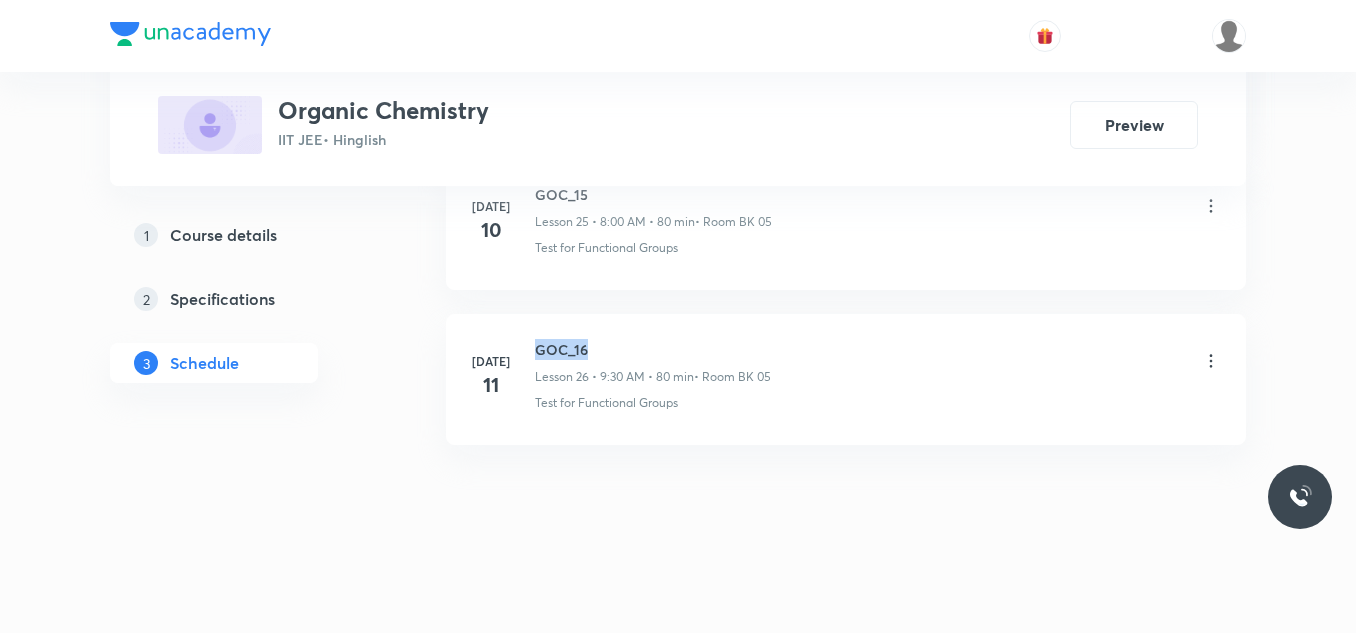 drag, startPoint x: 537, startPoint y: 345, endPoint x: 617, endPoint y: 345, distance: 80 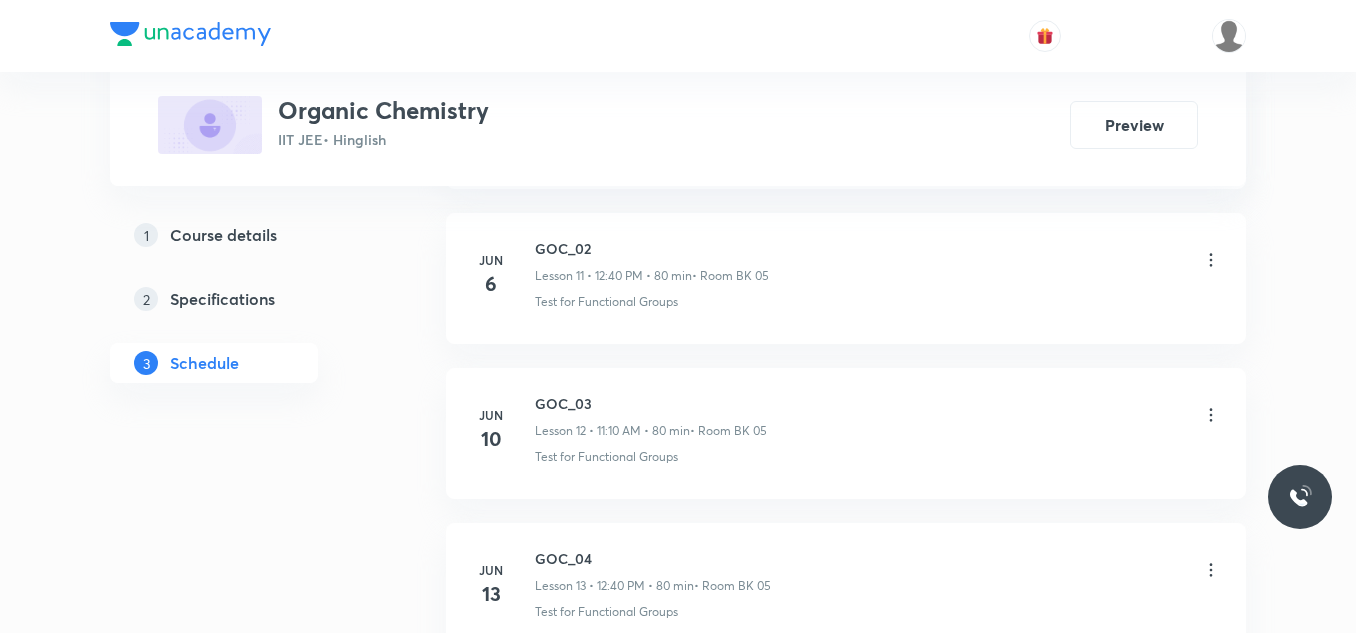 scroll, scrollTop: 0, scrollLeft: 0, axis: both 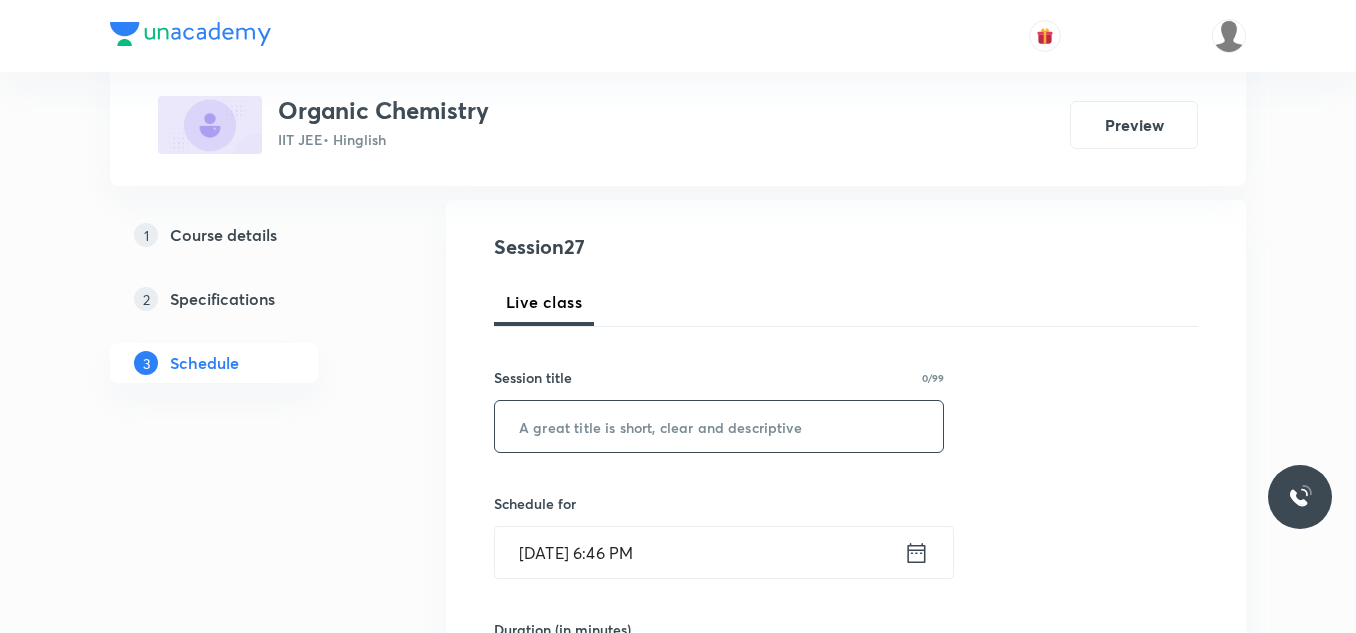 click at bounding box center (719, 426) 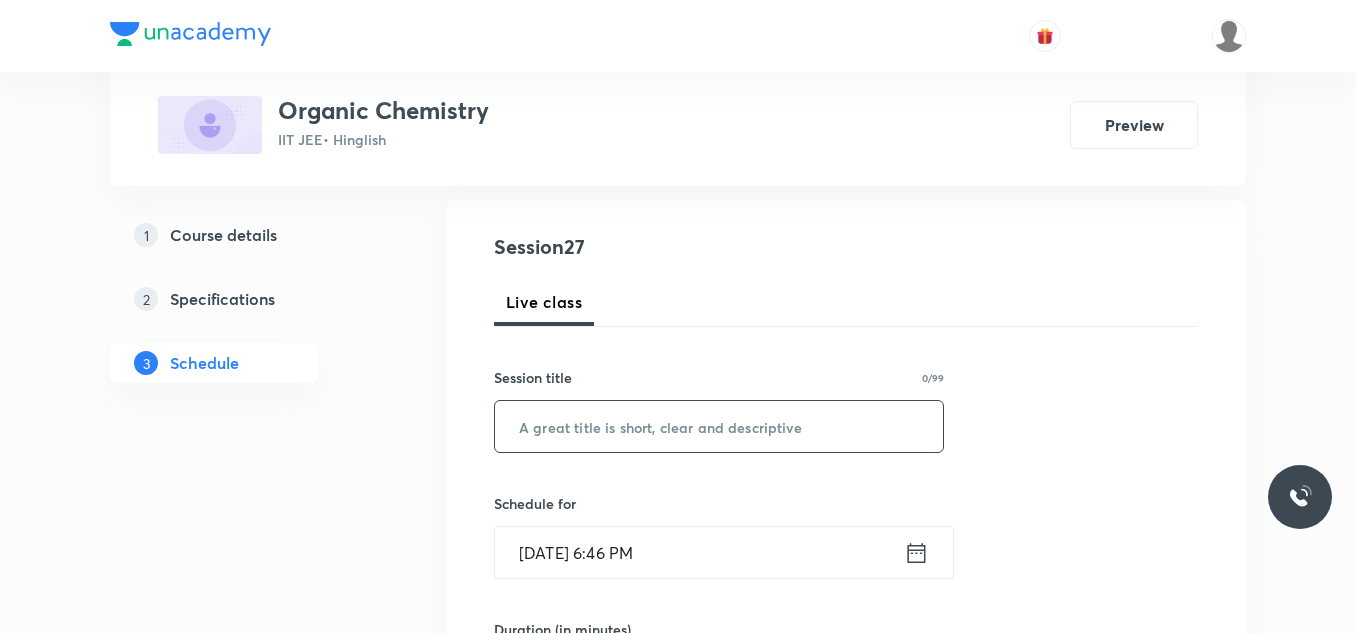 paste on "GOC_16" 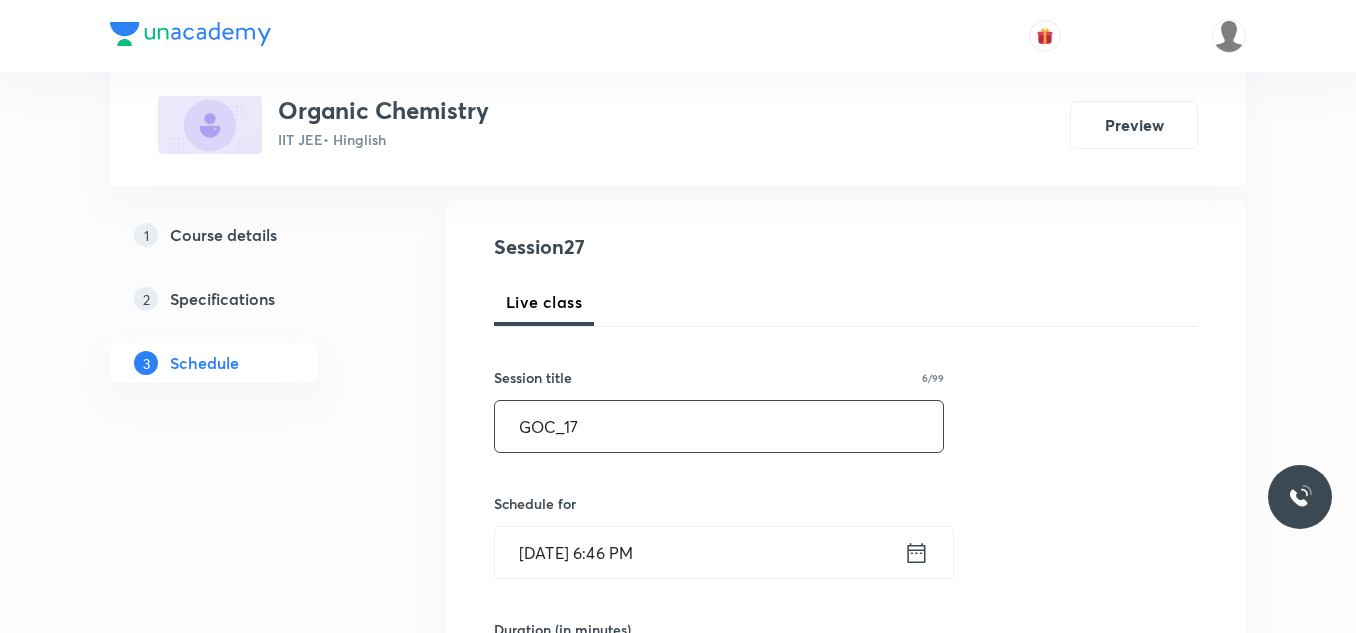 scroll, scrollTop: 300, scrollLeft: 0, axis: vertical 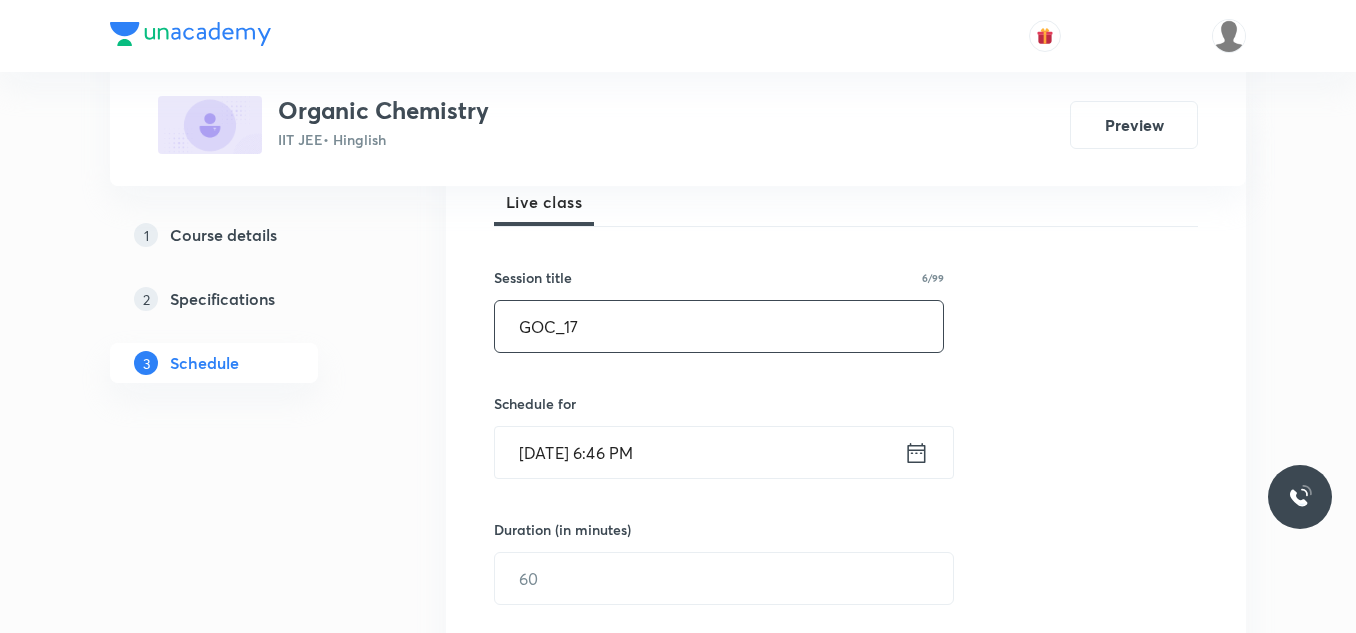 type on "GOC_17" 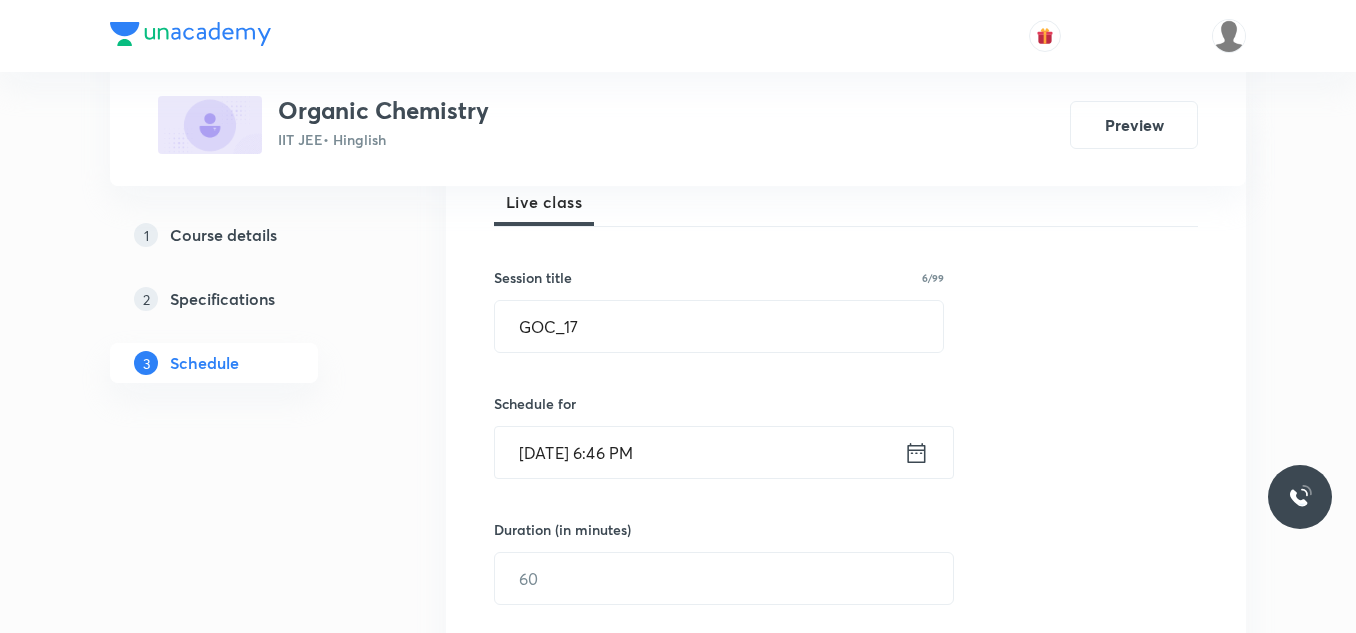 click on "[DATE] 6:46 PM" at bounding box center [699, 452] 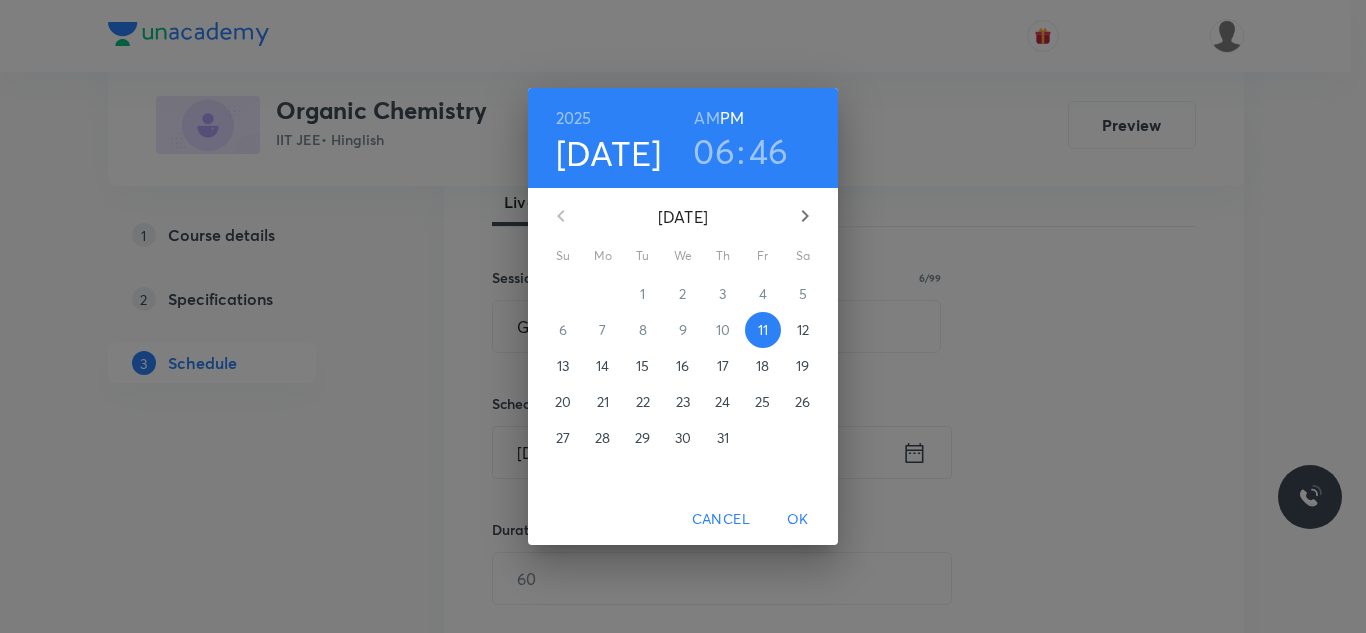 click on "12" at bounding box center [803, 330] 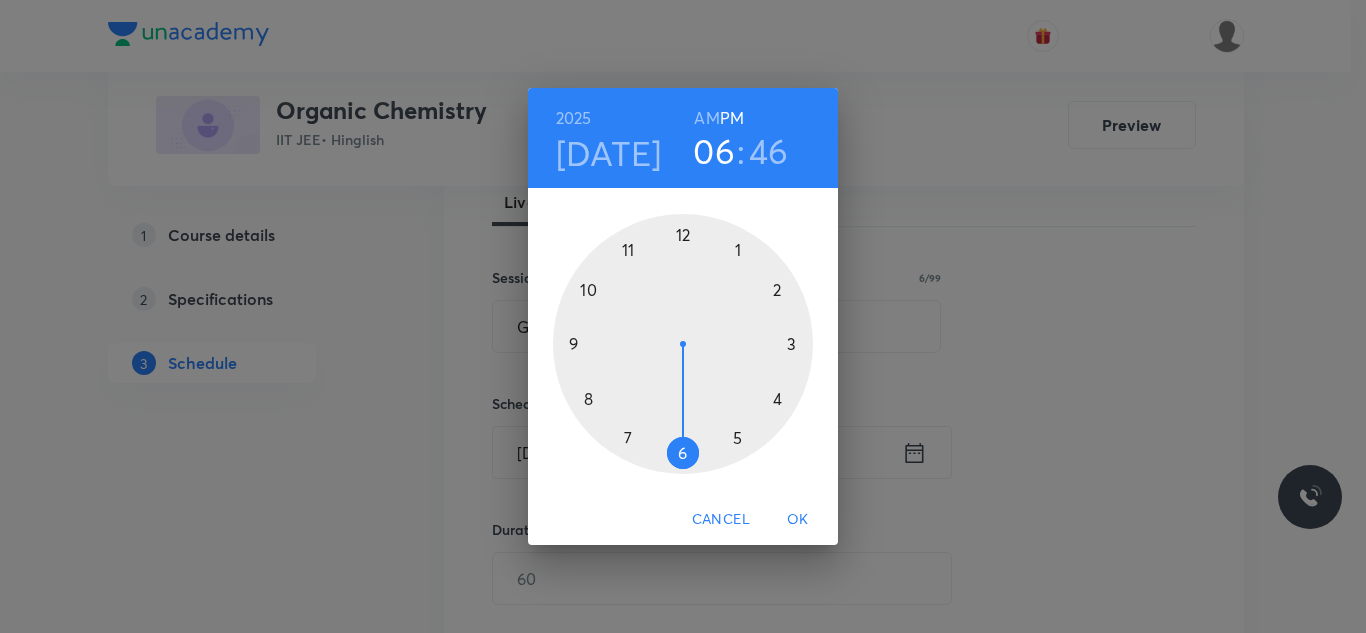 click at bounding box center [683, 344] 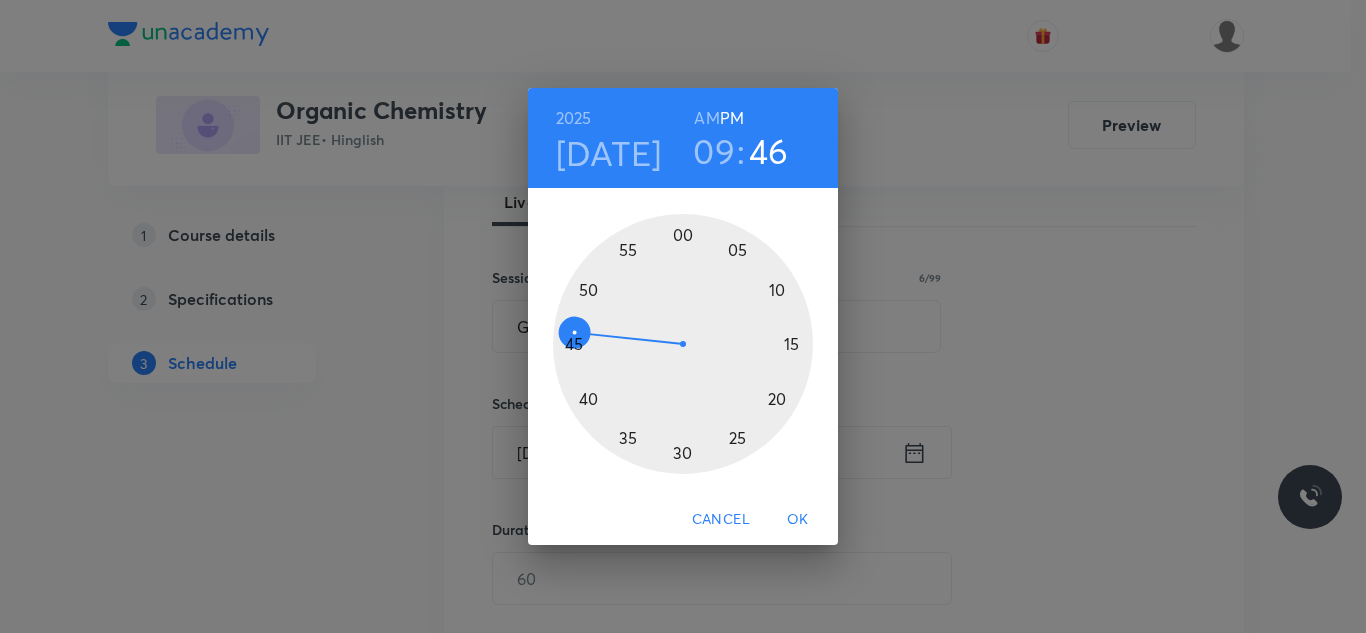 click on "AM" at bounding box center [706, 118] 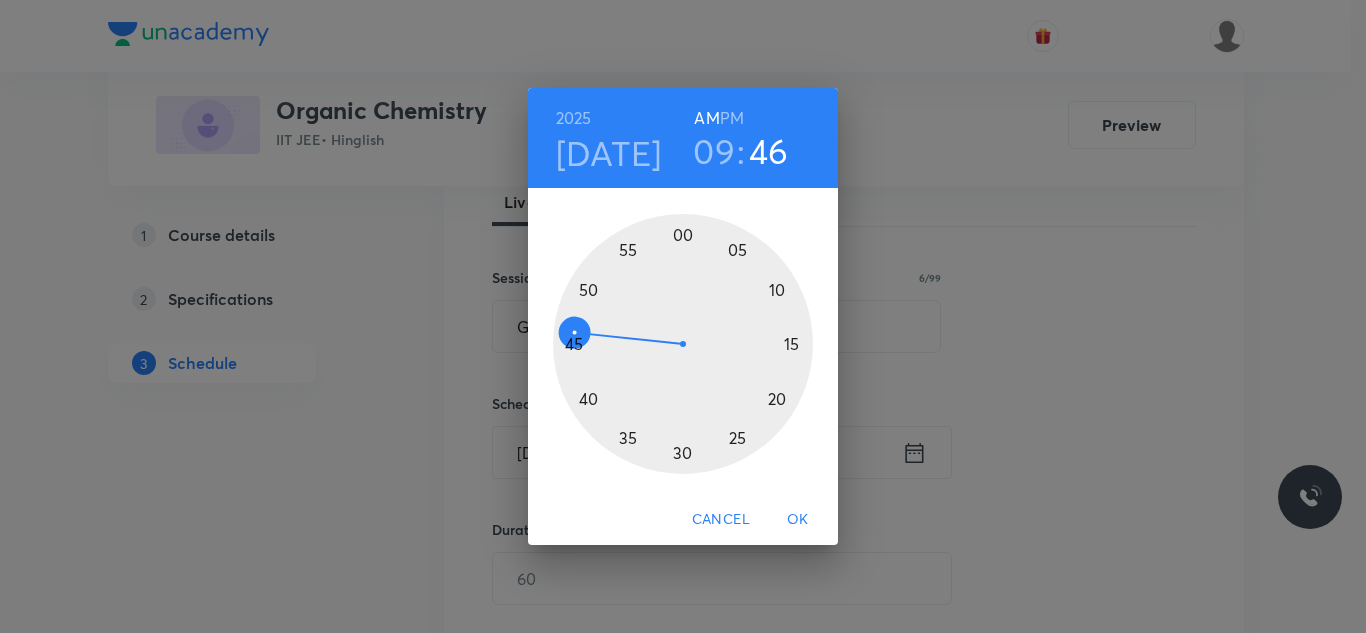 click at bounding box center [683, 344] 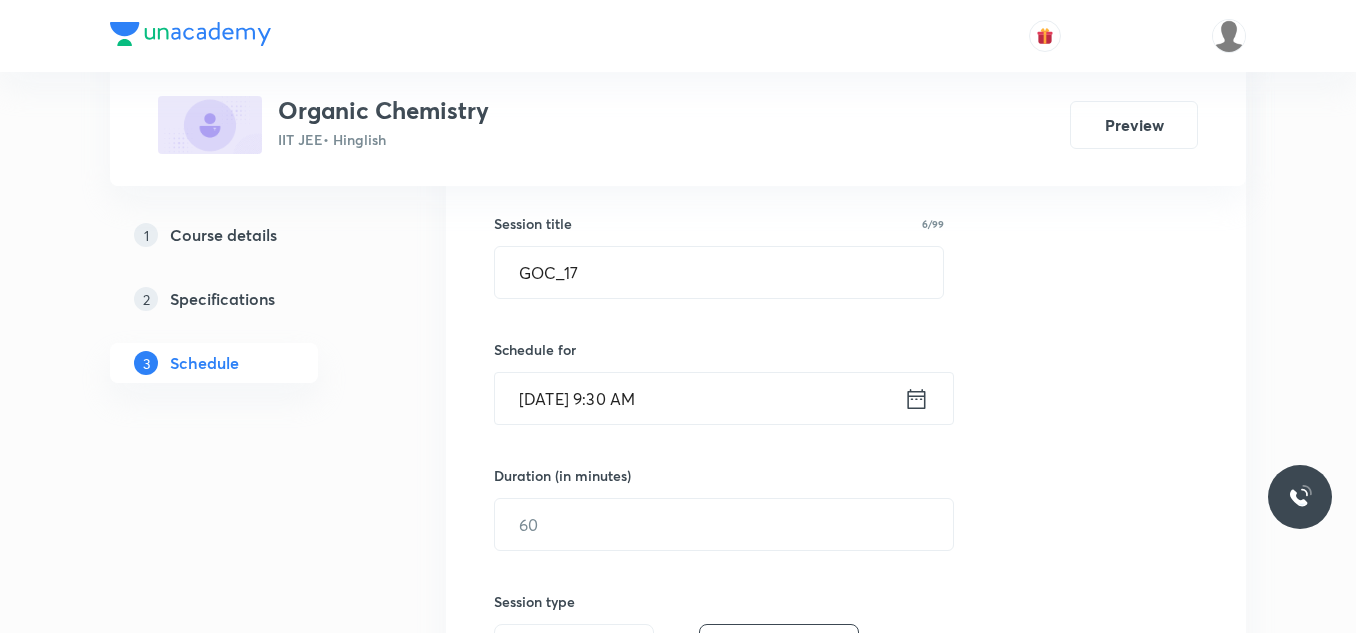 scroll, scrollTop: 400, scrollLeft: 0, axis: vertical 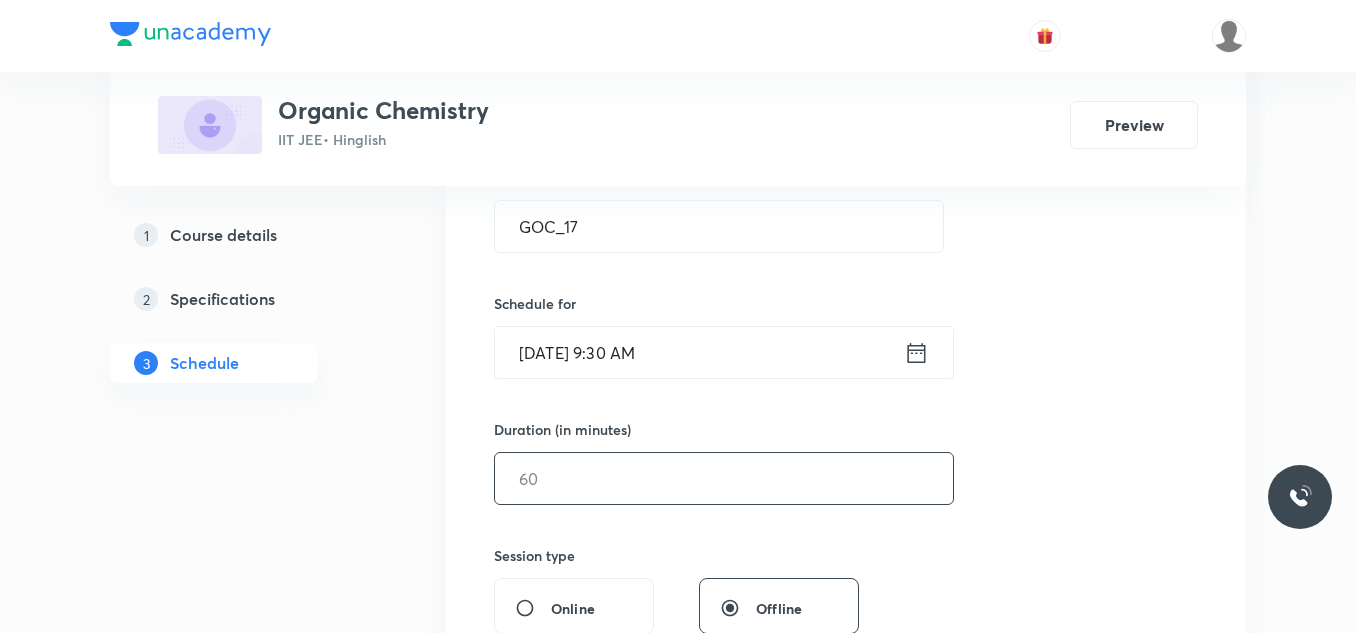 click at bounding box center (724, 478) 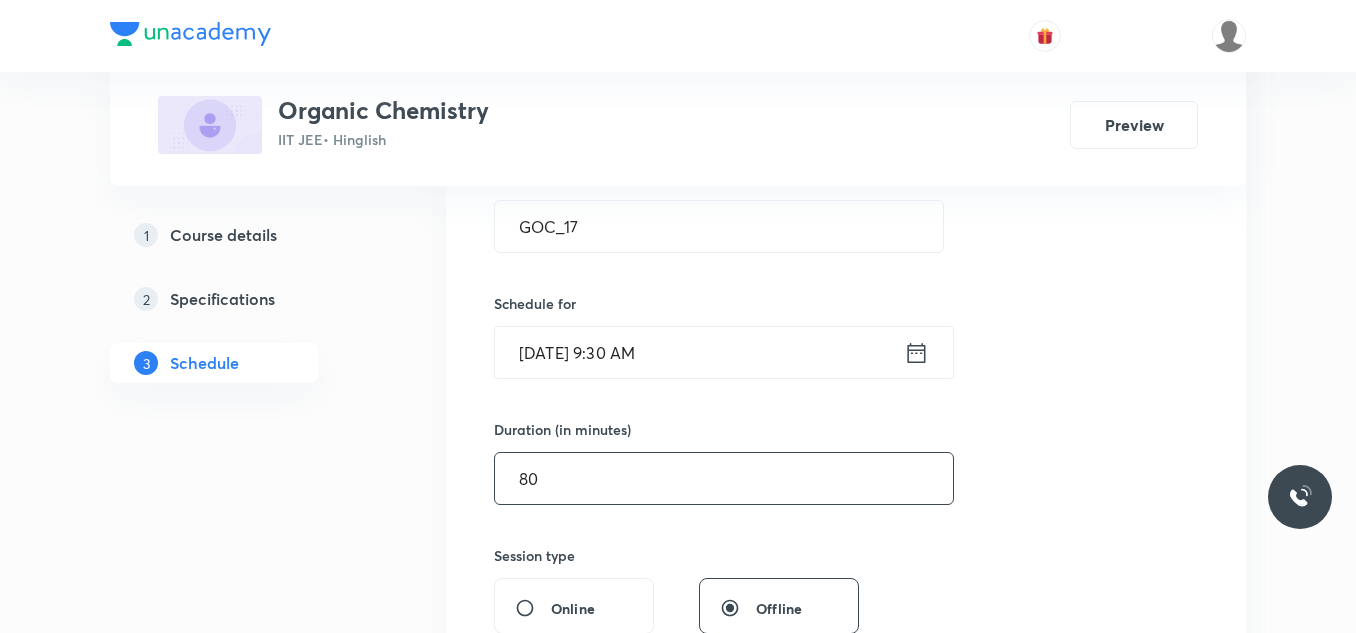 type on "80" 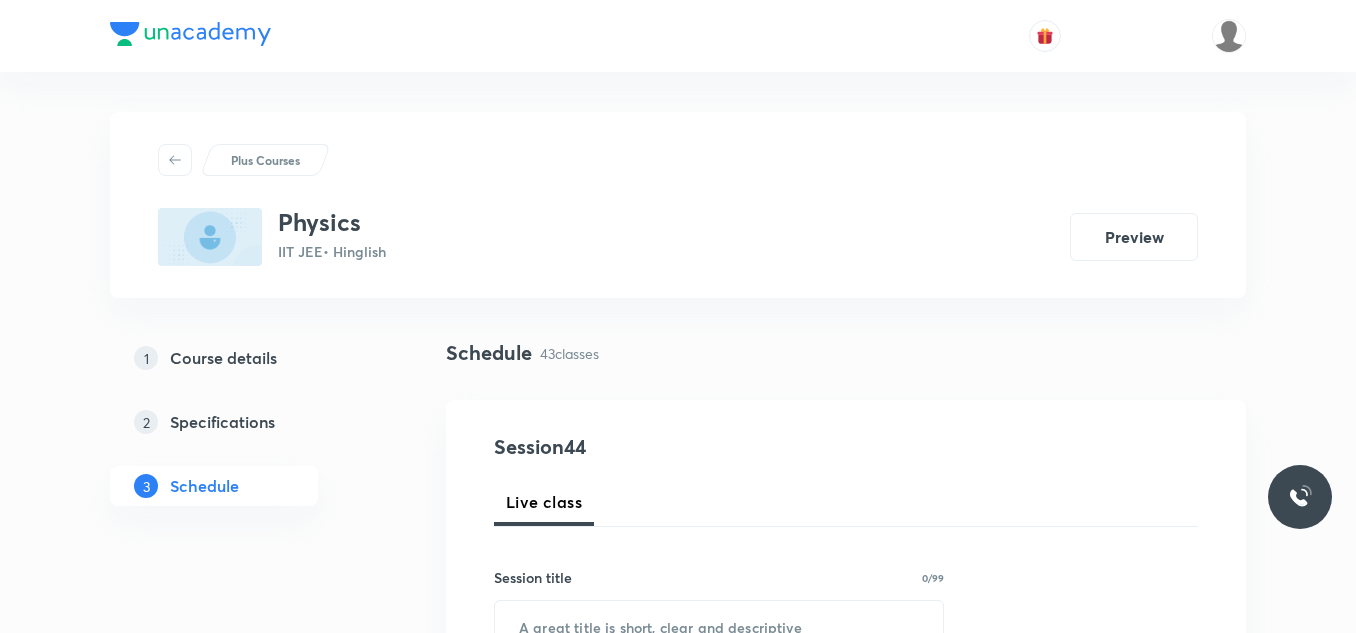 scroll, scrollTop: 0, scrollLeft: 0, axis: both 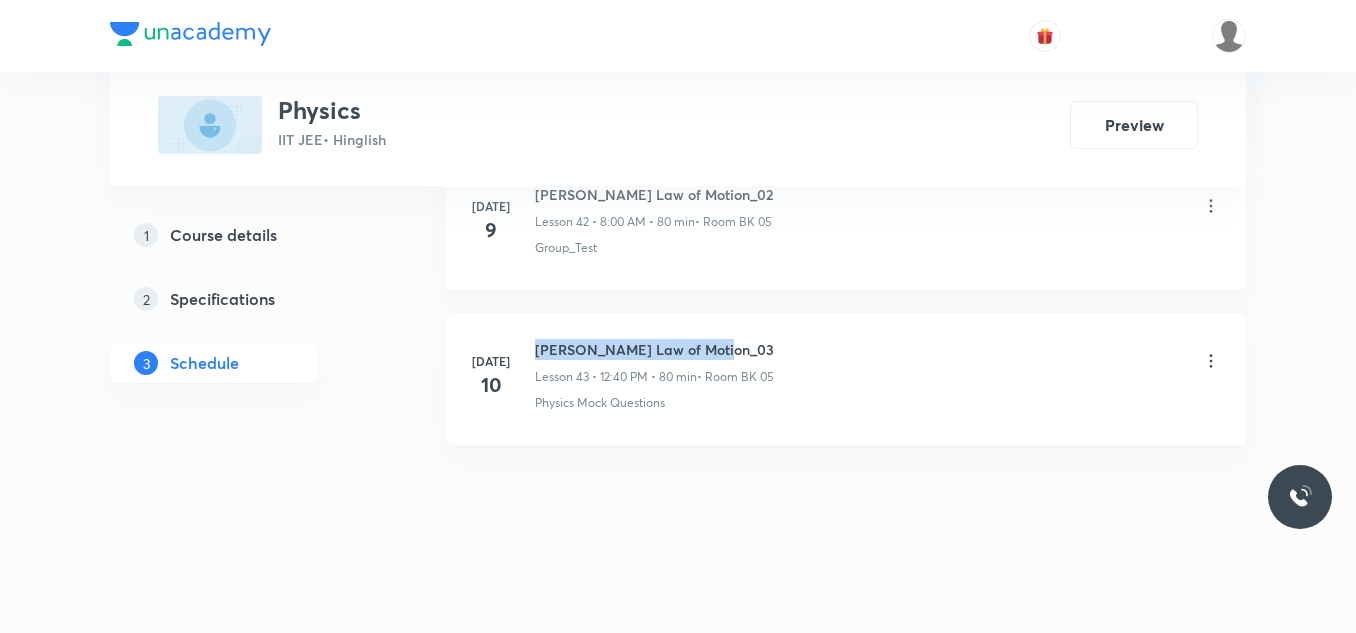 drag, startPoint x: 529, startPoint y: 344, endPoint x: 716, endPoint y: 335, distance: 187.21645 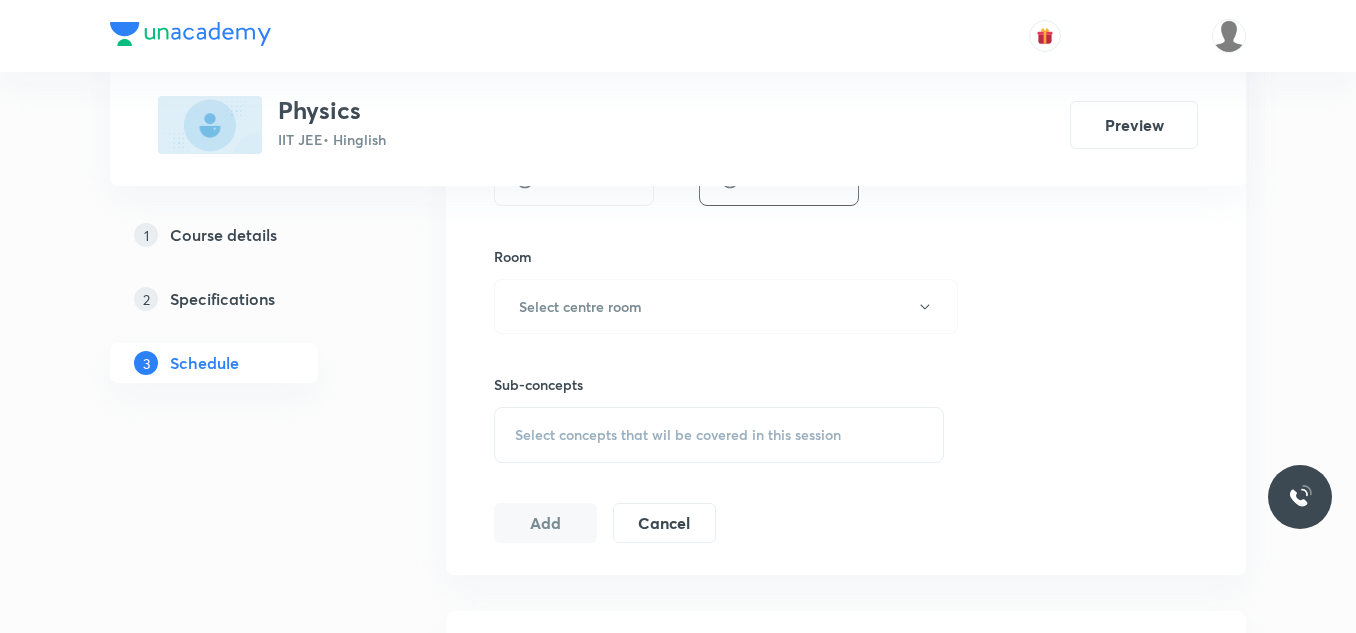 scroll, scrollTop: 942, scrollLeft: 0, axis: vertical 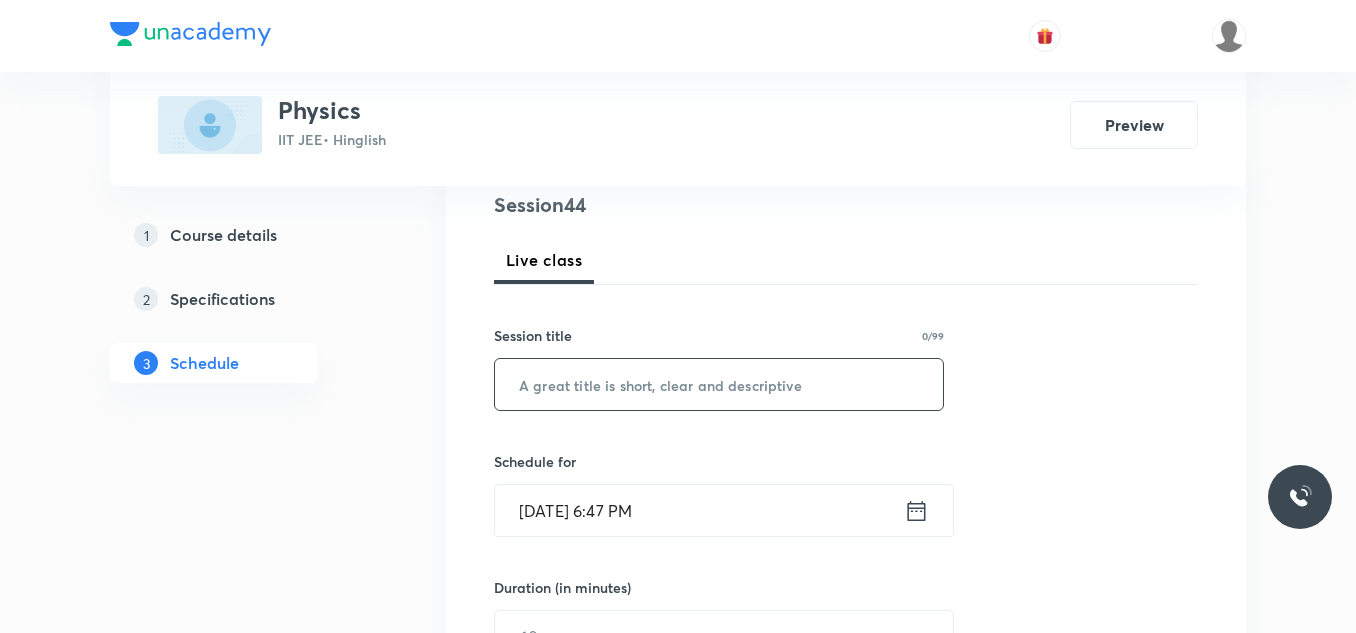 click at bounding box center (719, 384) 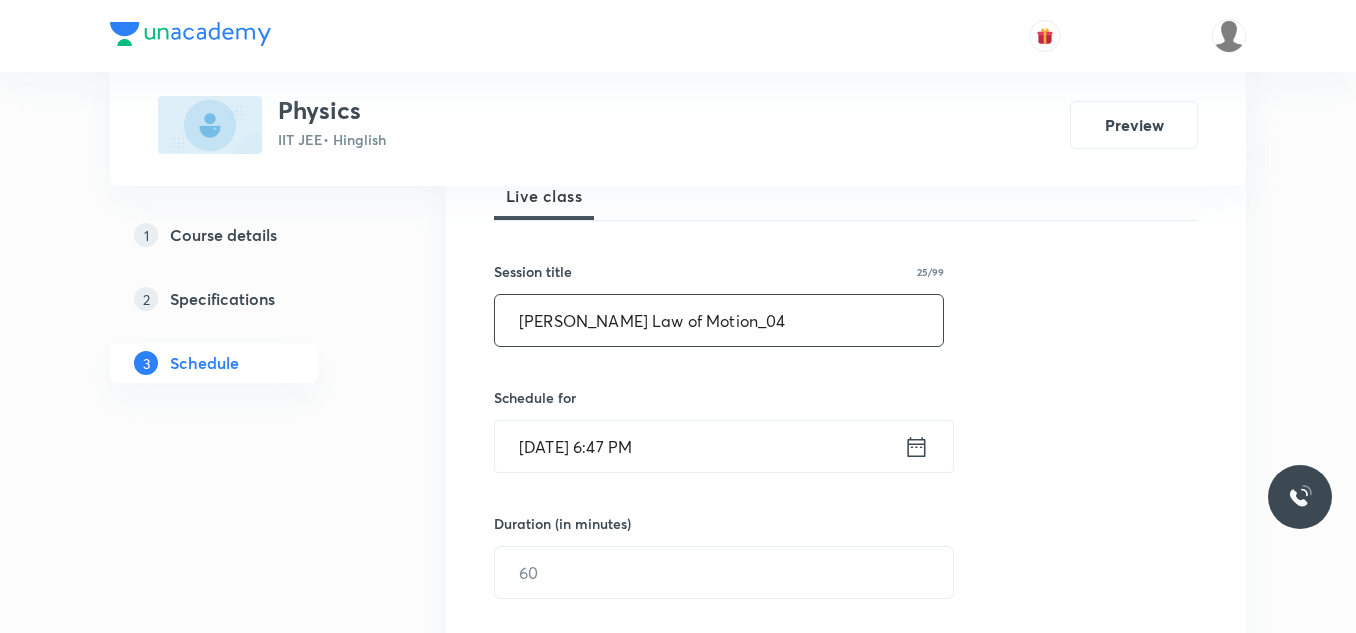 scroll, scrollTop: 342, scrollLeft: 0, axis: vertical 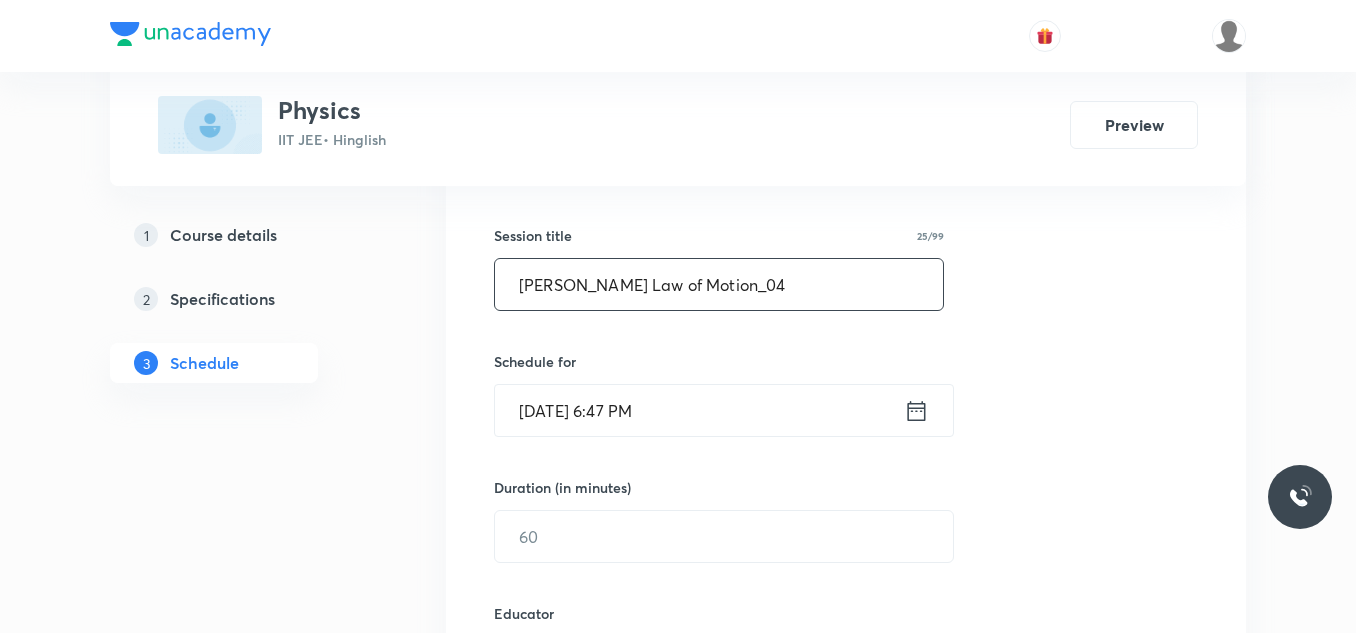 type on "[PERSON_NAME] Law of Motion_04" 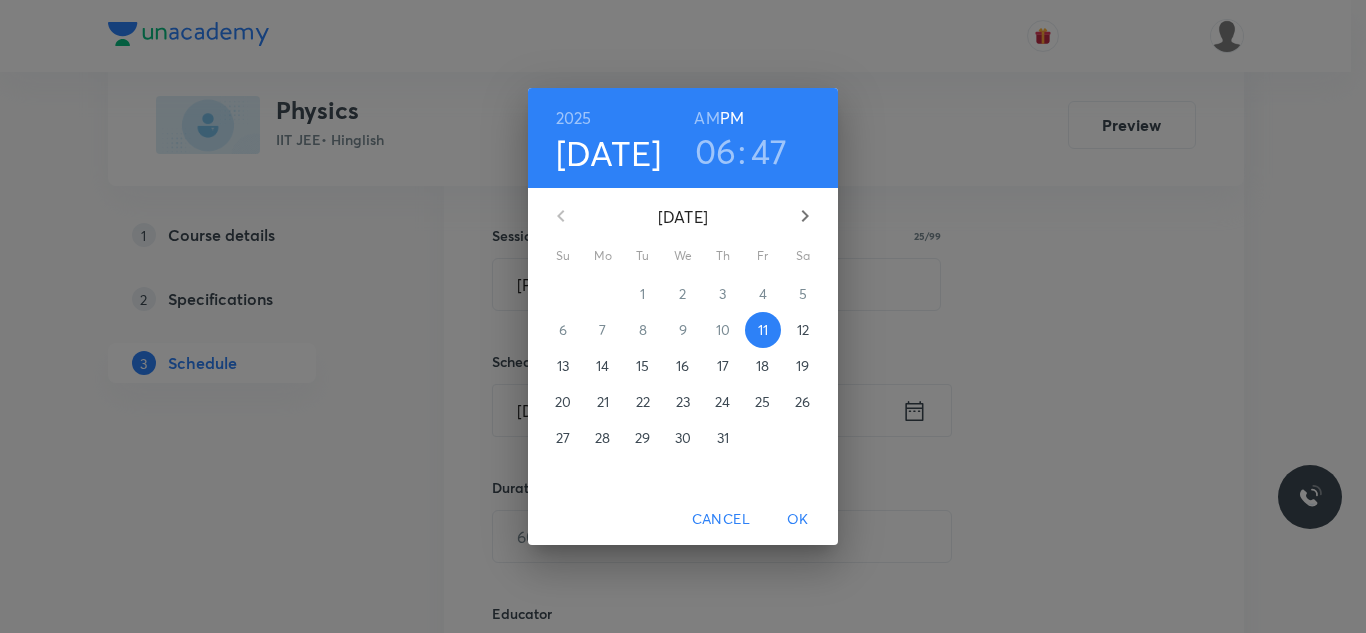 click on "12" at bounding box center [803, 330] 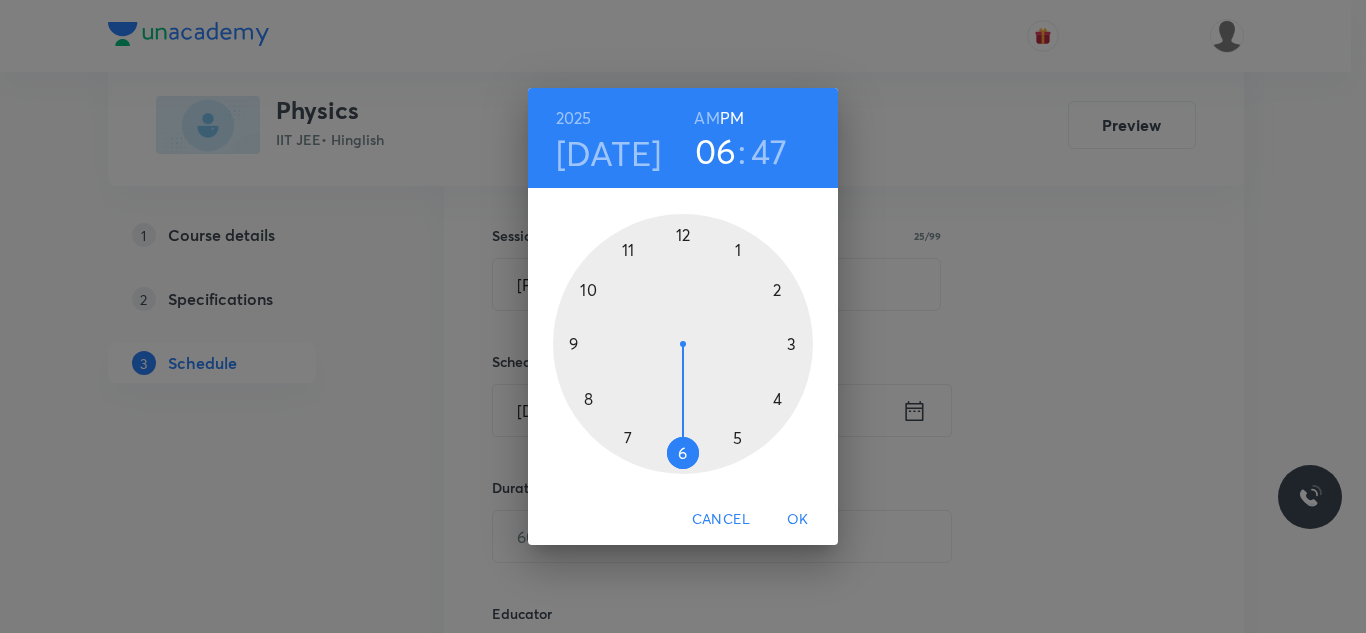click at bounding box center [683, 344] 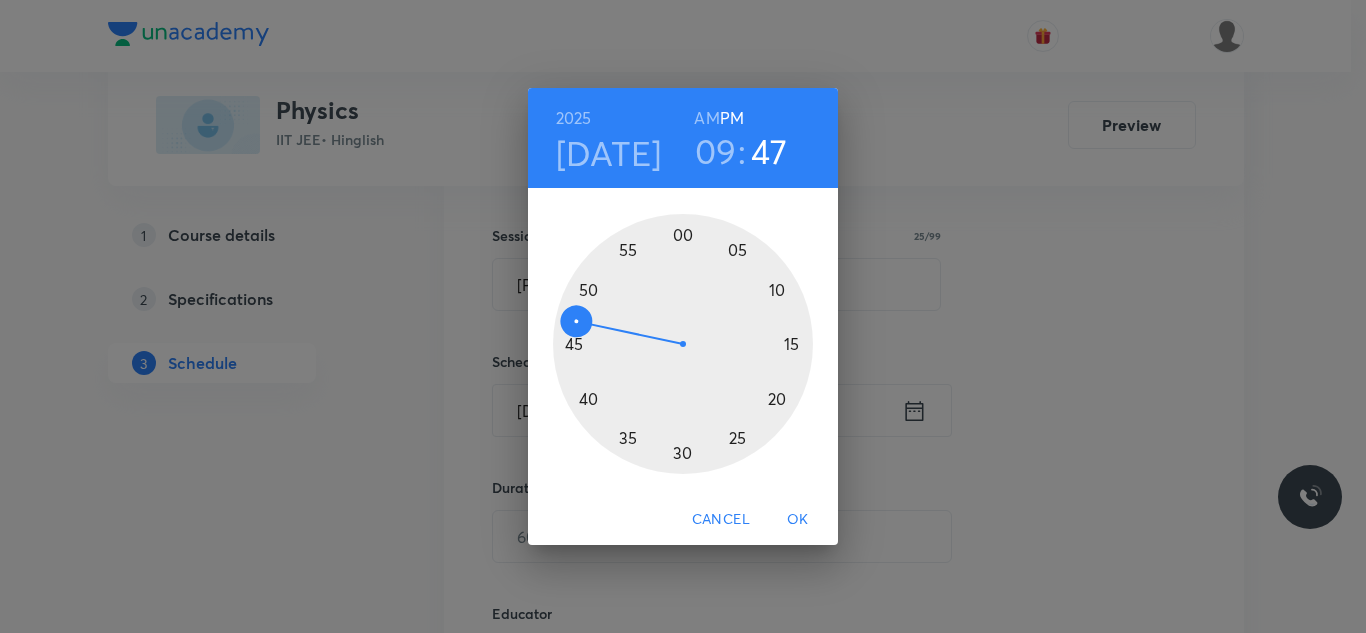click on "AM" at bounding box center [706, 118] 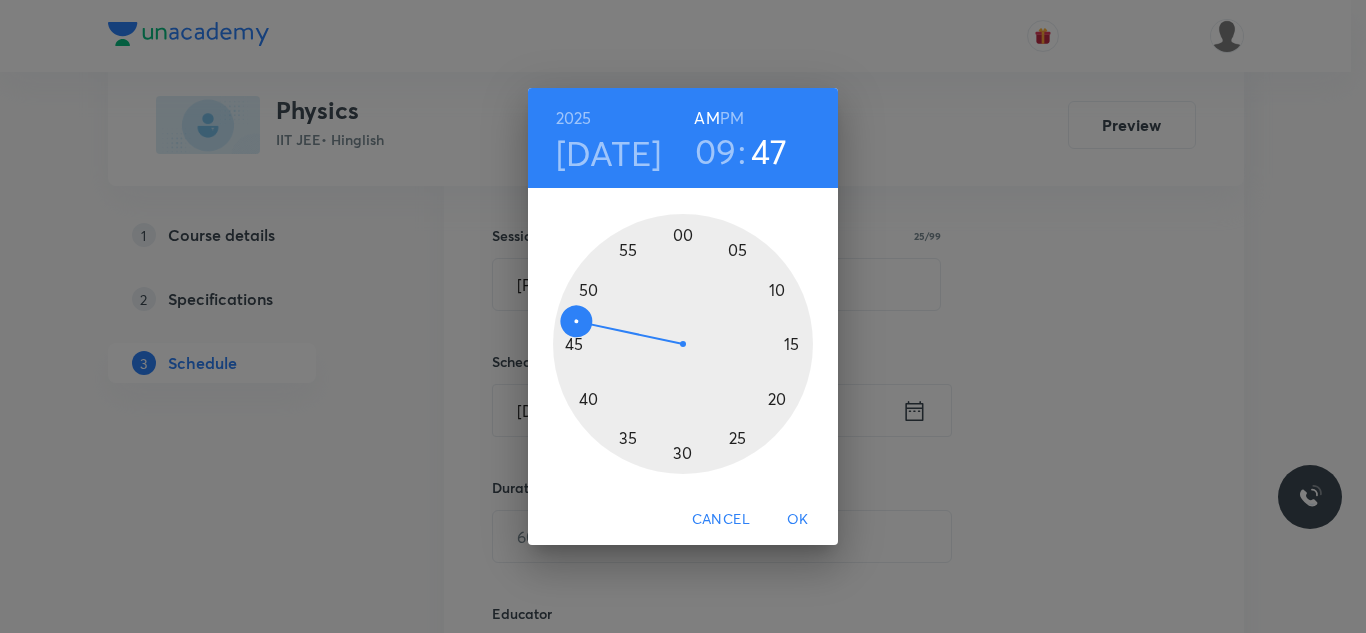 click at bounding box center [683, 344] 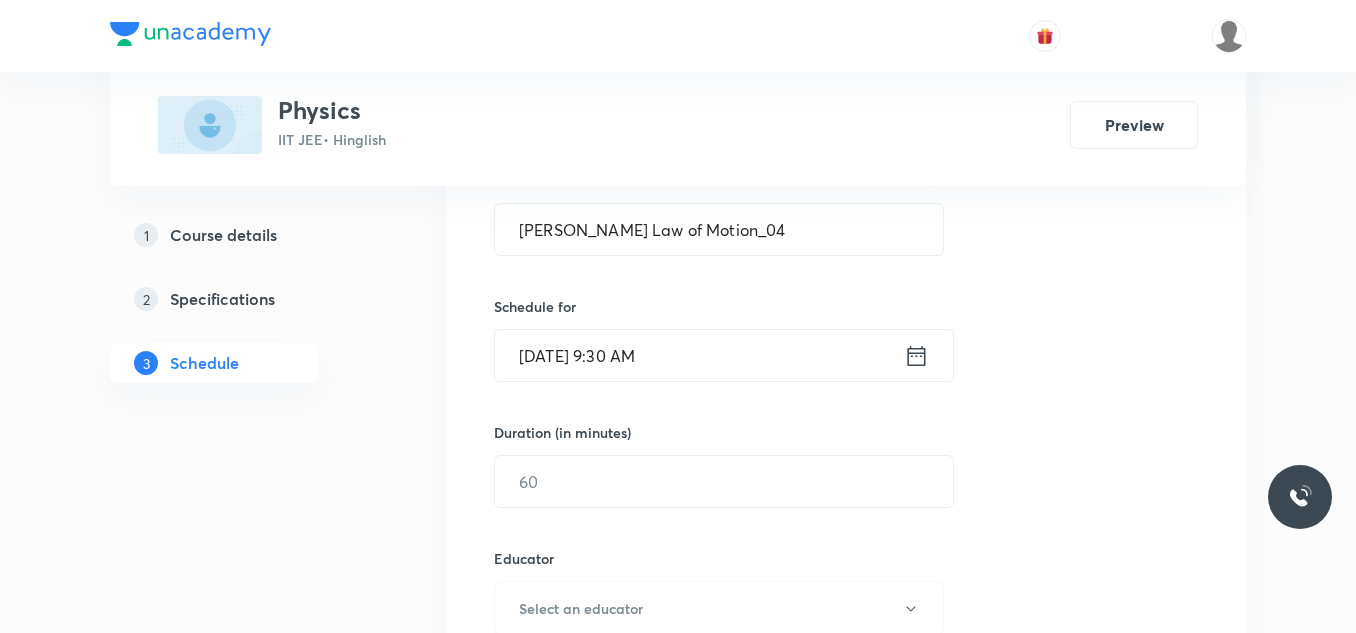 scroll, scrollTop: 442, scrollLeft: 0, axis: vertical 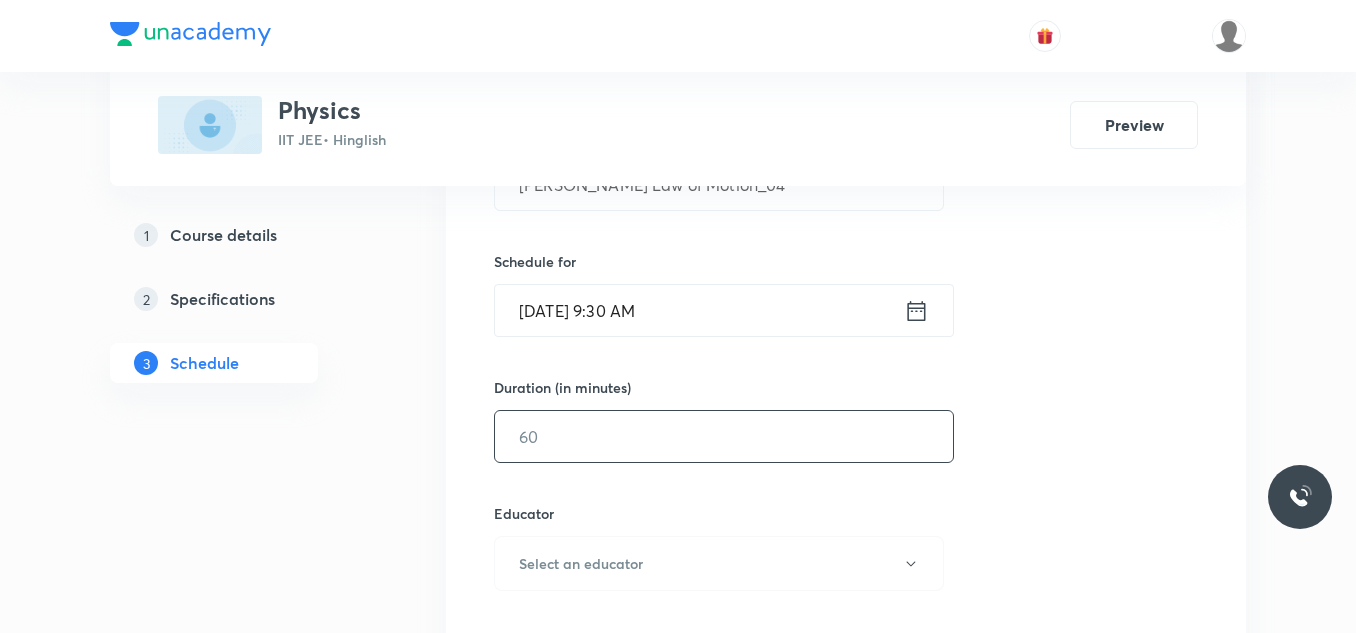 click at bounding box center (724, 436) 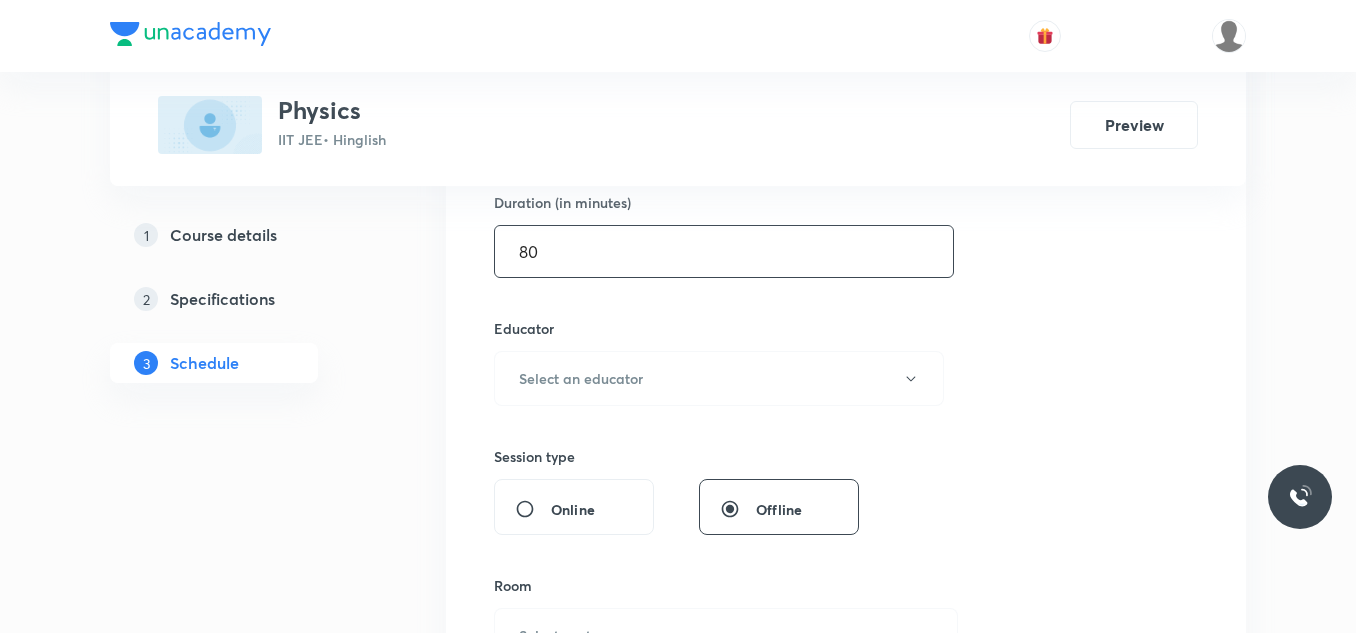 scroll, scrollTop: 642, scrollLeft: 0, axis: vertical 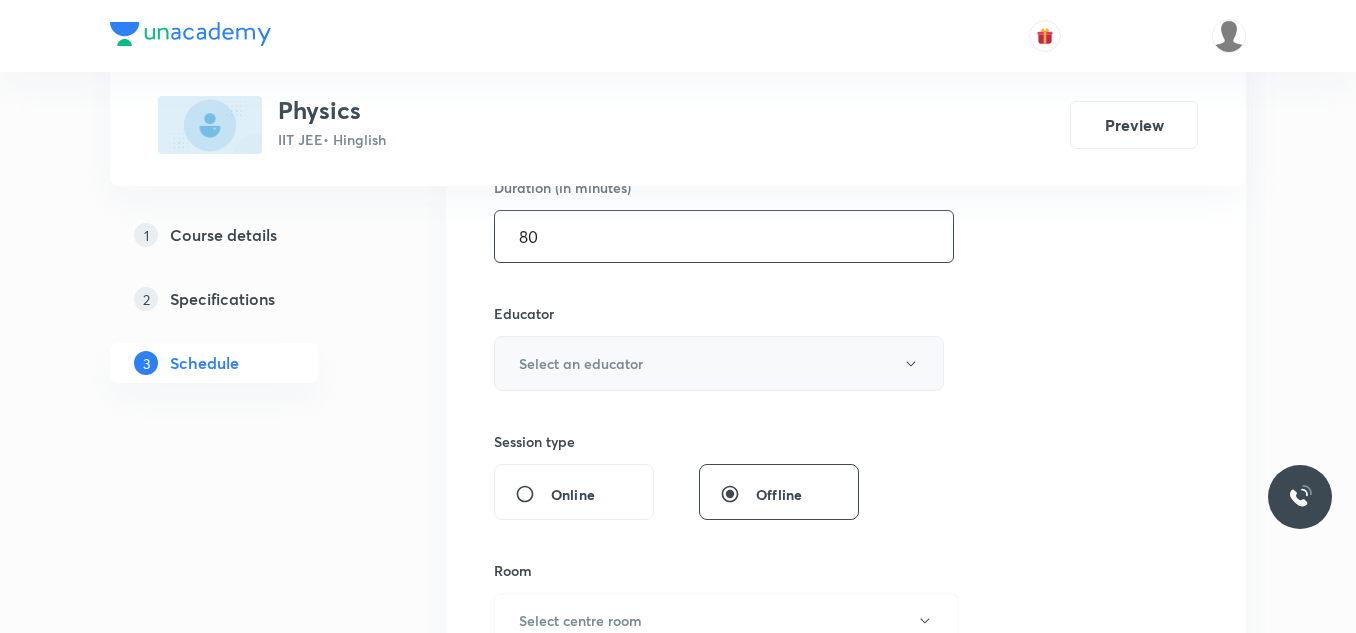 type on "80" 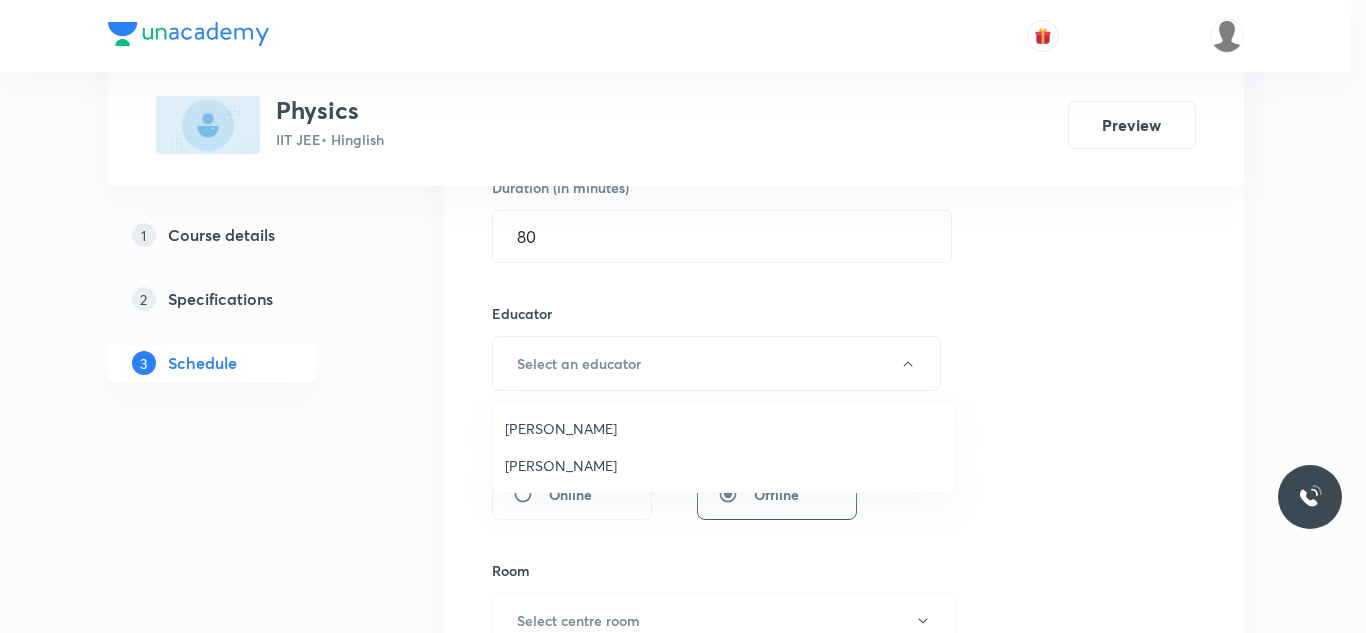 click on "Siddharth Jindal" at bounding box center (724, 465) 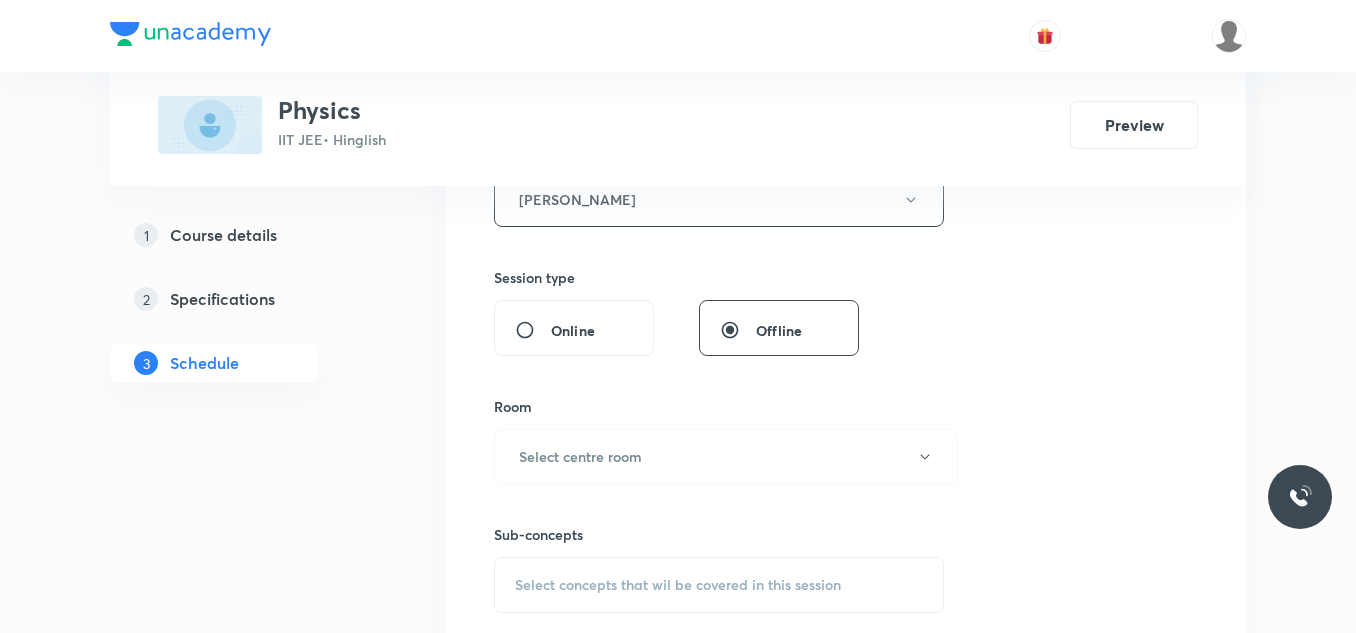 scroll, scrollTop: 842, scrollLeft: 0, axis: vertical 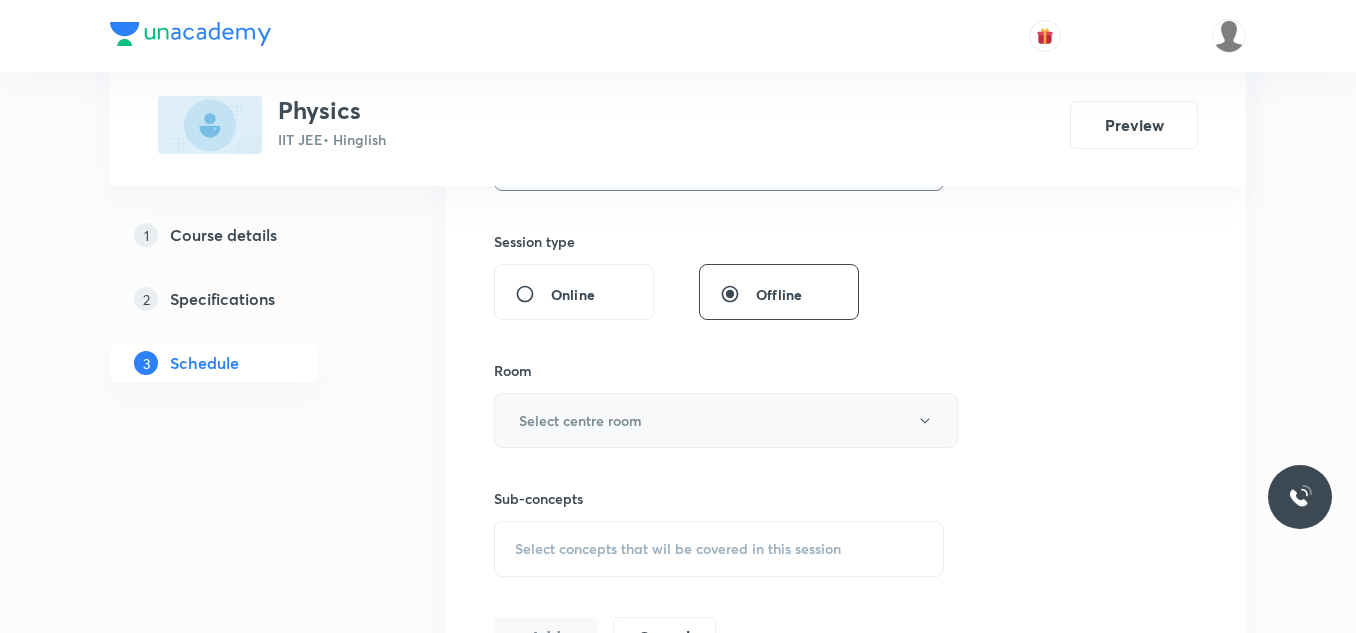 click on "Select centre room" at bounding box center [580, 420] 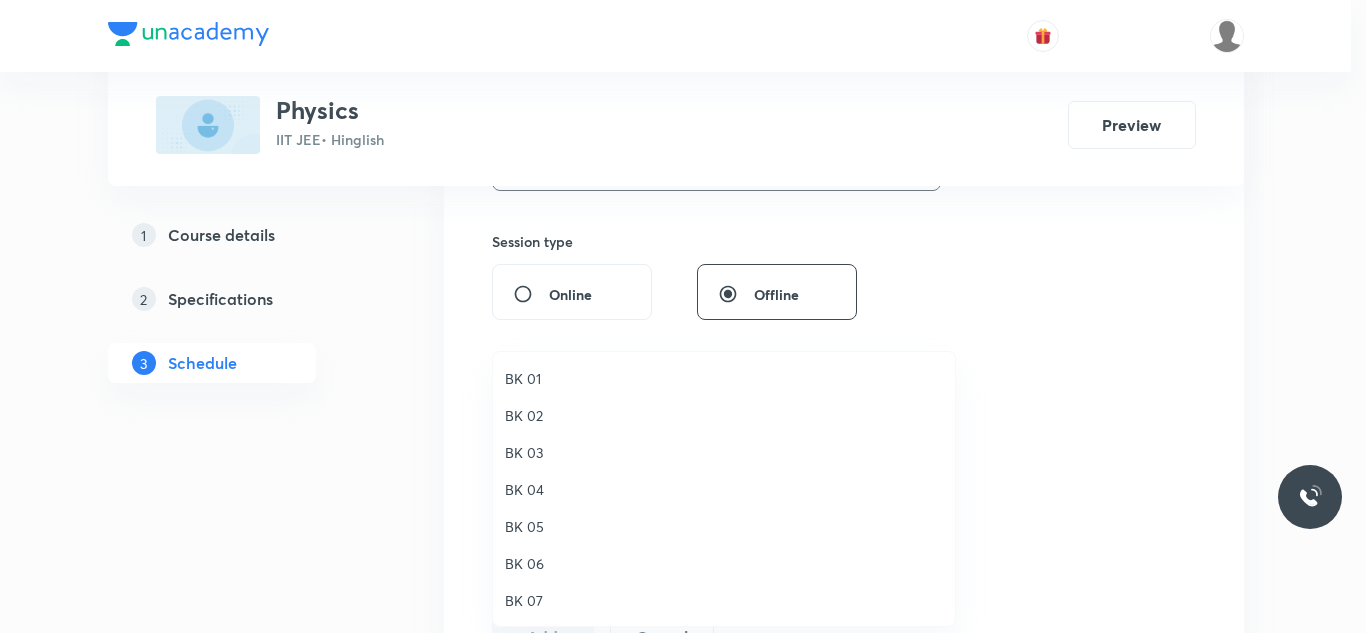 click on "BK 05" at bounding box center [724, 526] 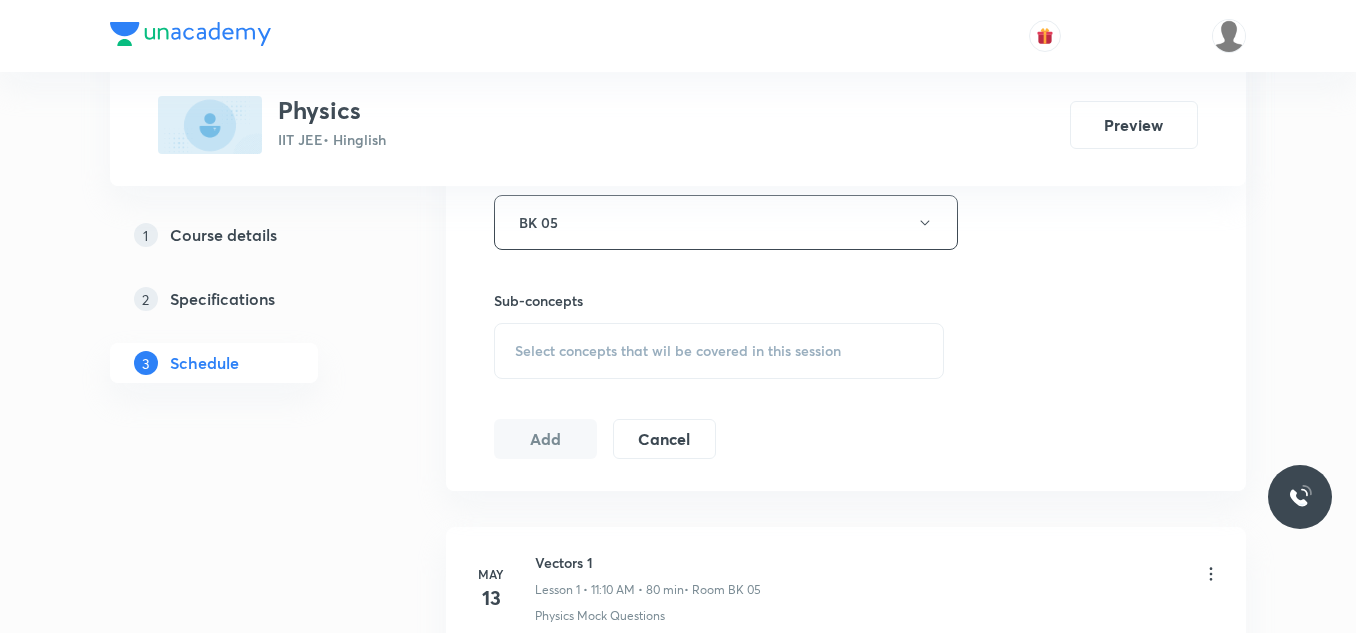scroll, scrollTop: 1042, scrollLeft: 0, axis: vertical 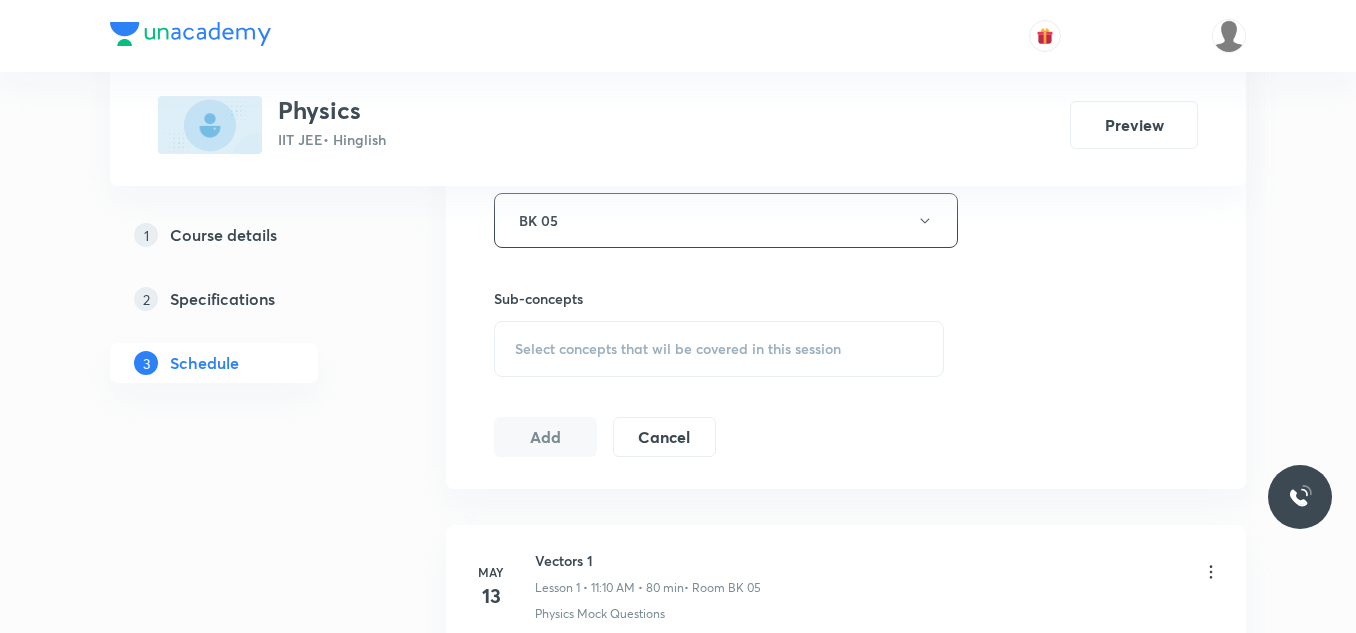 click on "Select concepts that wil be covered in this session" at bounding box center [678, 349] 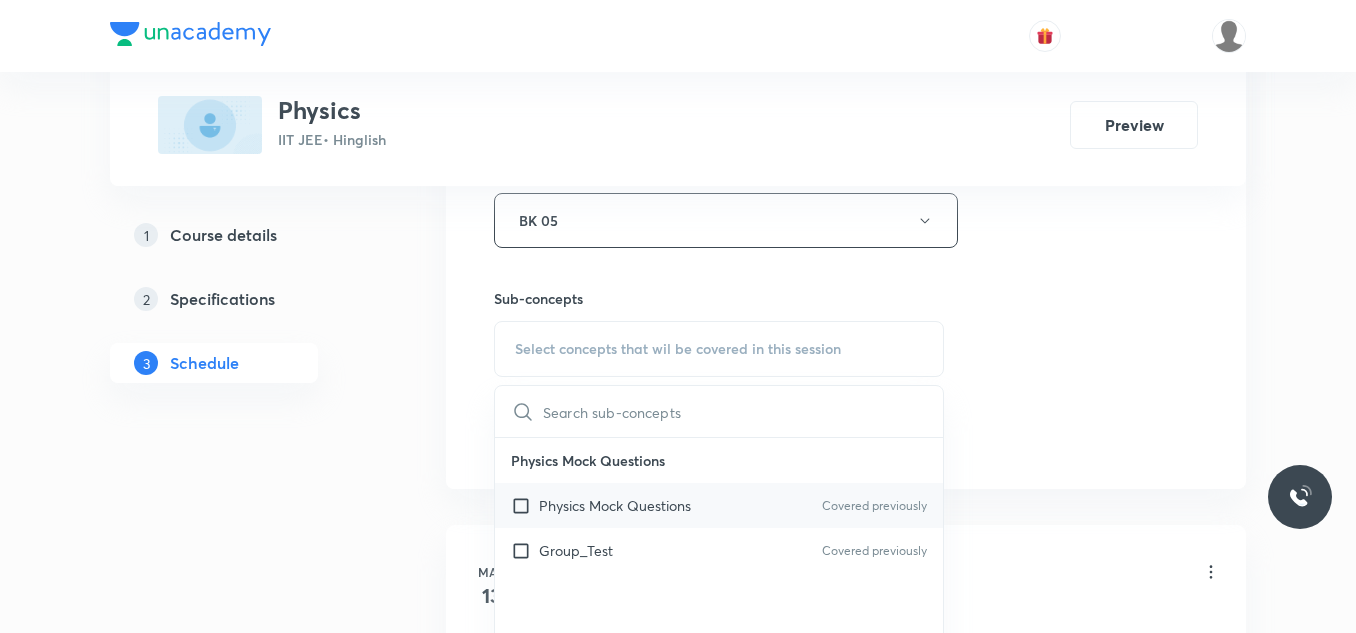 click on "Physics Mock Questions Covered previously" at bounding box center [719, 505] 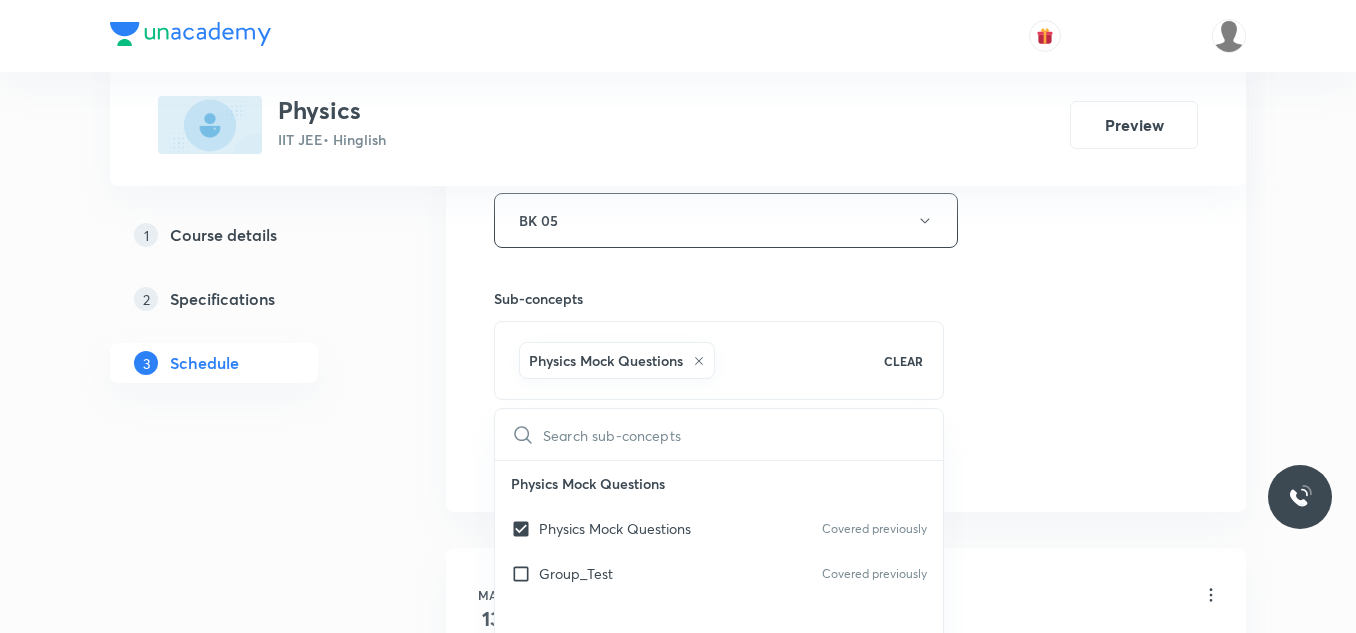 click on "Session  44 Live class Session title 25/99 Newton's Law of Motion_04 ​ Schedule for Jul 12, 2025, 9:30 AM ​ Duration (in minutes) 80 ​ Educator Siddharth Jindal   Session type Online Offline Room BK 05 Sub-concepts Physics Mock Questions CLEAR ​ Physics Mock Questions Physics Mock Questions Covered previously Group_Test Covered previously Add Cancel" at bounding box center (846, -65) 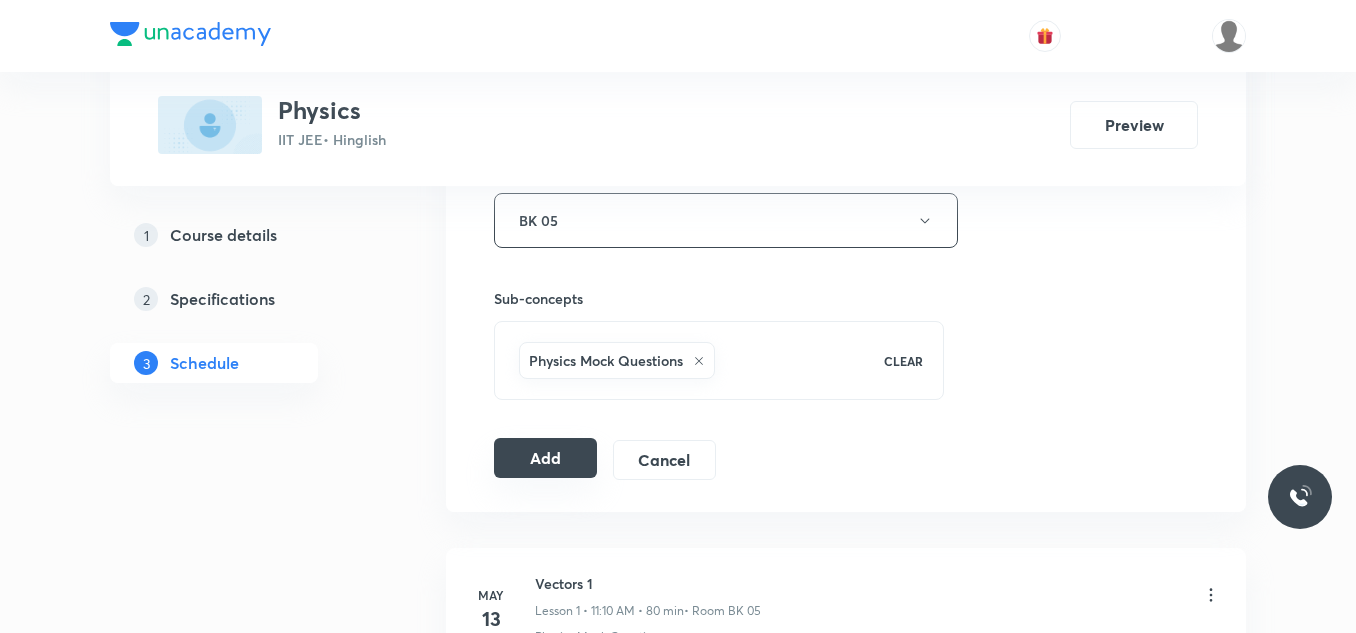 click on "Add" at bounding box center [545, 458] 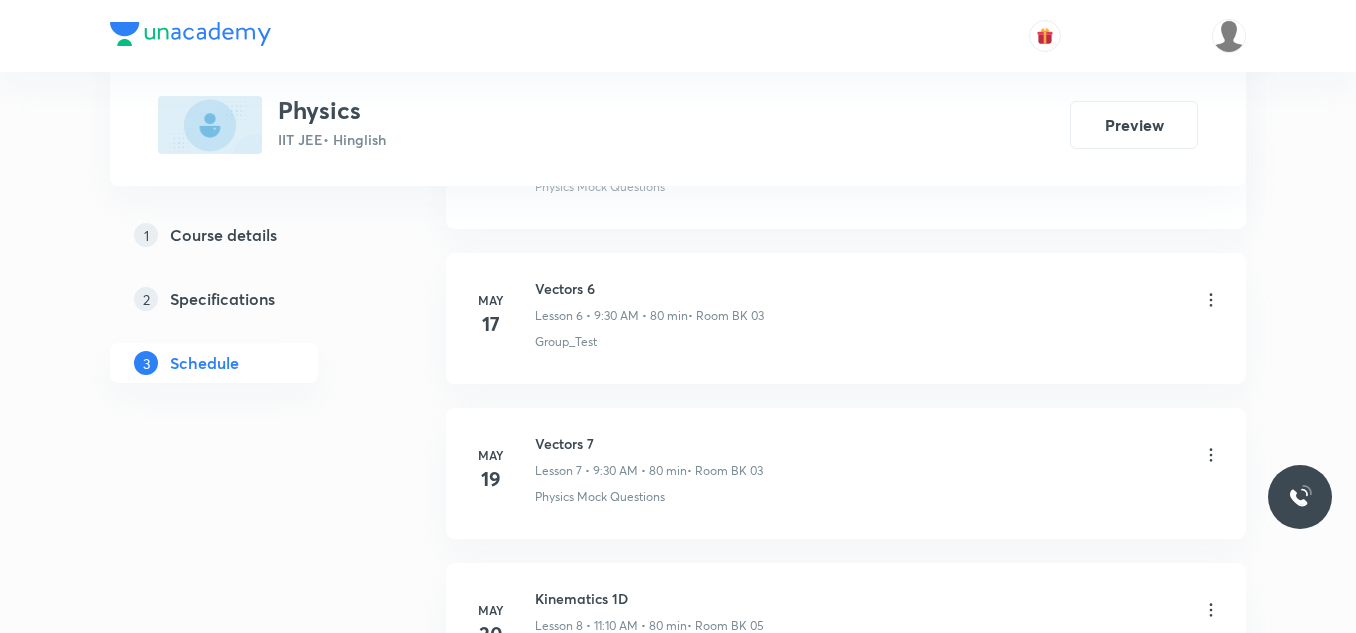 scroll, scrollTop: 6716, scrollLeft: 0, axis: vertical 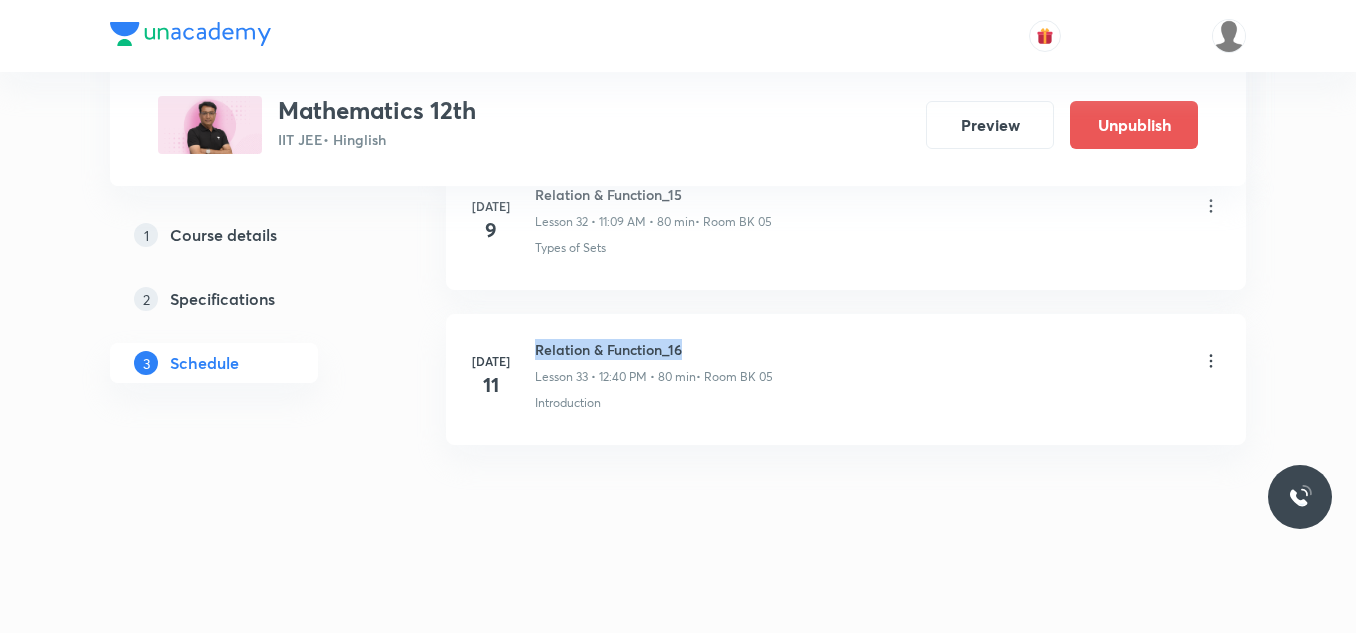 drag, startPoint x: 534, startPoint y: 341, endPoint x: 726, endPoint y: 341, distance: 192 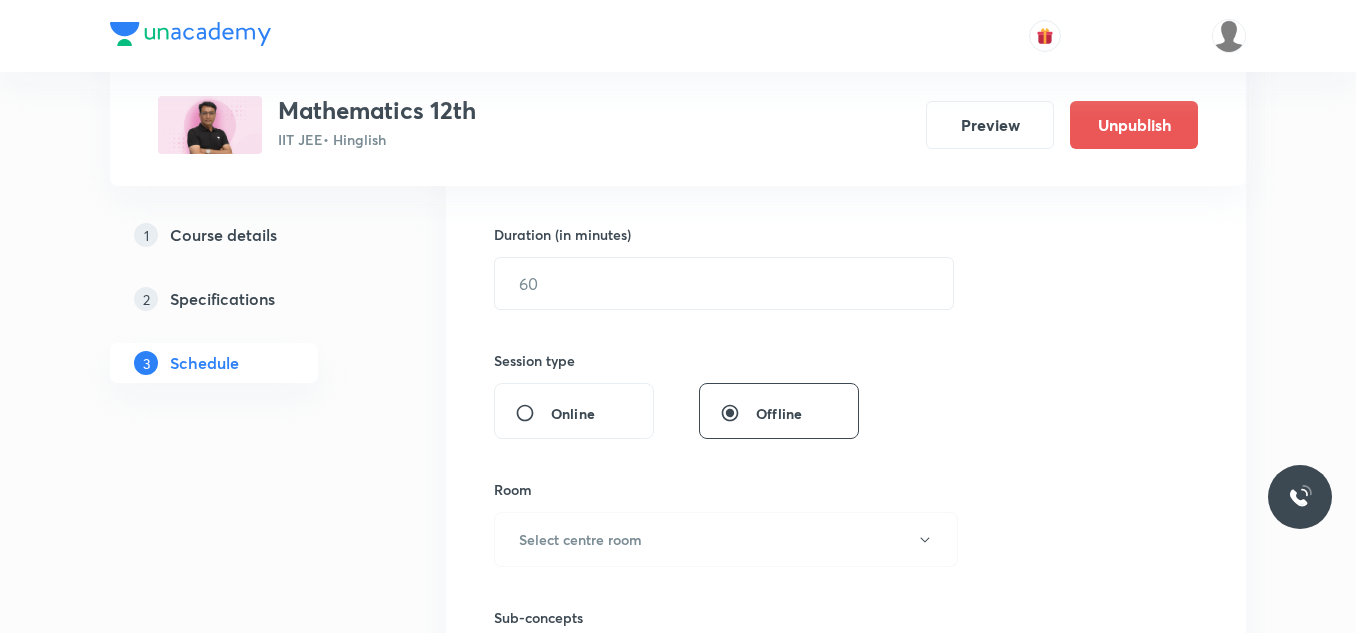 scroll, scrollTop: 382, scrollLeft: 0, axis: vertical 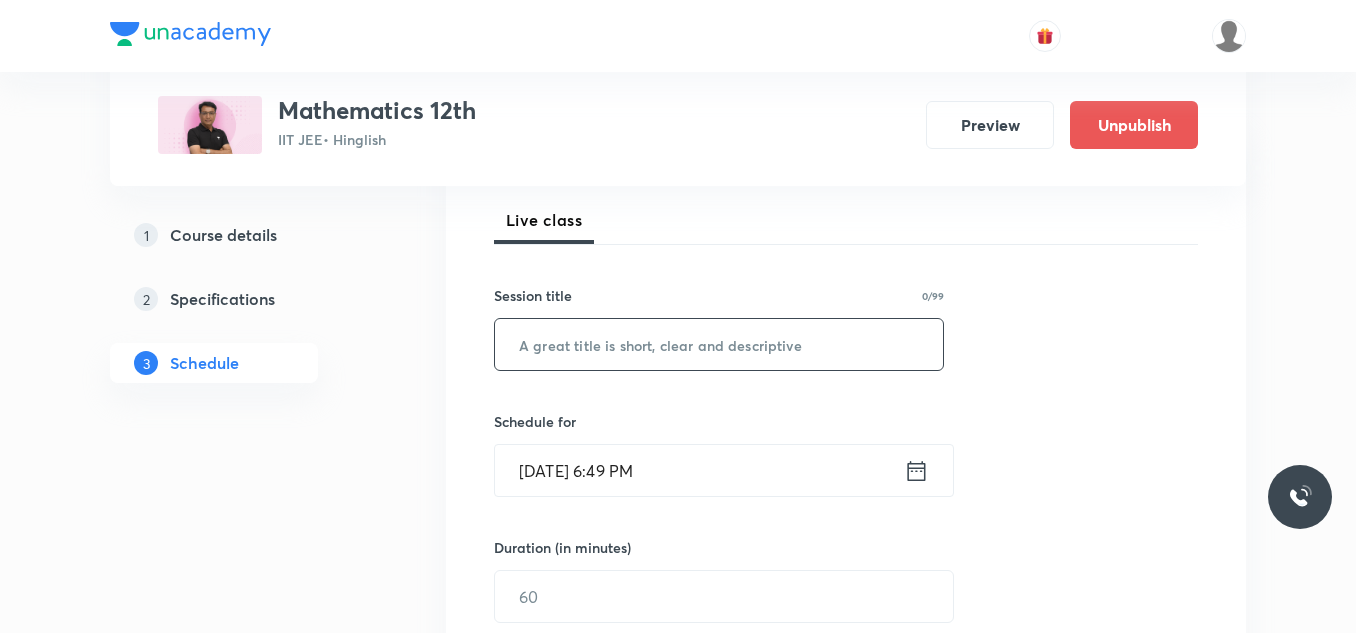click at bounding box center (719, 344) 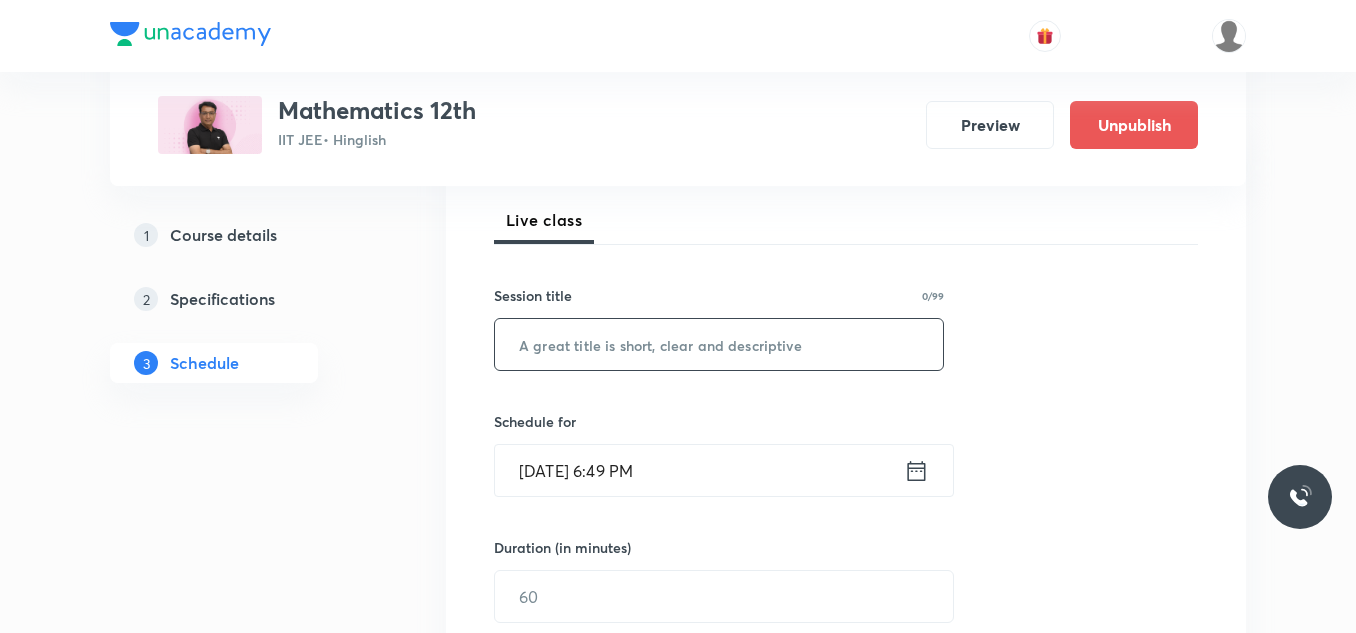 paste on "Relation & Function_16" 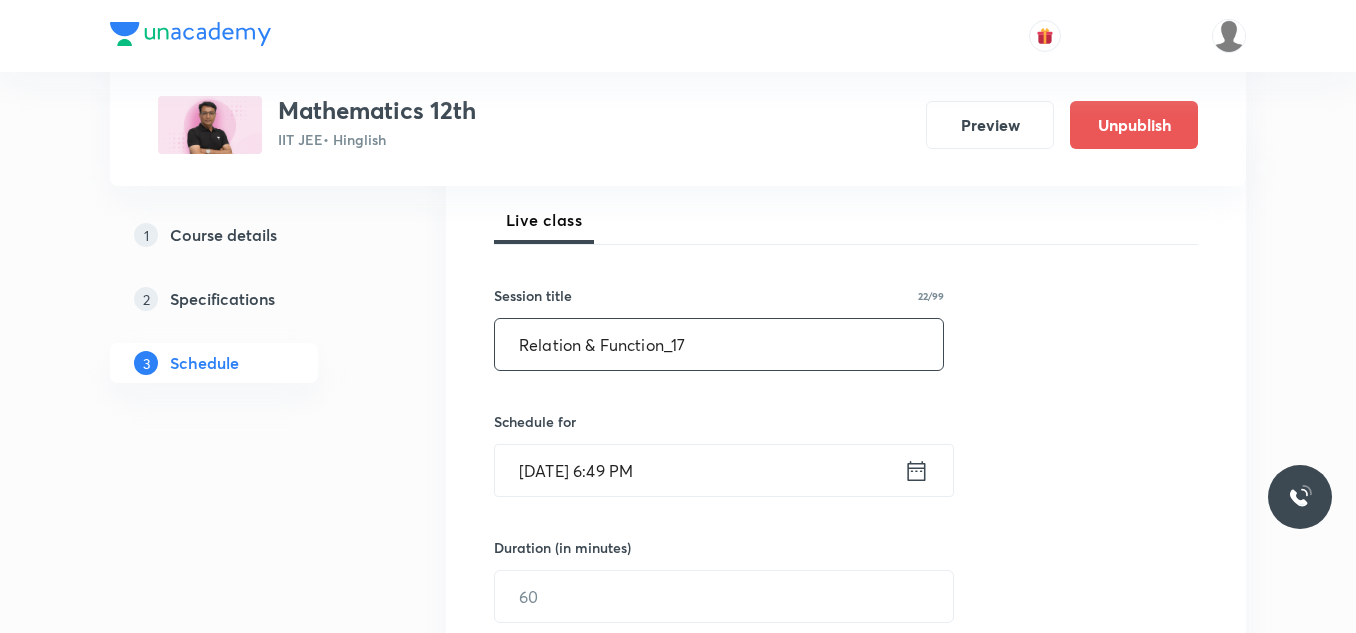 type on "Relation & Function_17" 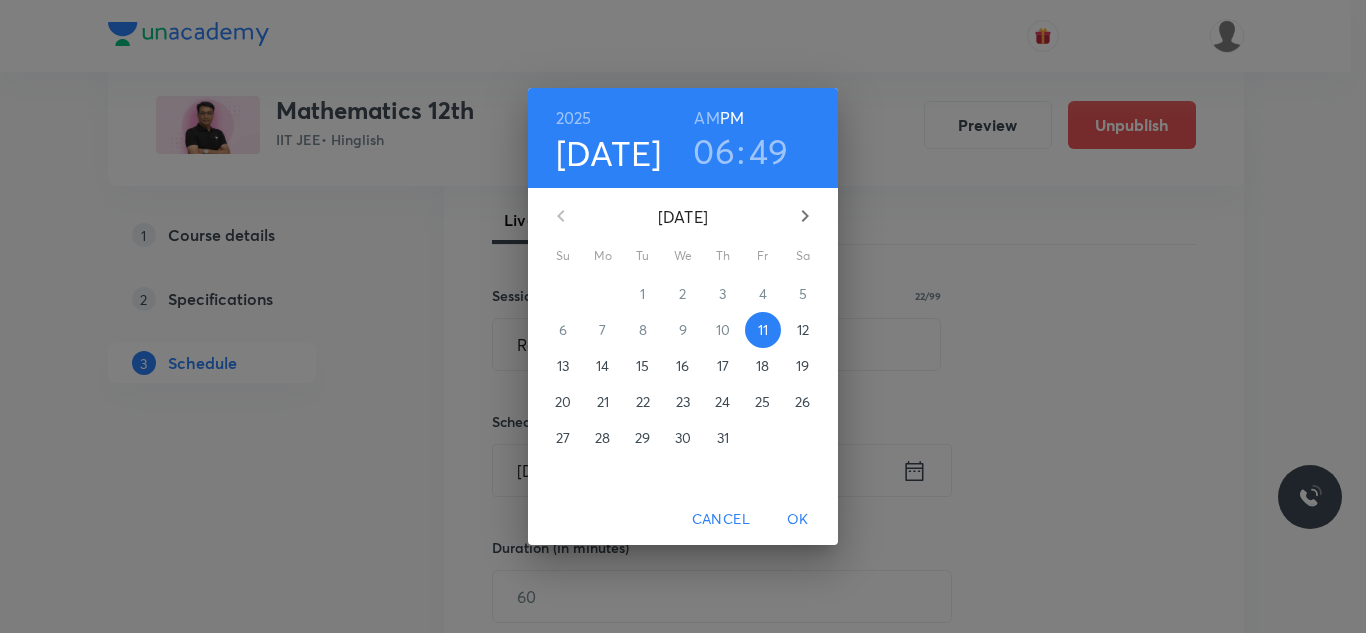 click on "12" at bounding box center [803, 330] 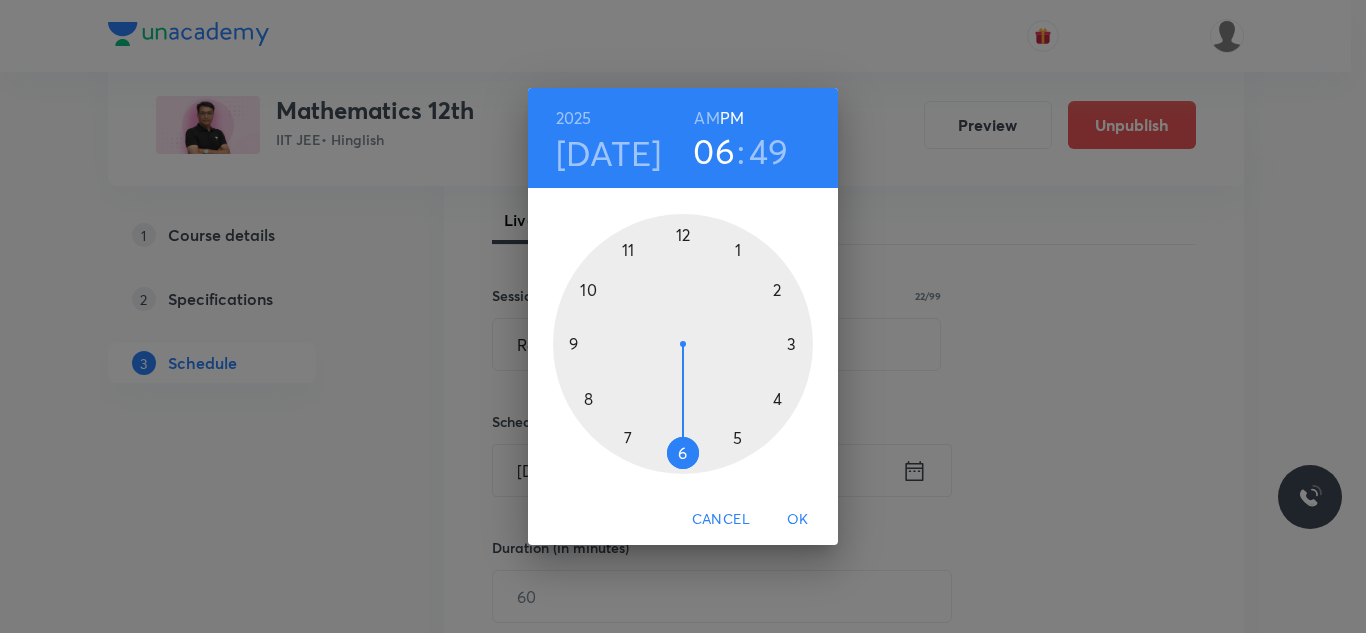 click at bounding box center (683, 344) 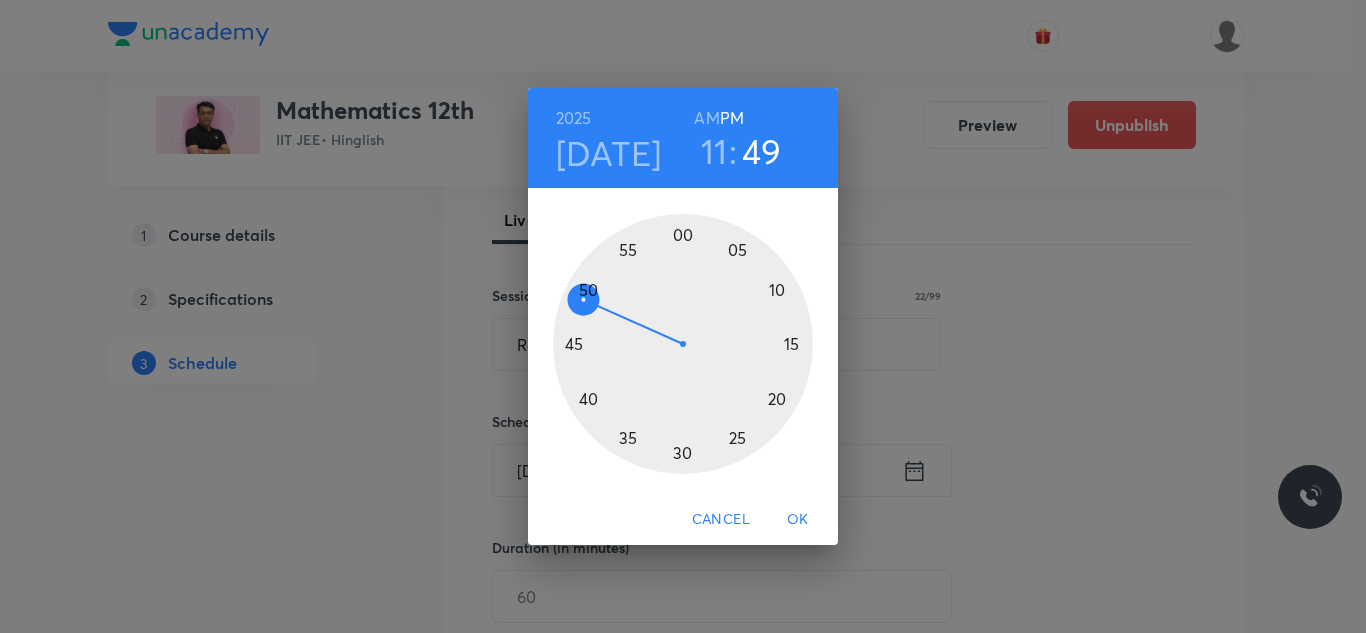 click at bounding box center [683, 344] 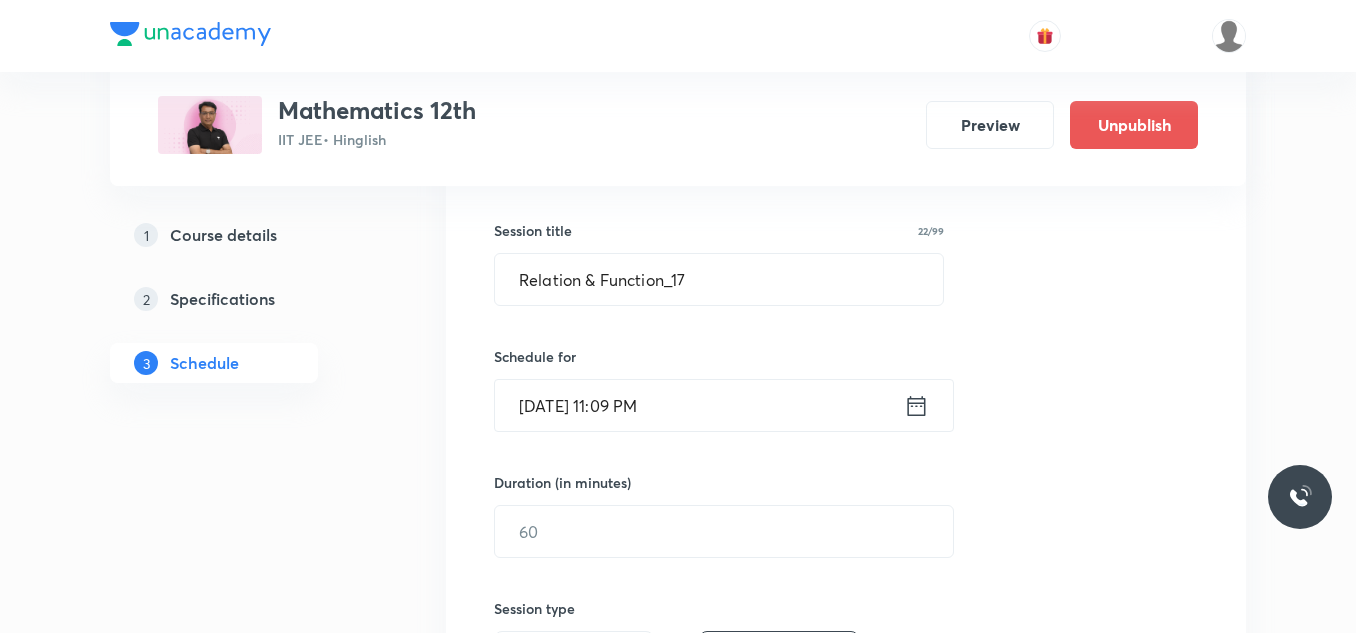 scroll, scrollTop: 382, scrollLeft: 0, axis: vertical 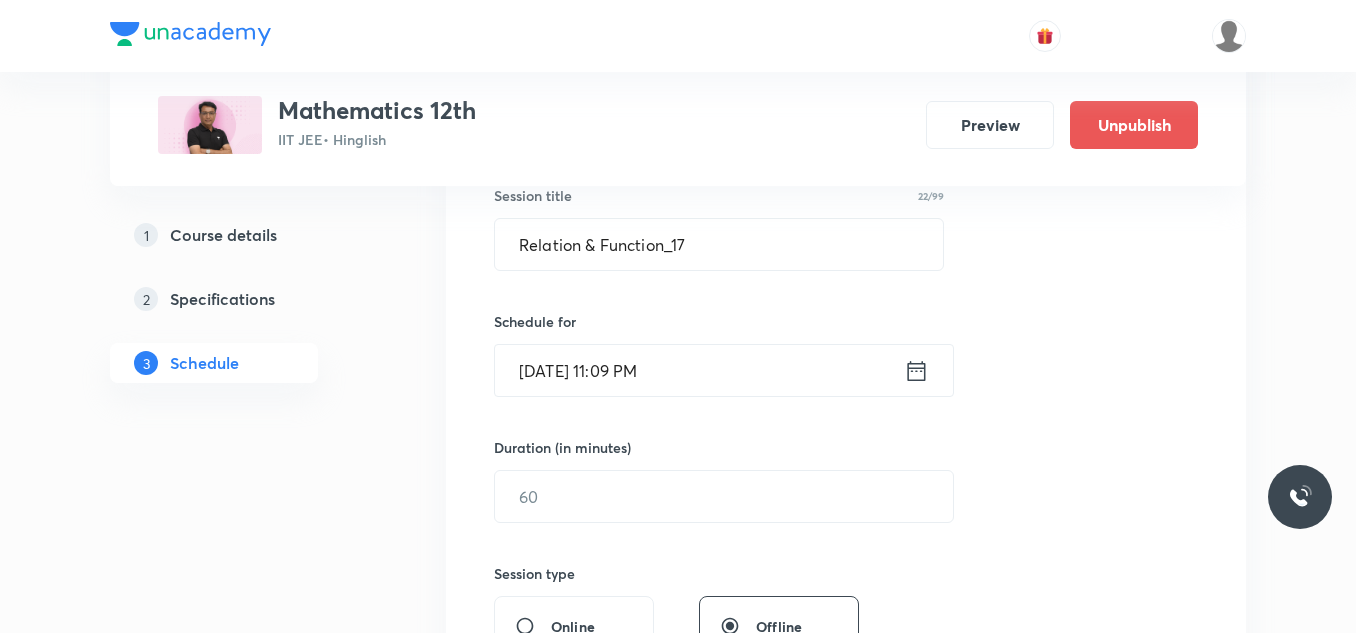 click on "Jul 12, 2025, 11:09 PM" at bounding box center (699, 370) 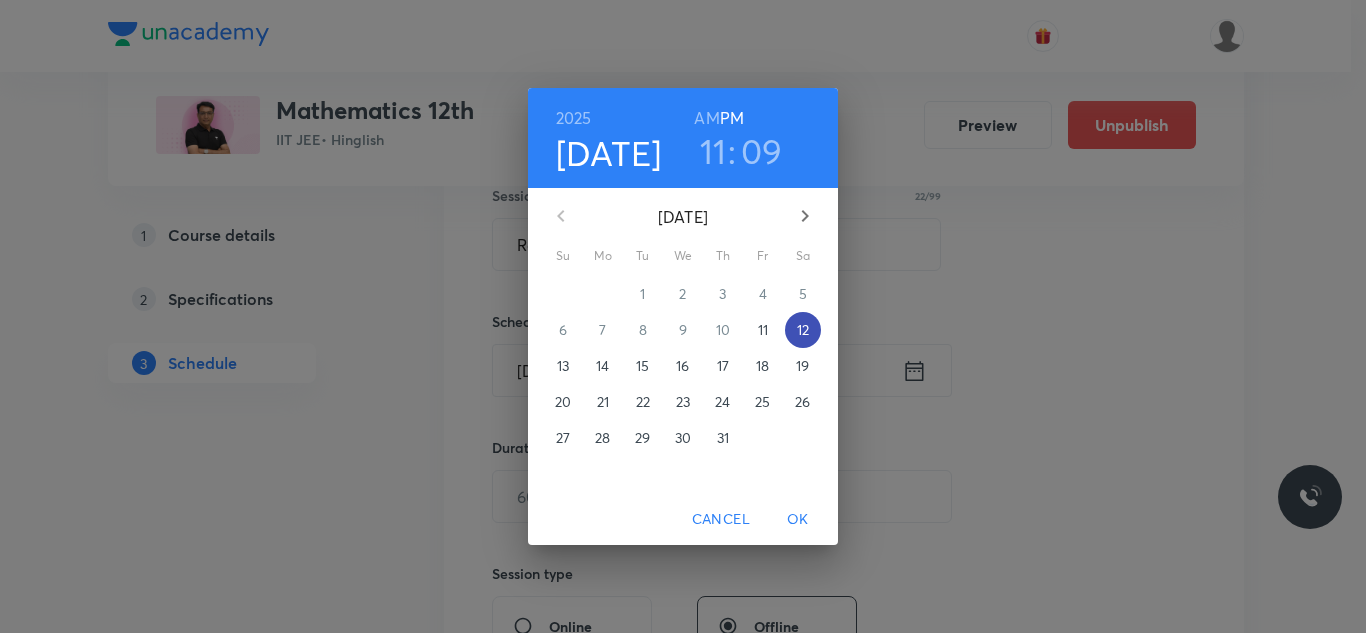 click on "12" at bounding box center [803, 330] 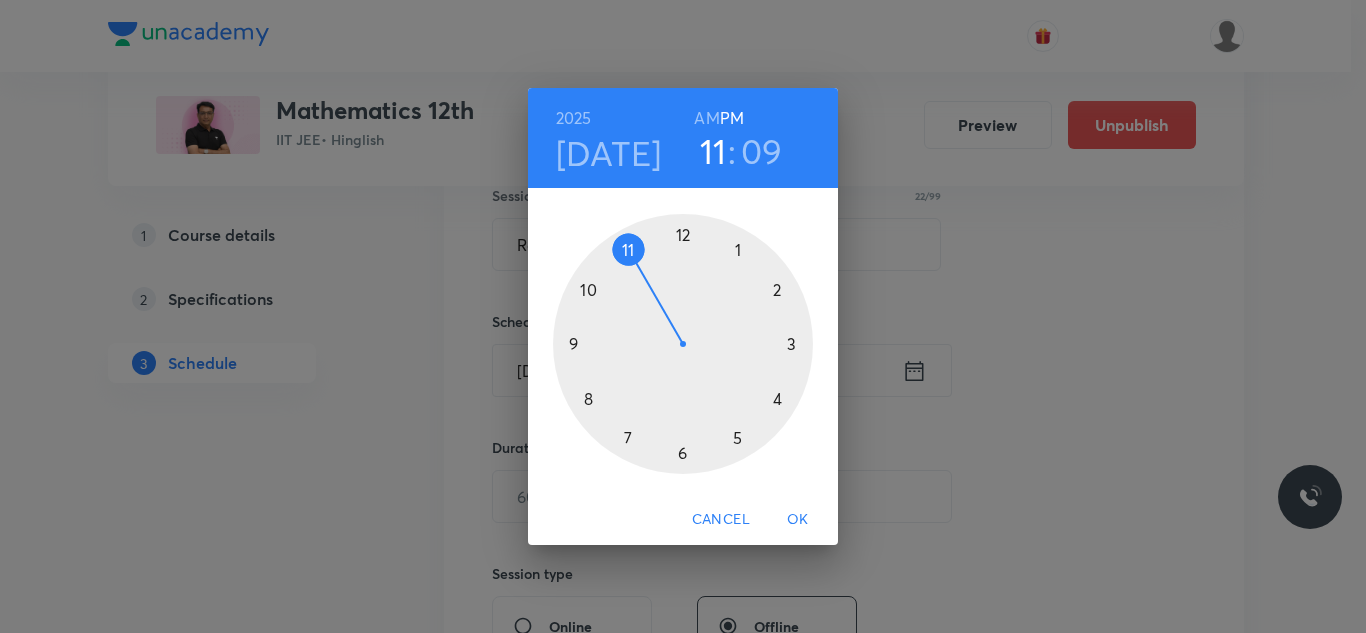 click at bounding box center [683, 344] 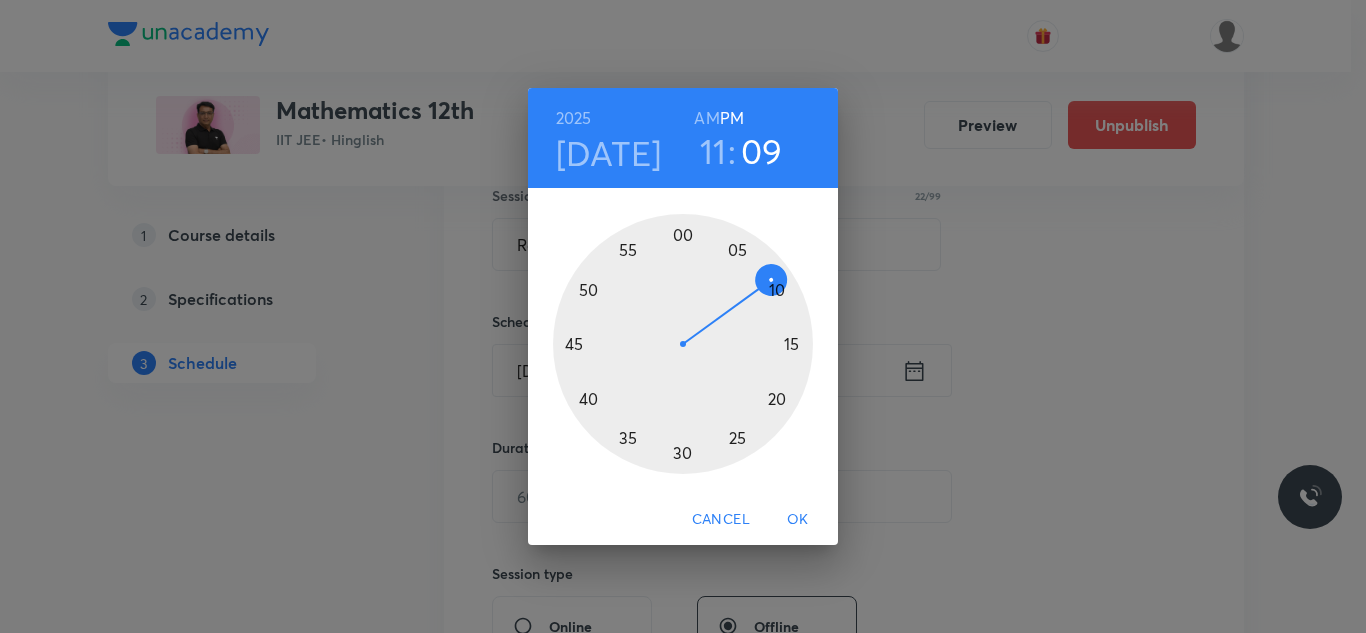click at bounding box center [683, 344] 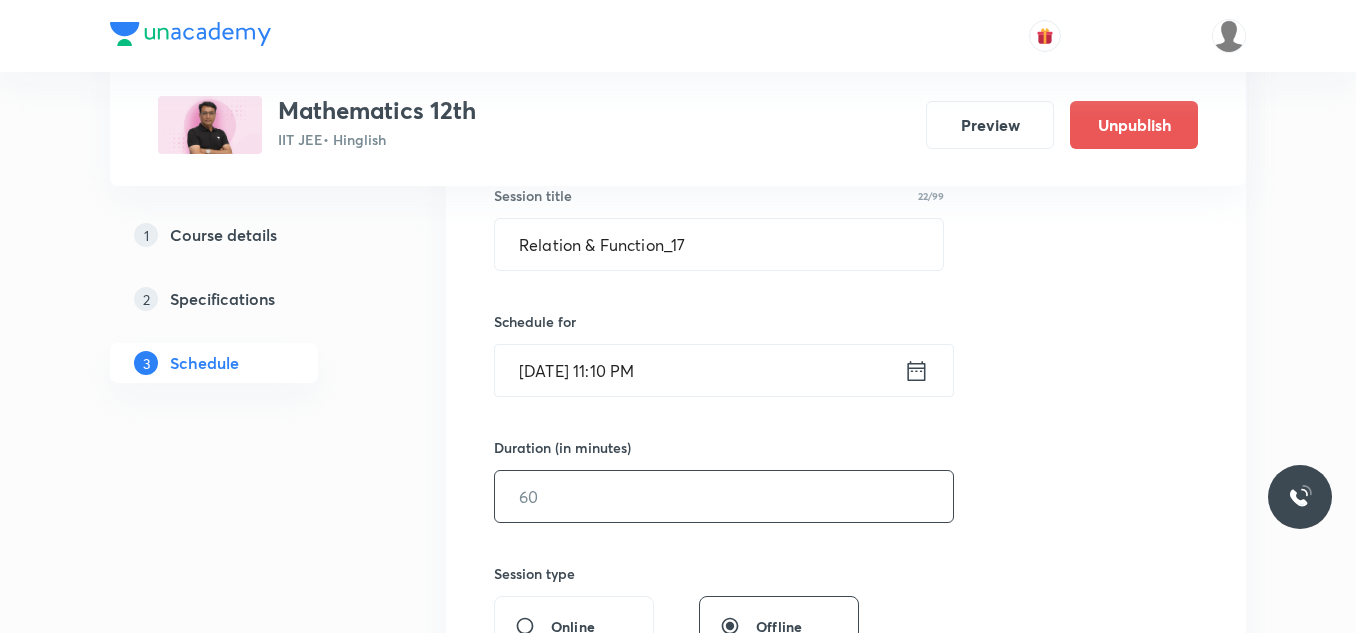 click at bounding box center [724, 496] 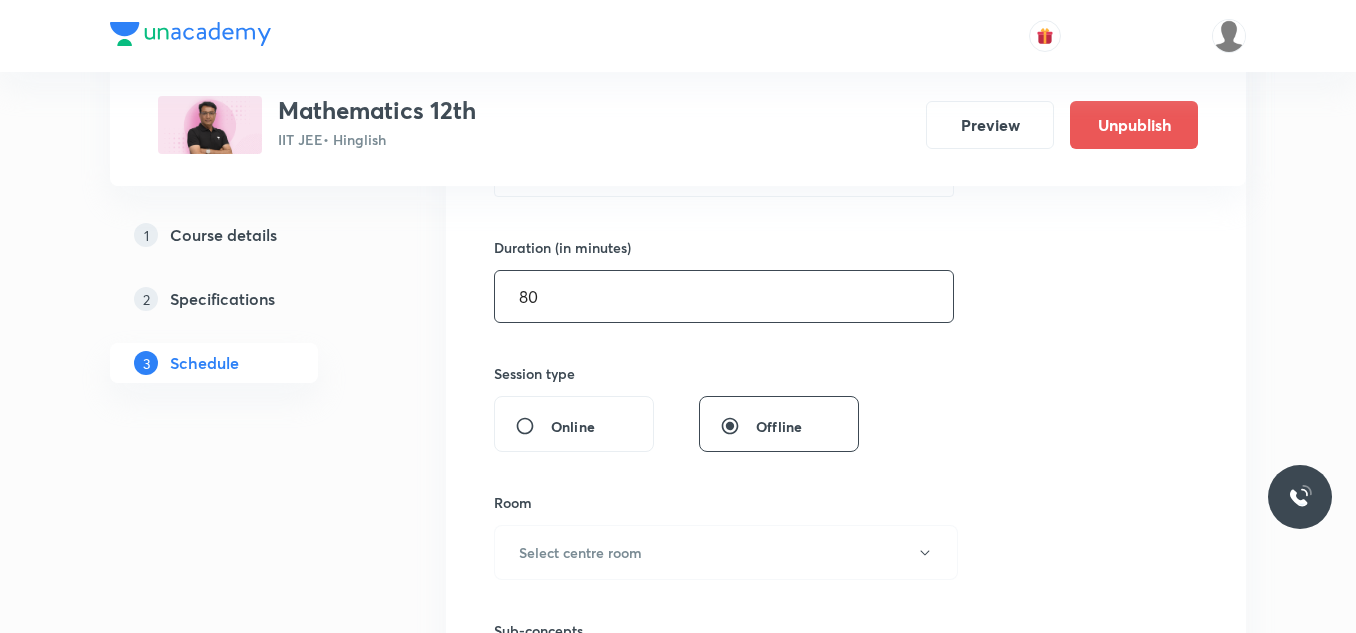scroll, scrollTop: 682, scrollLeft: 0, axis: vertical 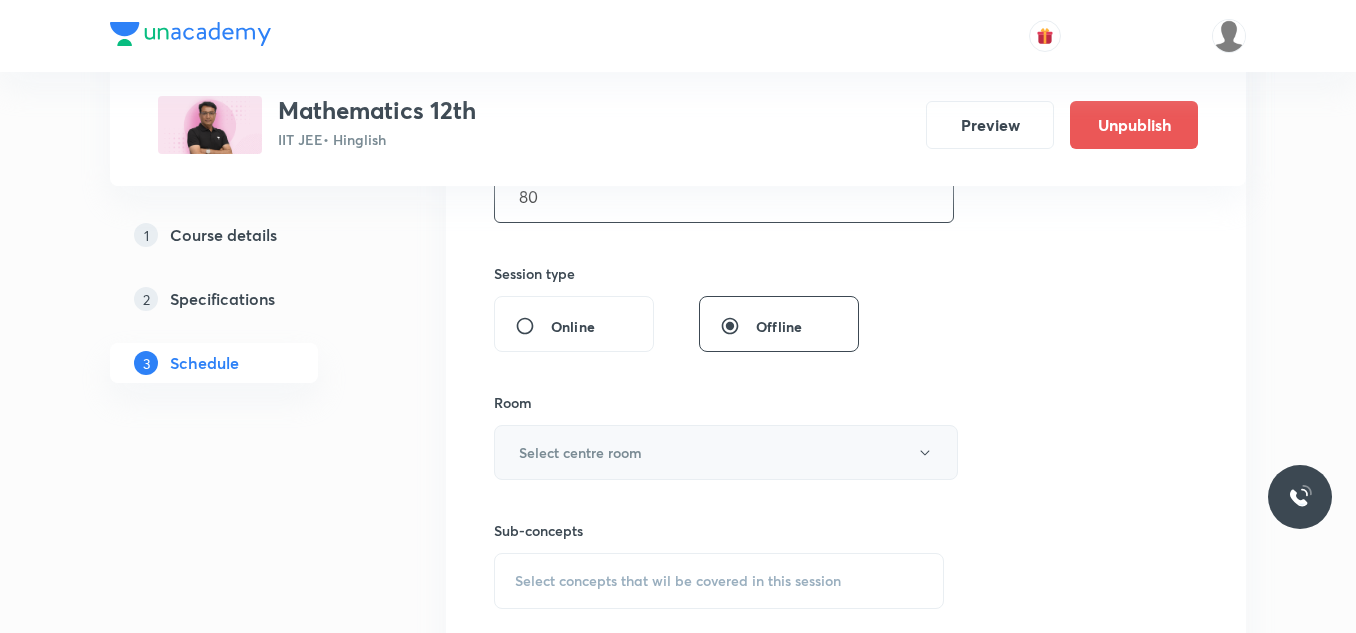 type on "80" 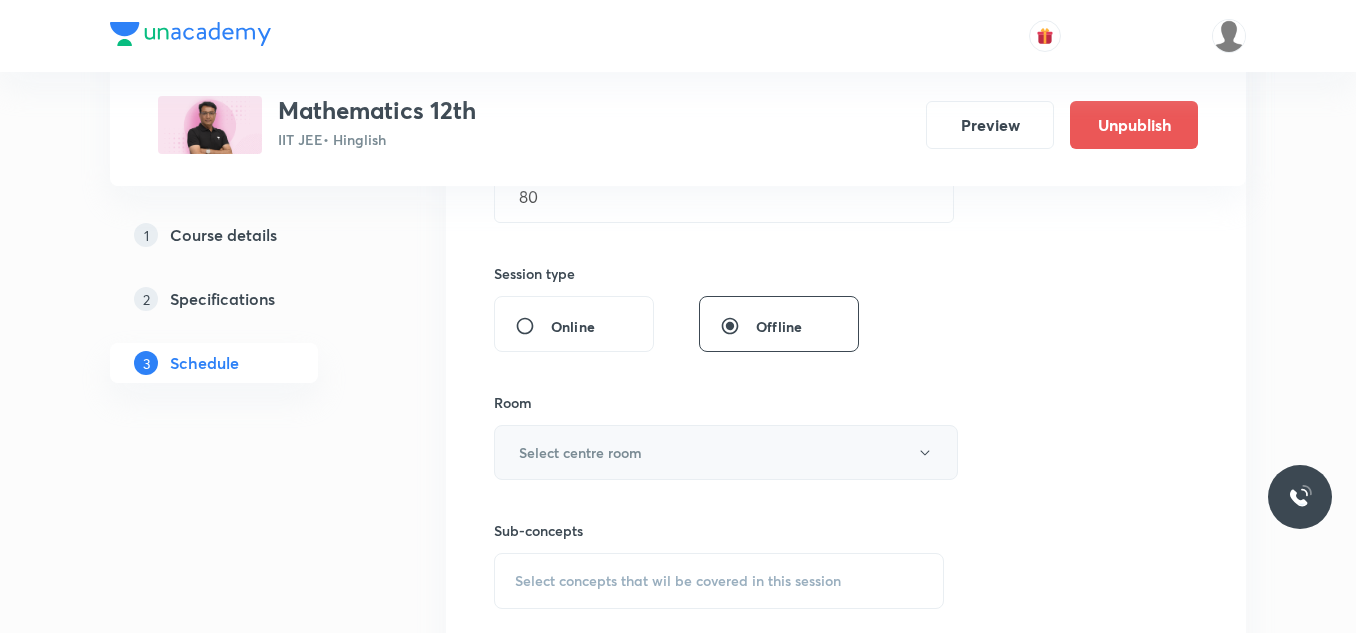 click on "Select centre room" at bounding box center (580, 452) 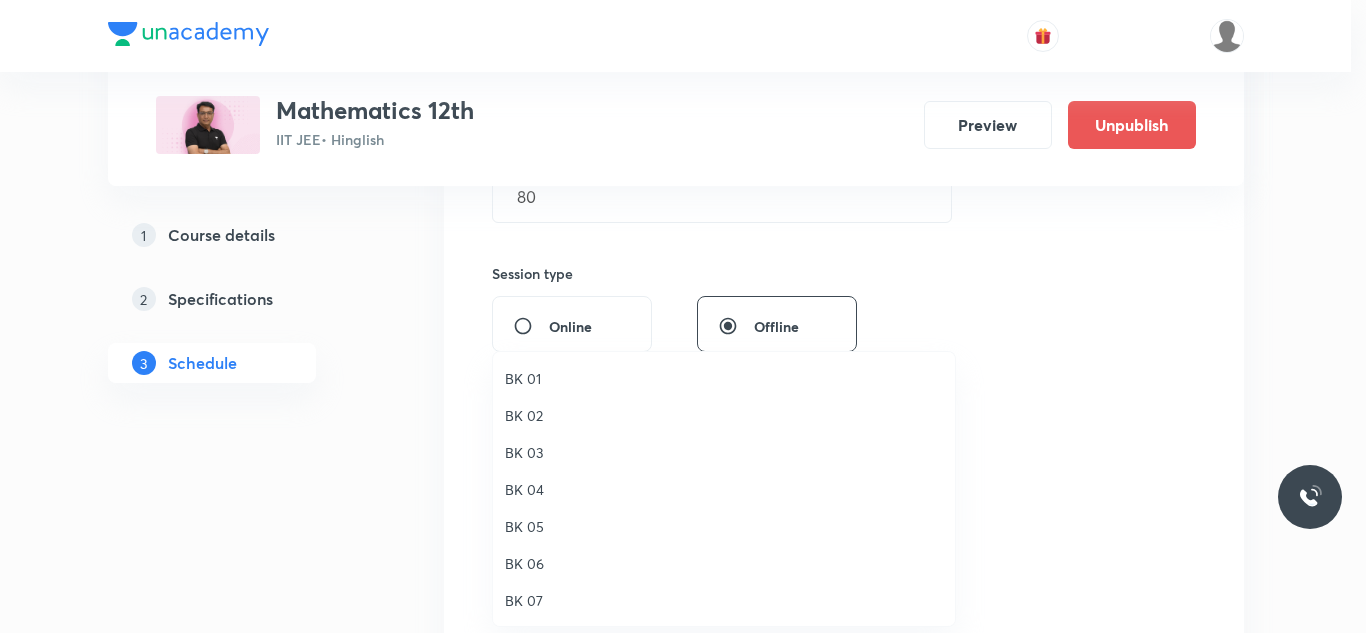click on "BK 05" at bounding box center [724, 526] 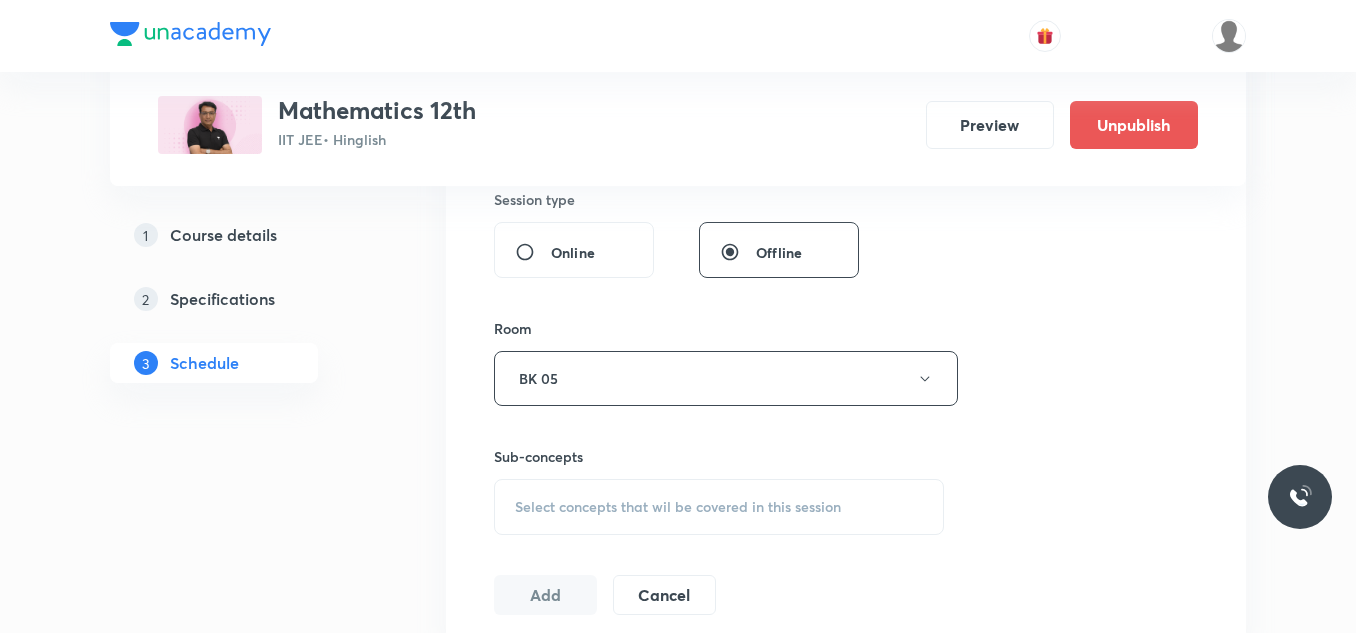 scroll, scrollTop: 882, scrollLeft: 0, axis: vertical 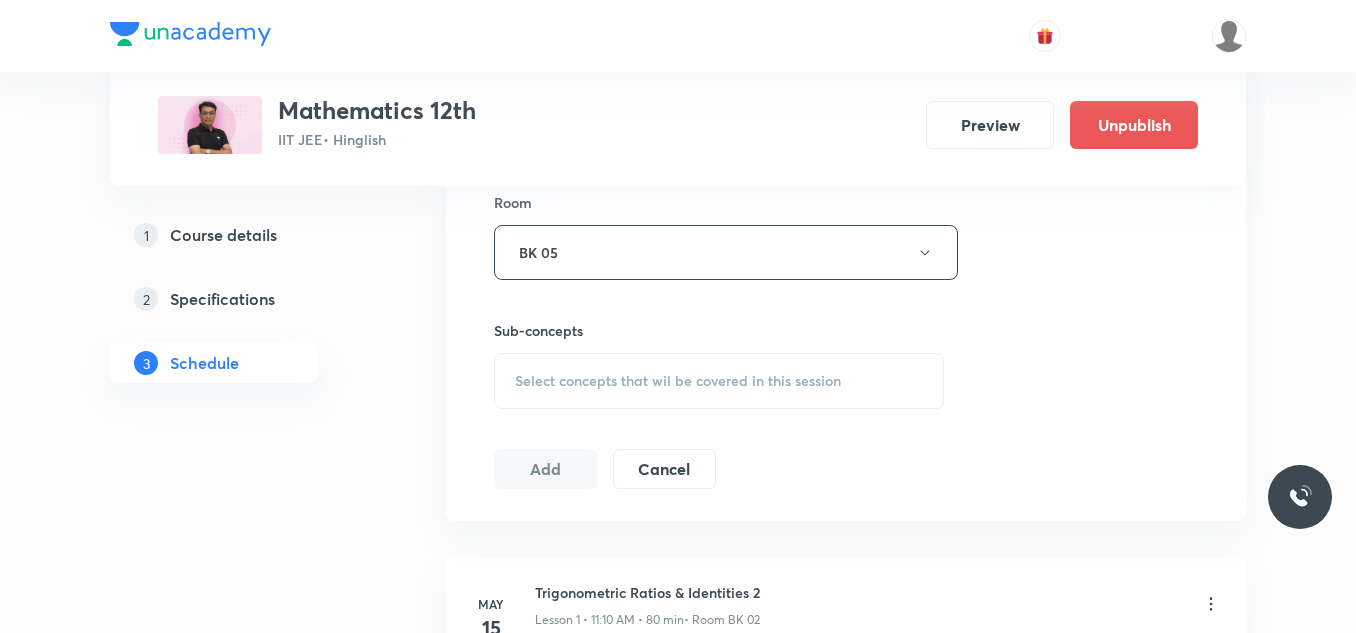 drag, startPoint x: 608, startPoint y: 369, endPoint x: 604, endPoint y: 404, distance: 35.22783 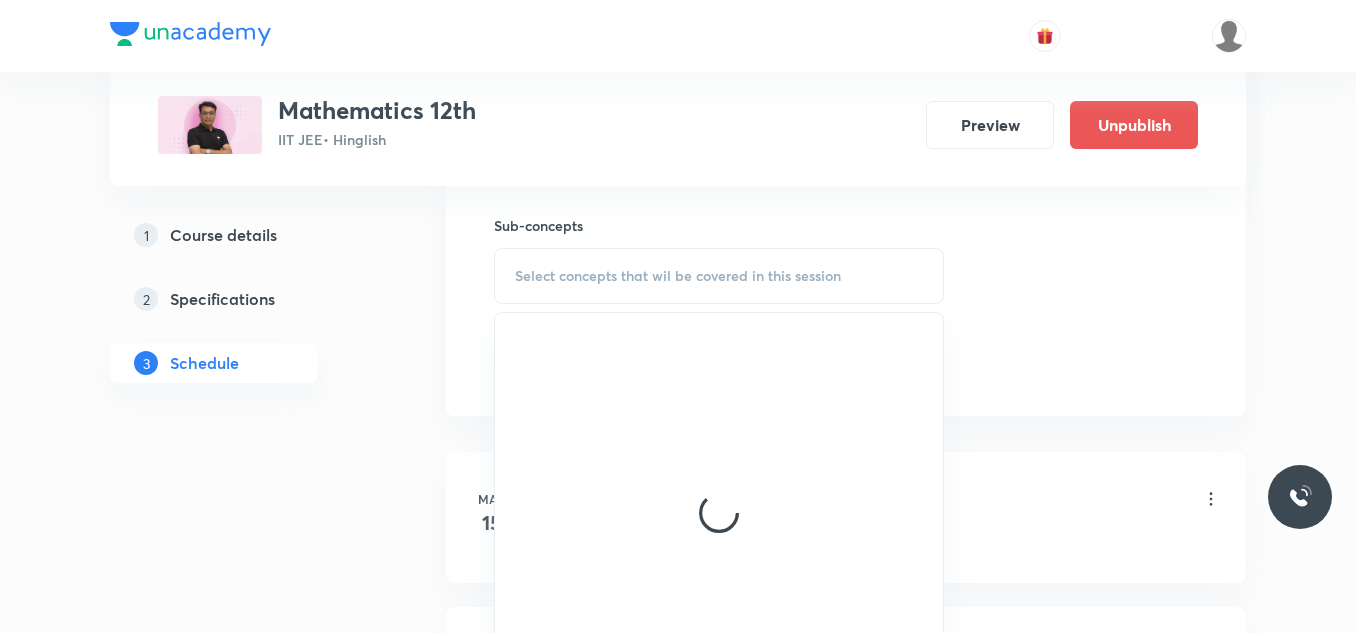 scroll, scrollTop: 1082, scrollLeft: 0, axis: vertical 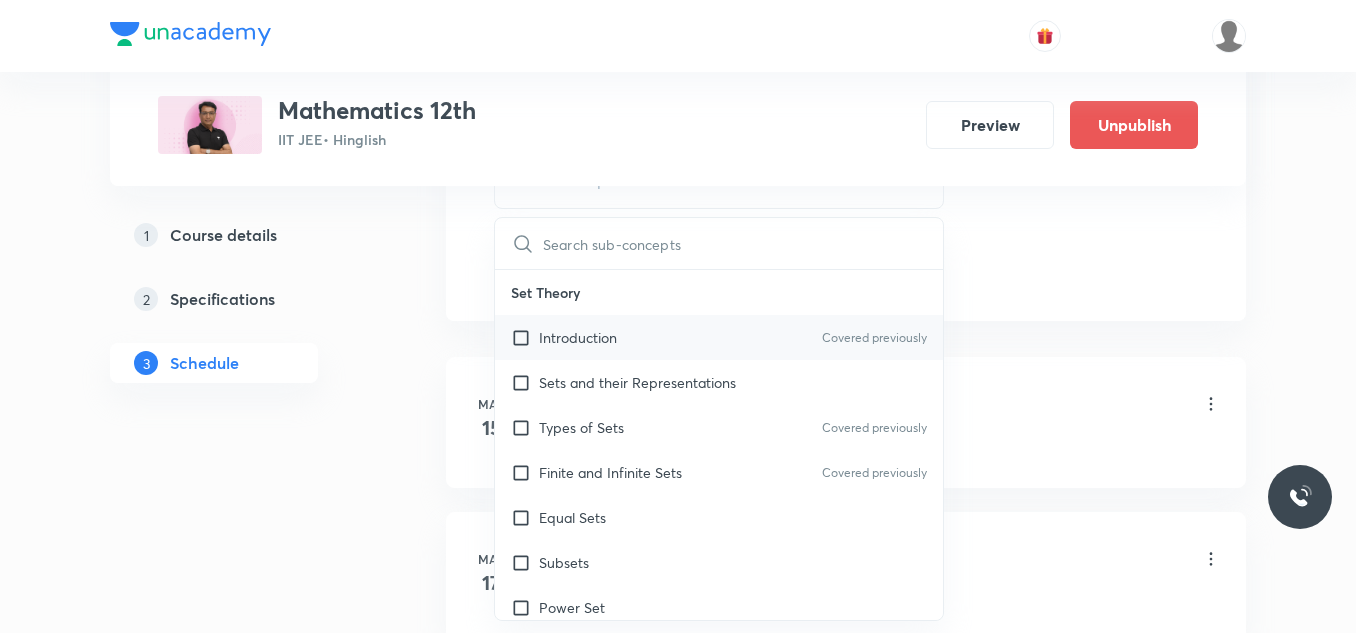 click on "Introduction" at bounding box center (578, 337) 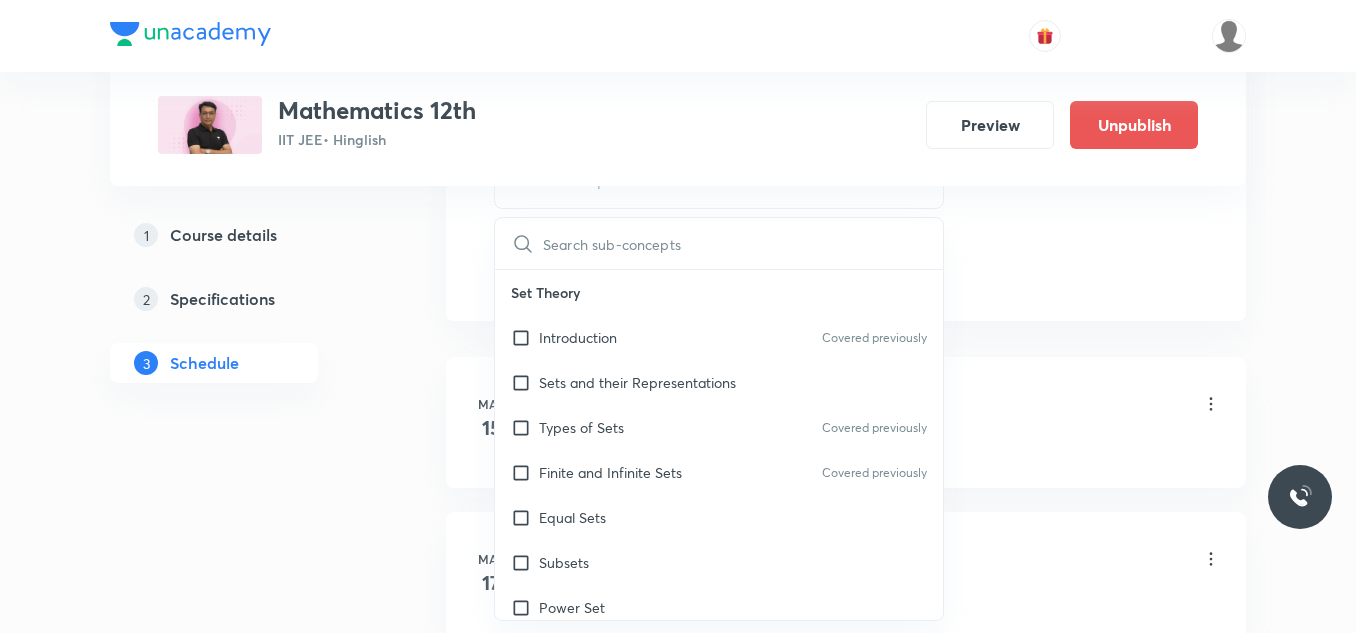 checkbox on "true" 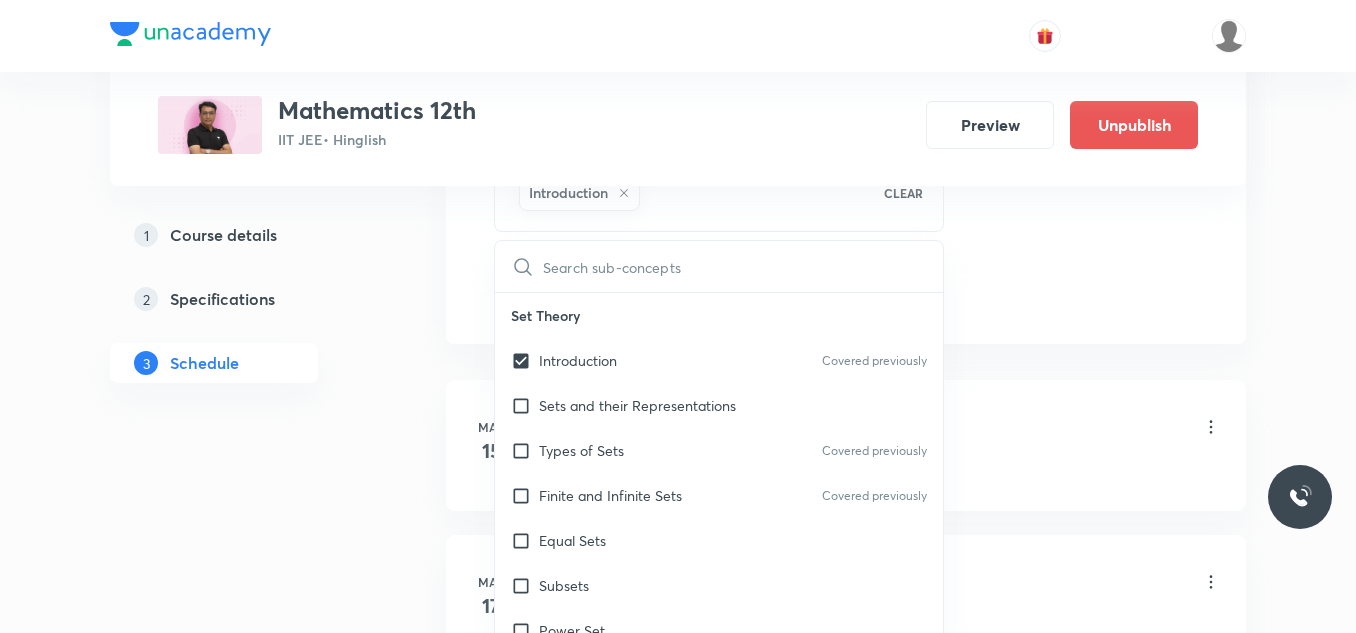 click on "Session  34 Live class Session title 22/99 Relation & Function_17 ​ Schedule for Jul 12, 2025, 11:10 PM ​ Duration (in minutes) 80 ​   Session type Online Offline Room BK 05 Sub-concepts Introduction CLEAR ​ Set Theory Introduction Covered previously Sets and their Representations Types of Sets Covered previously Finite and Infinite Sets Covered previously Equal Sets Subsets Power Set Universal Set Venn Diagrams Operations on Sets Complement of a Set Practical  Problems on Union and Intersection of Two Sets Relation Types of relations Equivalence relations Inequalities and Modulus Function Constant and Variables Function Intervals Inequalities Generalized Method of Intervals for Solving Inequalities Modulus Function Fundamental of Mathematics Fundamentals of Mathematics Indices Indices Twin Prime Numbers Twin Prime Numbers Co-Prime Numbers/ Relatively Prime Numbers Co-Prime Numbers/ Relatively Prime Numbers Composite Numbers Composite Numbers Prime Numbers Prime Numbers Odd Numbers Odd Numbers Modulus" at bounding box center [846, -169] 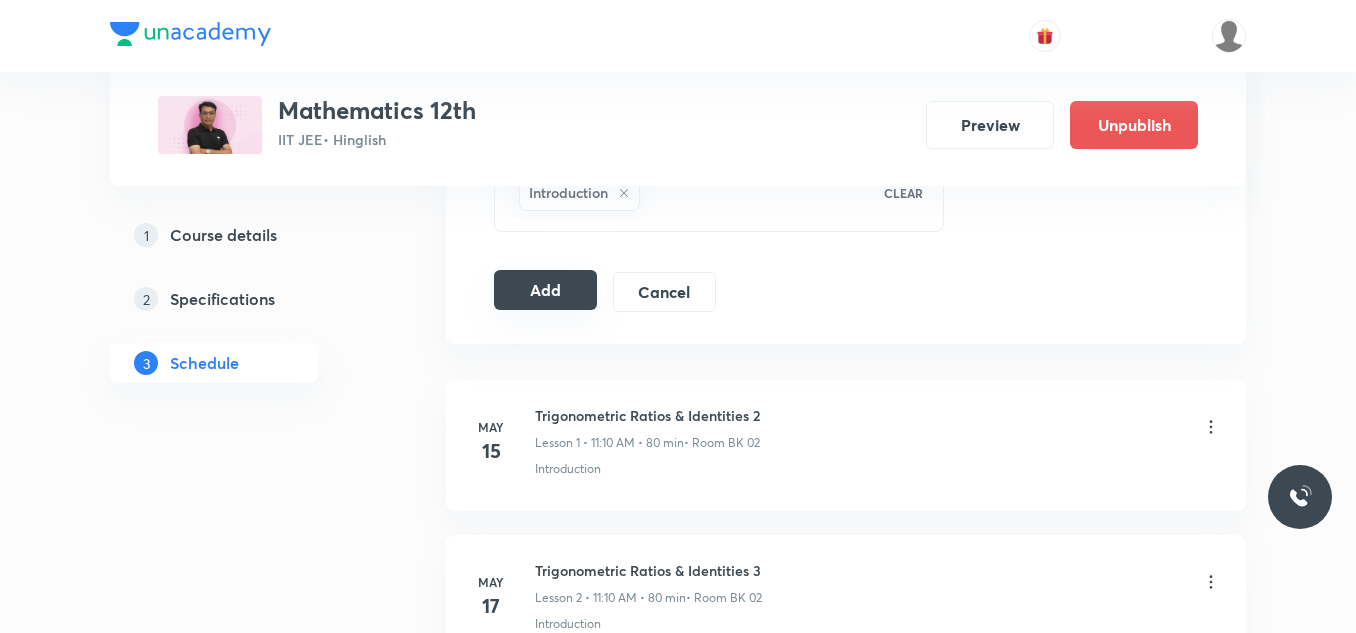 click on "Add" at bounding box center [545, 290] 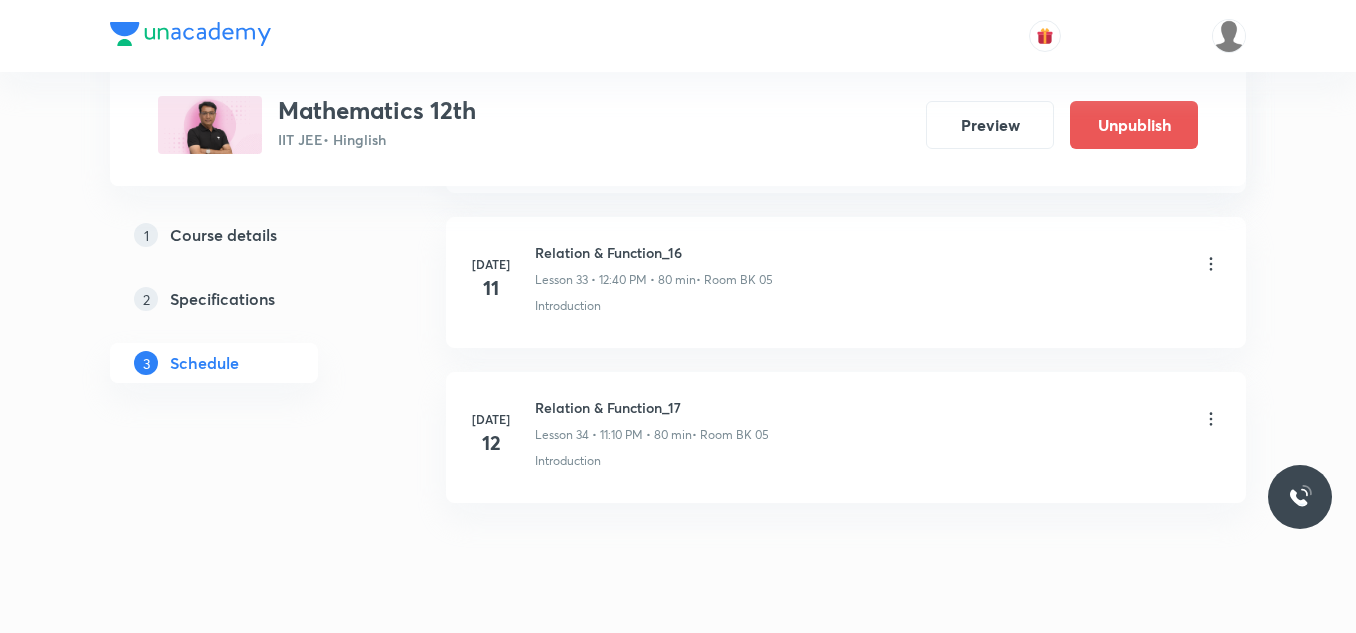 scroll, scrollTop: 5321, scrollLeft: 0, axis: vertical 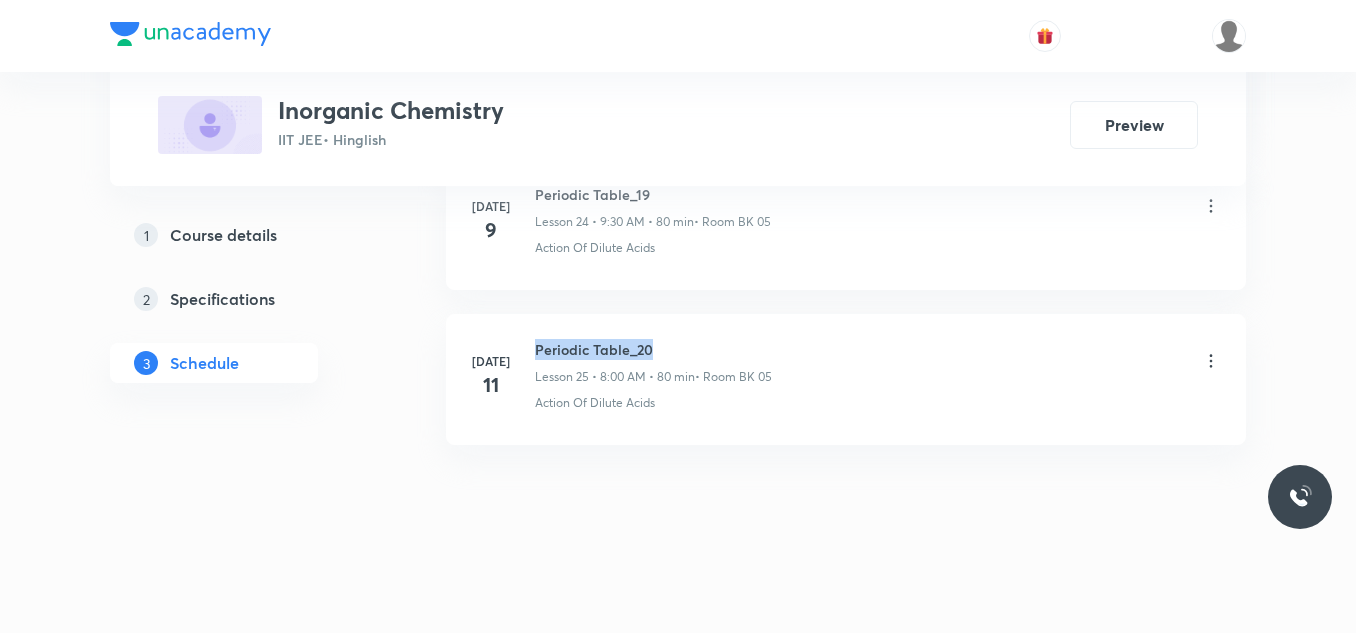 drag, startPoint x: 531, startPoint y: 343, endPoint x: 685, endPoint y: 304, distance: 158.86157 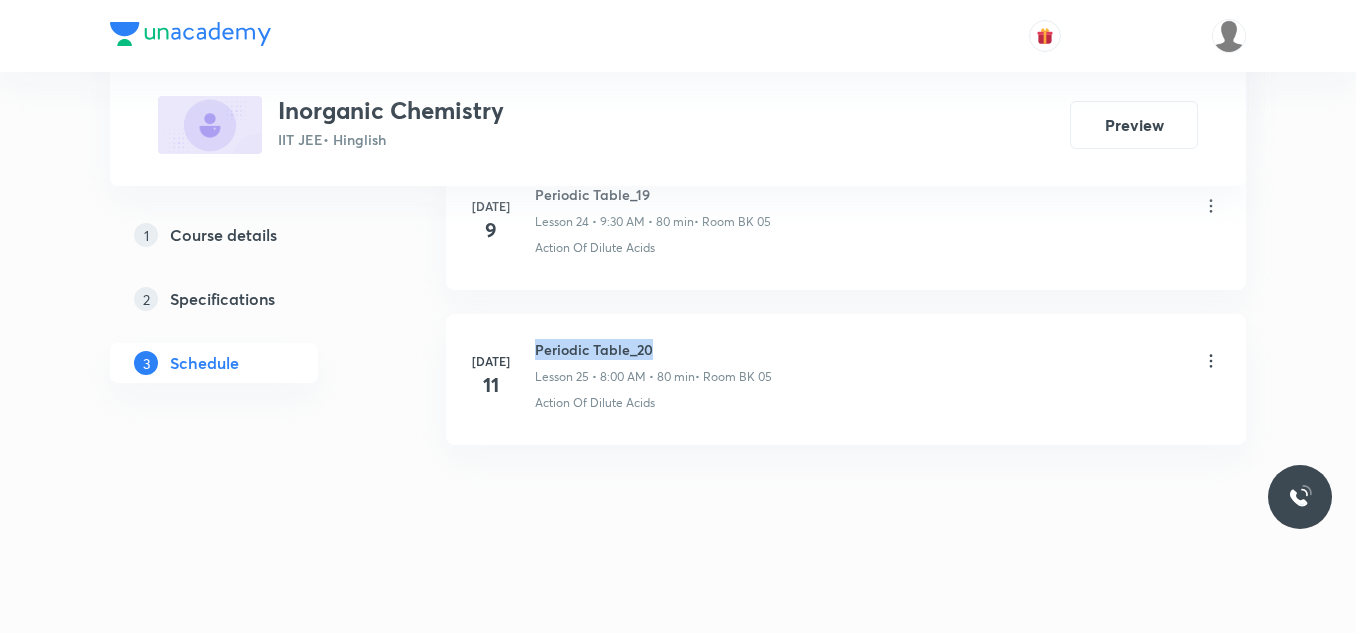 copy on "Periodic Table_20" 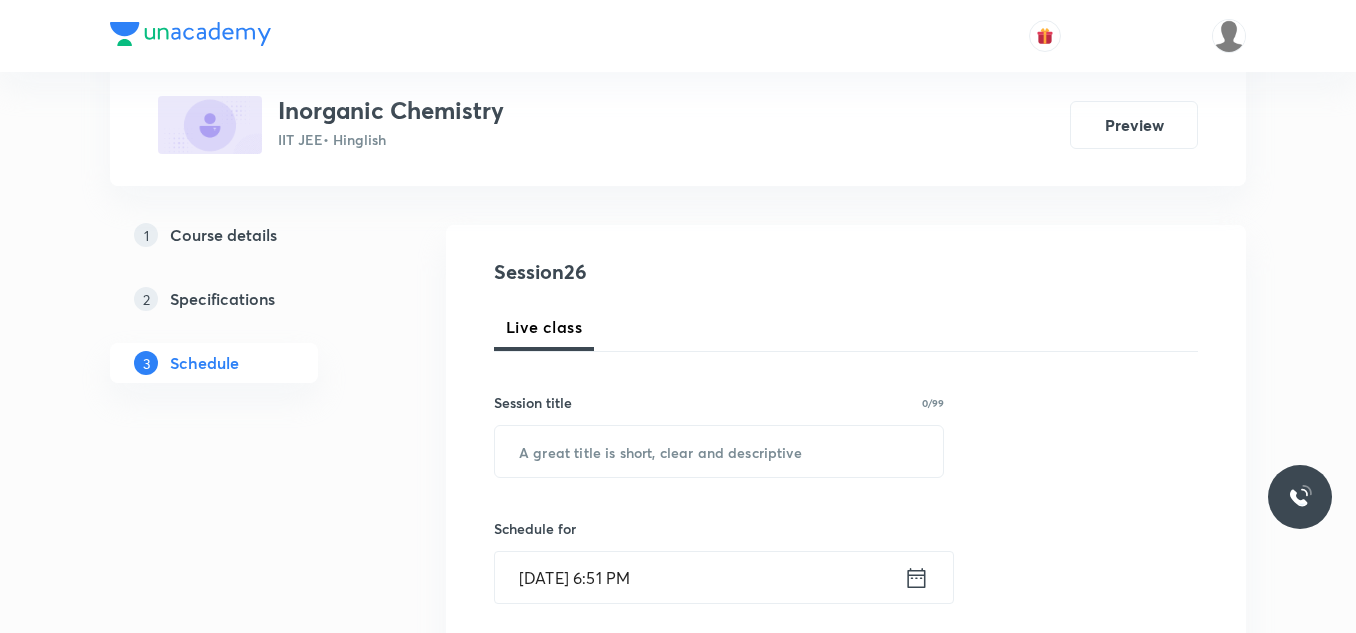 scroll, scrollTop: 200, scrollLeft: 0, axis: vertical 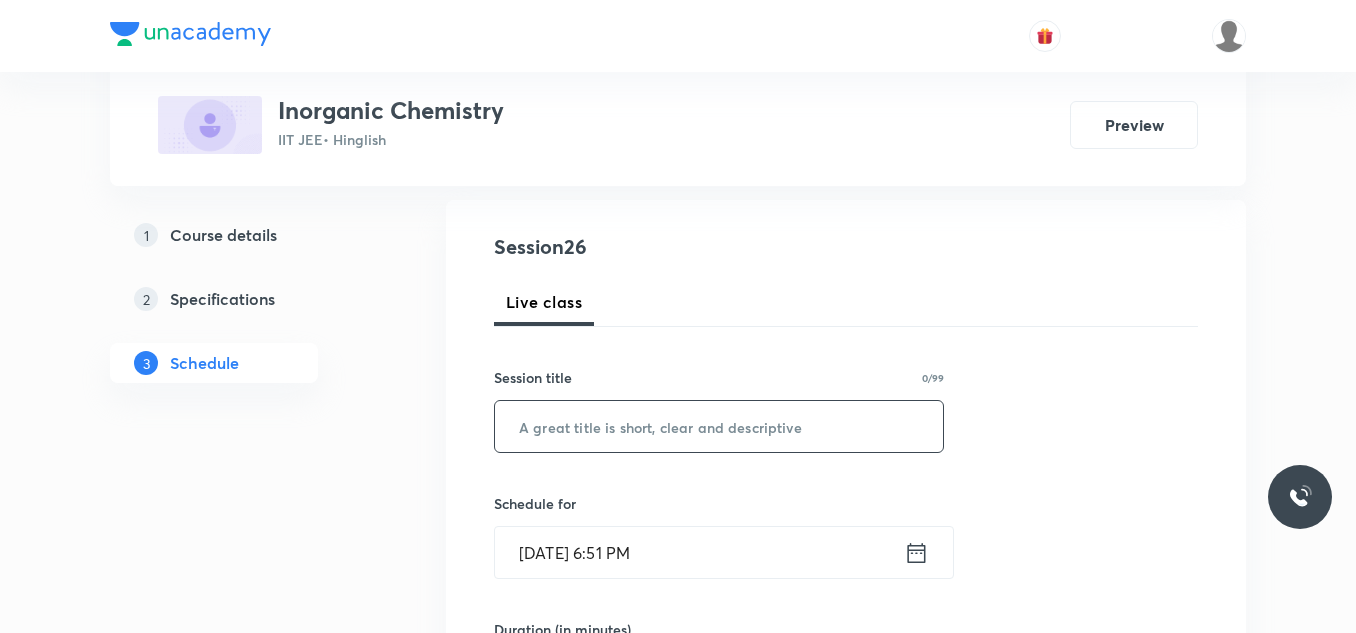 click at bounding box center (719, 426) 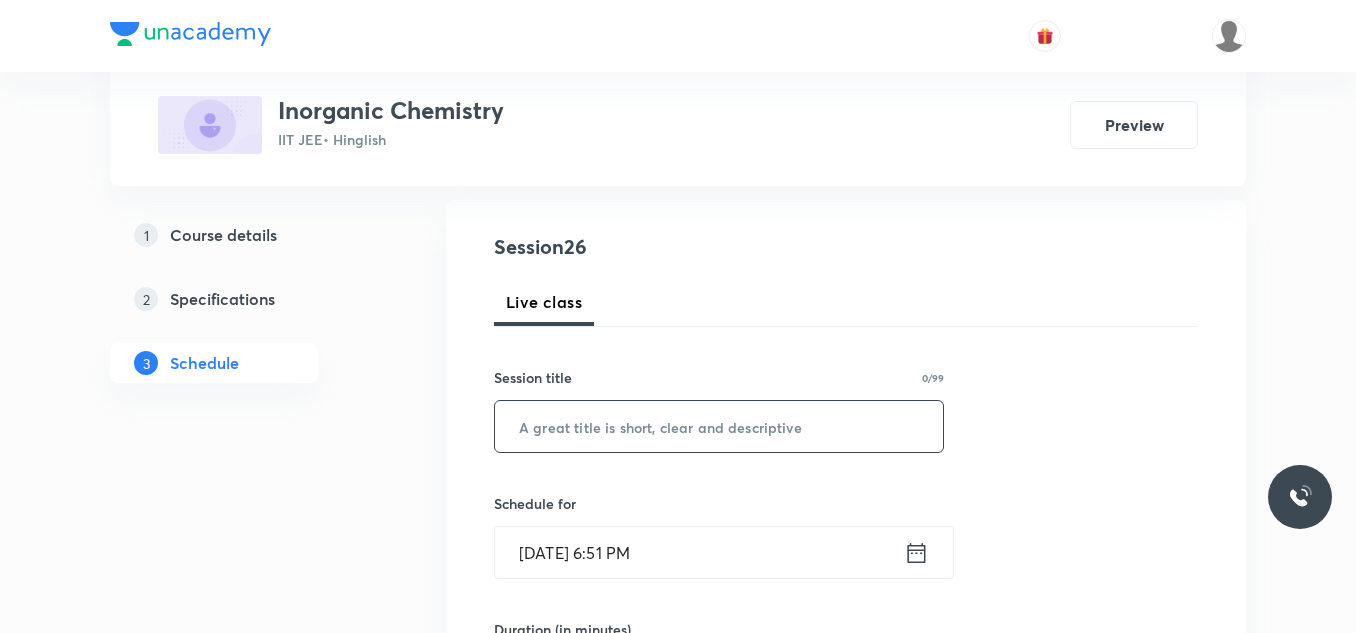 paste on "Periodic Table_20" 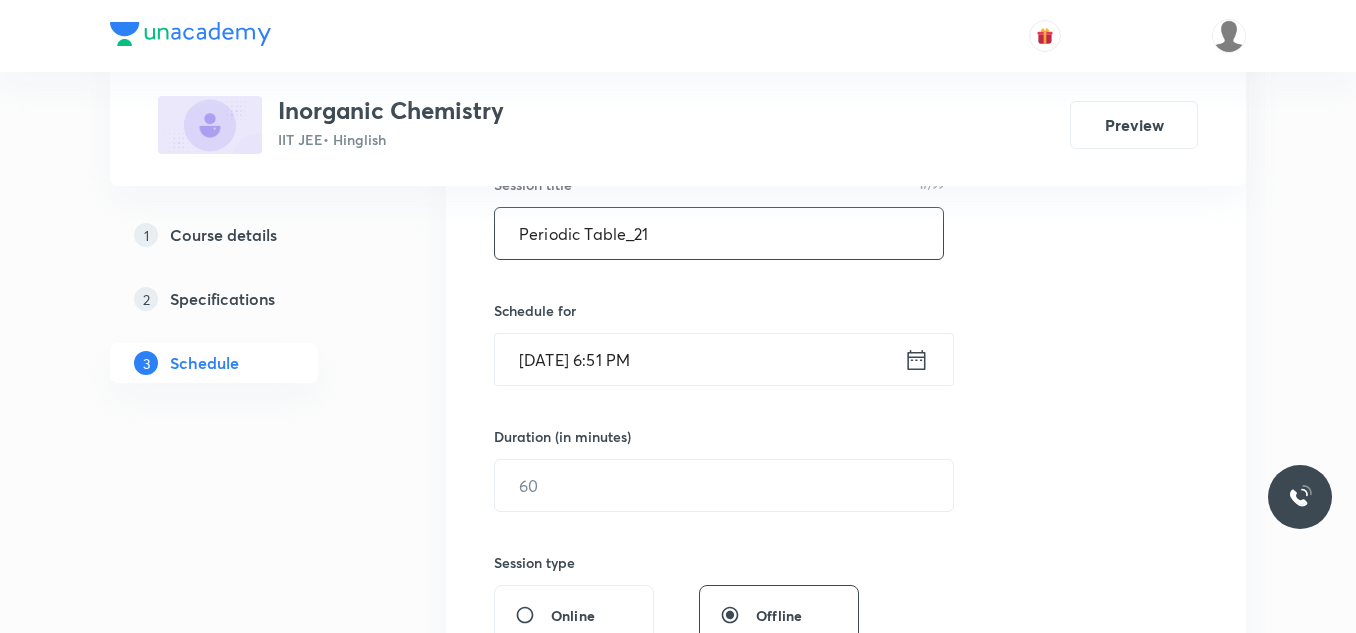 scroll, scrollTop: 400, scrollLeft: 0, axis: vertical 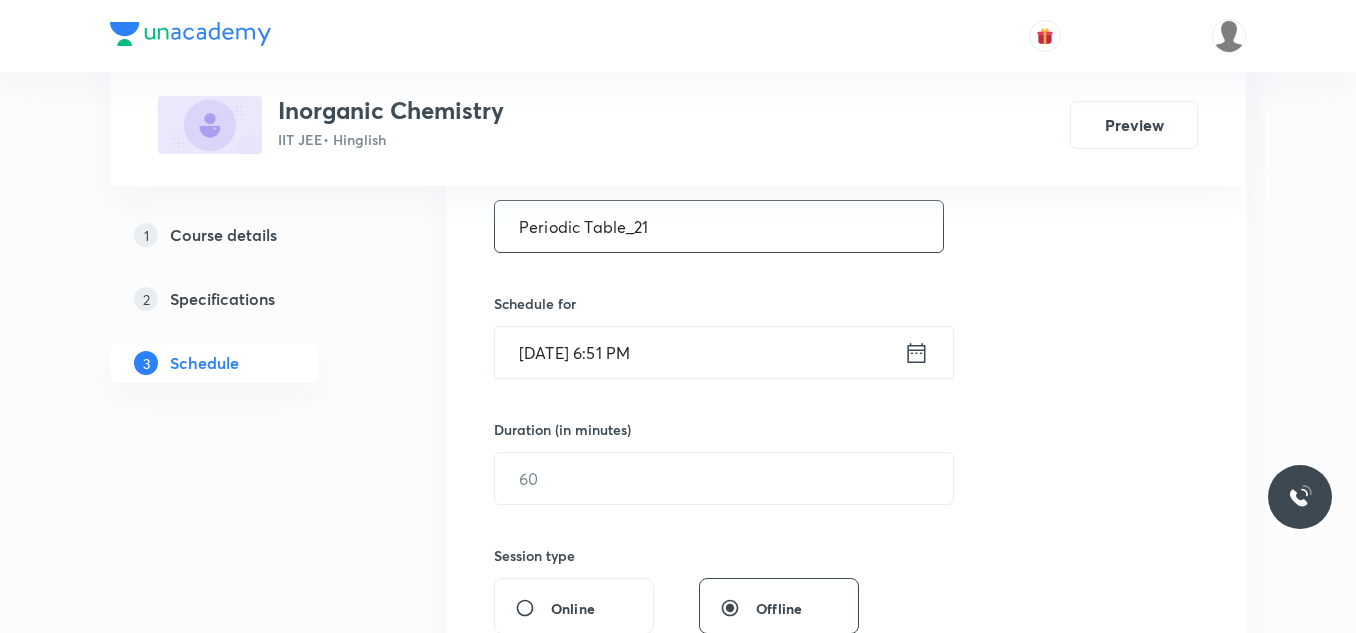 type on "Periodic Table_21" 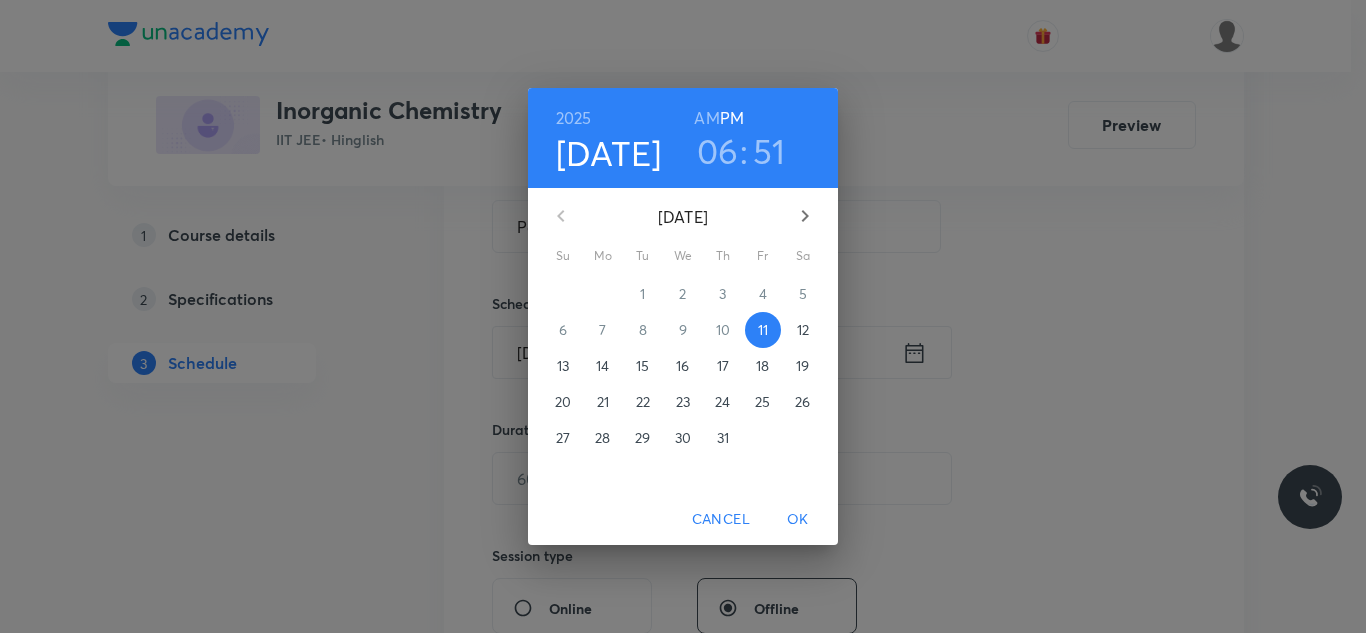 click on "12" at bounding box center [803, 330] 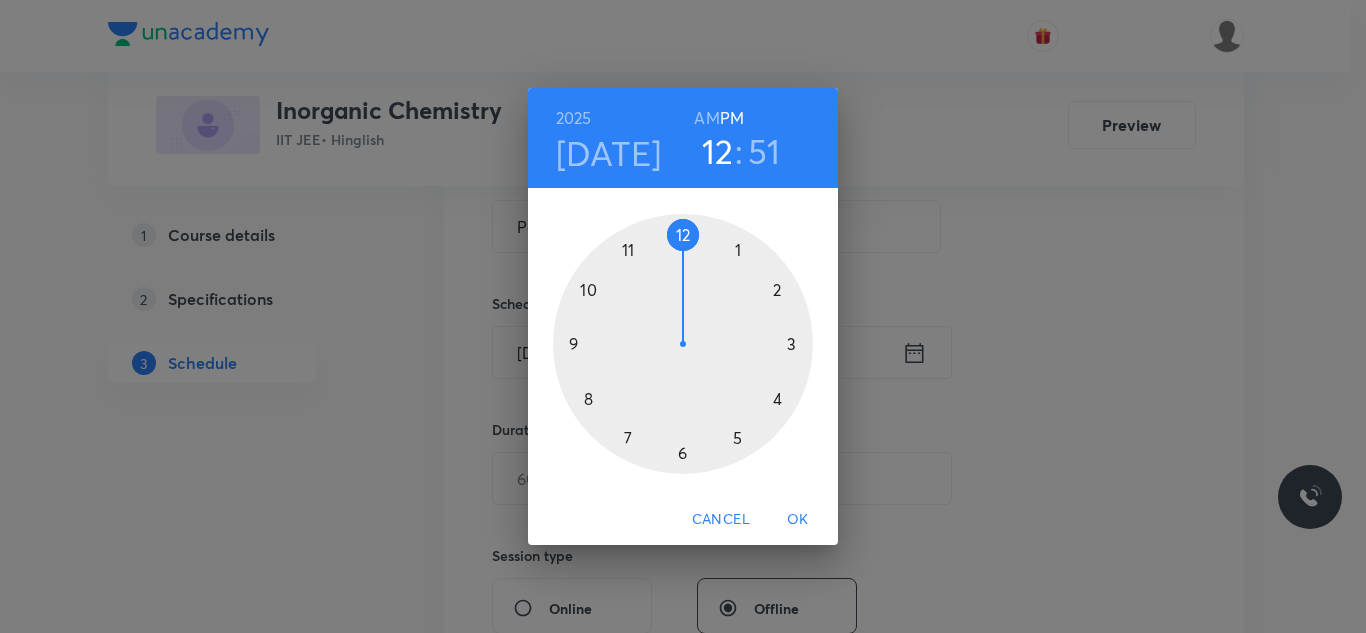 click at bounding box center (683, 344) 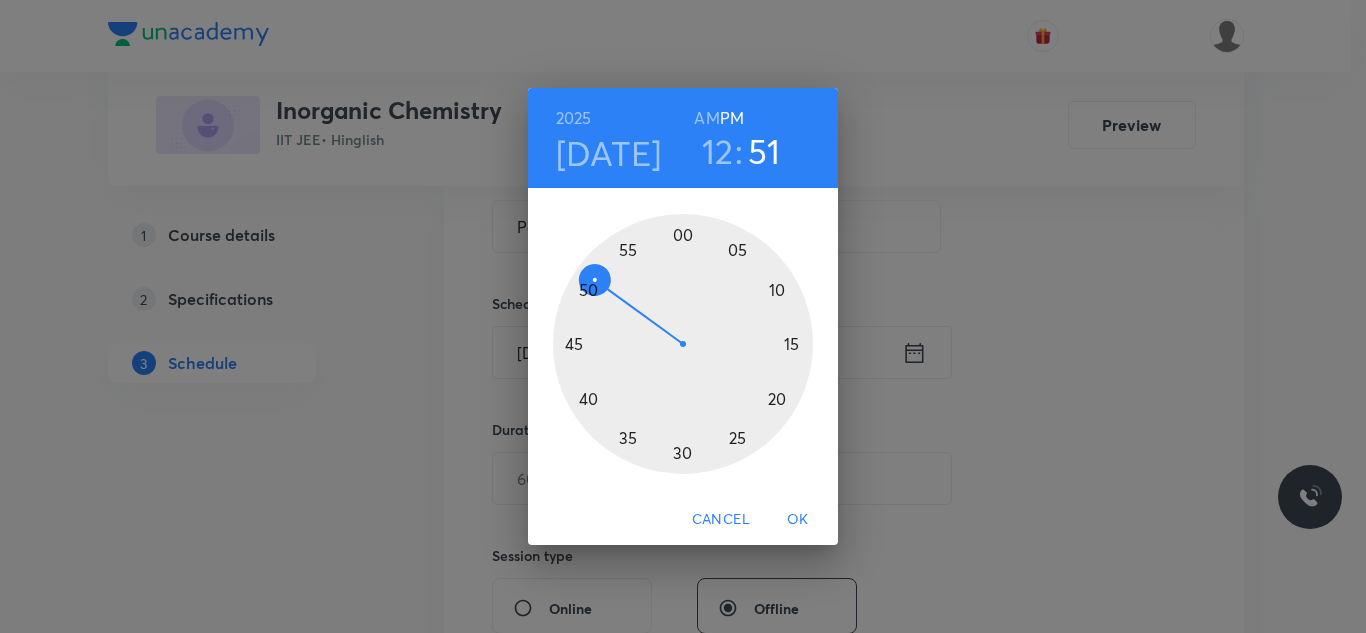 click on "AM" at bounding box center [706, 118] 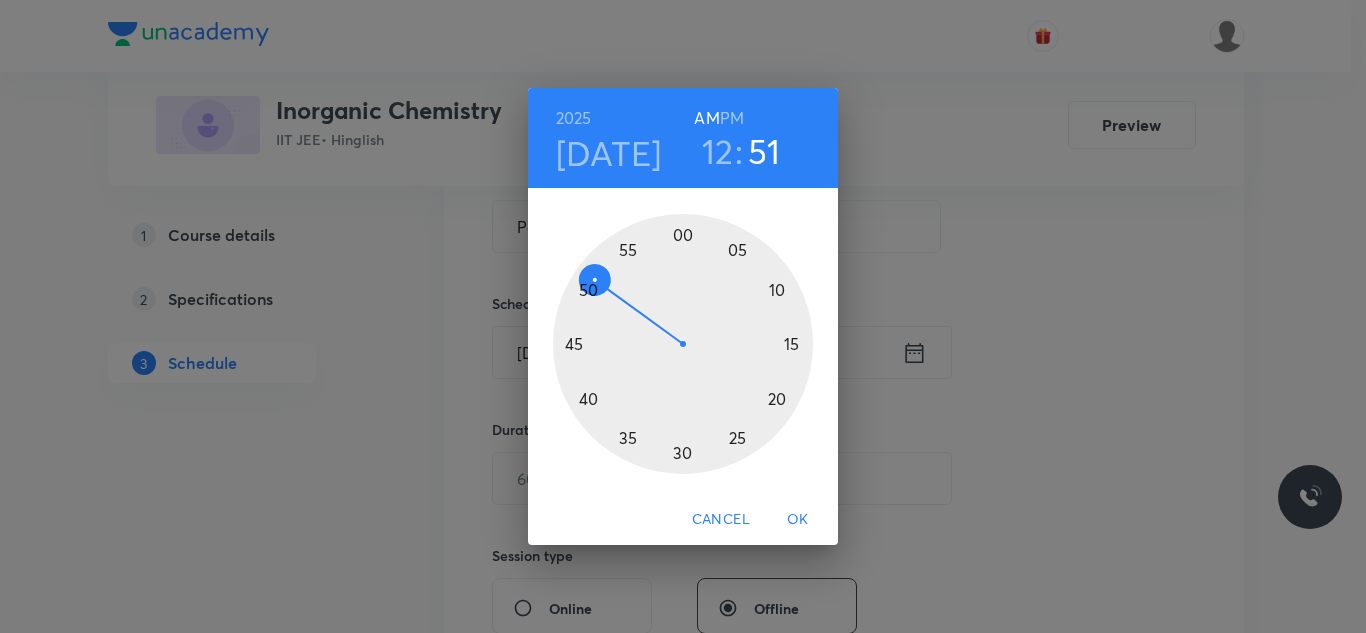 click at bounding box center (683, 344) 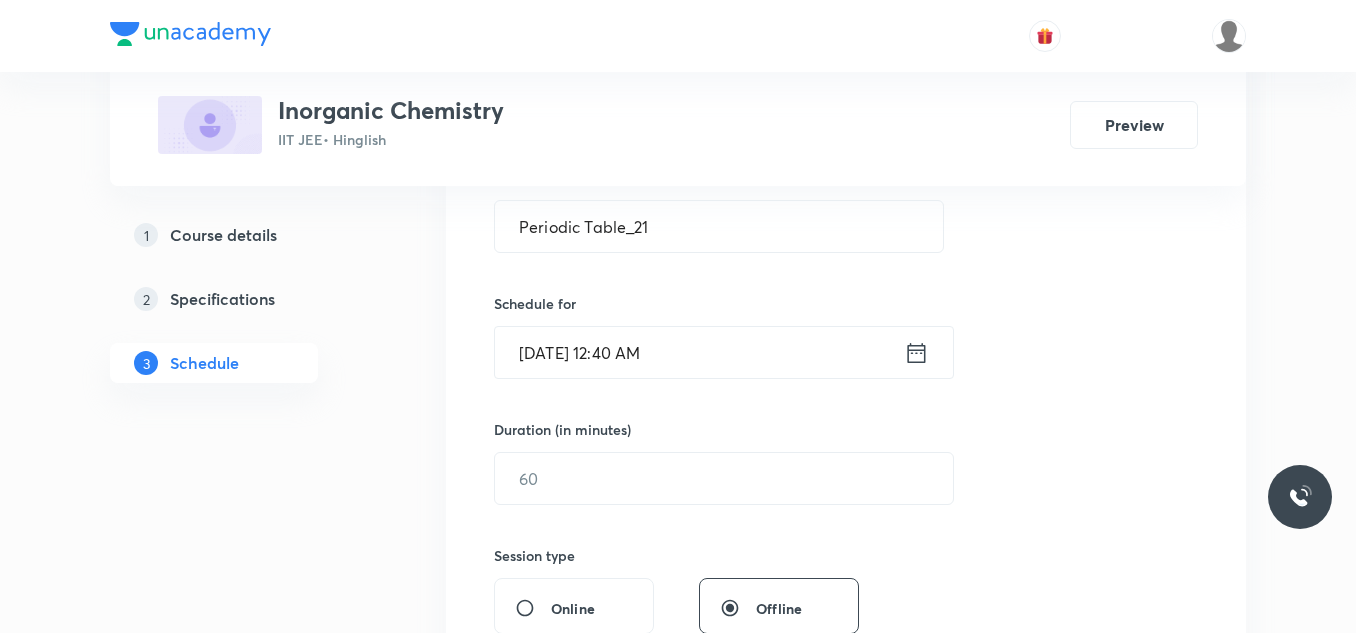 scroll, scrollTop: 500, scrollLeft: 0, axis: vertical 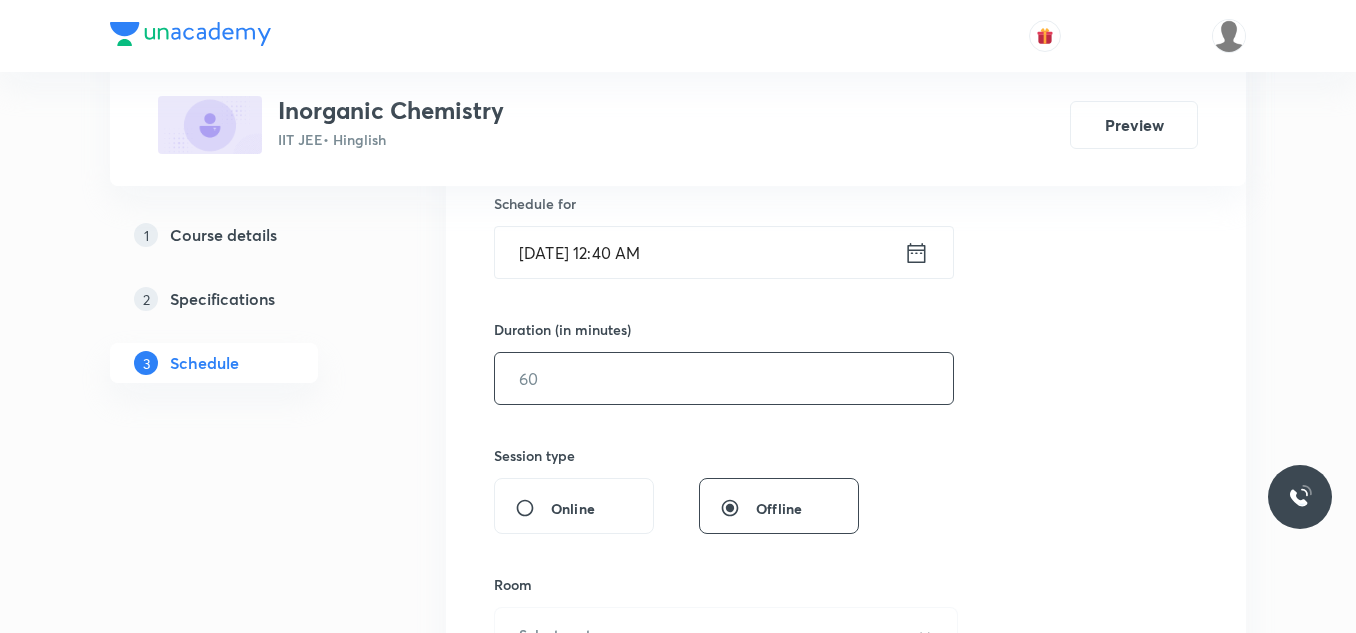 click at bounding box center [724, 378] 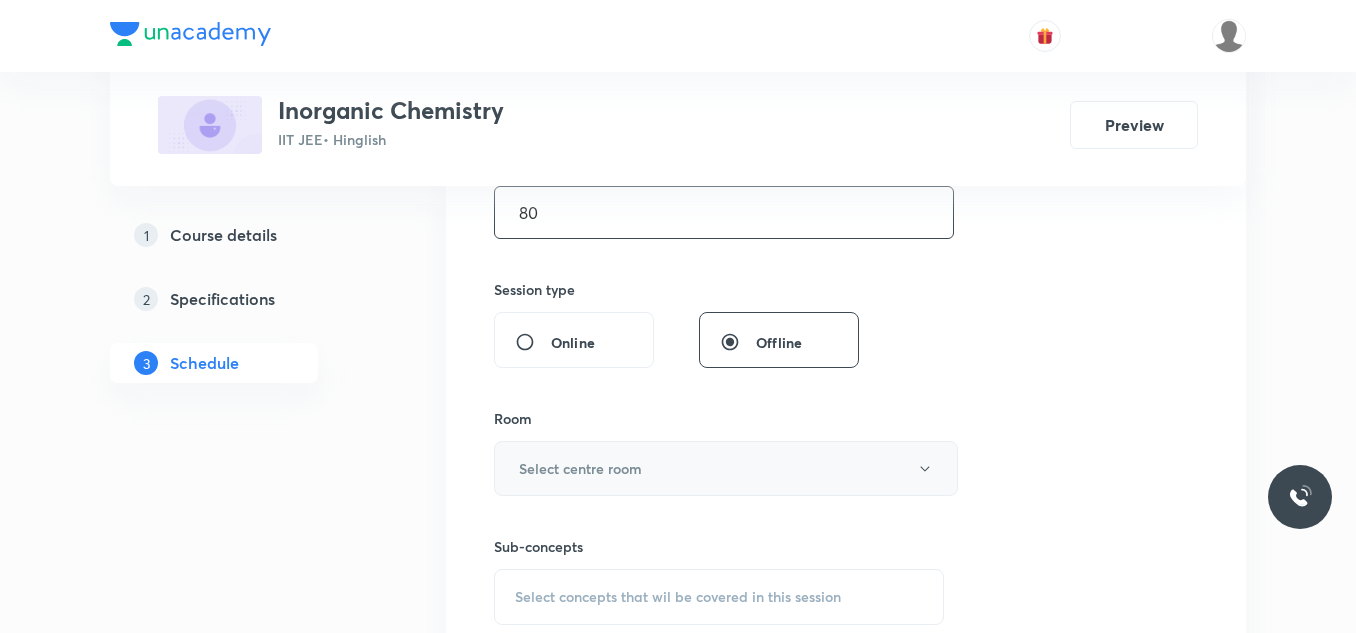 type on "80" 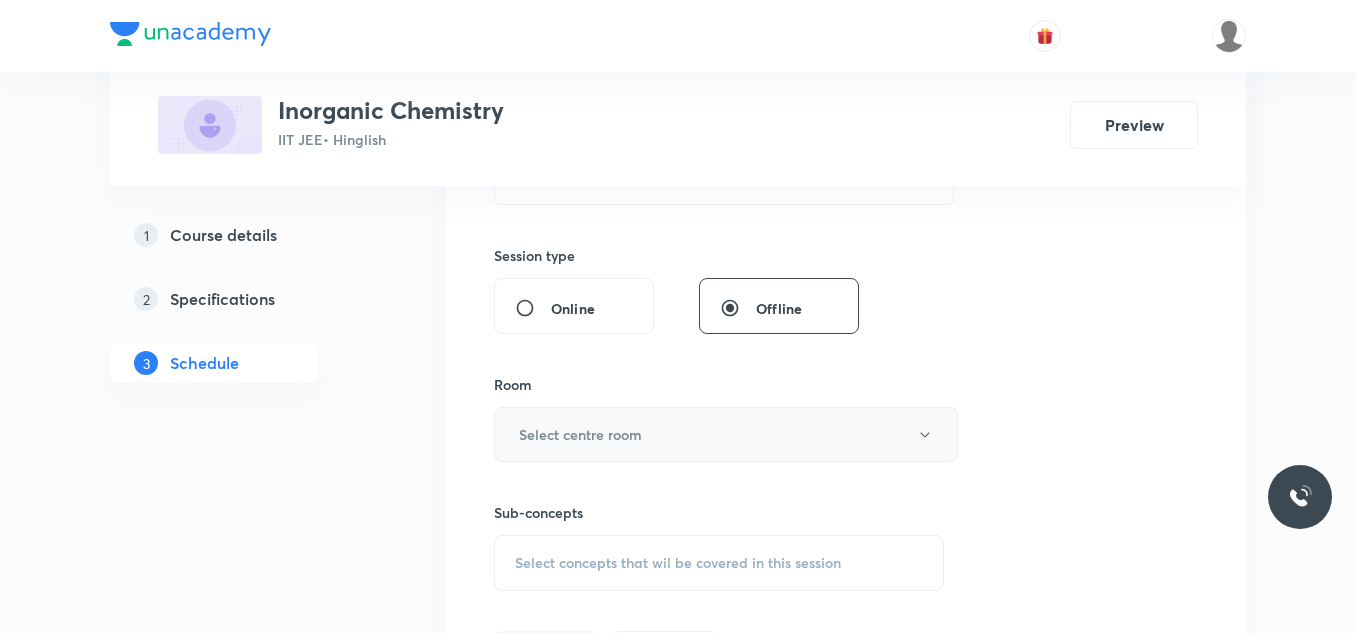 click on "Sub-concepts Select concepts that wil be covered in this session" at bounding box center (719, 546) 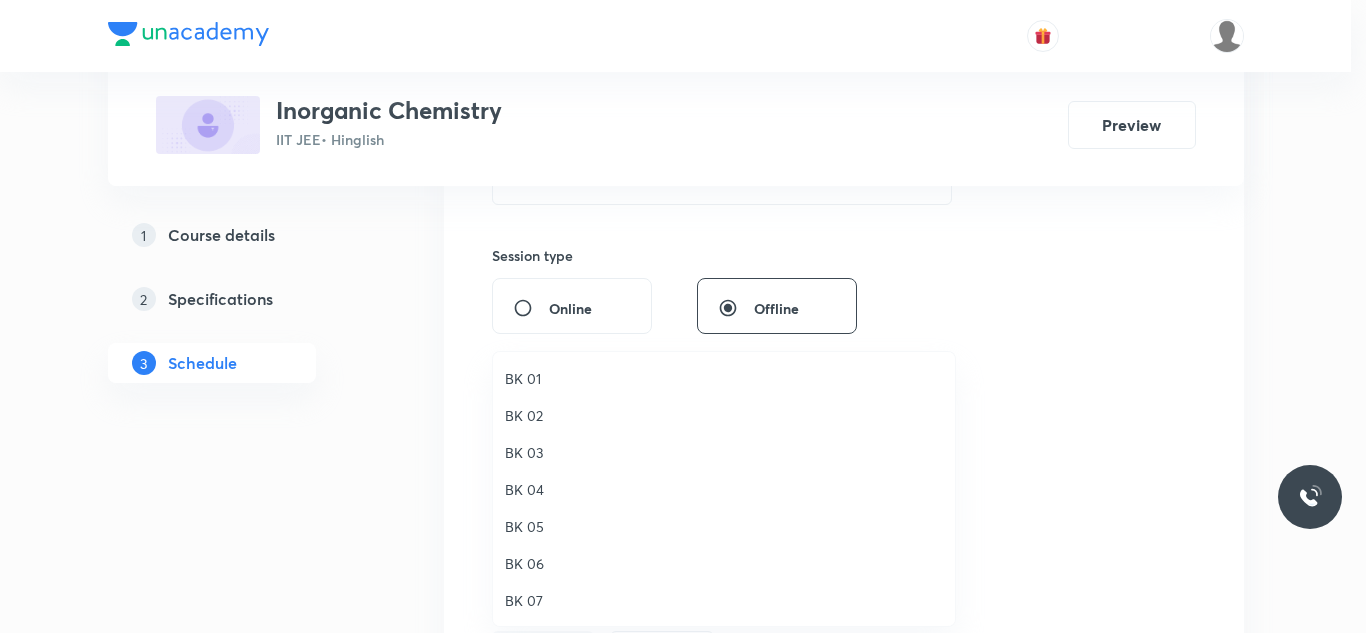 click on "BK 05" at bounding box center [724, 526] 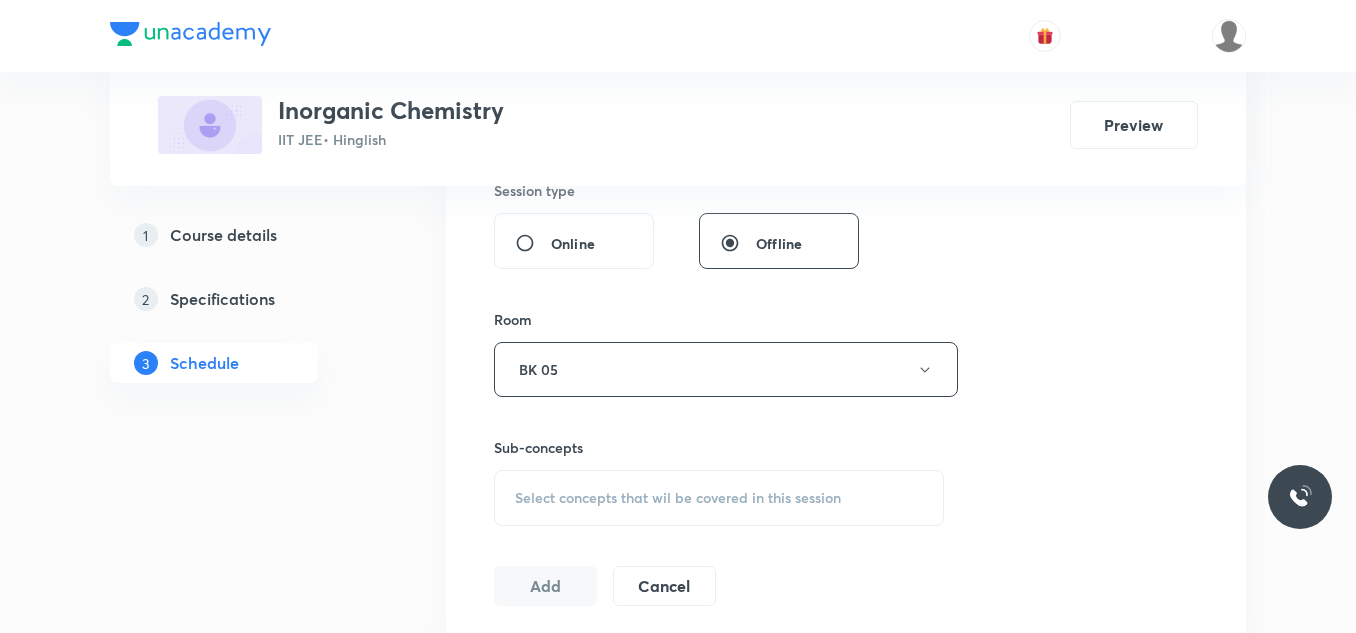 scroll, scrollTop: 800, scrollLeft: 0, axis: vertical 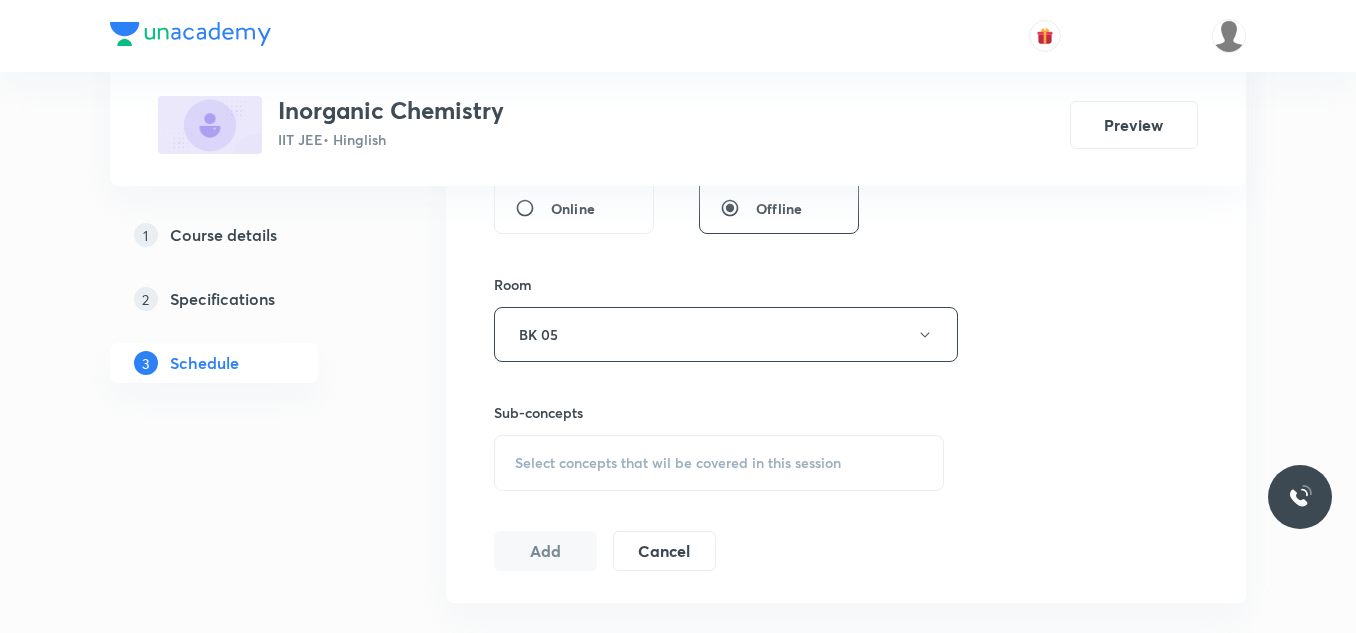 click on "Select concepts that wil be covered in this session" at bounding box center [719, 463] 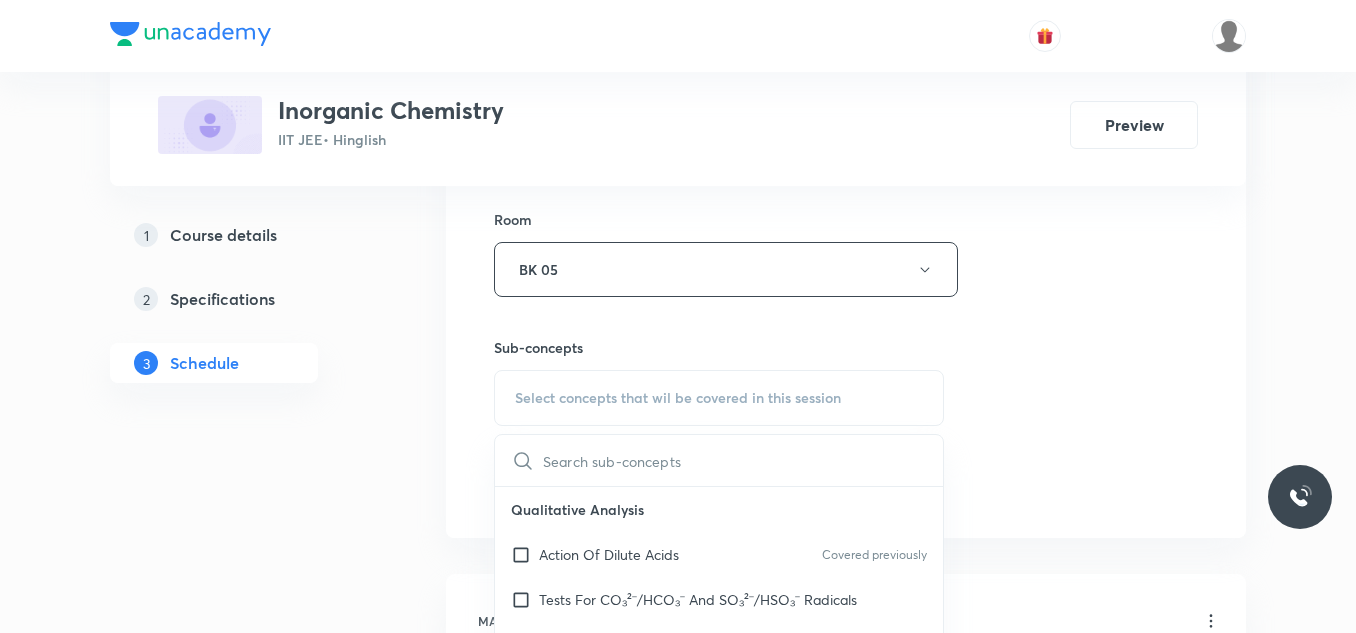 scroll, scrollTop: 900, scrollLeft: 0, axis: vertical 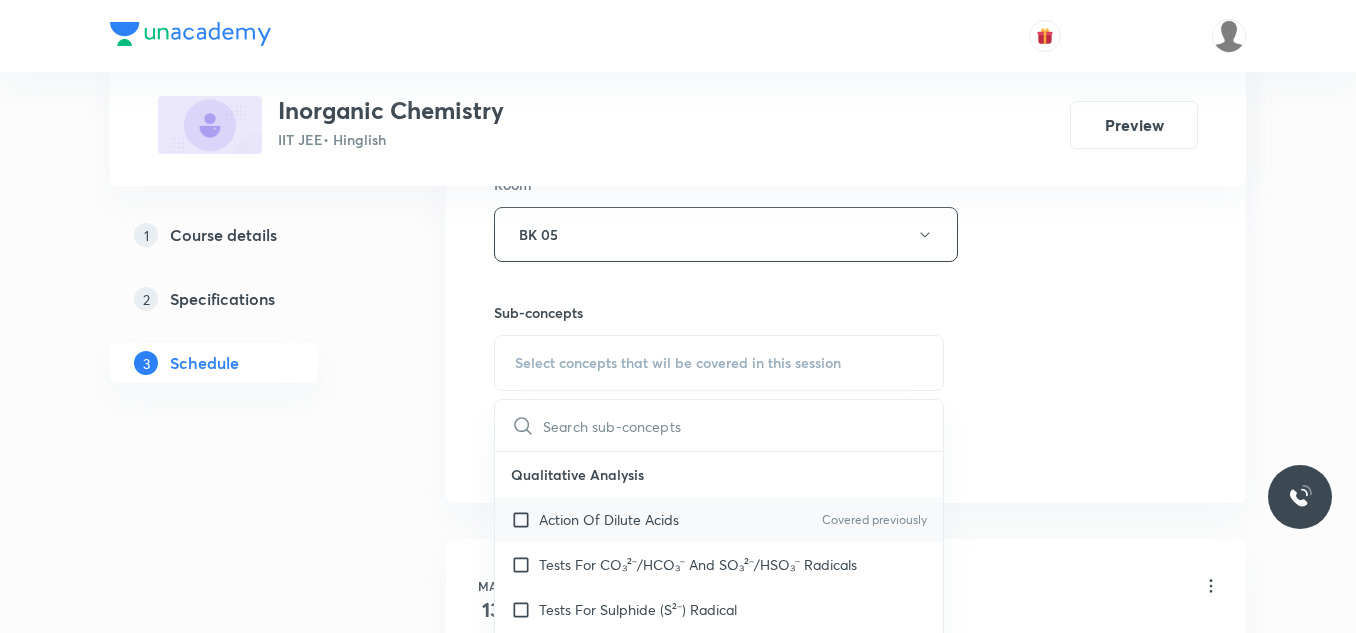 click on "Action Of Dilute Acids" at bounding box center (609, 519) 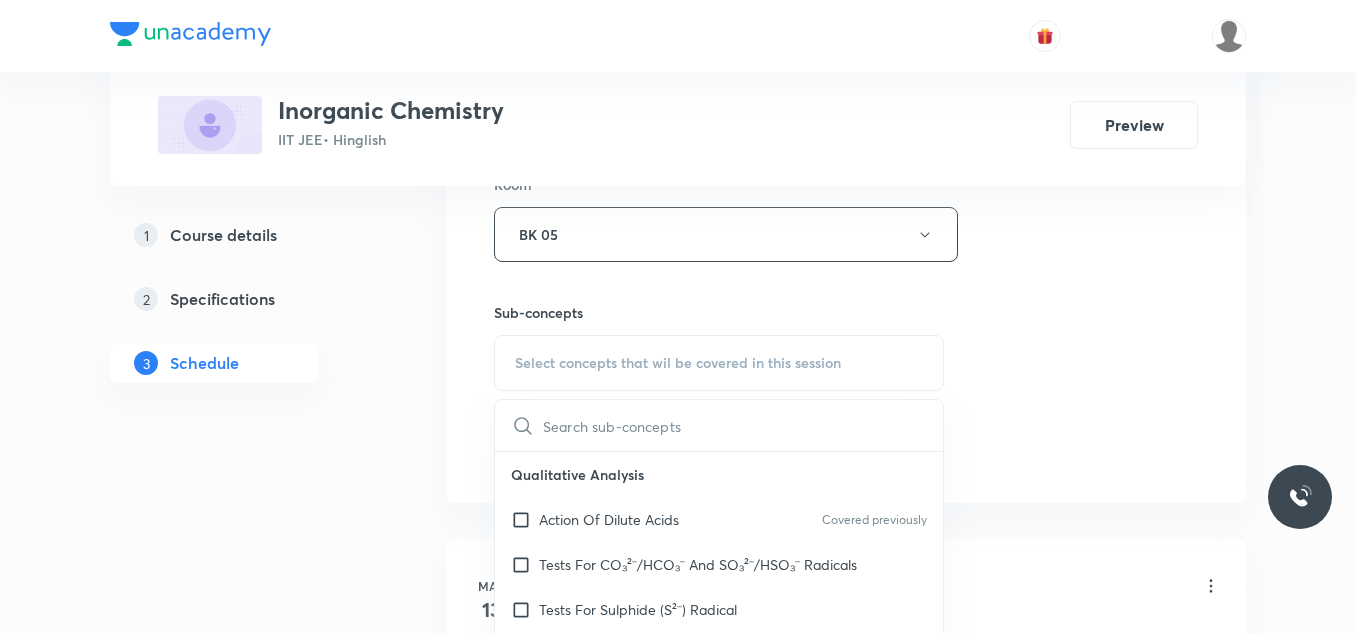 checkbox on "true" 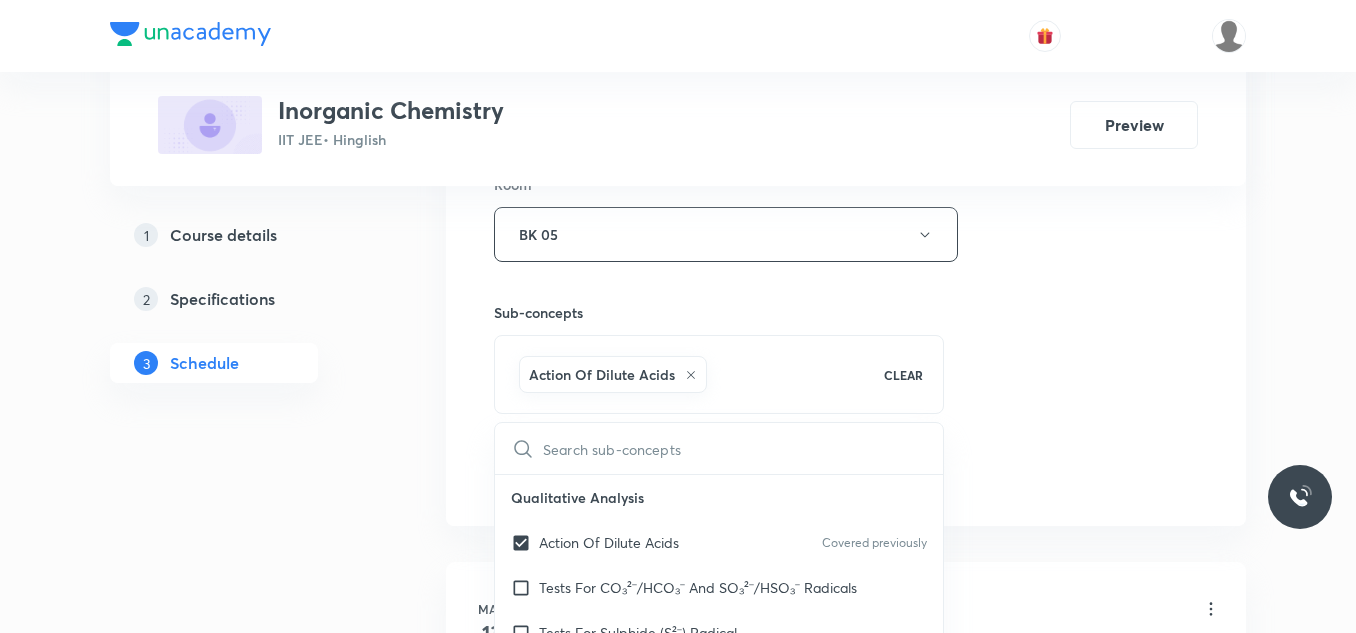 click on "Session  26 Live class Session title 17/99 Periodic Table_21 ​ Schedule for [DATE] 12:40 AM ​ Duration (in minutes) 80 ​   Session type Online Offline Room BK 05 Sub-concepts Action Of Dilute Acids CLEAR ​ Qualitative Analysis Action Of Dilute Acids Covered previously Tests For CO₃²⁻/HCO₃⁻ And SO₃²⁻/HSO₃⁻ Radicals Tests For Sulphide (S²⁻) Radical Tests For Thiosulphate (S₂O₃²⁻) Radical Tests For Nitrite (NO₂⁻) Radical Tests For [MEDICAL_DATA] , Formate And [MEDICAL_DATA] Radicals Tests For Halide(Cl⁻ , Br⁻ , I⁻) Radicals Test For Nitrate (NO₃⁻) Radical Test For Sulphate(SO₄²⁻) Radical Test For Borate(BO₃³⁻) Radical Test For Phosphate(PO₄³⁻) Radical Test For Chromate(CrO₄²⁻) And Dichromate(Cr₂O₇²⁻) Radicals Test For Permanganate (MnO₄⁻) And Manganate (MnO₄²⁻) Radicals Dry Tests For Basic Radicals Wet Tests For Basic Radicals Some General Tests For Cations Specific Tests For Some Cations Test of Anions (Acidic Radicals) Atomic Radius" at bounding box center (846, 13) 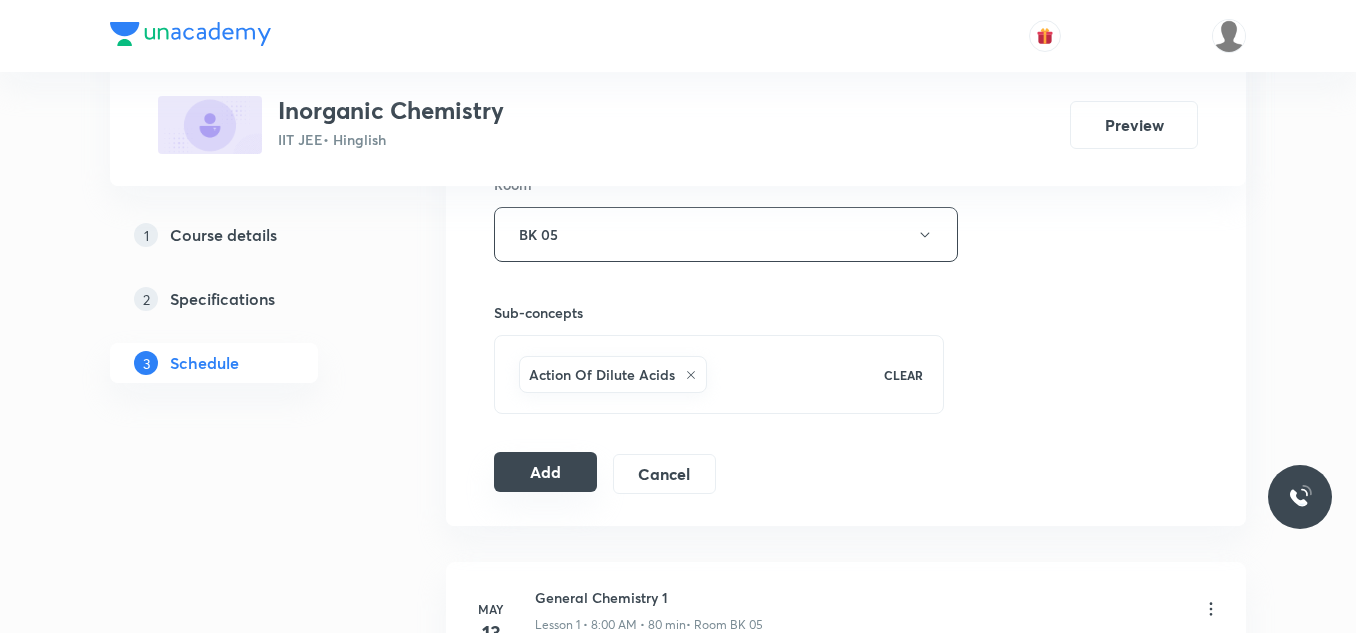 click on "Add" at bounding box center (545, 472) 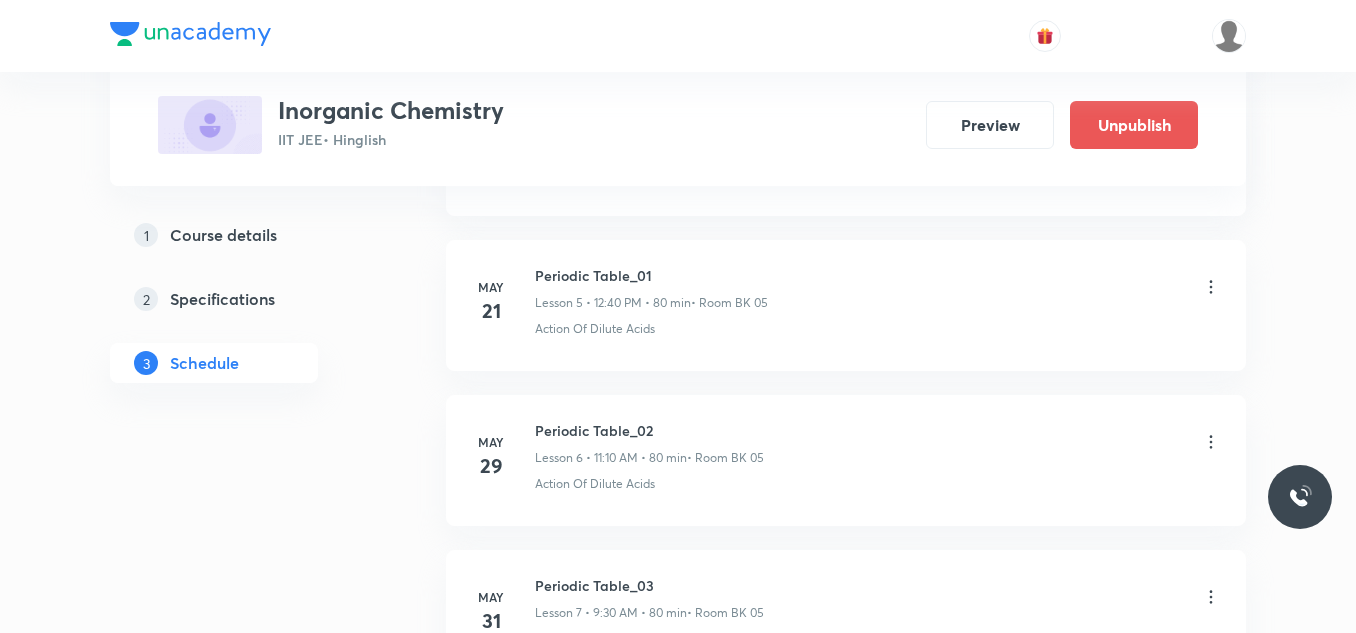scroll, scrollTop: 4081, scrollLeft: 0, axis: vertical 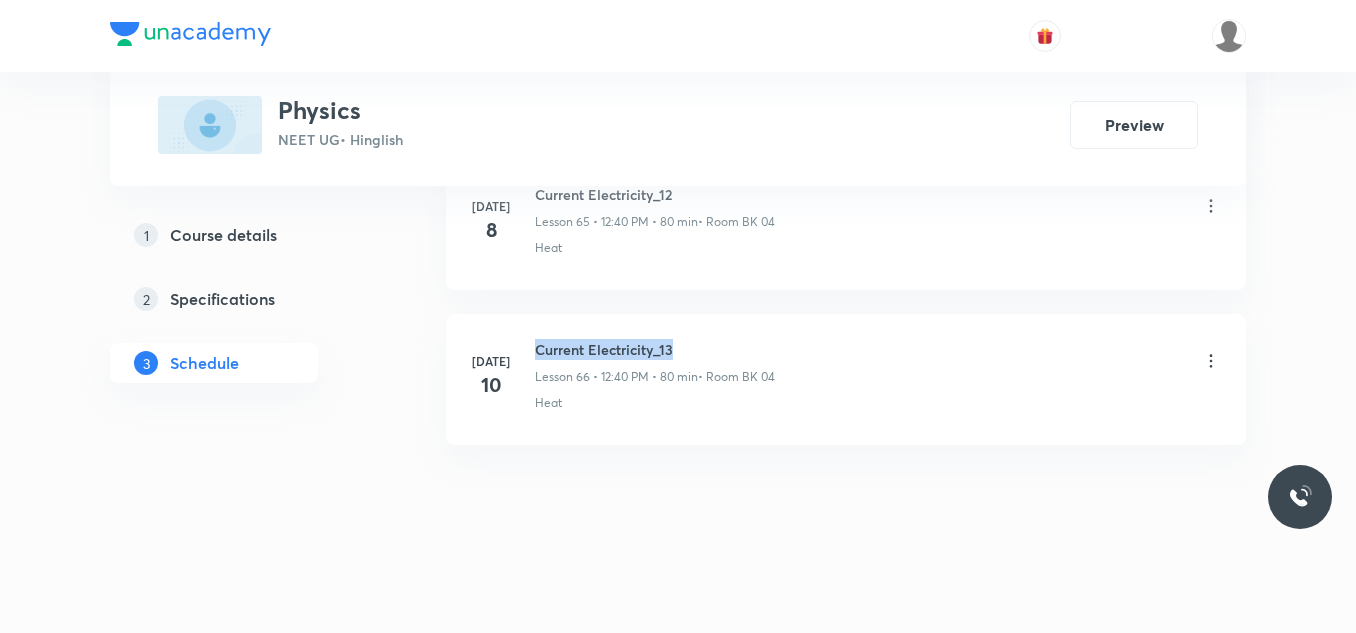 drag, startPoint x: 531, startPoint y: 341, endPoint x: 683, endPoint y: 342, distance: 152.0033 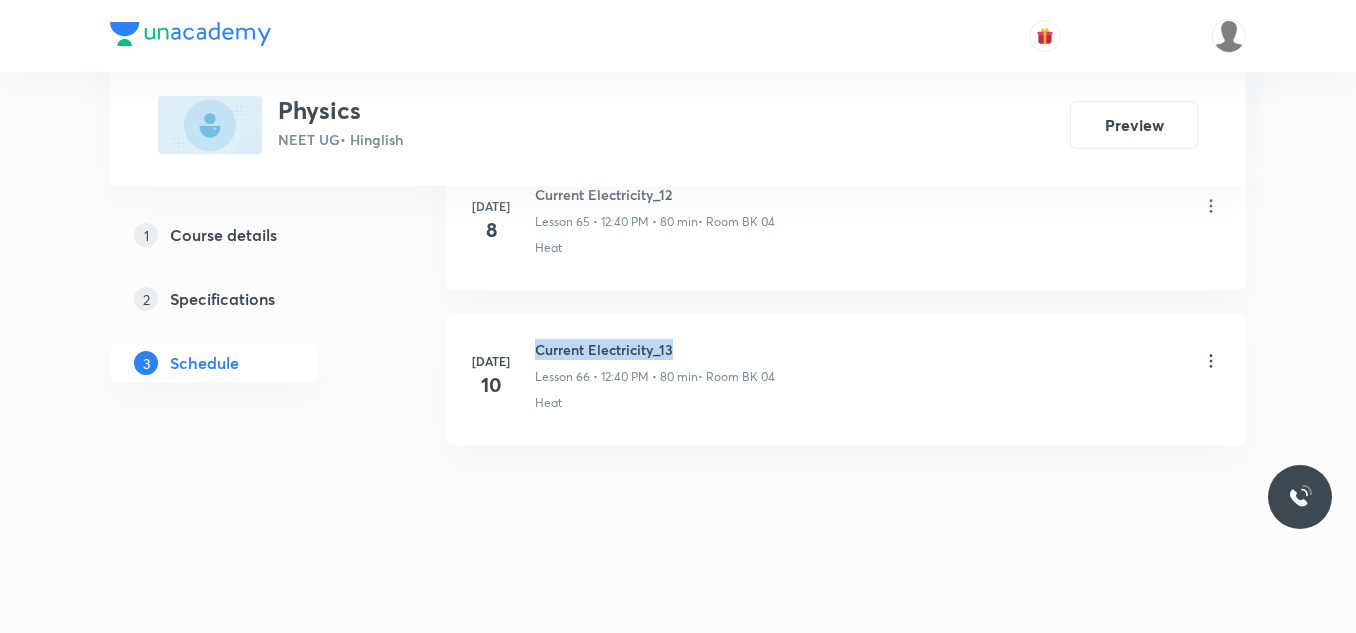 copy on "Current Electricity_13" 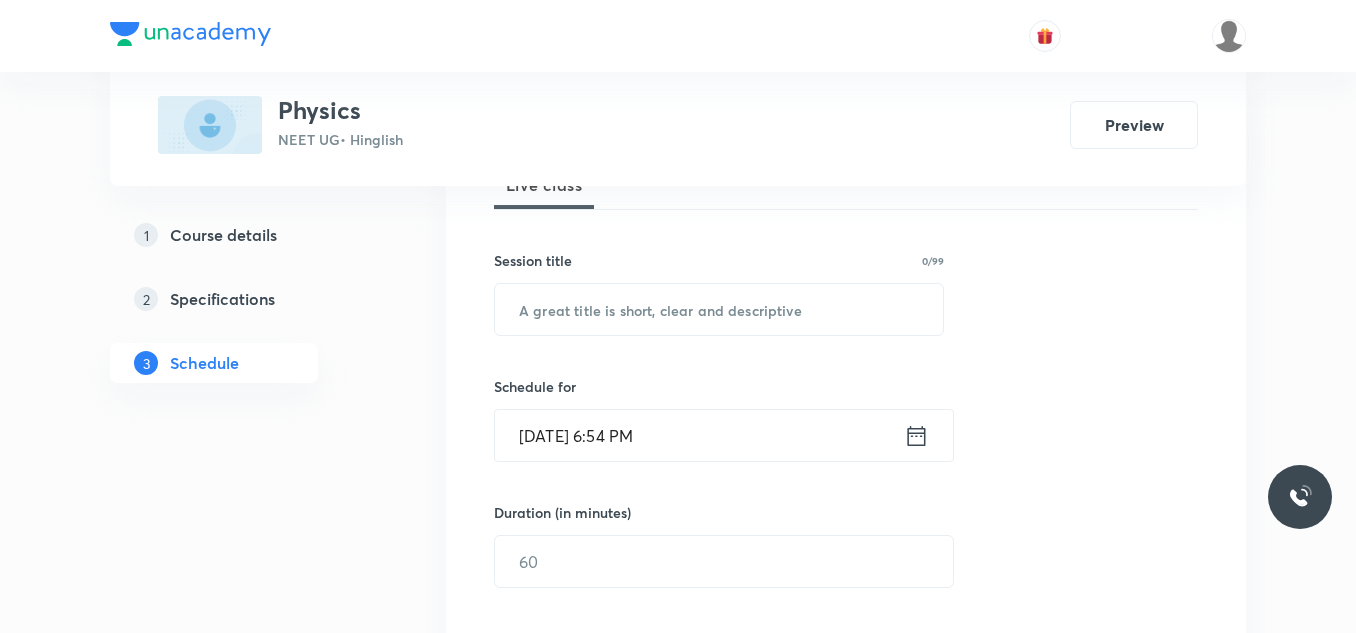 scroll, scrollTop: 0, scrollLeft: 0, axis: both 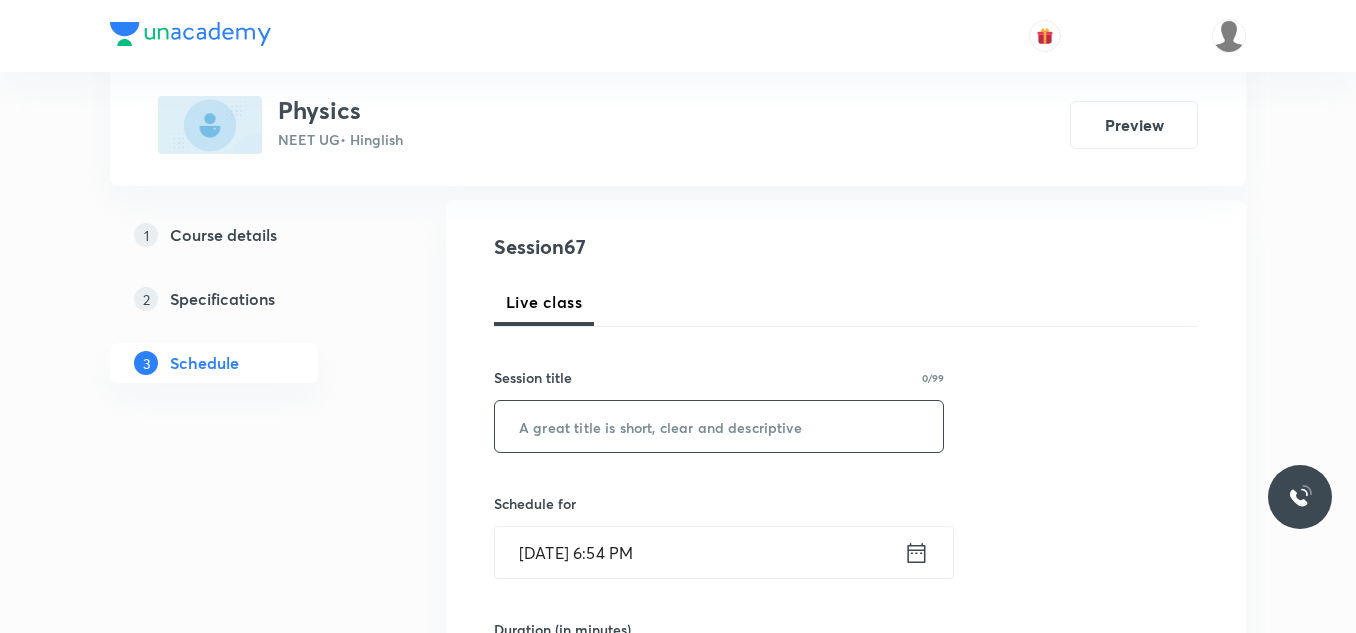 click at bounding box center [719, 426] 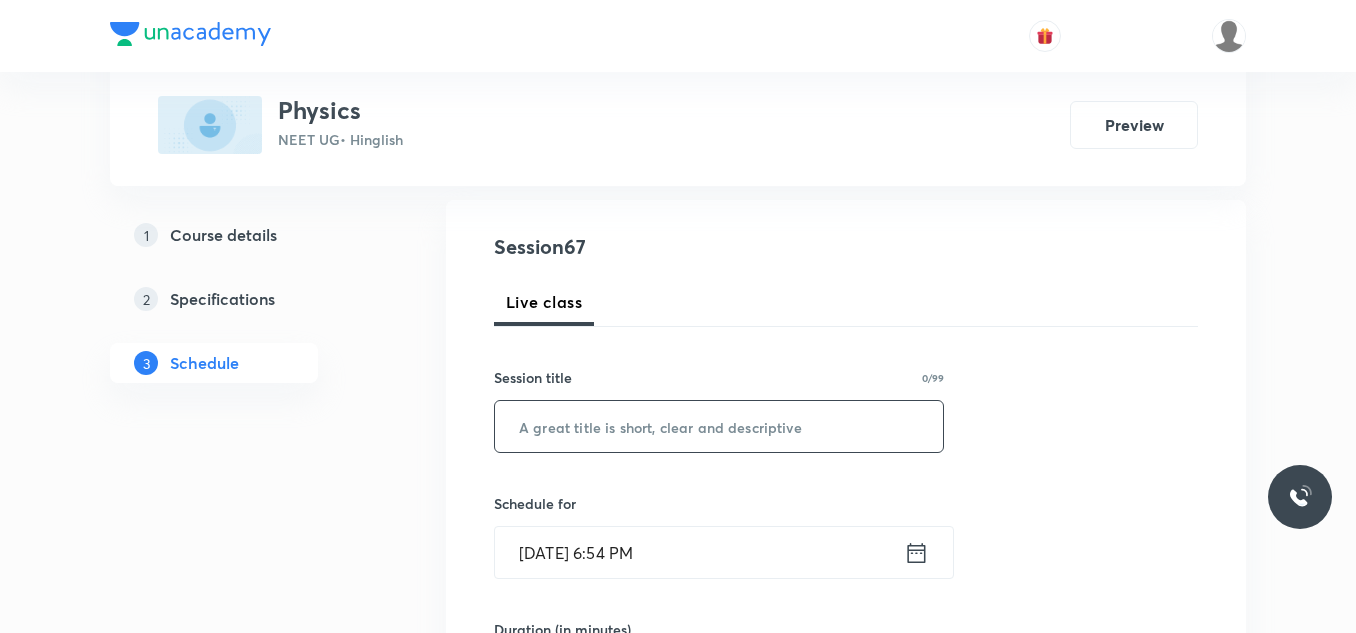 paste on "Current Electricity_13" 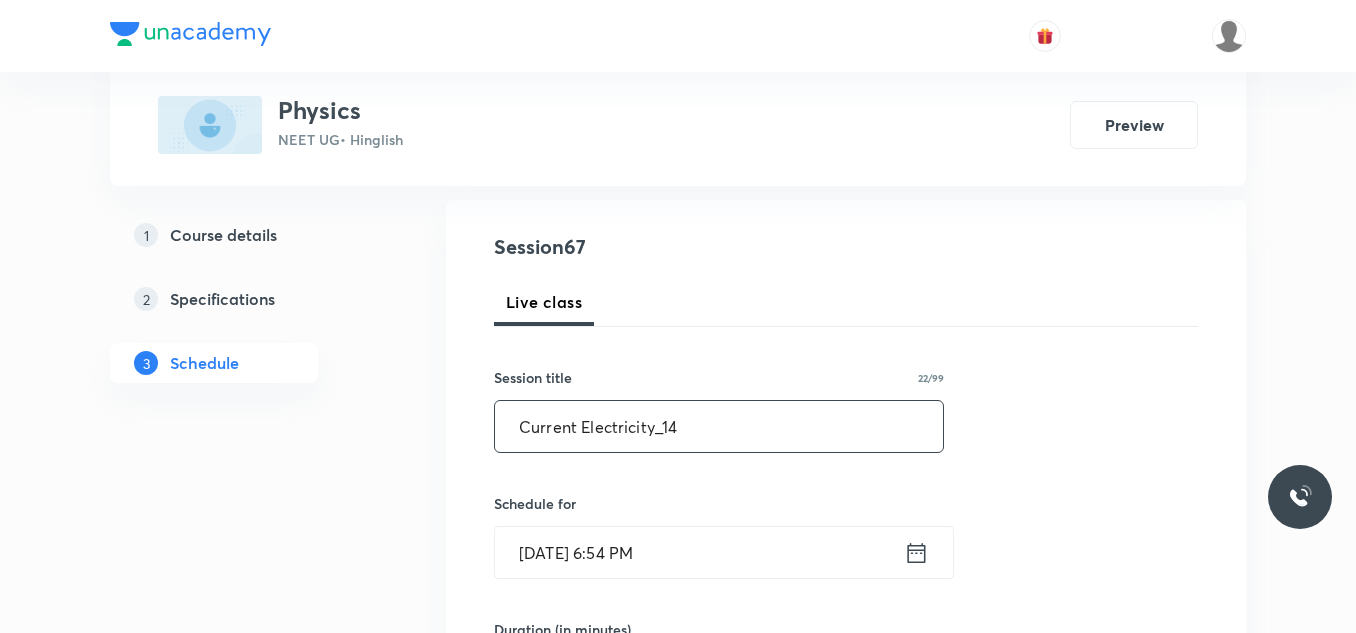 type on "Current Electricity_14" 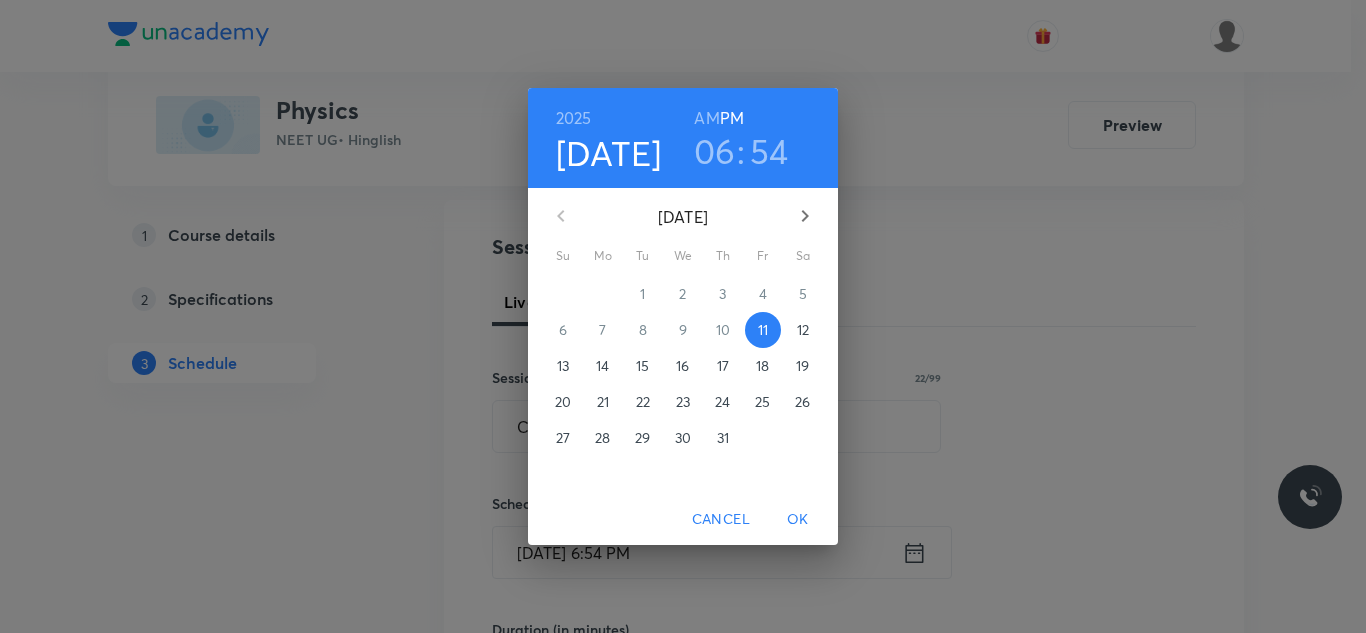 click on "12" at bounding box center [803, 330] 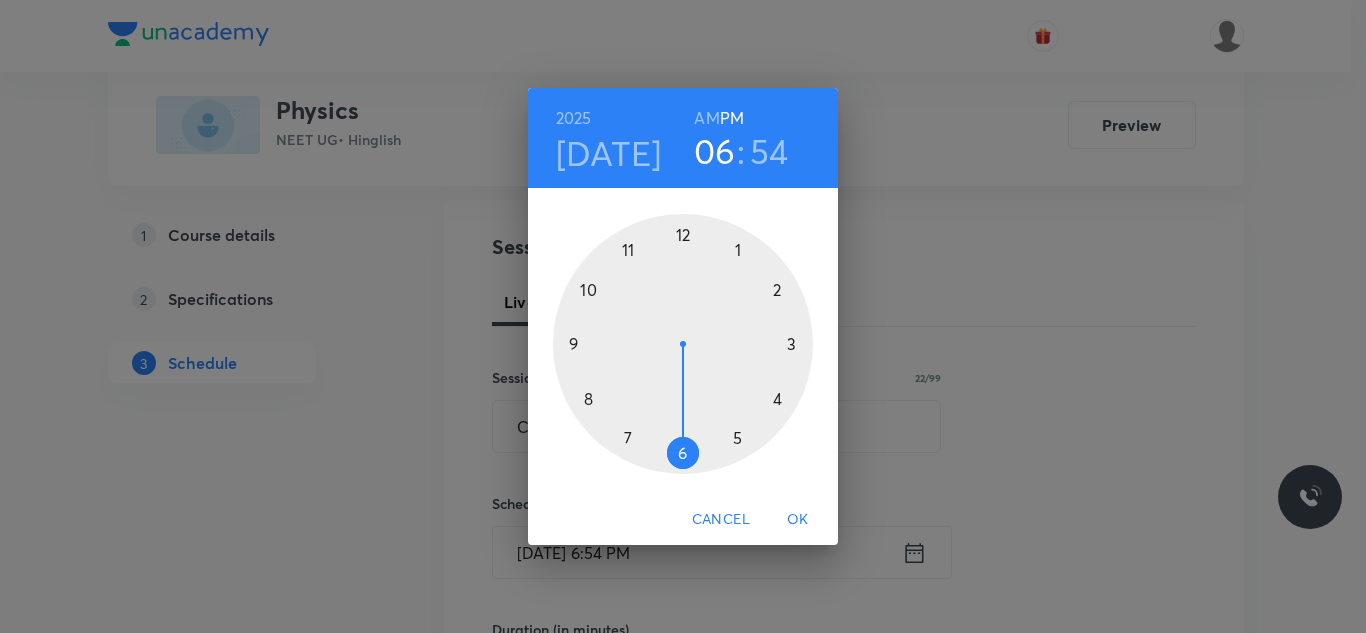 click at bounding box center [683, 344] 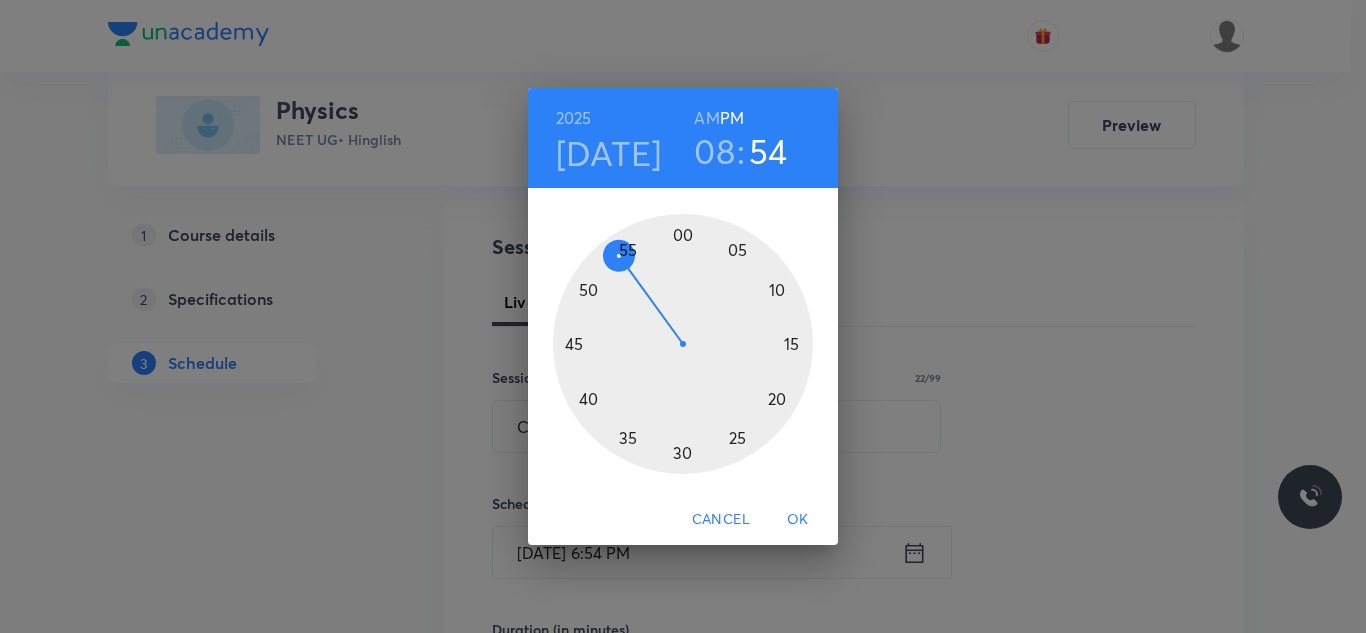 click on "AM" at bounding box center (706, 118) 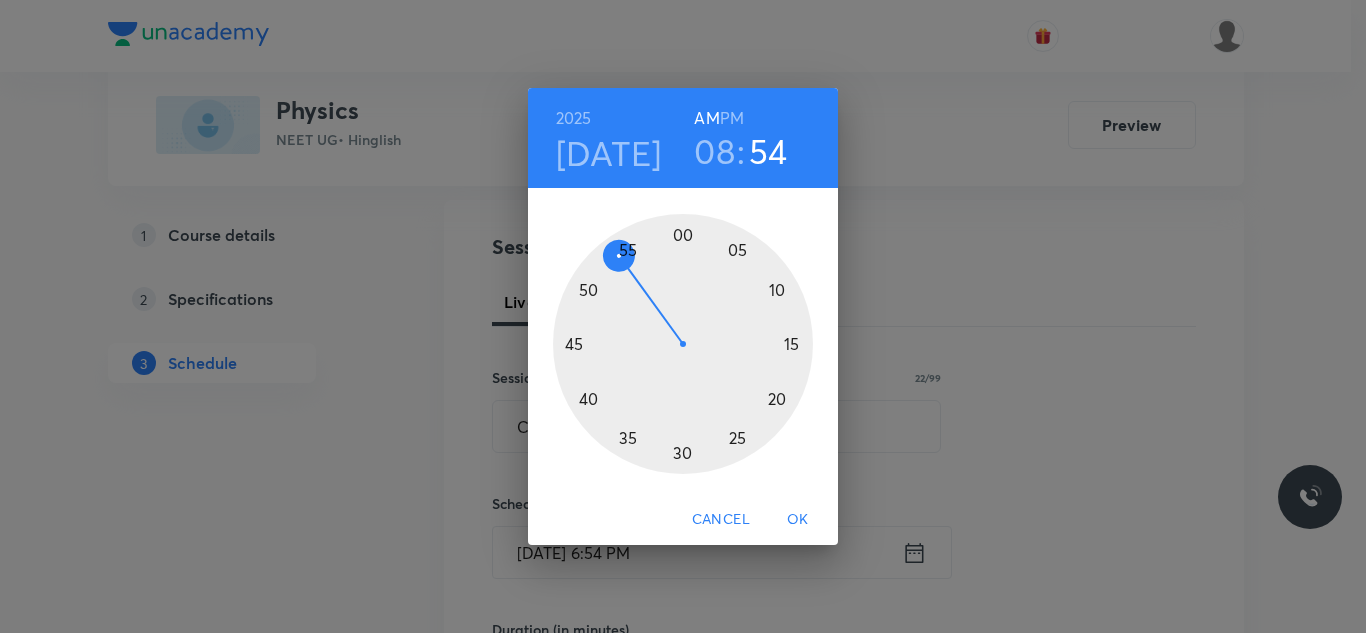 click at bounding box center [683, 344] 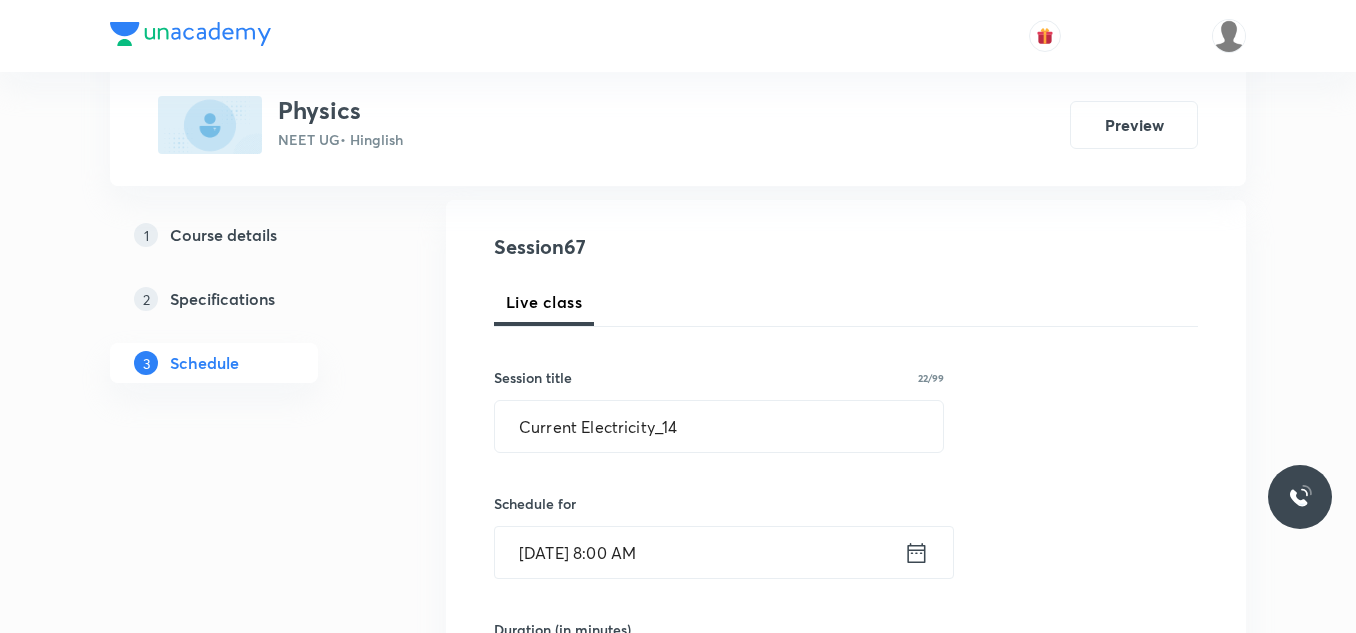 scroll, scrollTop: 300, scrollLeft: 0, axis: vertical 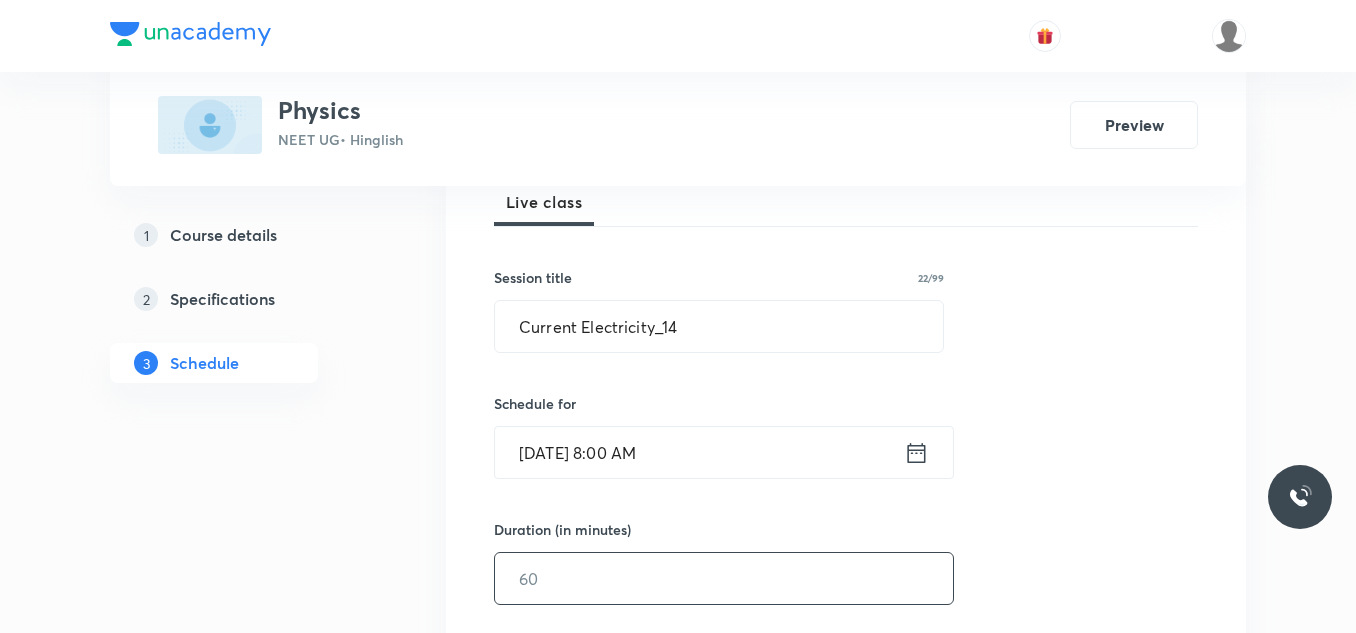 click at bounding box center [724, 578] 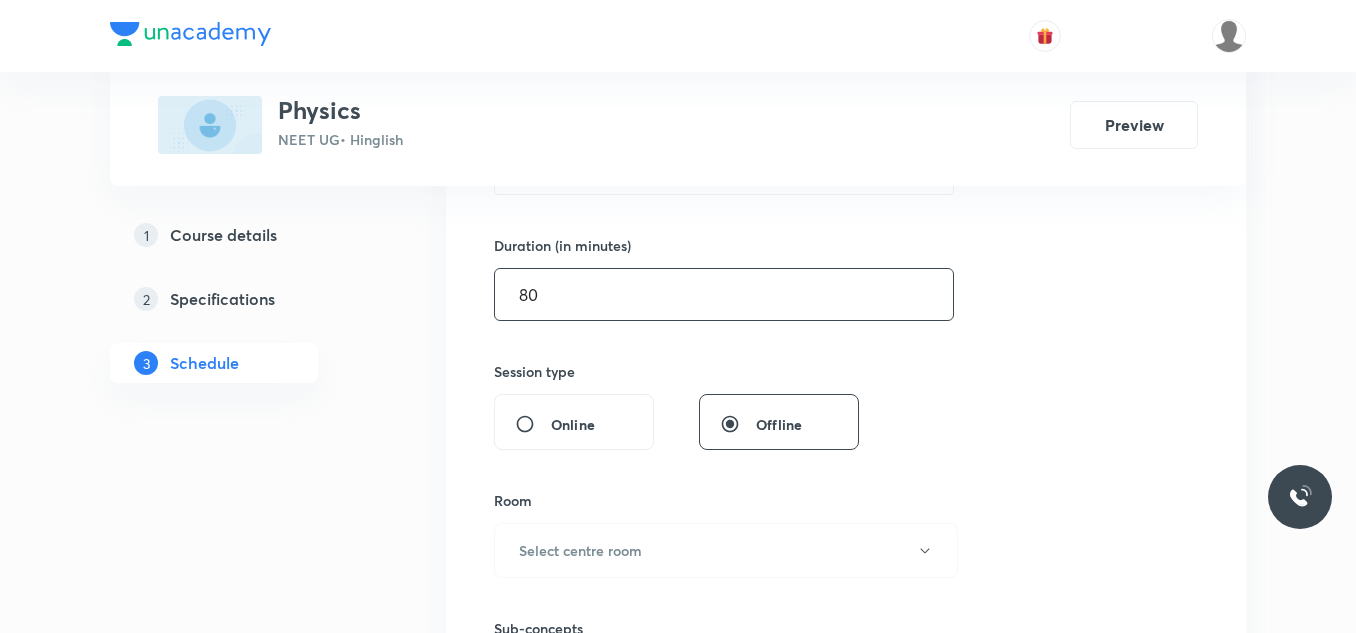 scroll, scrollTop: 600, scrollLeft: 0, axis: vertical 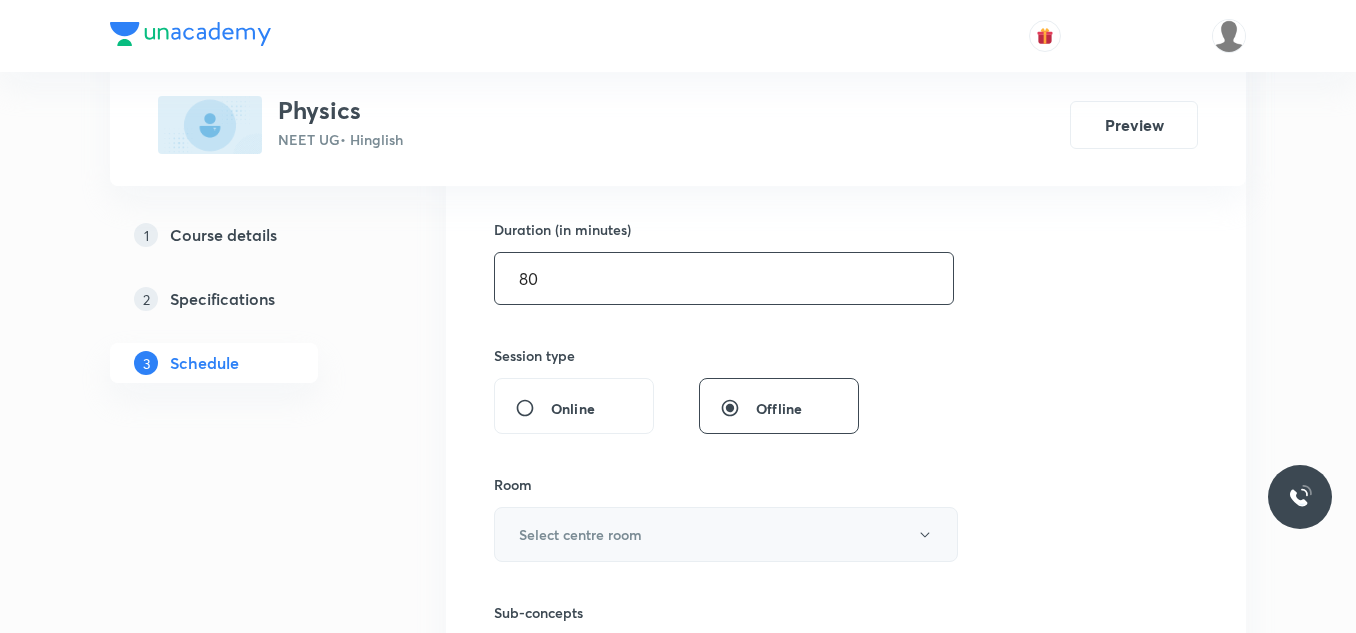 type on "80" 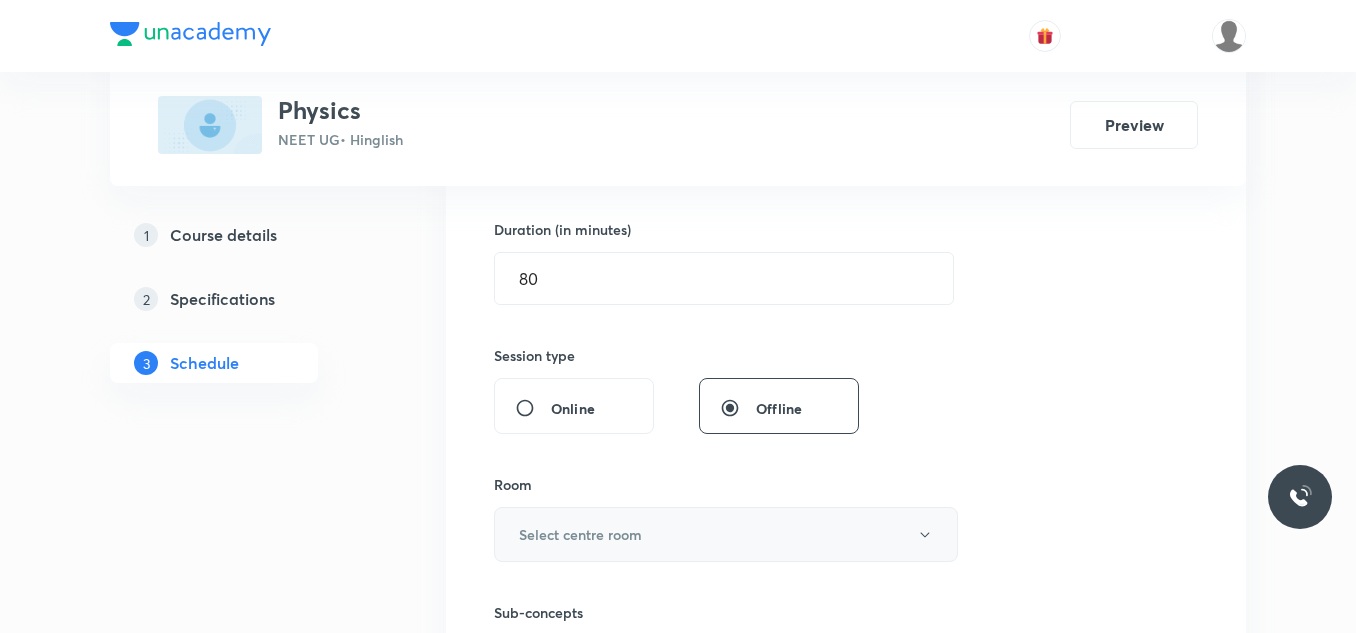 click on "Select centre room" at bounding box center (580, 534) 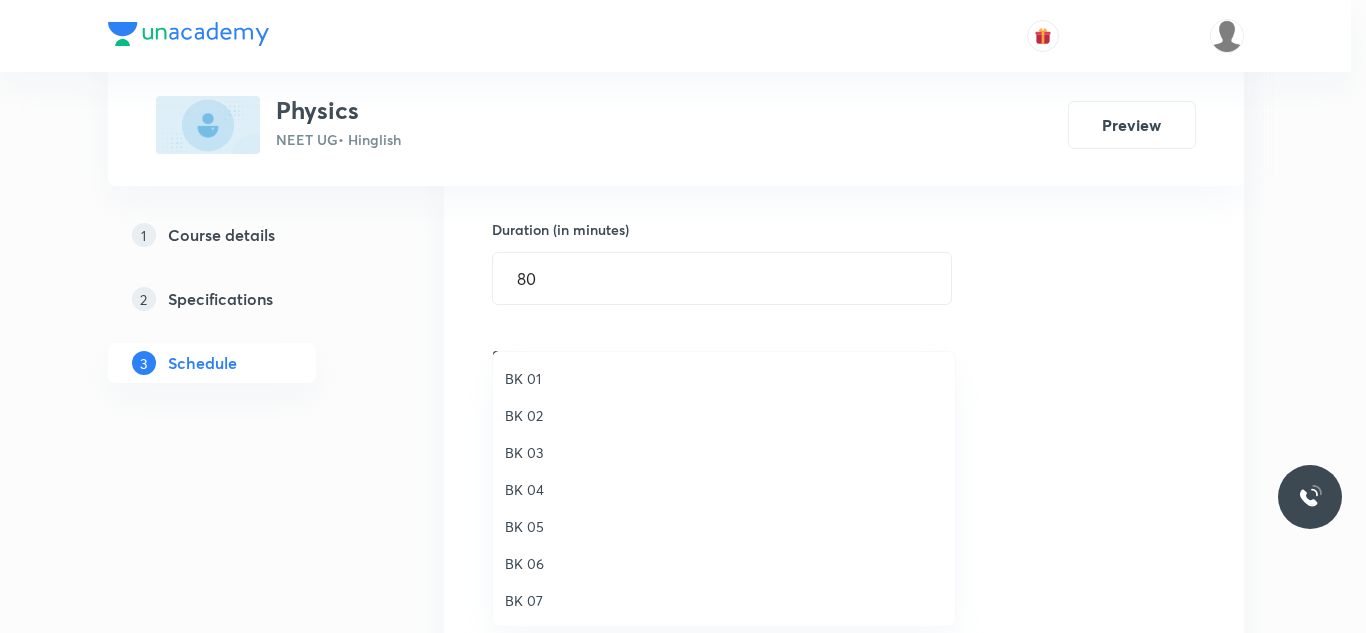 click on "BK 04" at bounding box center (724, 489) 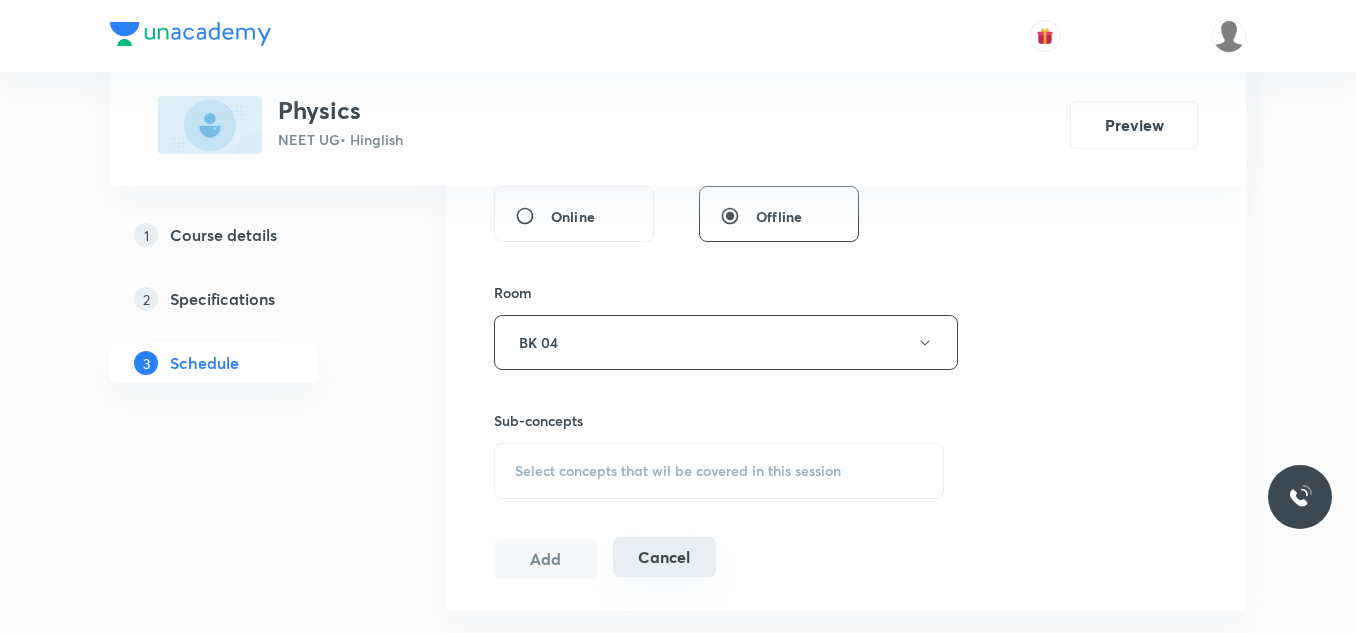 scroll, scrollTop: 800, scrollLeft: 0, axis: vertical 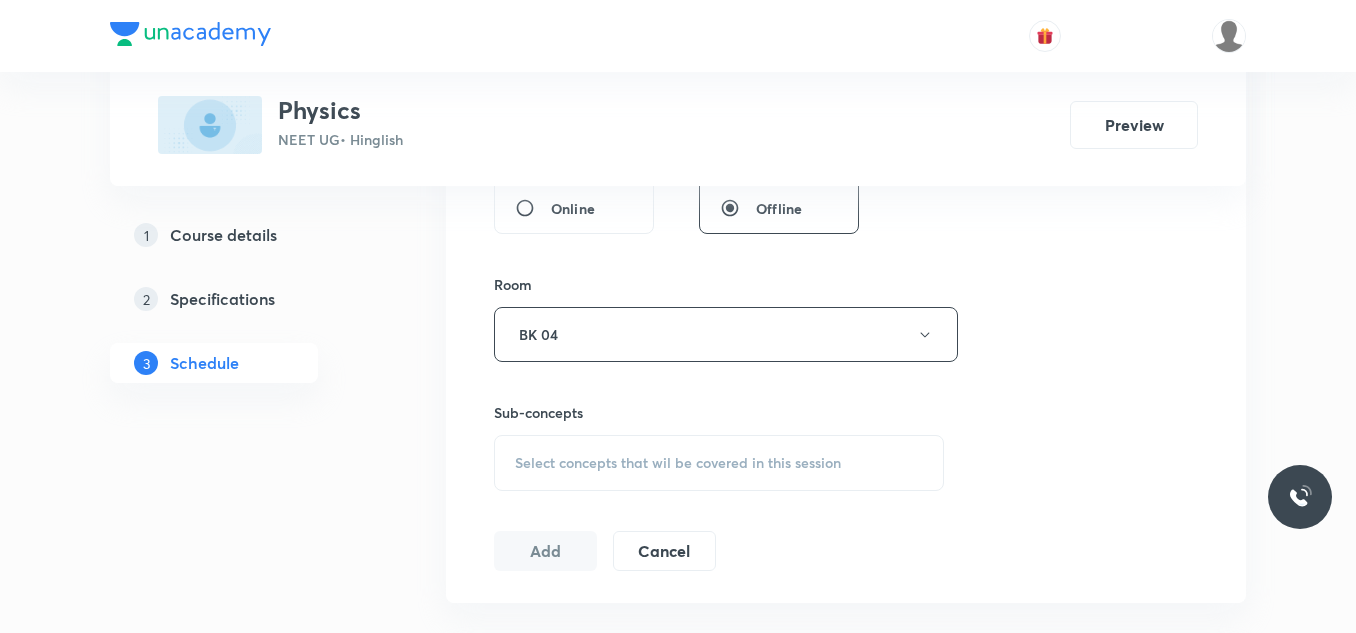 click on "Select concepts that wil be covered in this session" at bounding box center [678, 463] 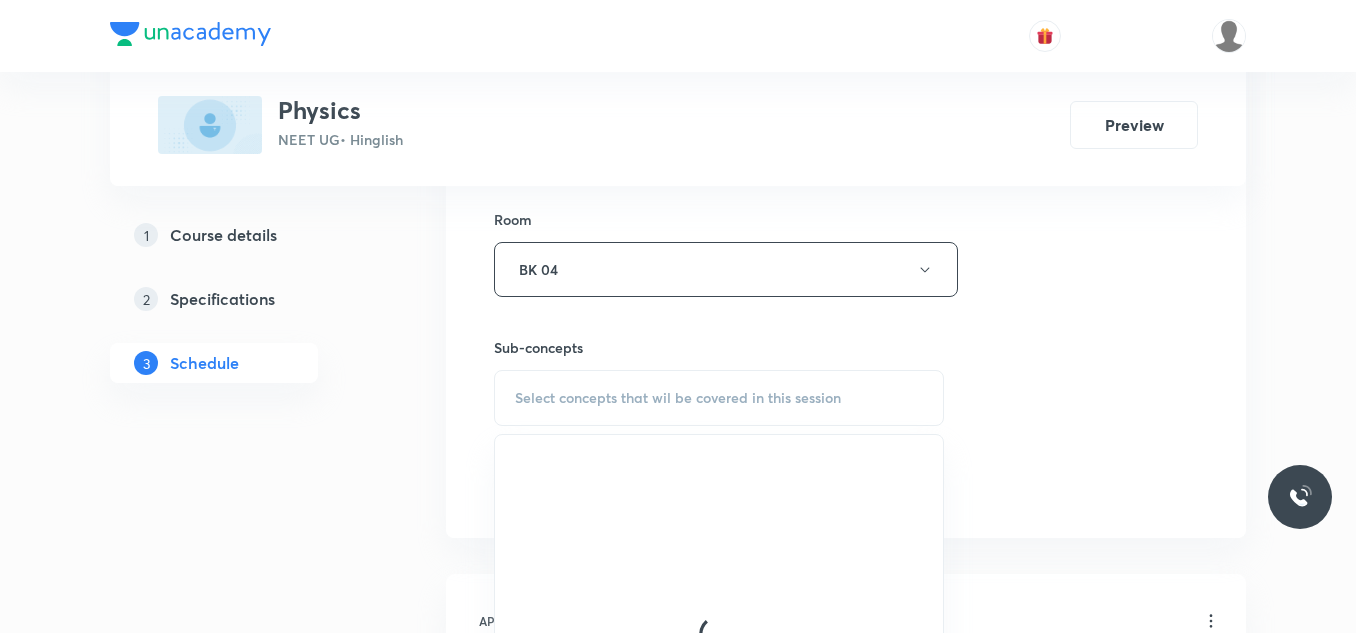 scroll, scrollTop: 900, scrollLeft: 0, axis: vertical 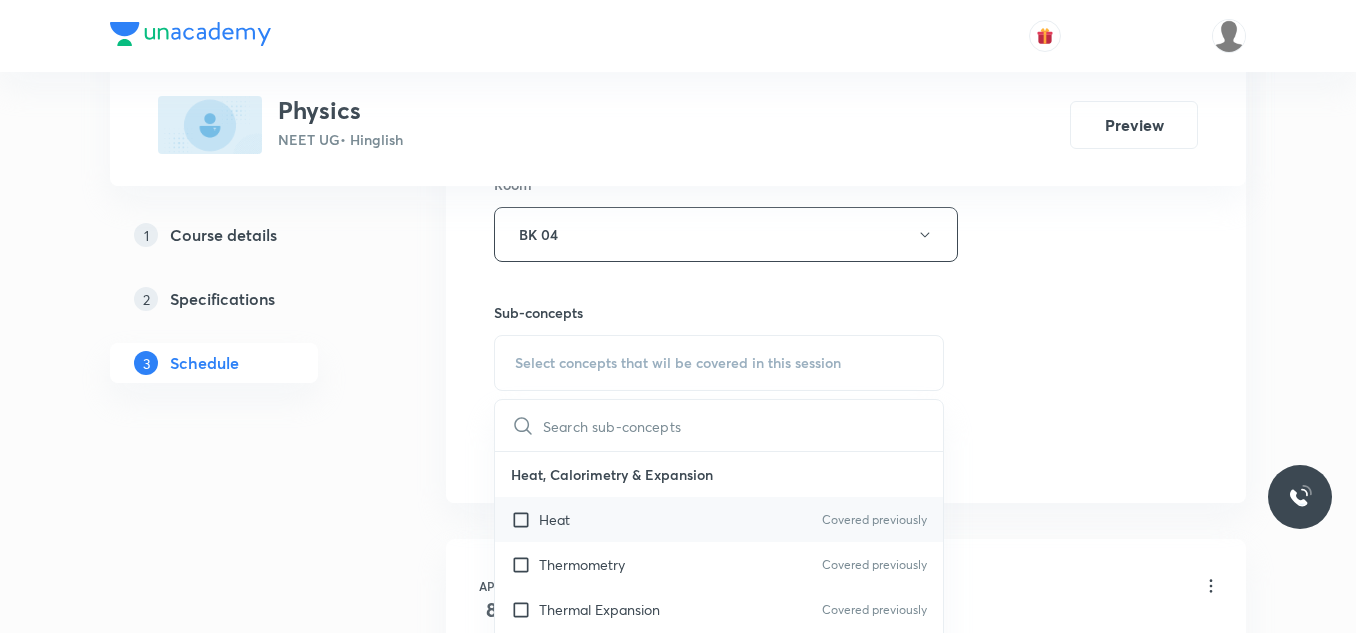 click on "Heat Covered previously" at bounding box center (719, 519) 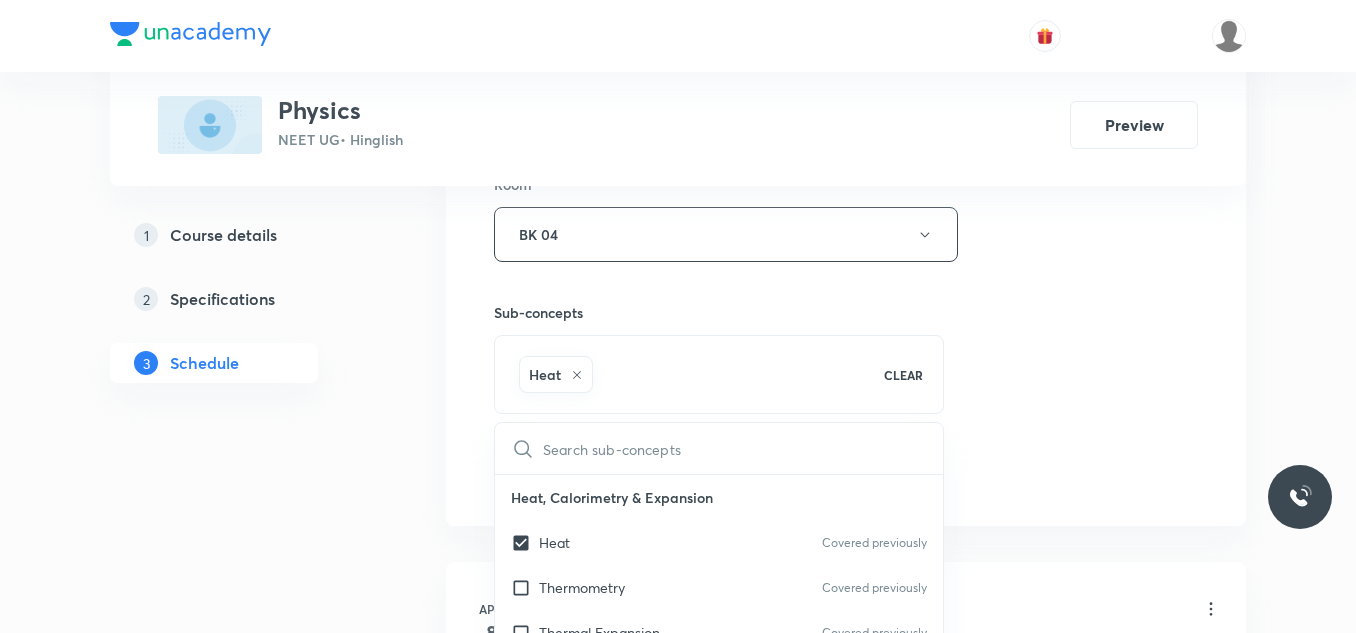 click on "Session  67 Live class Session title 22/99 Current Electricity_14 ​ Schedule for Jul 12, 2025, 8:00 AM ​ Duration (in minutes) 80 ​   Session type Online Offline Room BK 04 Sub-concepts Heat CLEAR ​ Heat, Calorimetry & Expansion Heat Covered previously Thermometry Covered previously Thermal Expansion Covered previously Calorimetry Conduction Covered previously Radiation Heat Transfer Heat Transfer Thermodynamics Thermodynamic System First Law of Thermodynamics Heat in Thermodynamics Gaseous Mixture Different Processes in First Law of Thermodynamics Reversible and irreversible Process Heat Engine Second Law of Thermodynamics Refrigerator or Heat Pump Thermodynamics Kinetic Theory of Gases Avogadro's Number Assumption of Ideal Gases (or Kinetic Theory of Gases) Derivation of Gas Laws from Kinetic Theory of Gases Equation of State or Ideal Gas Equation Relation between Pressure and Kinetic Energy Average Translational Kinetic energy Per Molecule of Gas  Mean Free Path  Degree of Freedom  Atomic Physics" at bounding box center (846, 13) 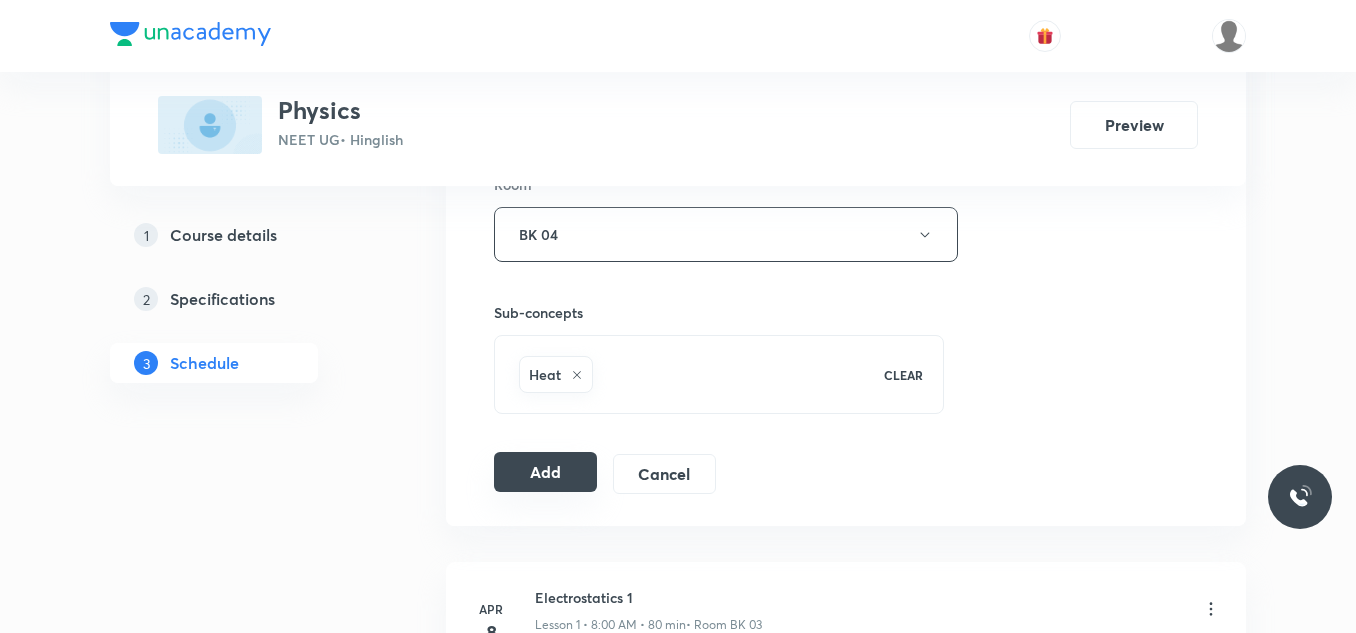 click on "Add" at bounding box center [545, 472] 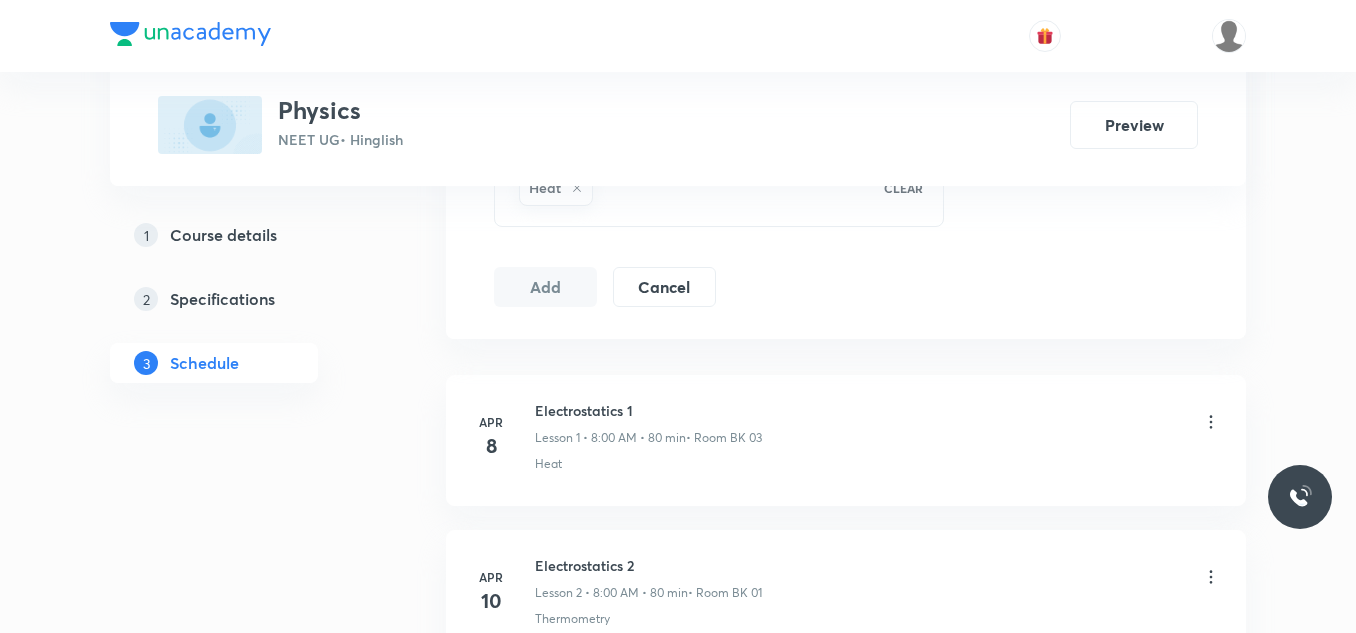 scroll, scrollTop: 1300, scrollLeft: 0, axis: vertical 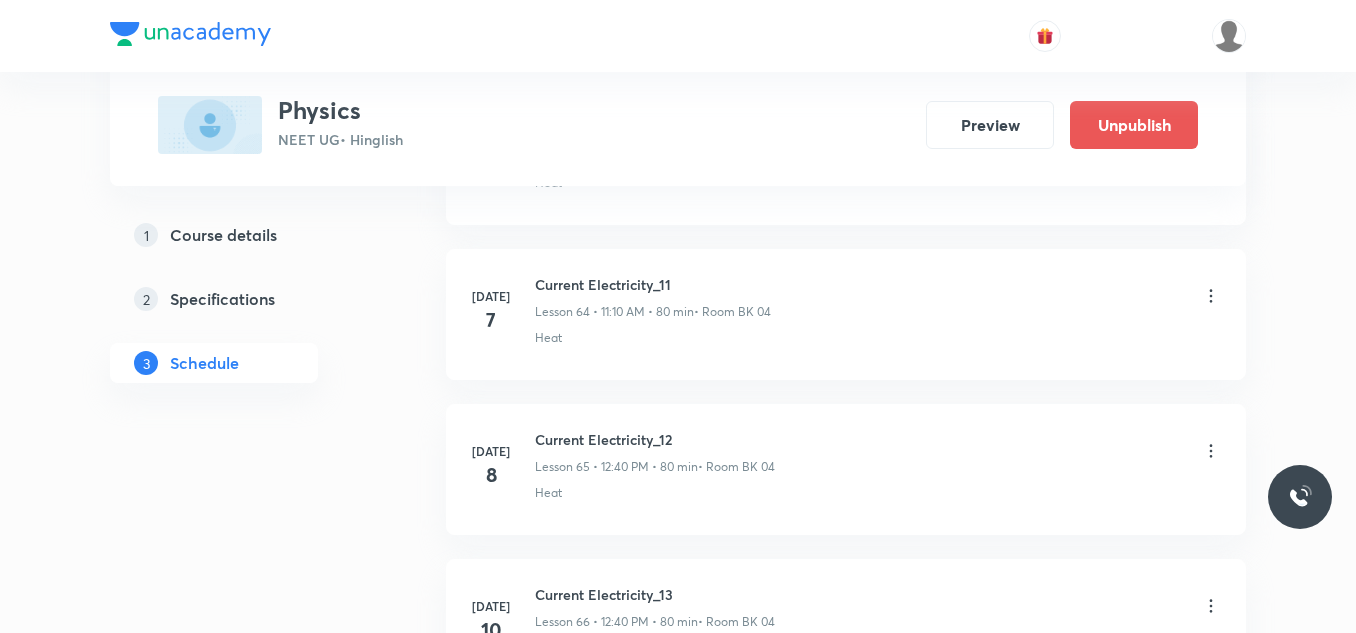 drag, startPoint x: 1351, startPoint y: 529, endPoint x: 1365, endPoint y: 623, distance: 95.036835 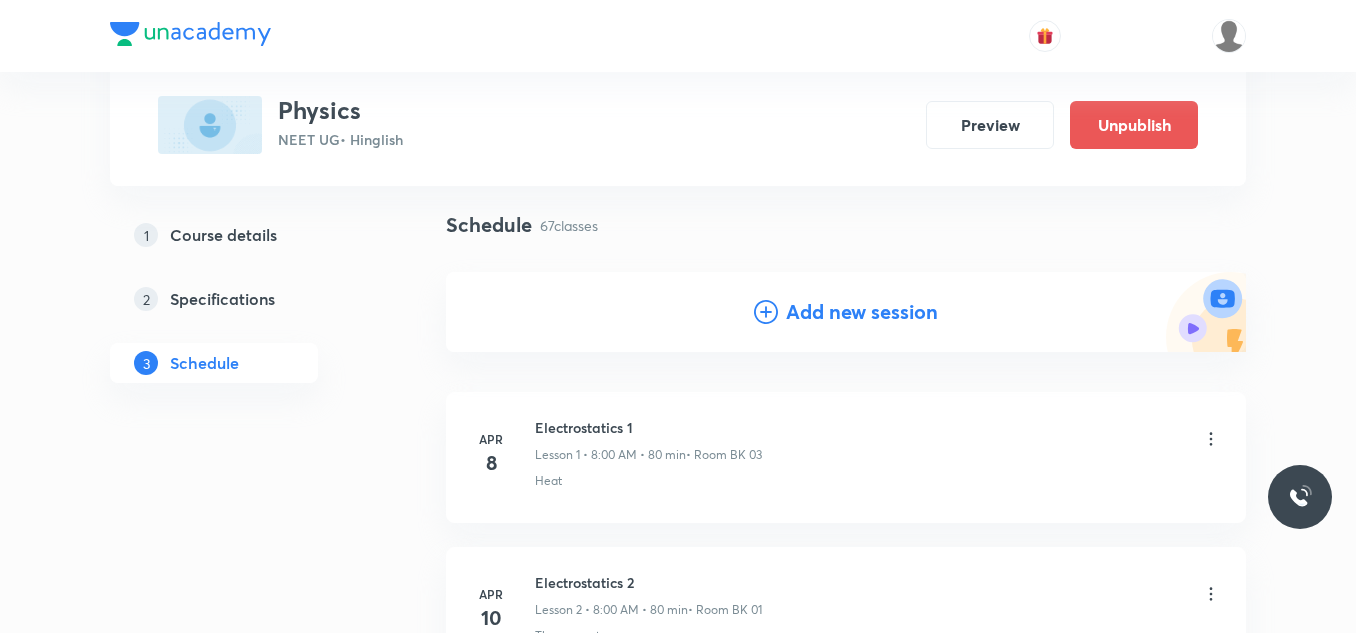 scroll, scrollTop: 0, scrollLeft: 0, axis: both 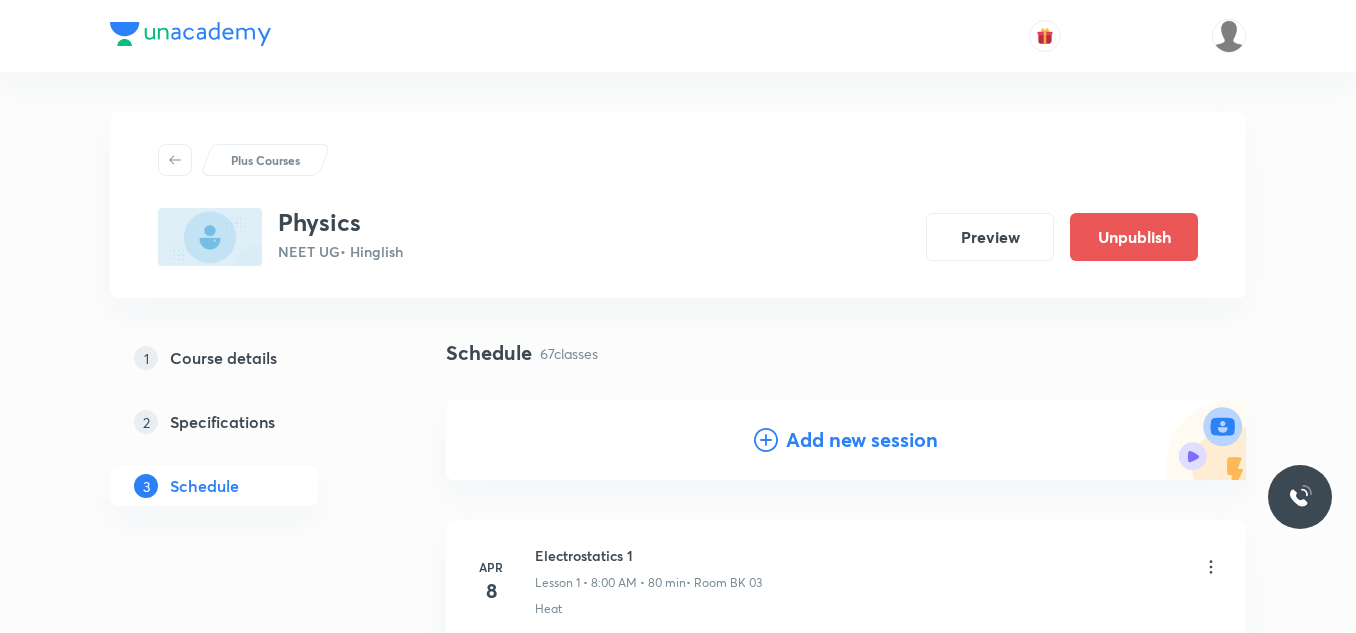 click on "Add new session" at bounding box center (862, 440) 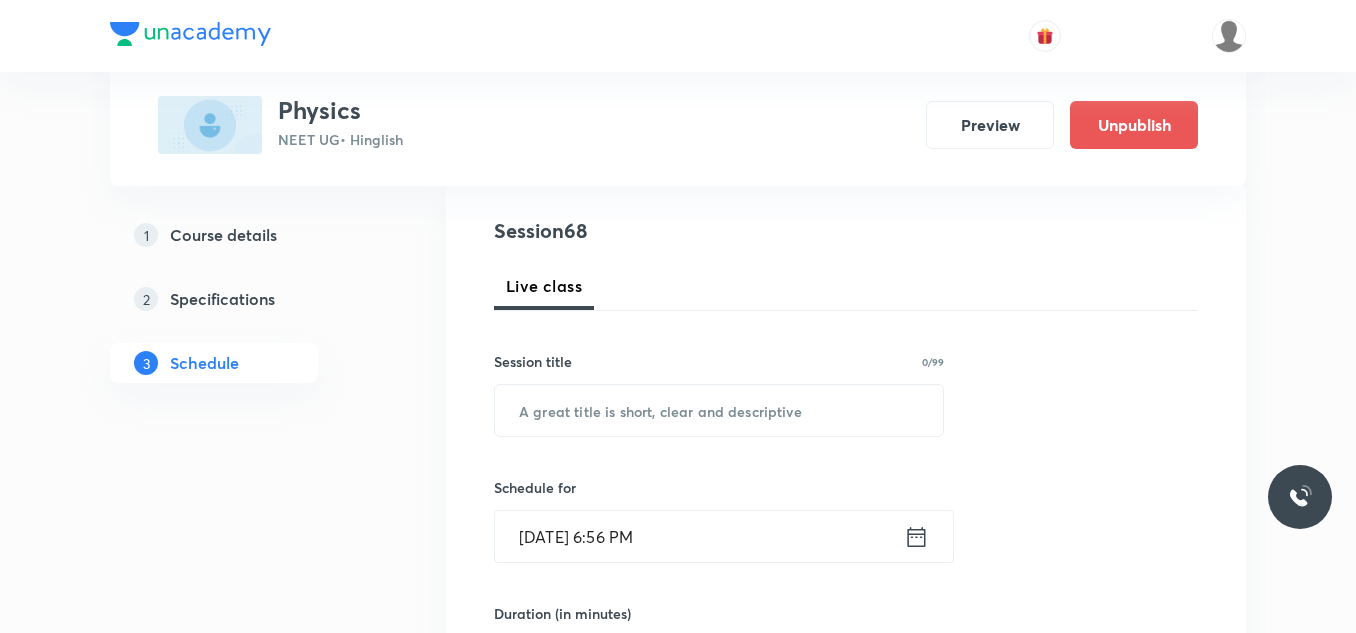 scroll, scrollTop: 200, scrollLeft: 0, axis: vertical 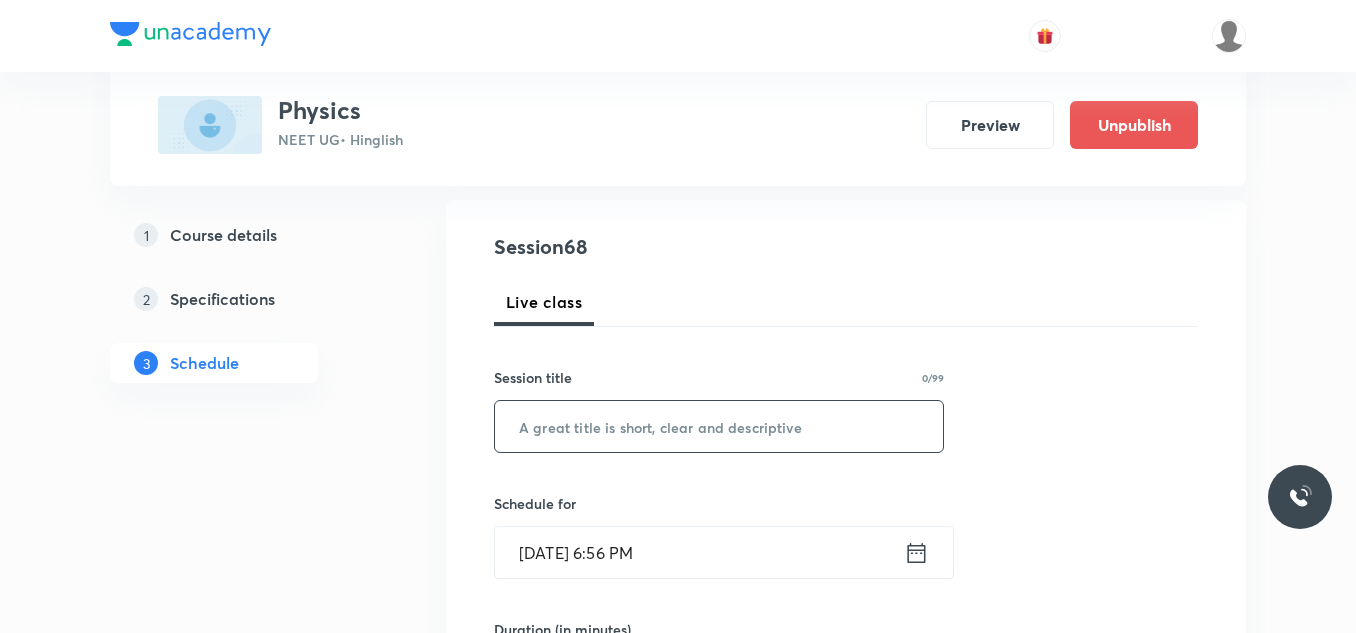 click at bounding box center [719, 426] 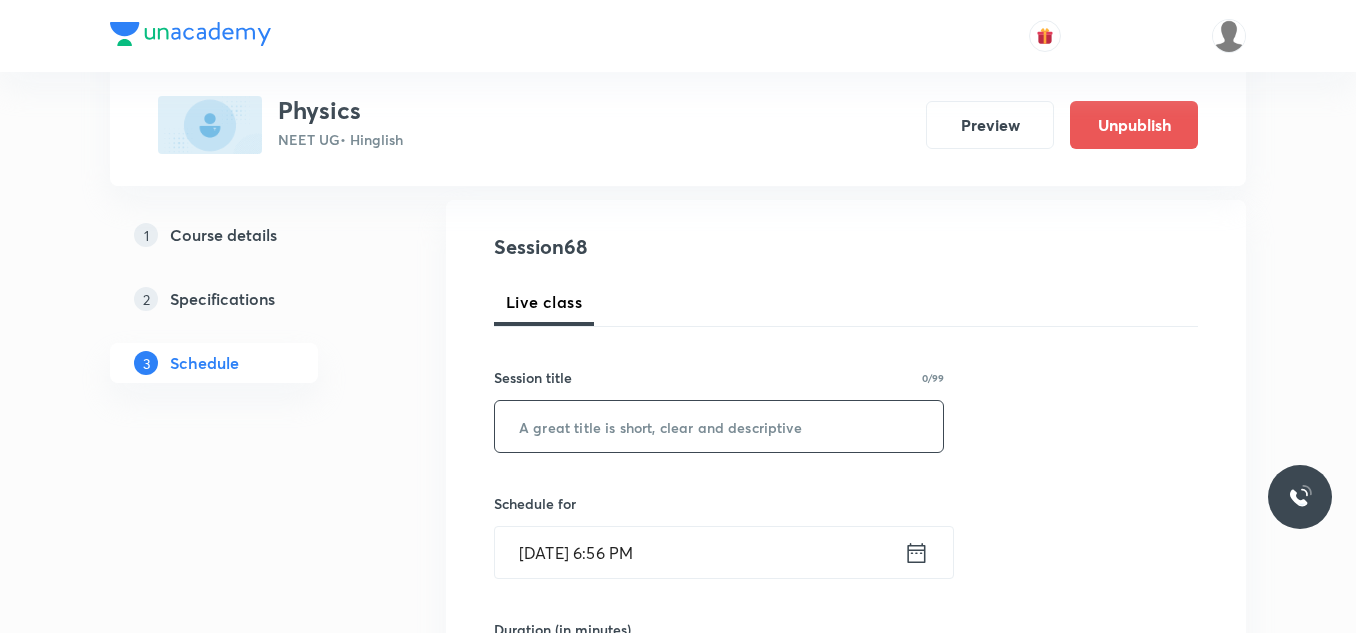 paste on "Current Electricity_13" 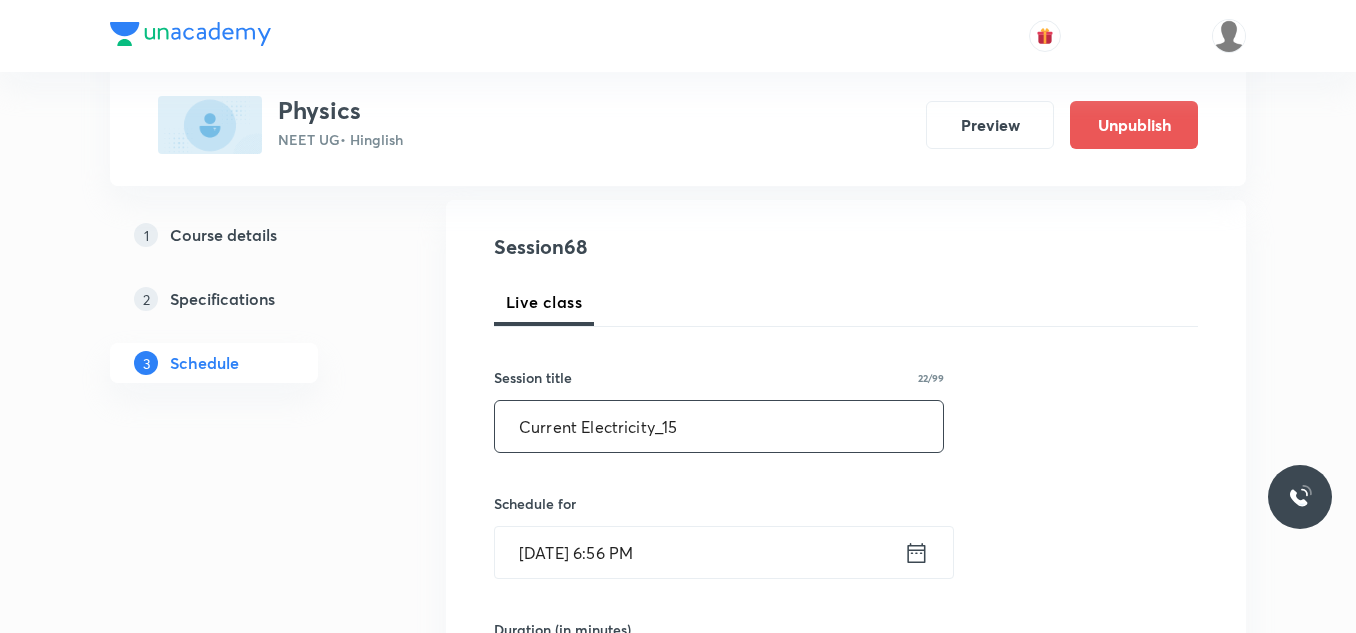 type on "Current Electricity_15" 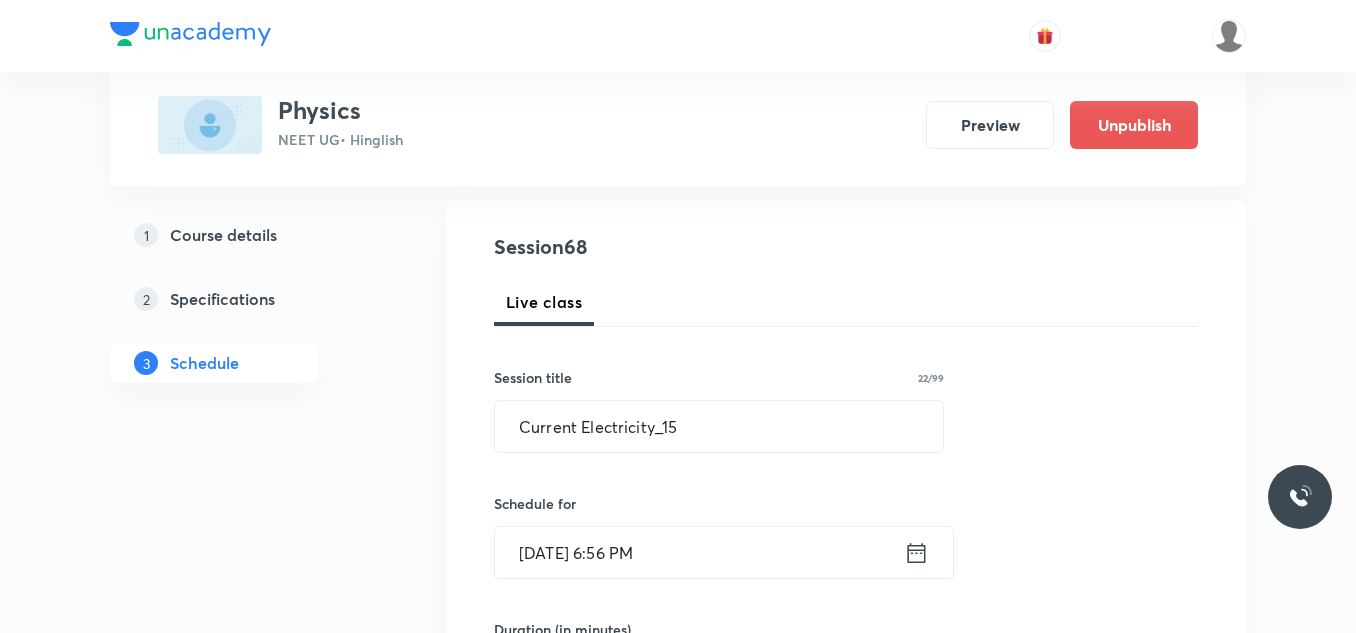 click on "Jul 11, 2025, 6:56 PM" at bounding box center (699, 552) 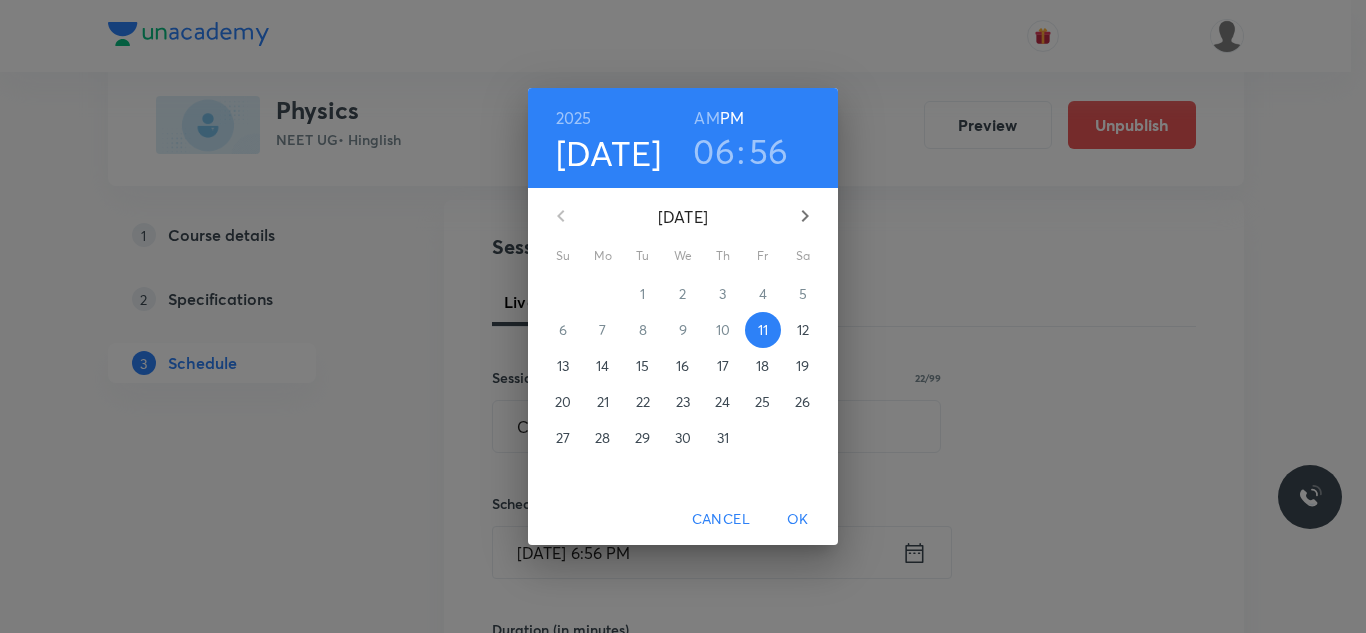 click on "12" at bounding box center [803, 330] 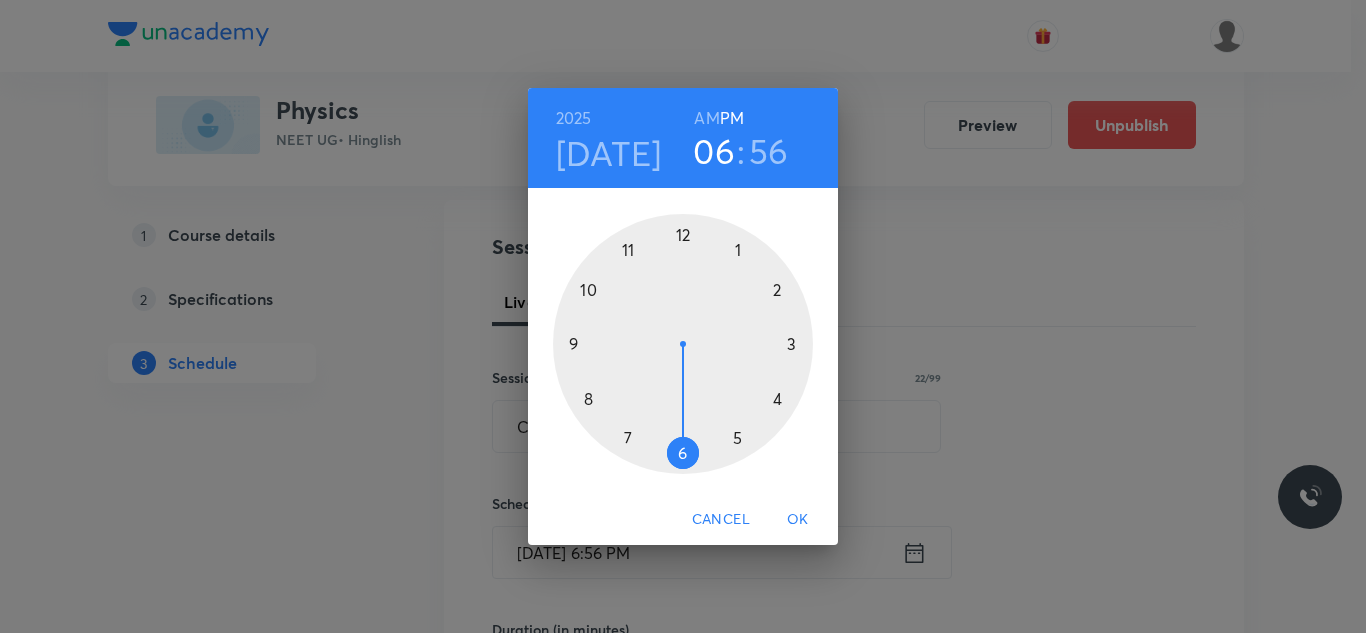 click at bounding box center (683, 344) 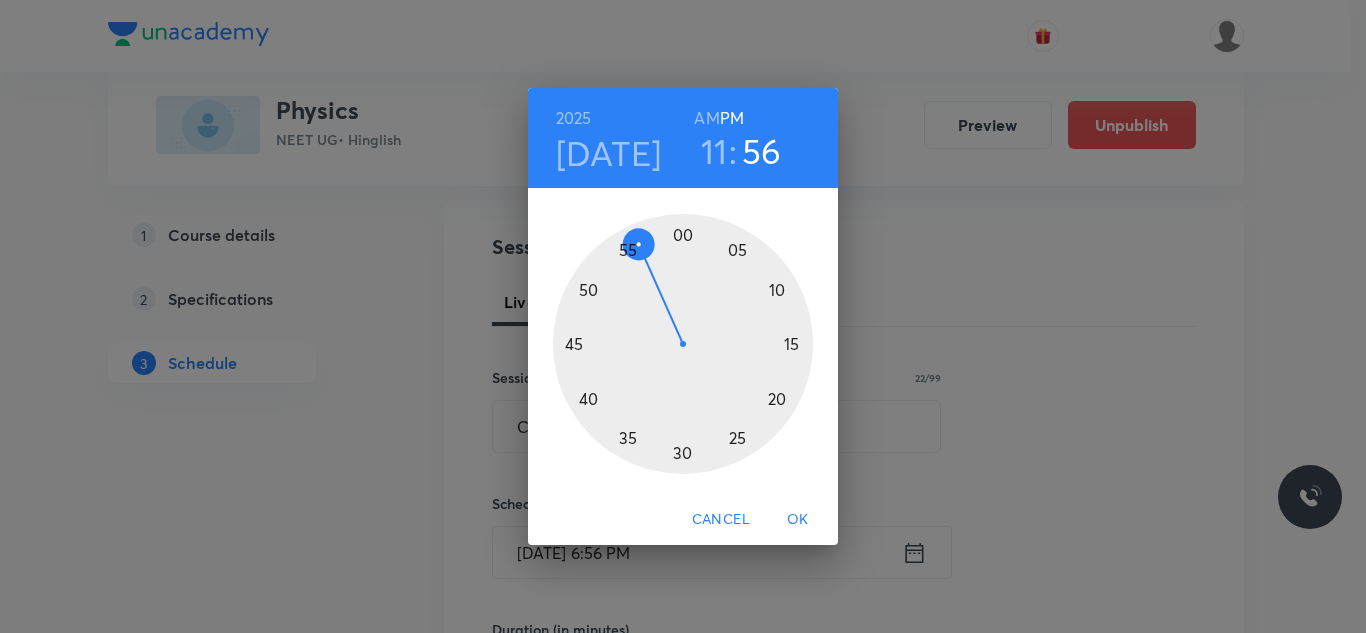 click on "AM" at bounding box center (706, 118) 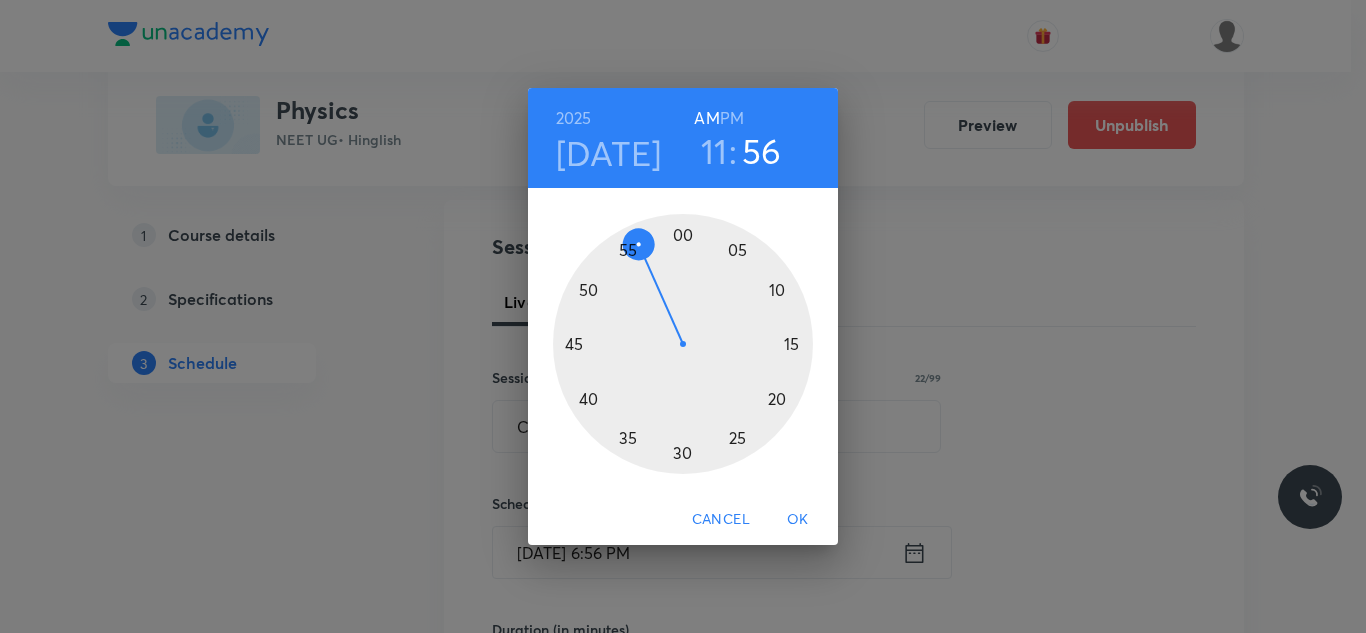 click at bounding box center [683, 344] 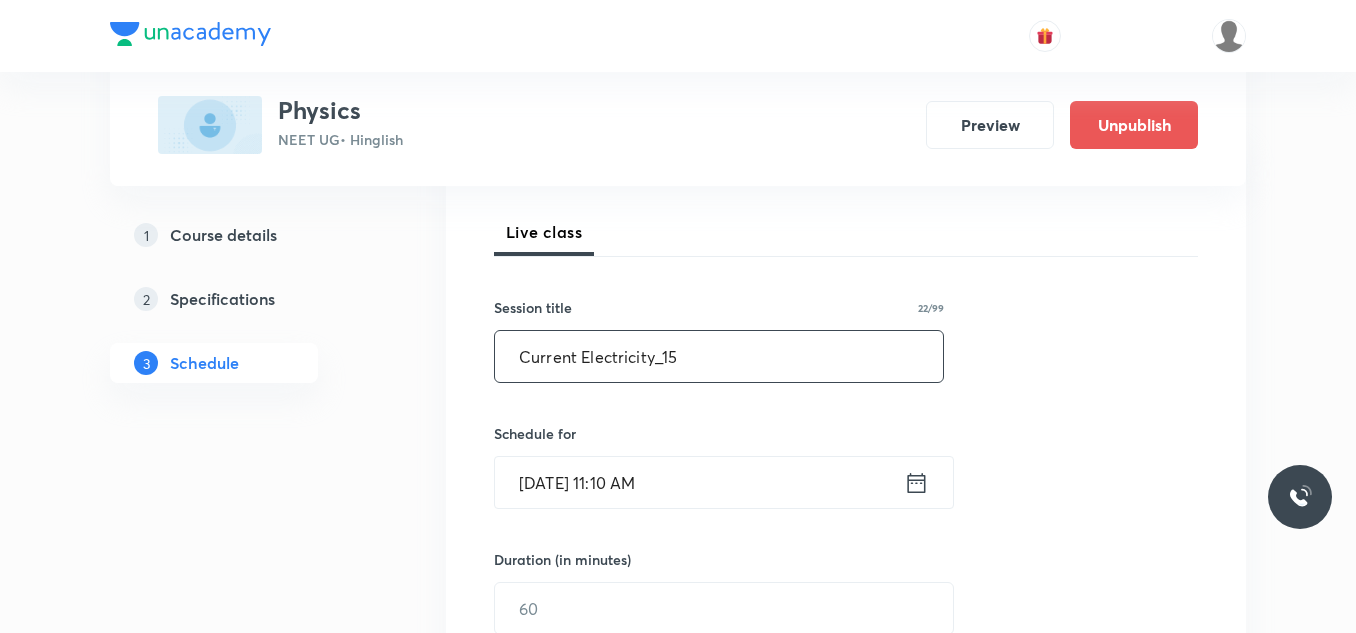 scroll, scrollTop: 300, scrollLeft: 0, axis: vertical 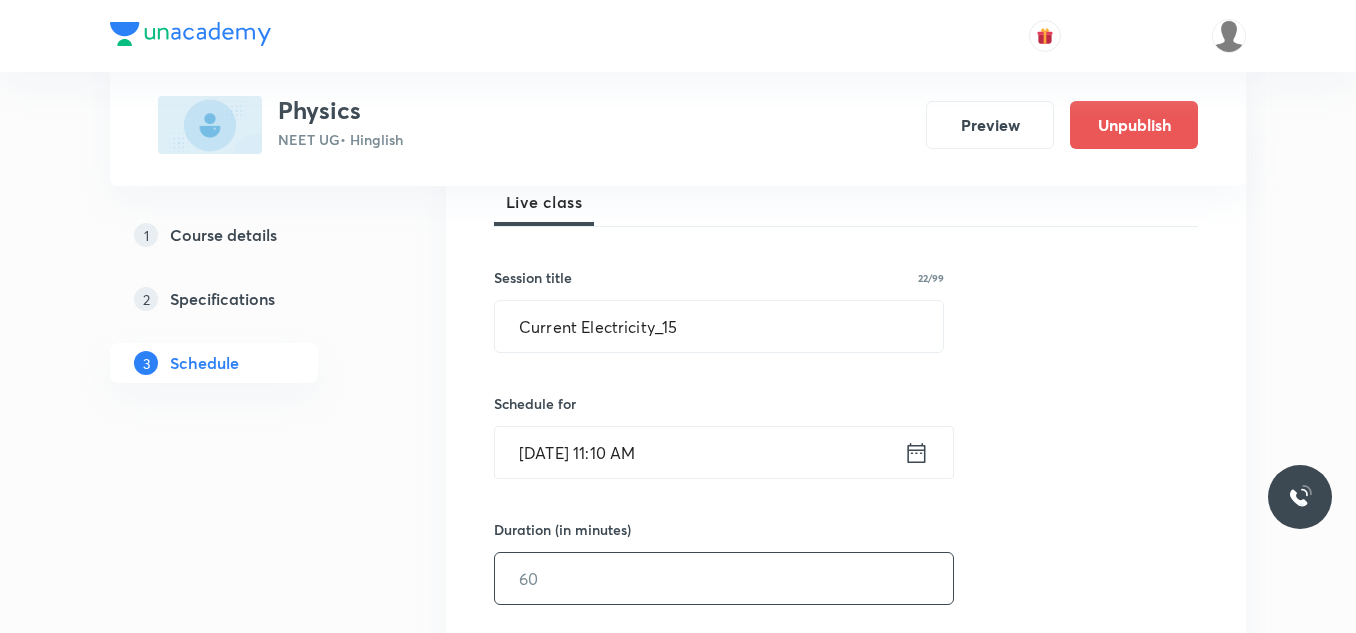 click at bounding box center [724, 578] 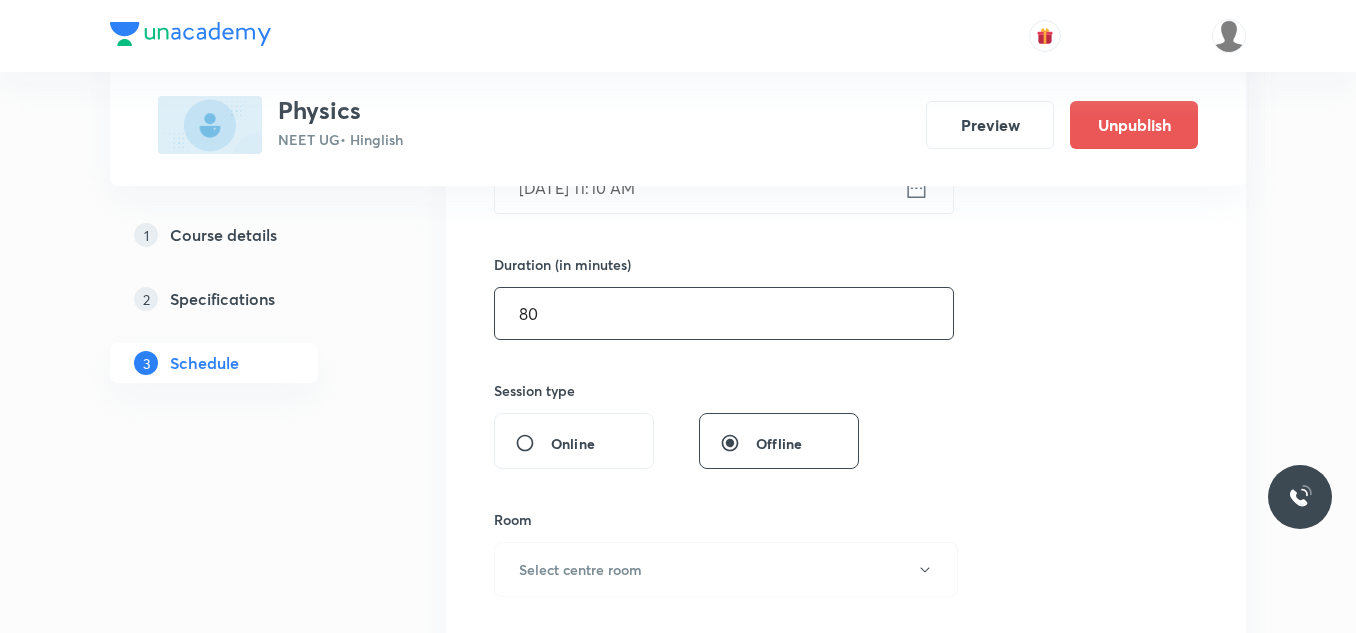 scroll, scrollTop: 600, scrollLeft: 0, axis: vertical 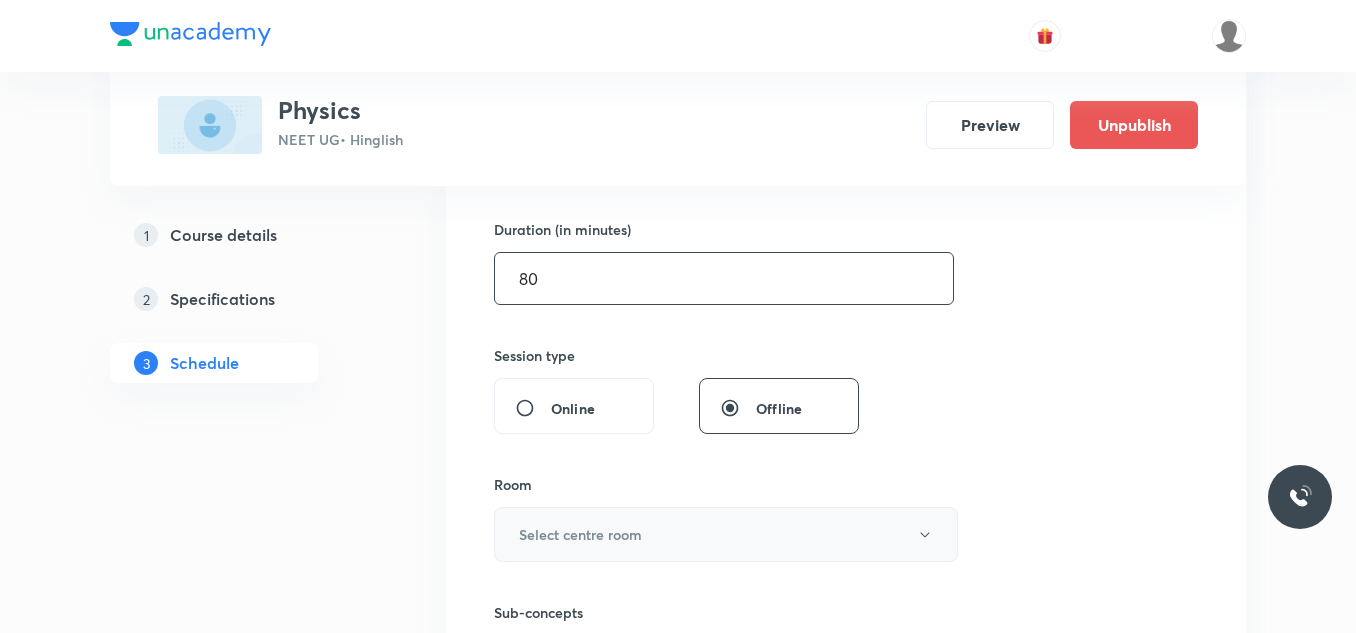 type on "80" 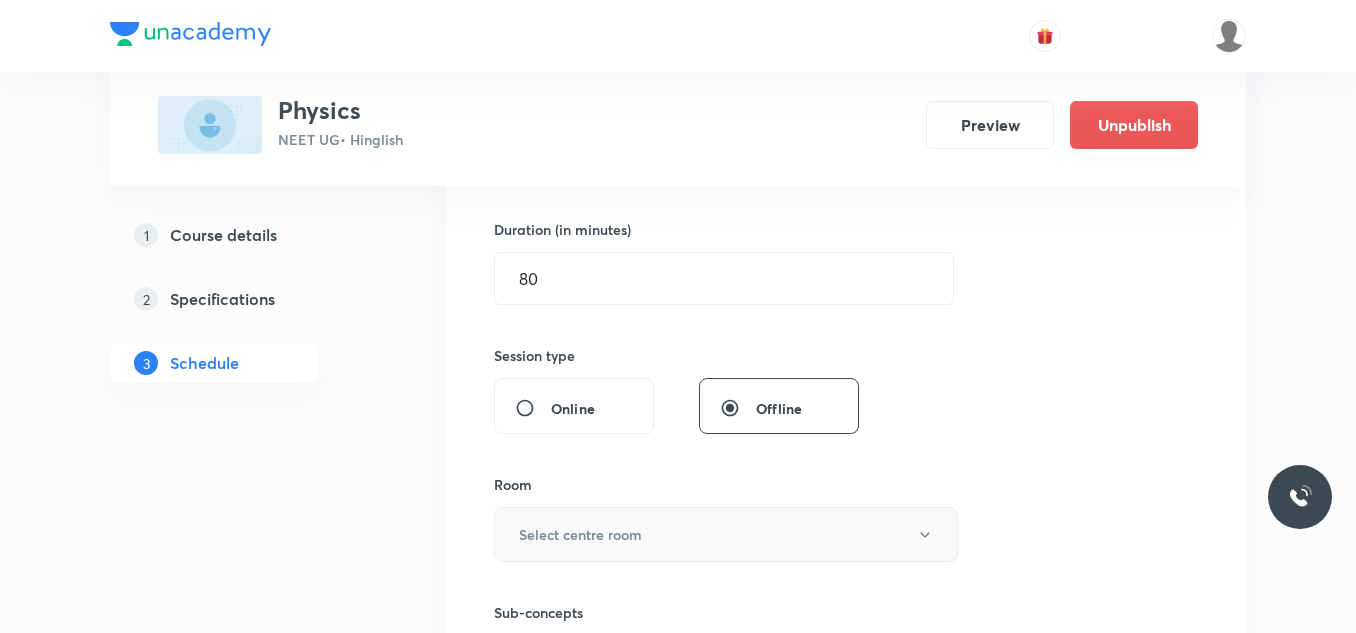 click on "Select centre room" at bounding box center [580, 534] 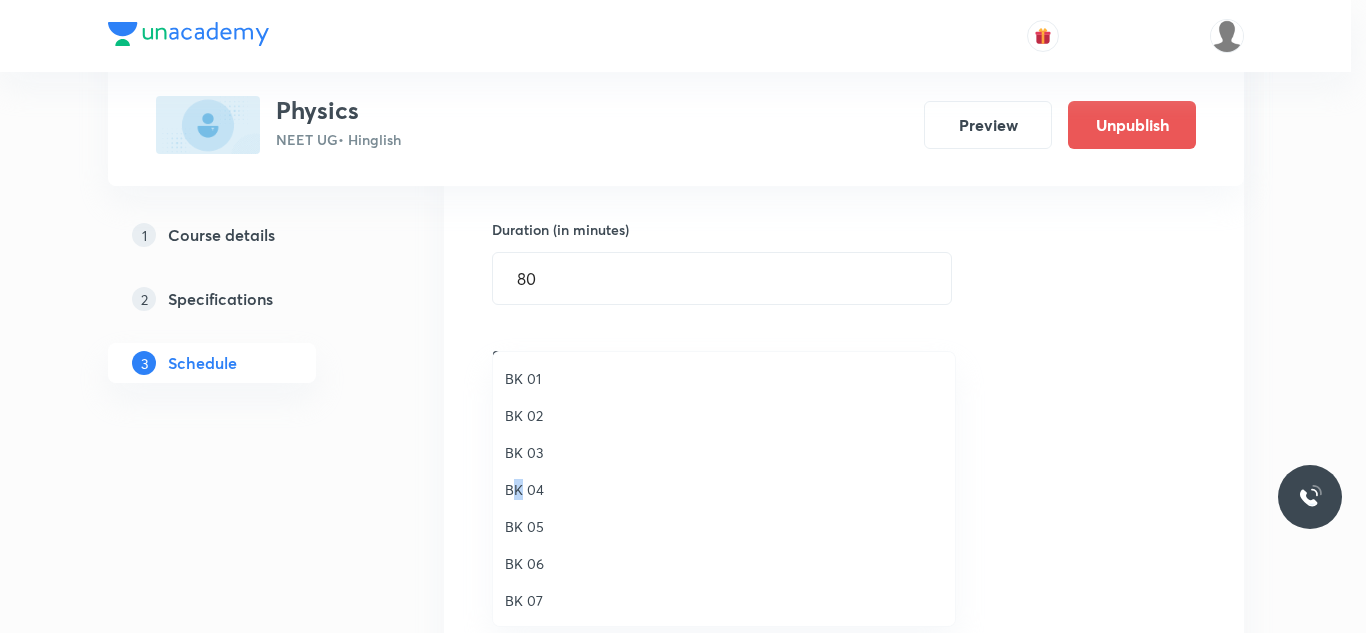click on "BK 04" at bounding box center (724, 489) 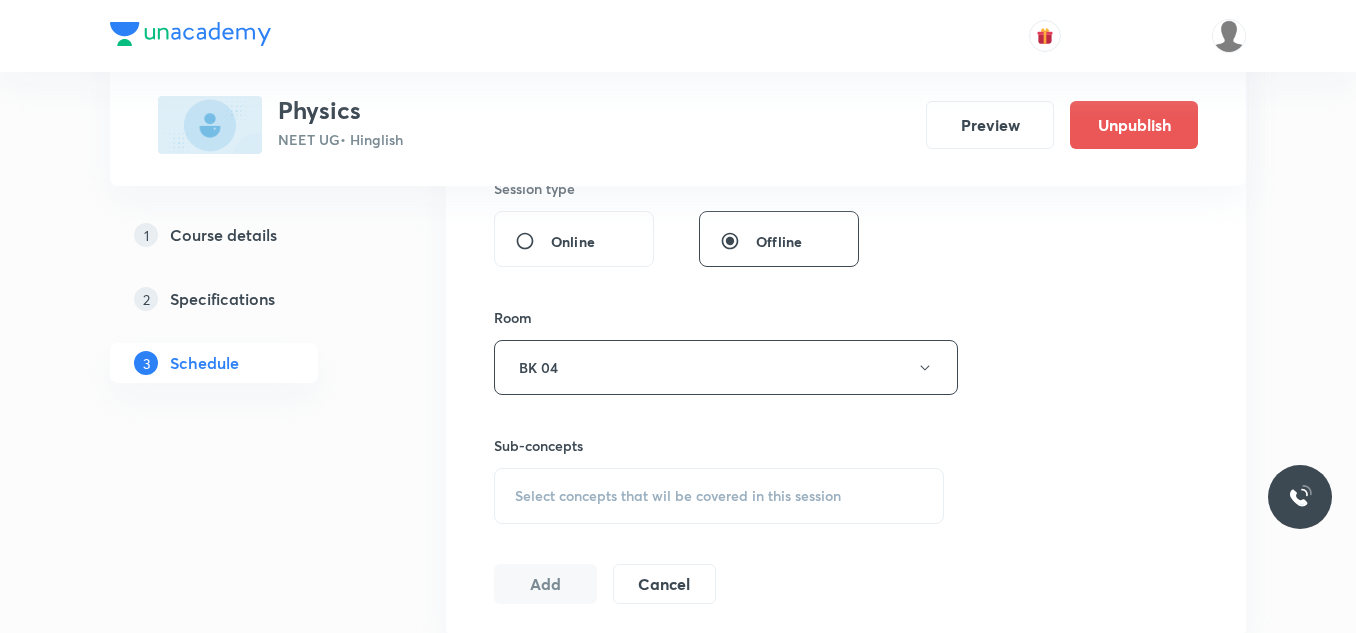 scroll, scrollTop: 800, scrollLeft: 0, axis: vertical 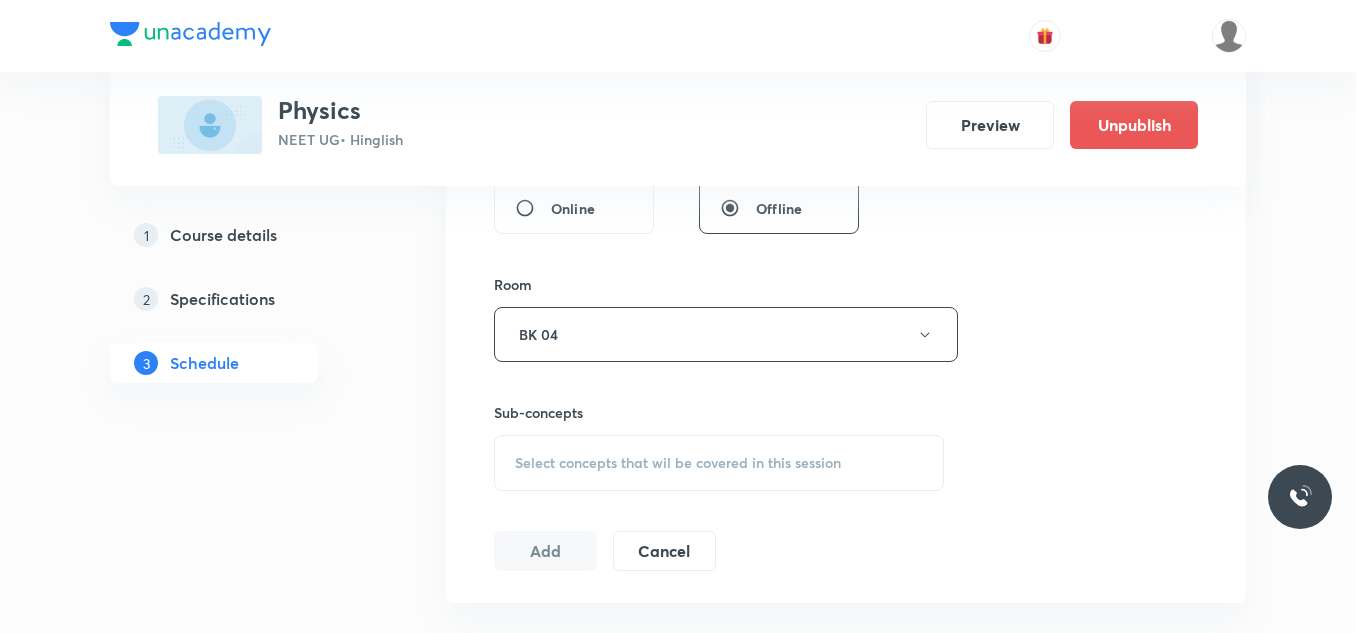 click on "Select concepts that wil be covered in this session" at bounding box center [719, 463] 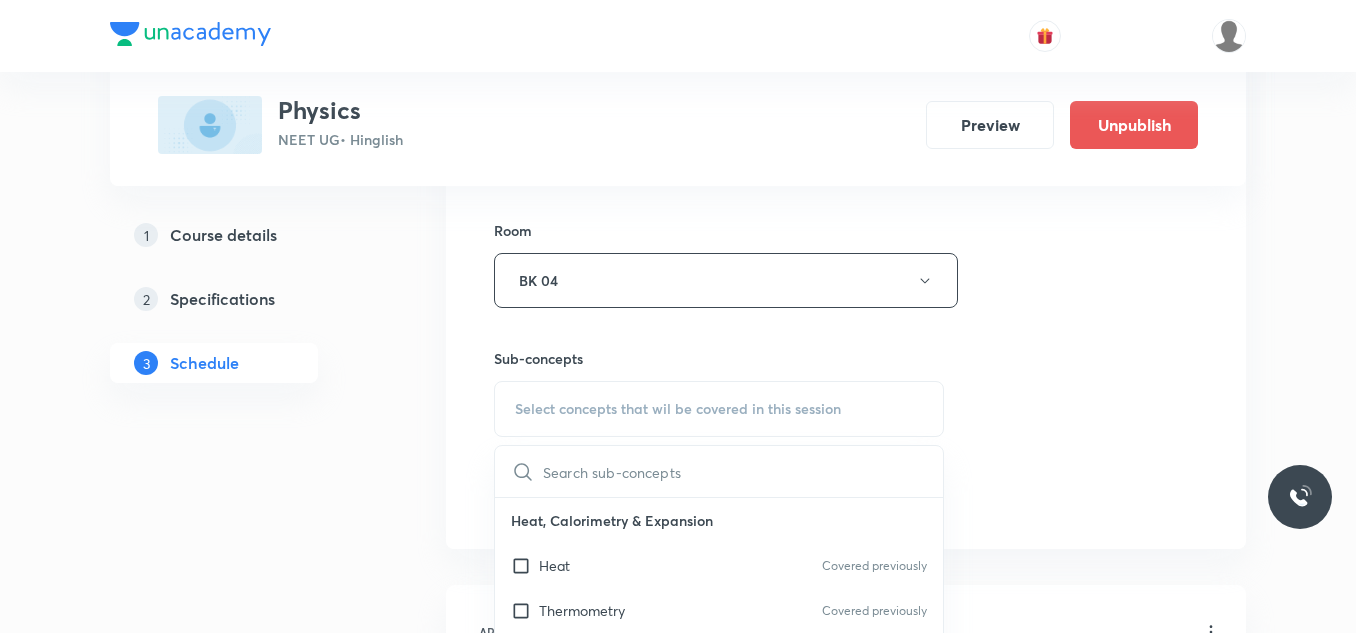 scroll, scrollTop: 900, scrollLeft: 0, axis: vertical 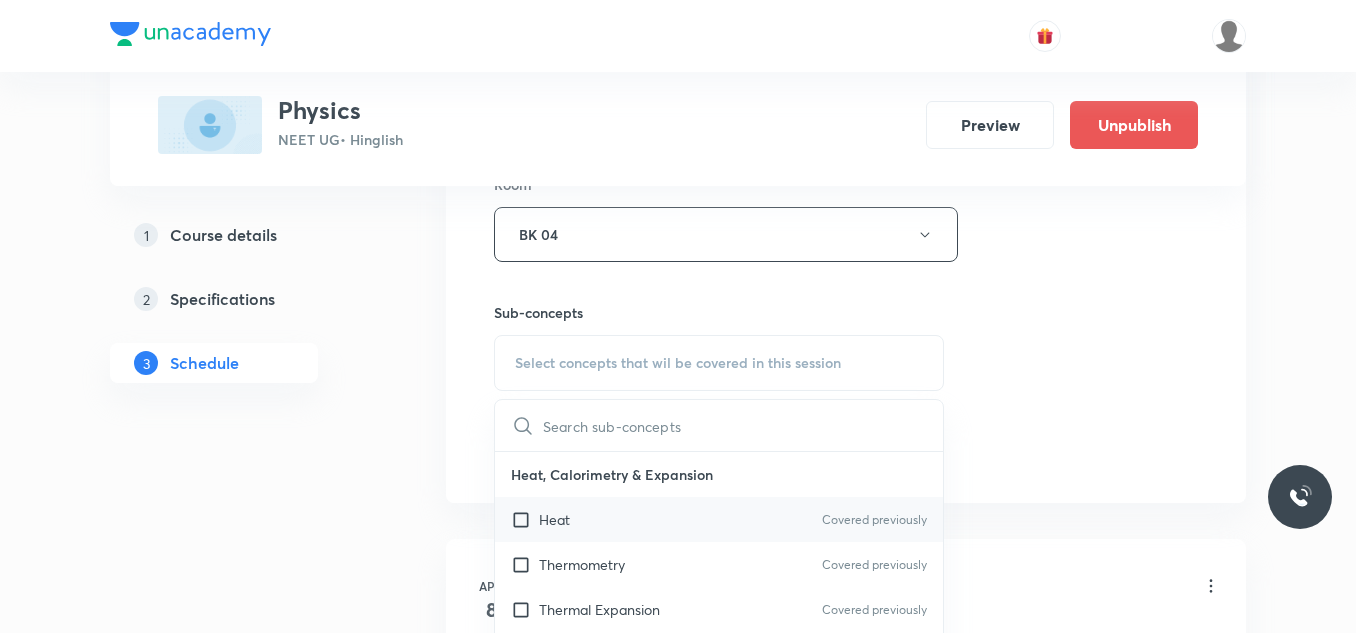click on "Heat" at bounding box center (554, 519) 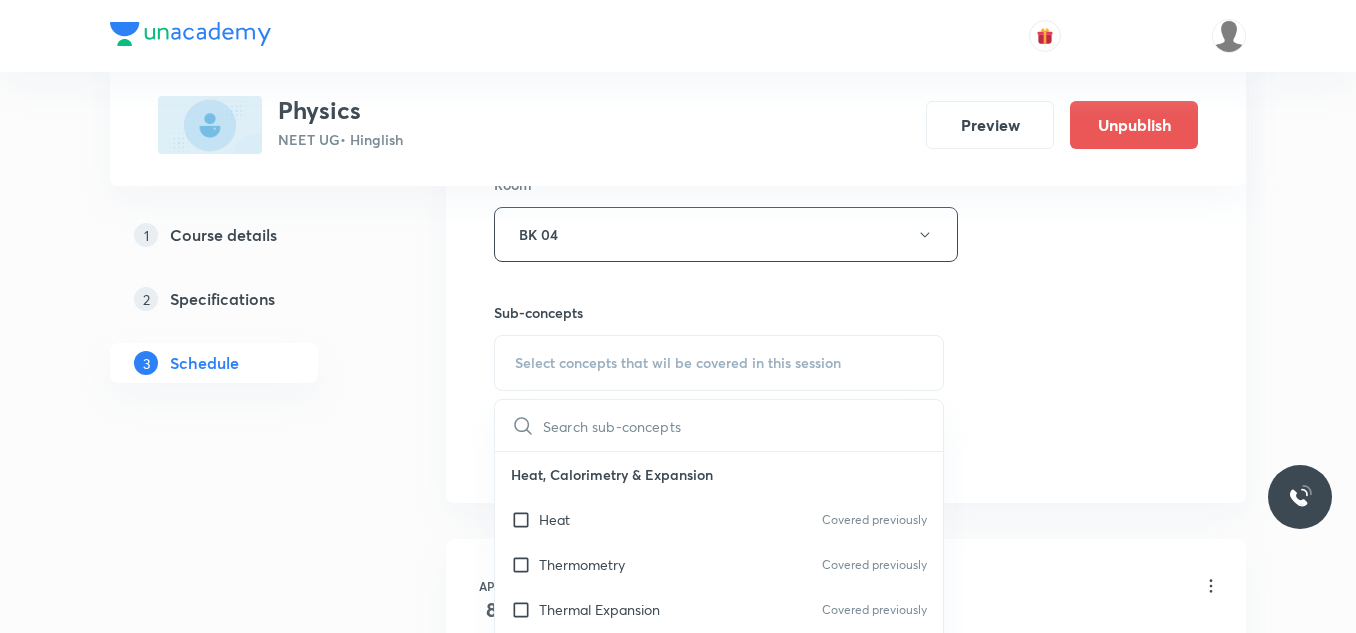 checkbox on "true" 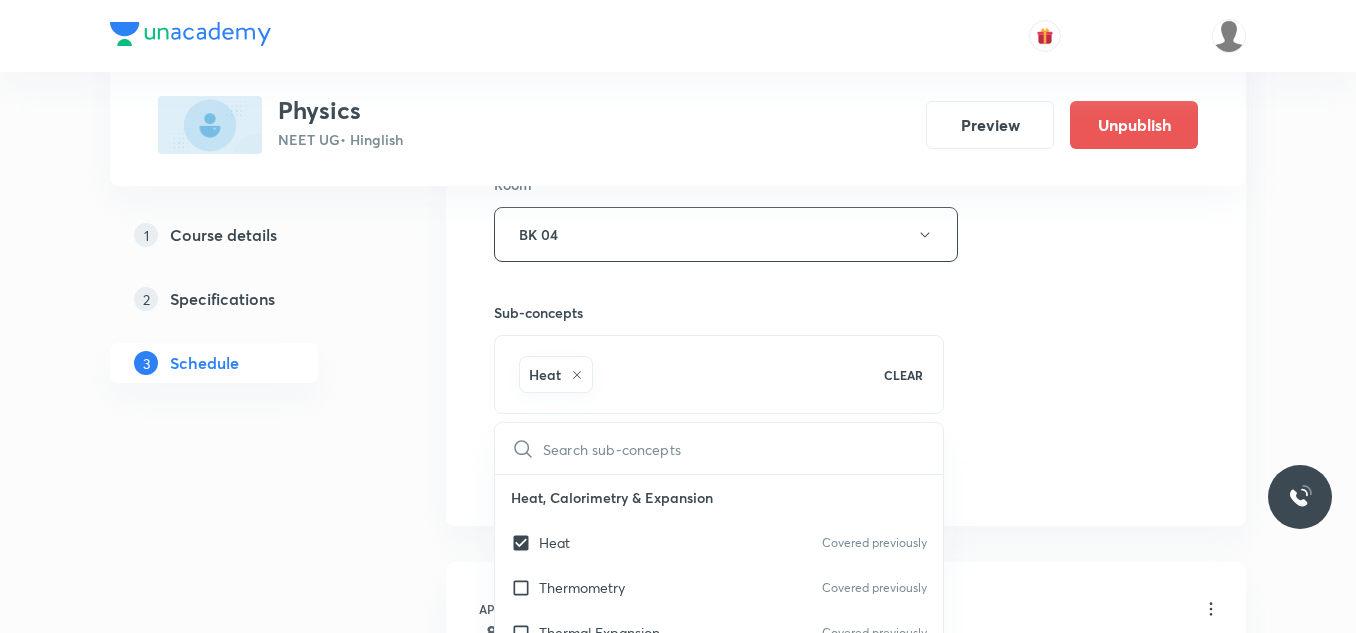 click on "Session  68 Live class Session title 22/99 Current Electricity_15 ​ Schedule for Jul 12, 2025, 11:10 AM ​ Duration (in minutes) 80 ​   Session type Online Offline Room BK 04 Sub-concepts Heat CLEAR ​ Heat, Calorimetry & Expansion Heat Covered previously Thermometry Covered previously Thermal Expansion Covered previously Calorimetry Conduction Covered previously Radiation Heat Transfer Heat Transfer Thermodynamics Thermodynamic System First Law of Thermodynamics Heat in Thermodynamics Gaseous Mixture Different Processes in First Law of Thermodynamics Reversible and irreversible Process Heat Engine Second Law of Thermodynamics Refrigerator or Heat Pump Thermodynamics Kinetic Theory of Gases Avogadro's Number Assumption of Ideal Gases (or Kinetic Theory of Gases) Derivation of Gas Laws from Kinetic Theory of Gases Equation of State or Ideal Gas Equation Relation between Pressure and Kinetic Energy Average Translational Kinetic energy Per Molecule of Gas  Mean Free Path  Degree of Freedom  Atomic Physics" at bounding box center (846, 13) 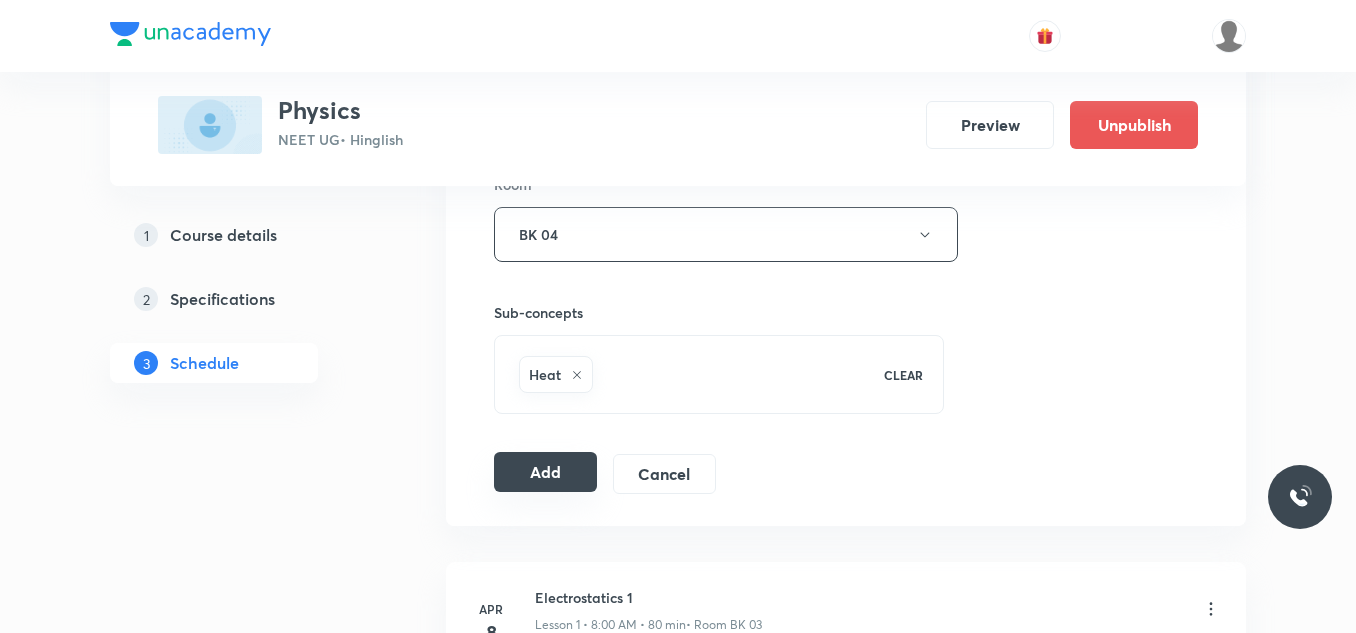 click on "Add" at bounding box center (545, 472) 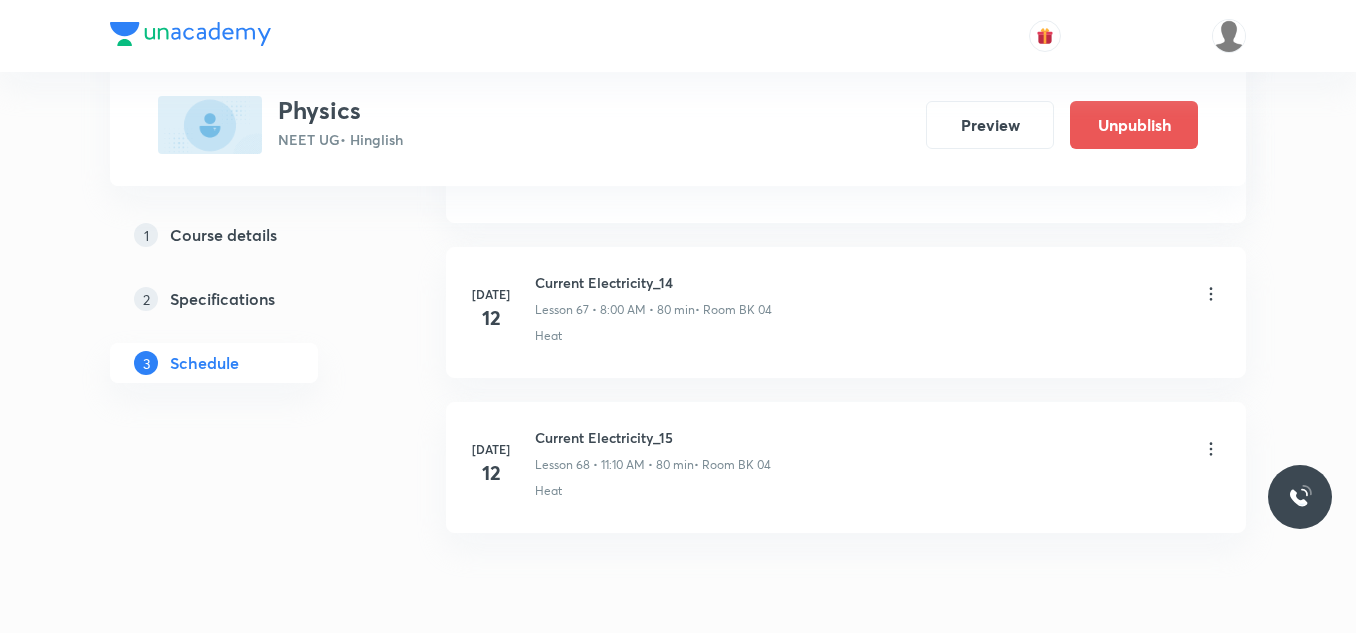 scroll, scrollTop: 10536, scrollLeft: 0, axis: vertical 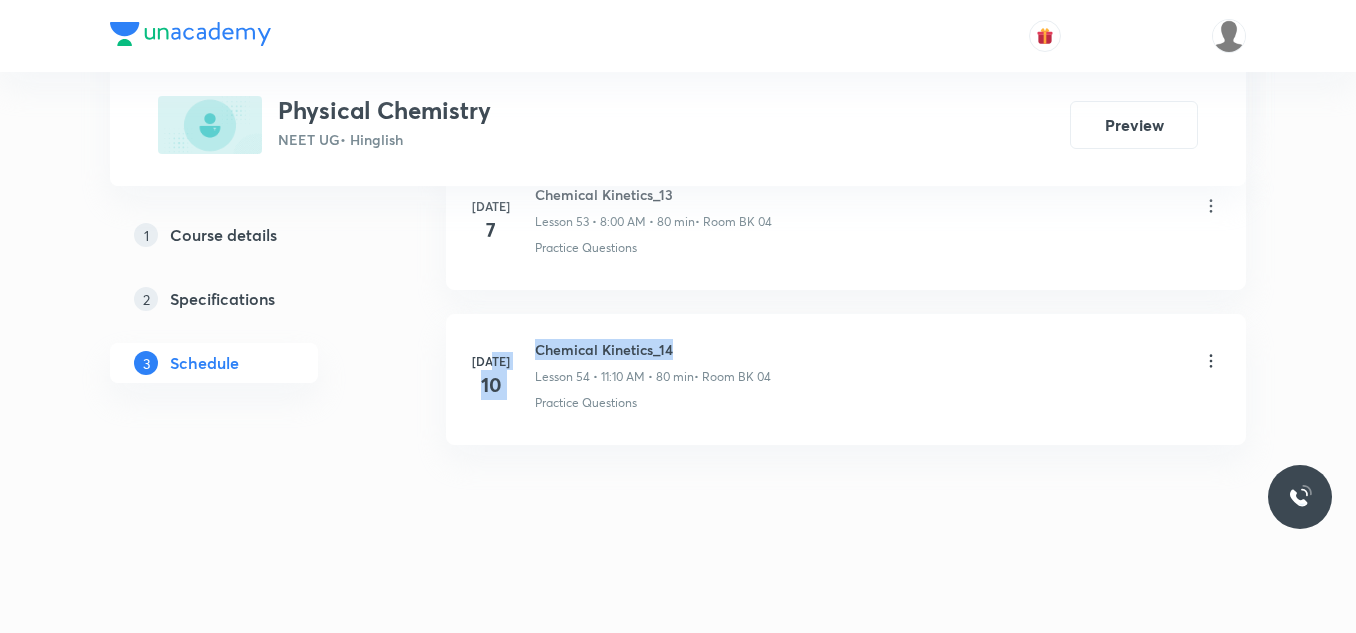 drag, startPoint x: 527, startPoint y: 346, endPoint x: 684, endPoint y: 338, distance: 157.20369 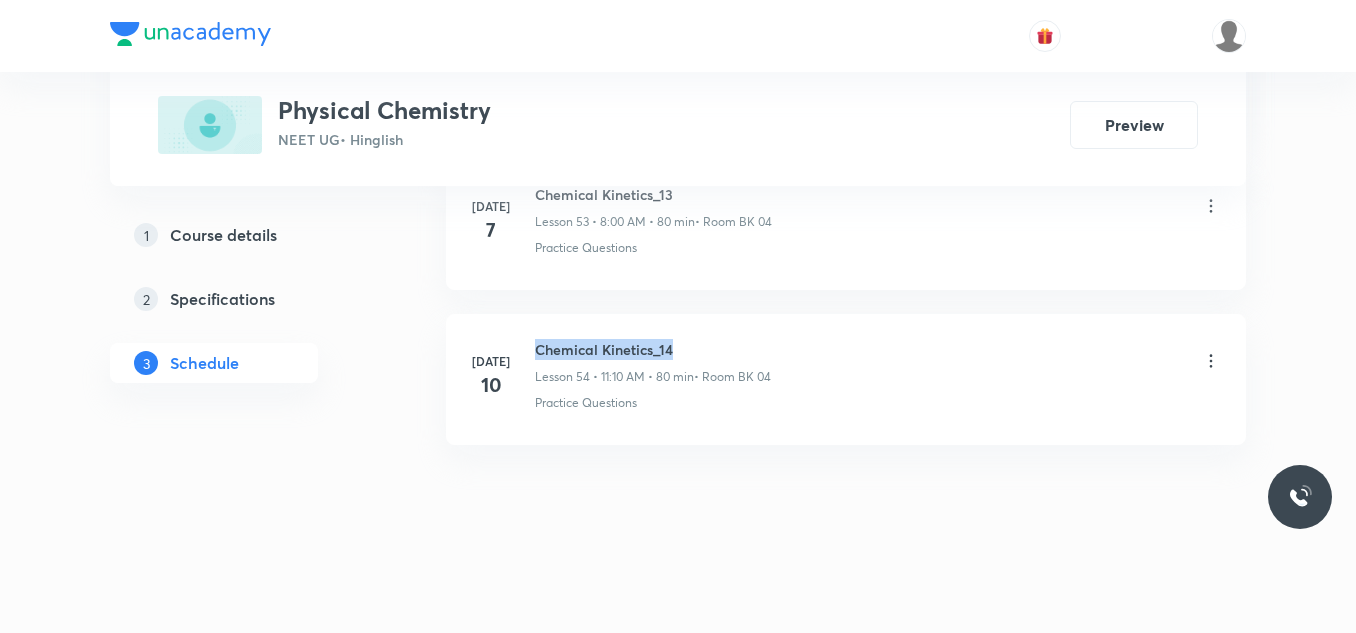 drag, startPoint x: 532, startPoint y: 347, endPoint x: 706, endPoint y: 330, distance: 174.82849 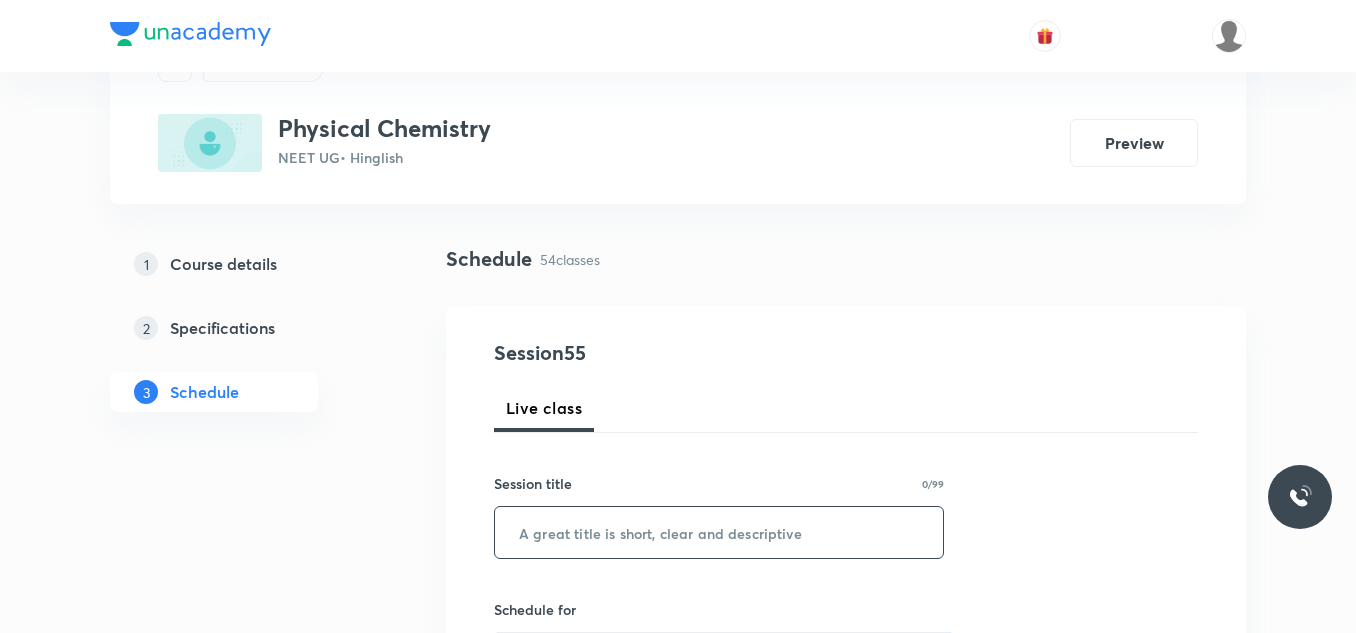 scroll, scrollTop: 126, scrollLeft: 0, axis: vertical 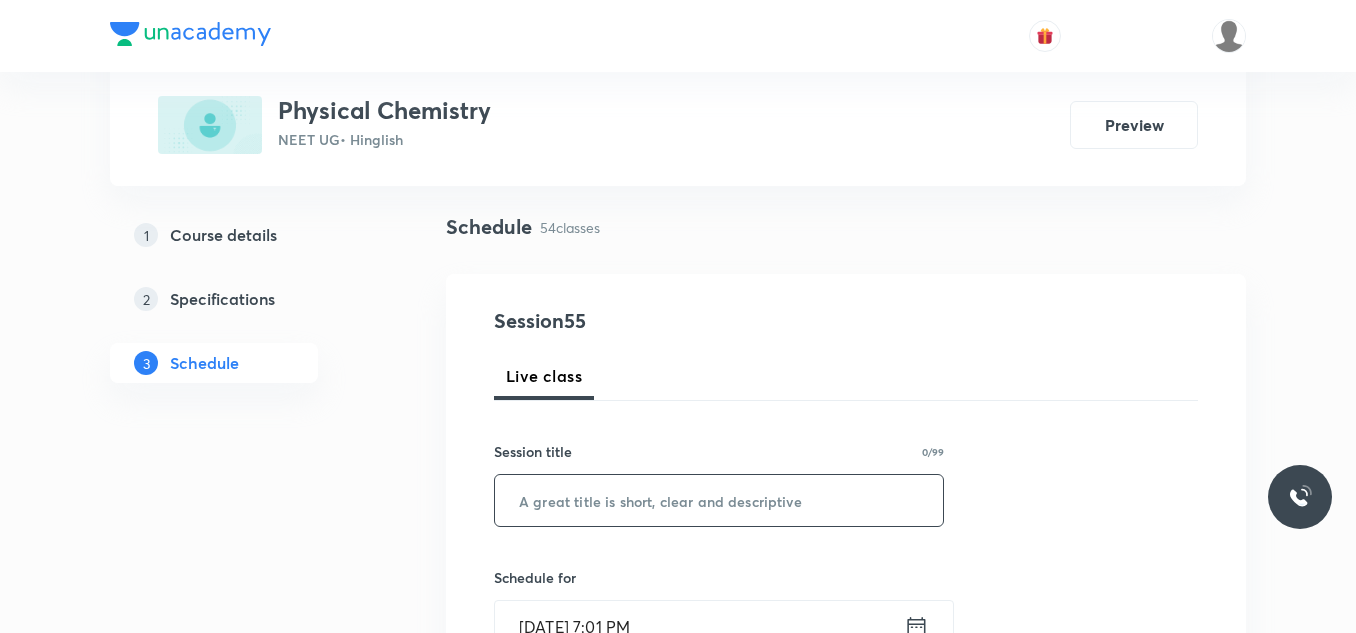 click at bounding box center (719, 500) 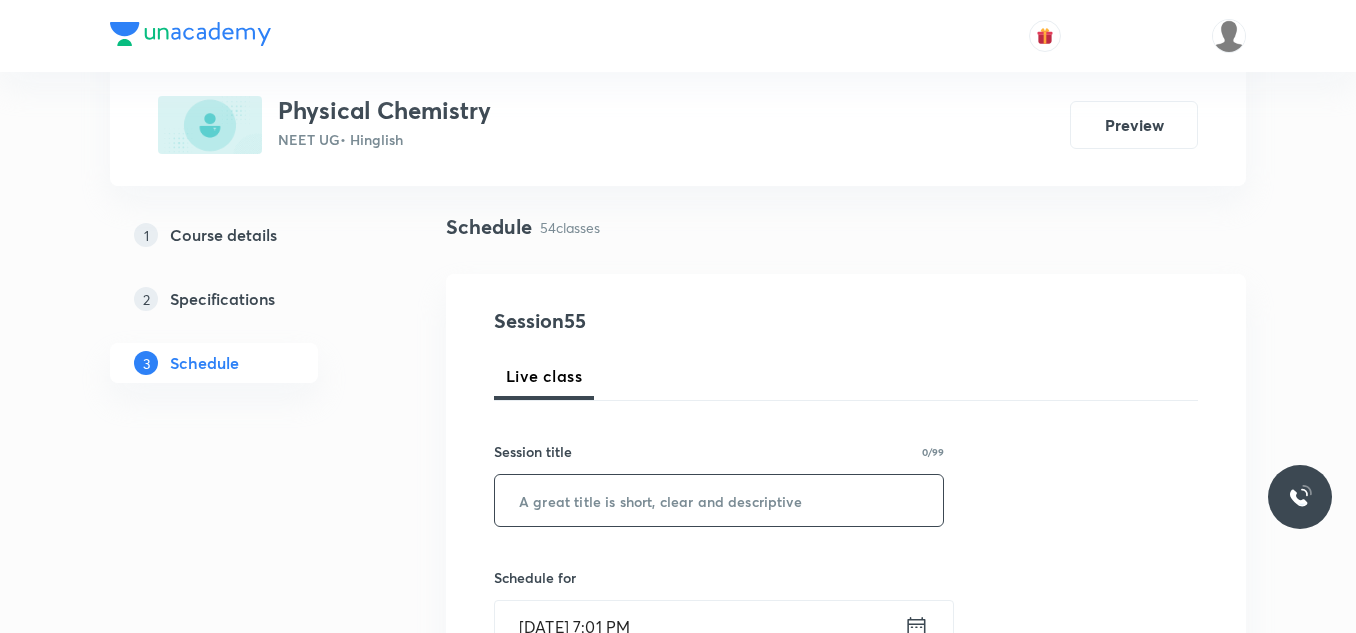 paste on "Chemical Kinetics_14" 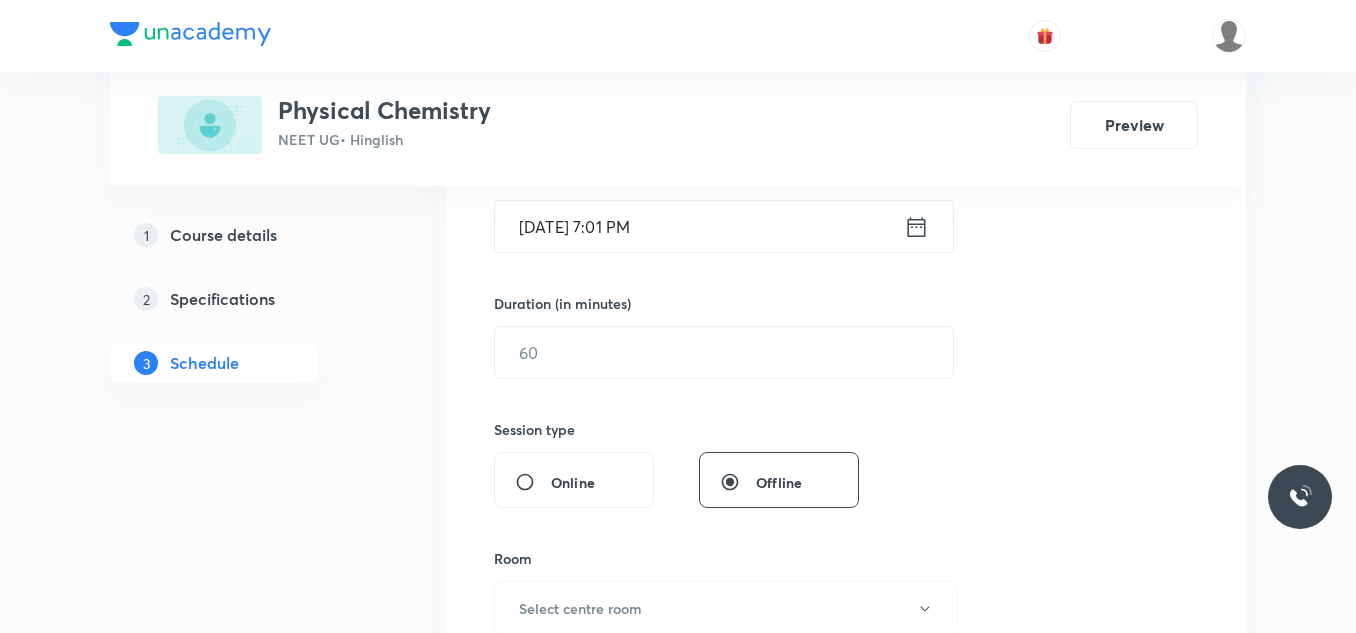 scroll, scrollTop: 426, scrollLeft: 0, axis: vertical 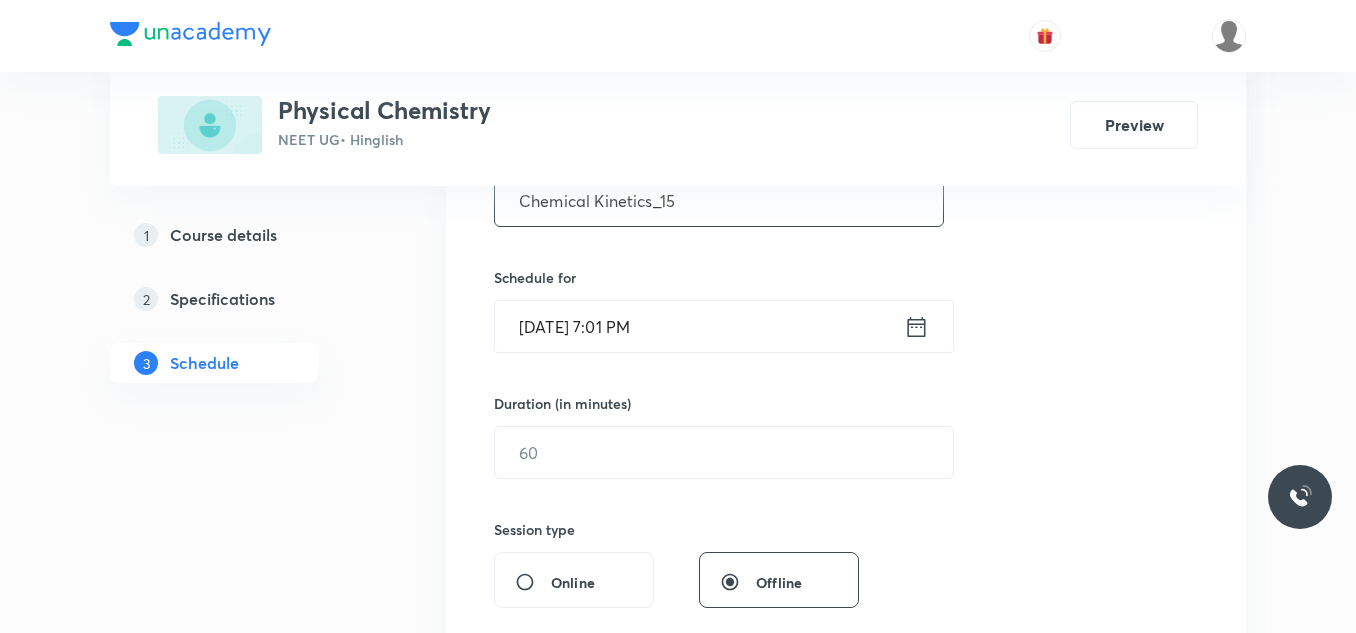 type on "Chemical Kinetics_15" 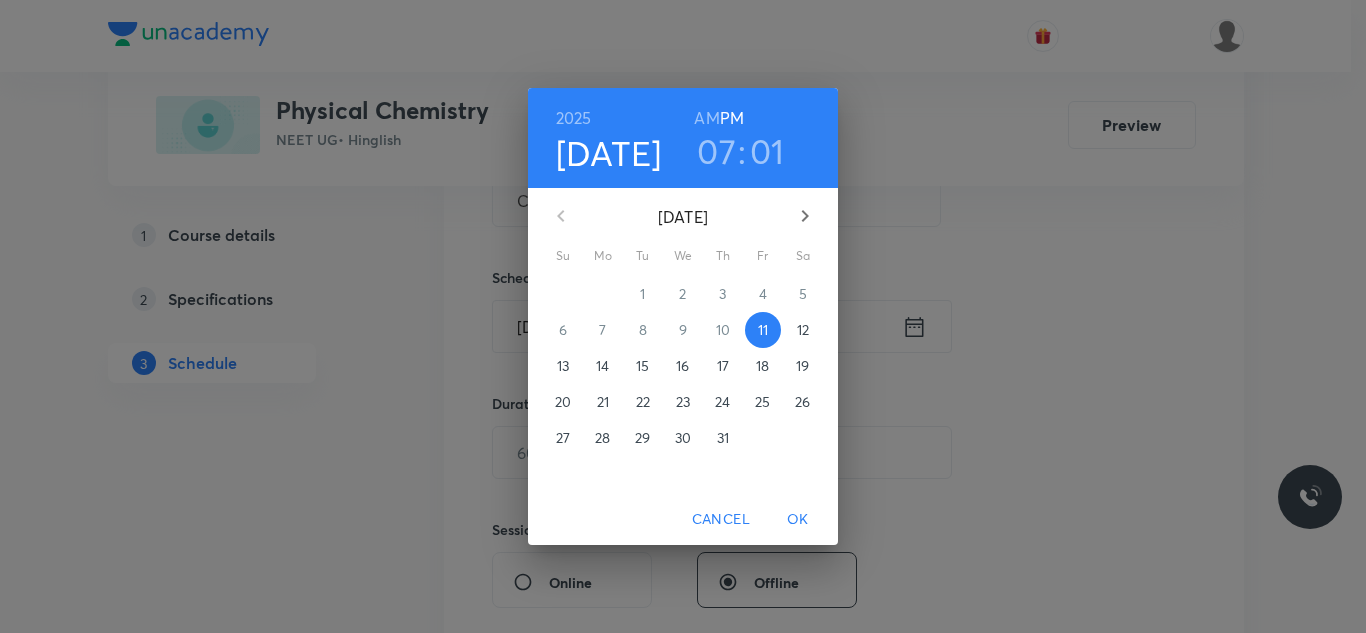 click on "12" at bounding box center (803, 330) 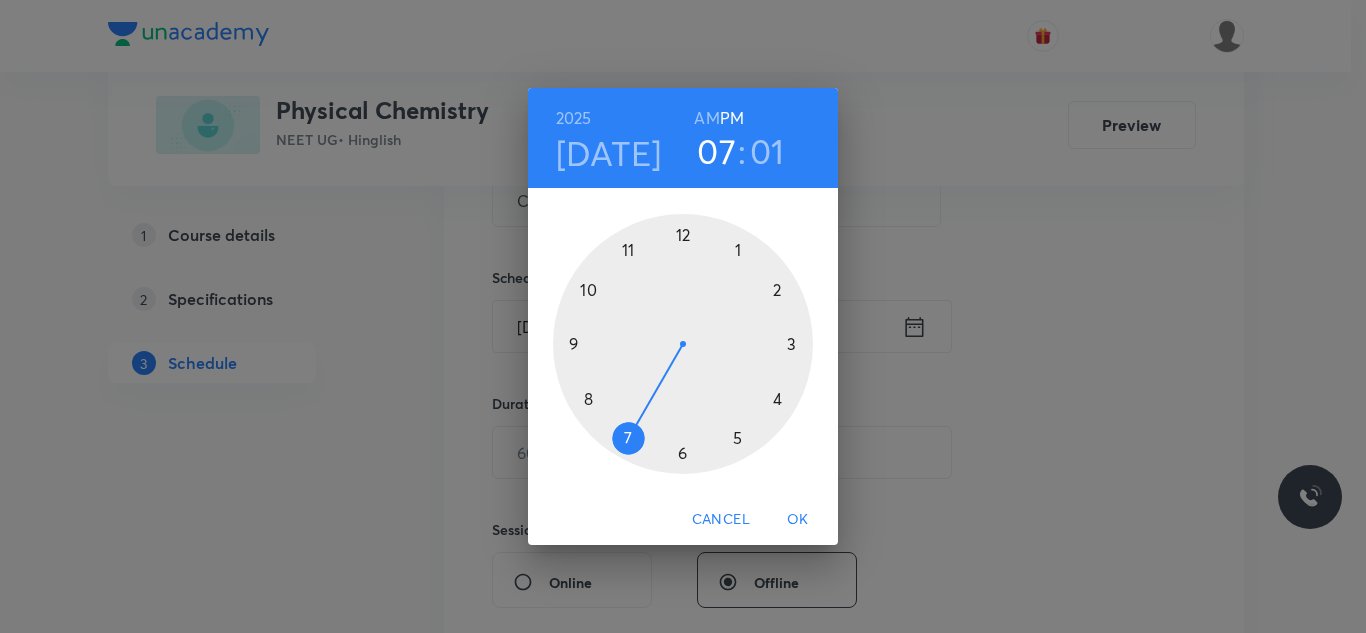 click at bounding box center [683, 344] 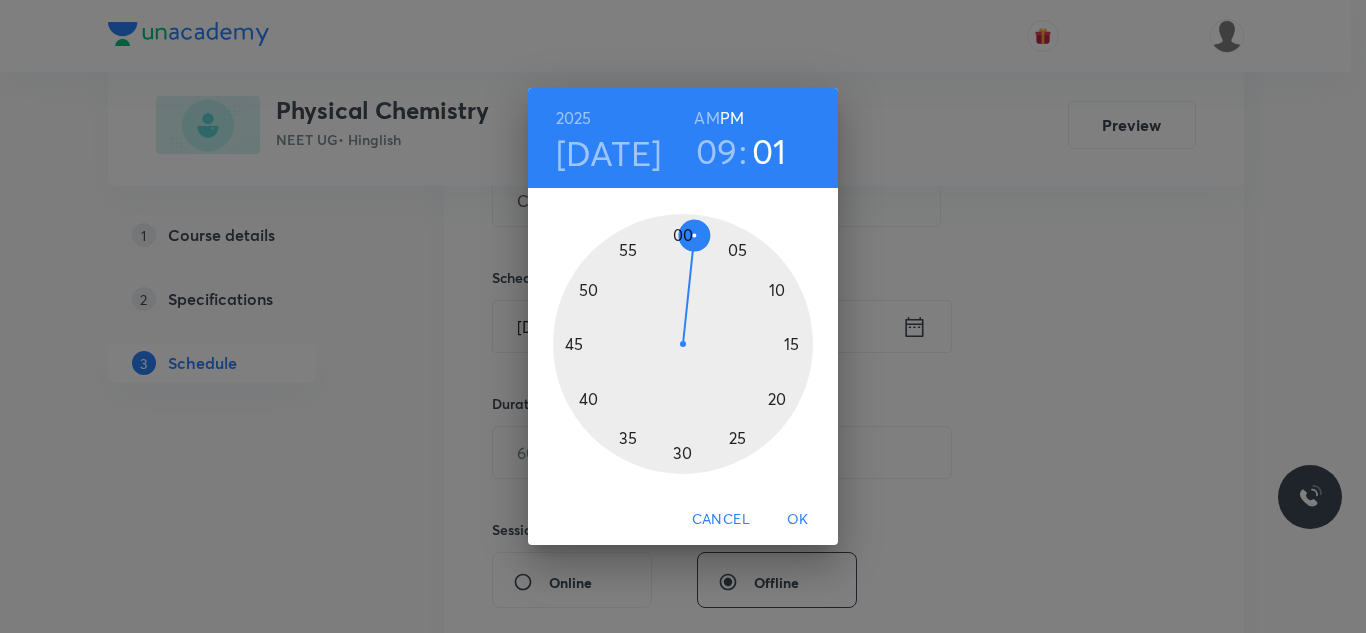 click on "AM" at bounding box center (706, 118) 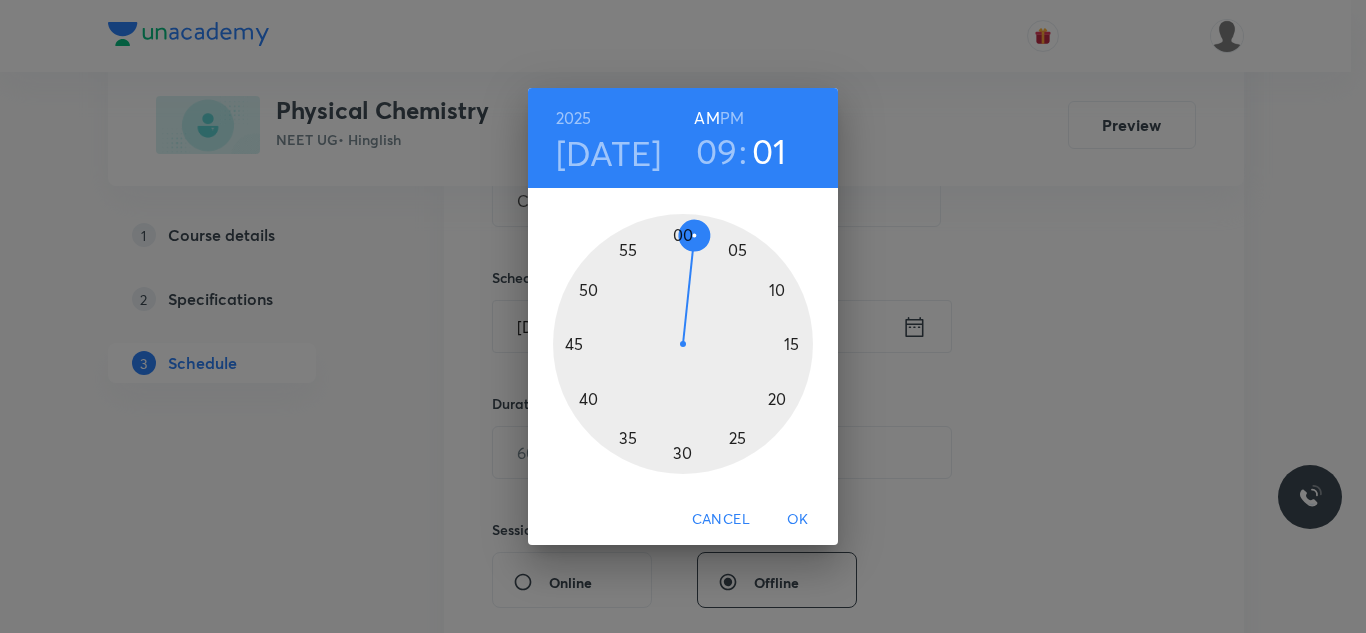 click at bounding box center (683, 344) 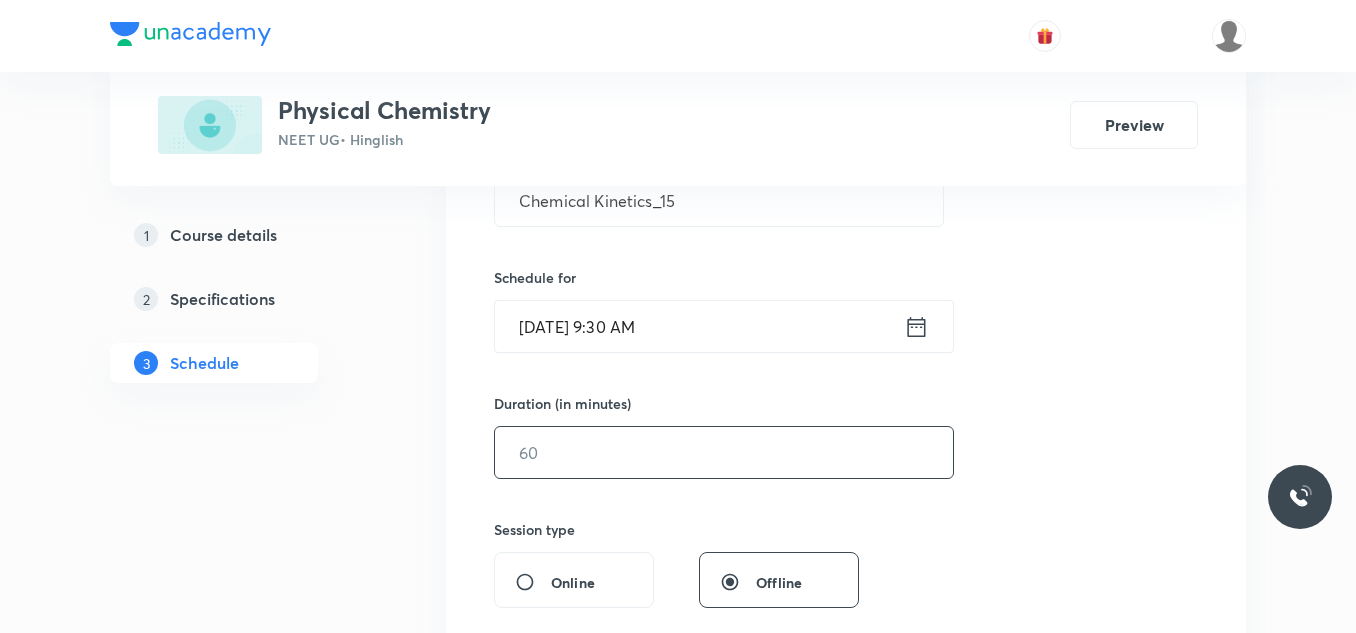 click at bounding box center (724, 452) 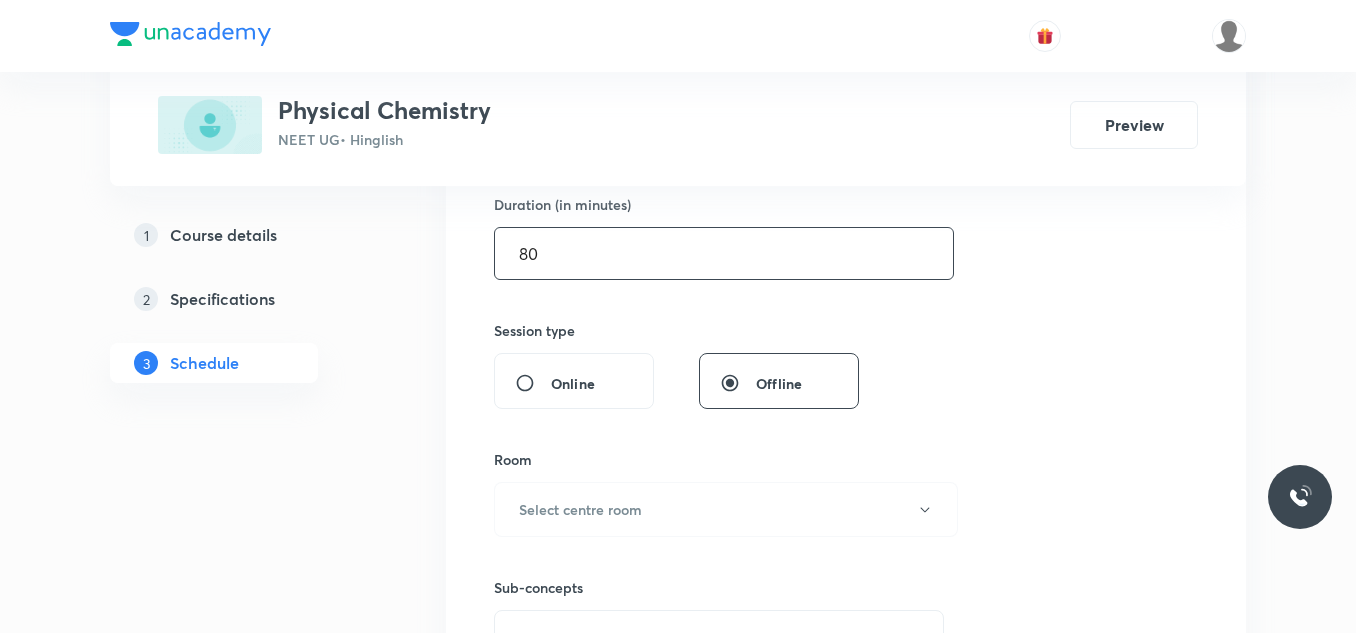 scroll, scrollTop: 626, scrollLeft: 0, axis: vertical 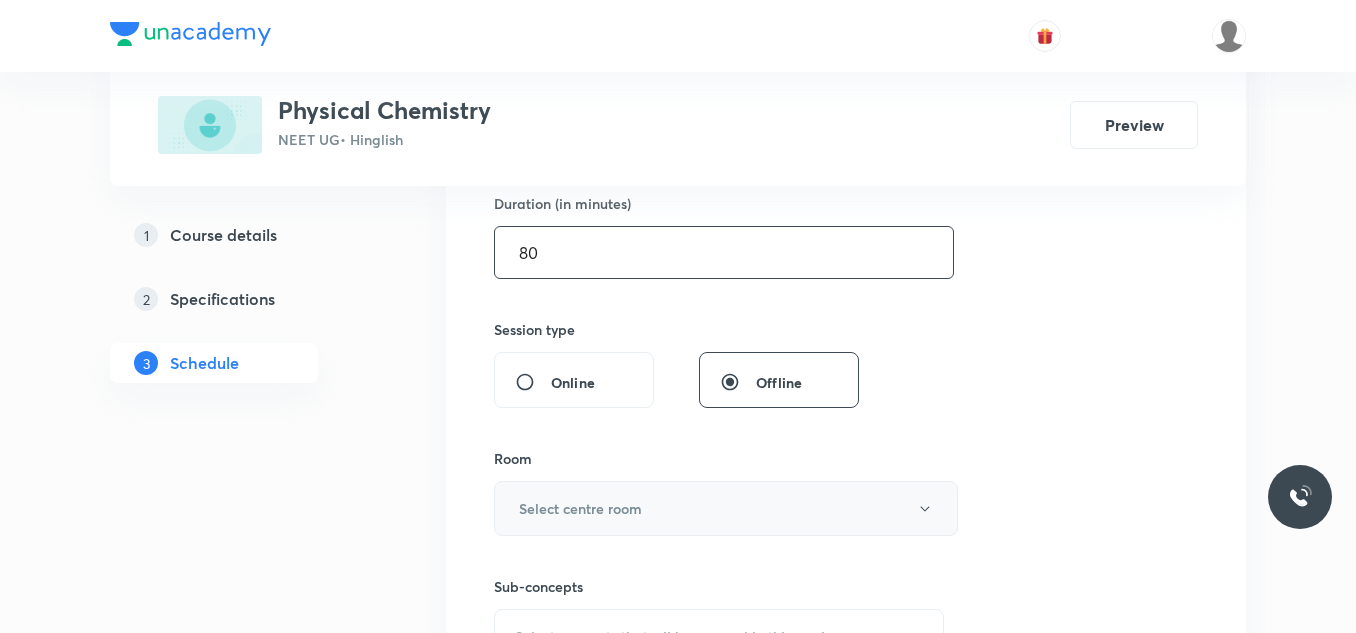 type on "80" 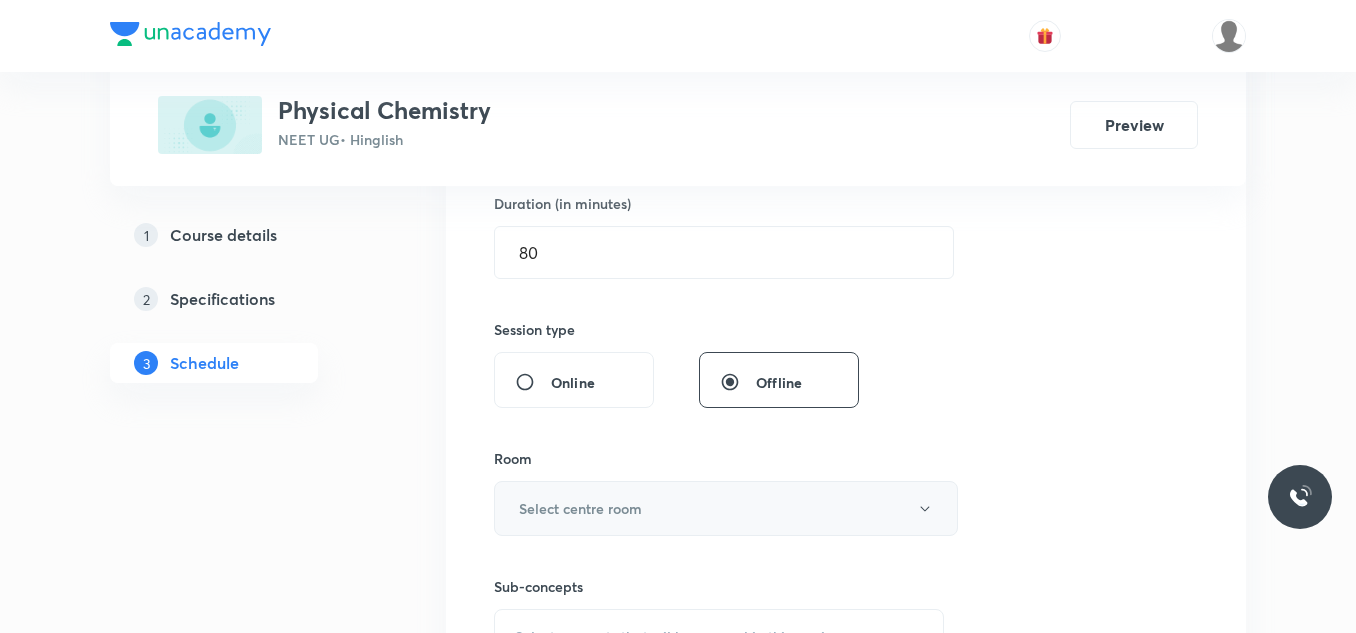 click on "Select centre room" at bounding box center (580, 508) 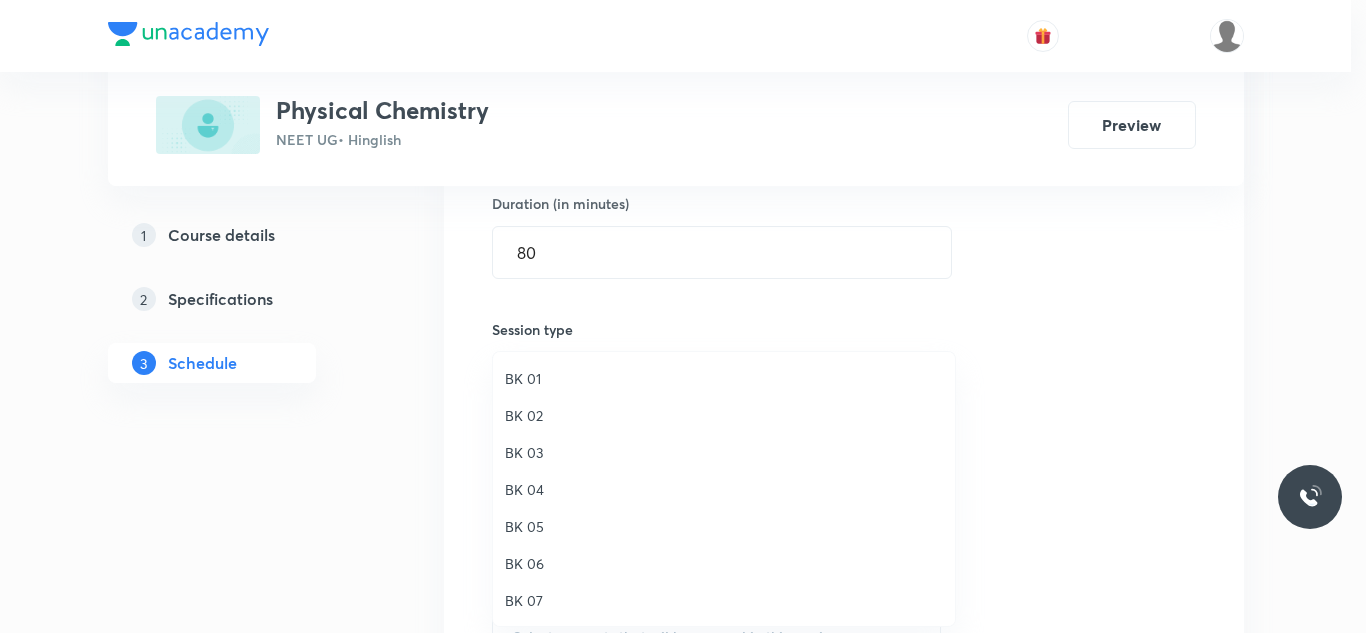 click on "BK 04" at bounding box center (724, 489) 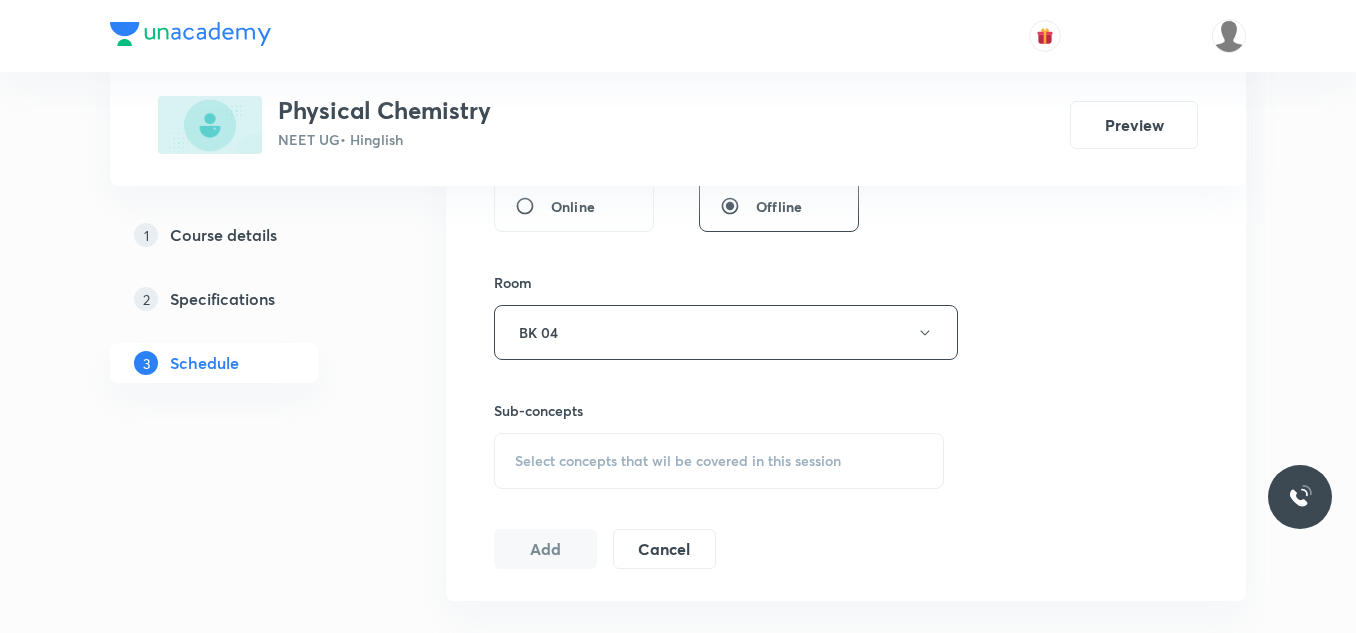 scroll, scrollTop: 826, scrollLeft: 0, axis: vertical 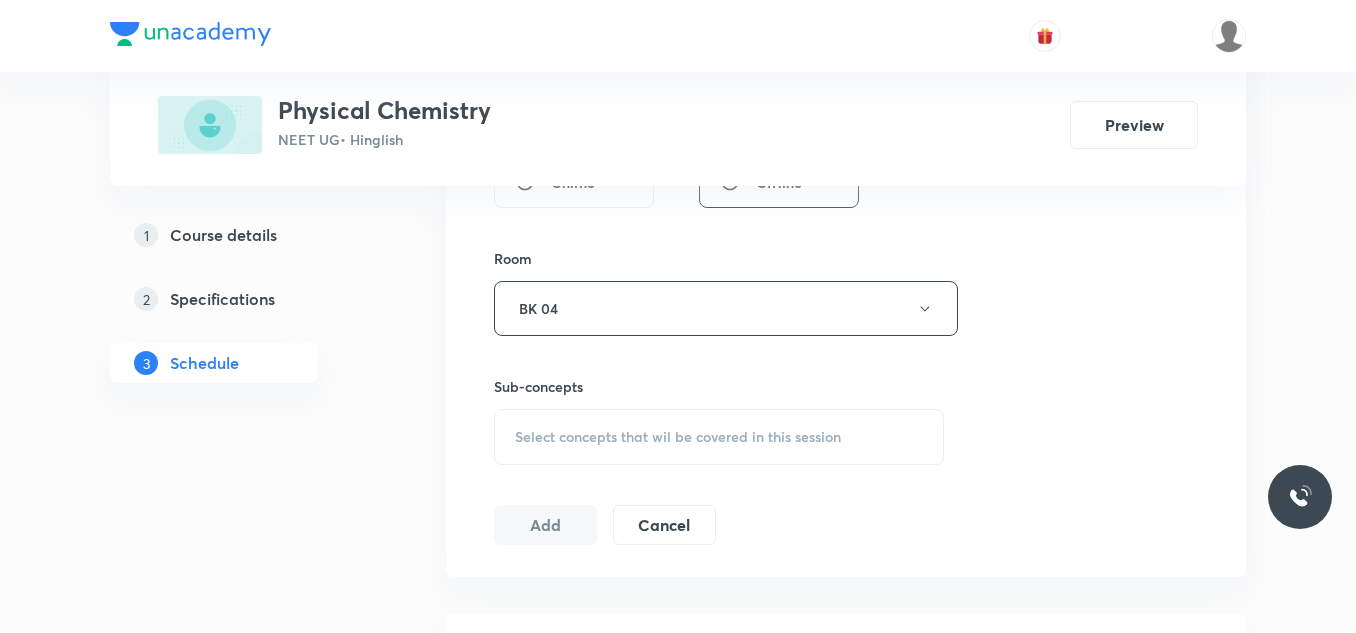 click on "Select concepts that wil be covered in this session" at bounding box center (678, 437) 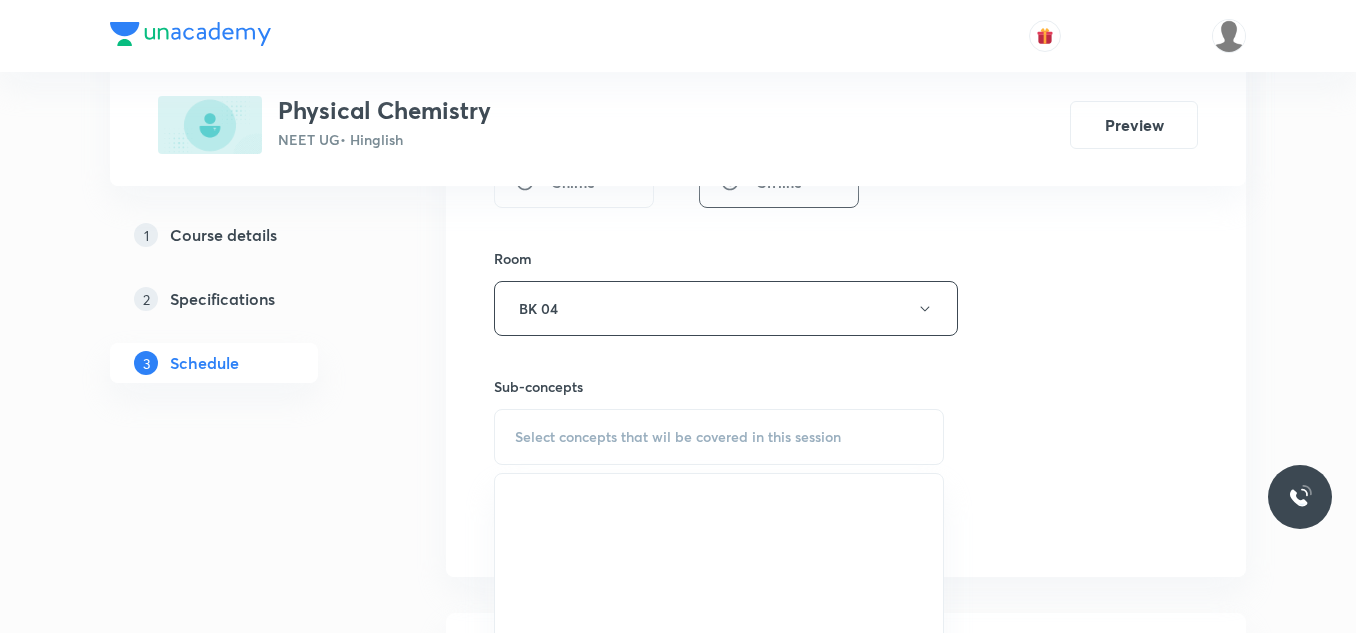 scroll, scrollTop: 926, scrollLeft: 0, axis: vertical 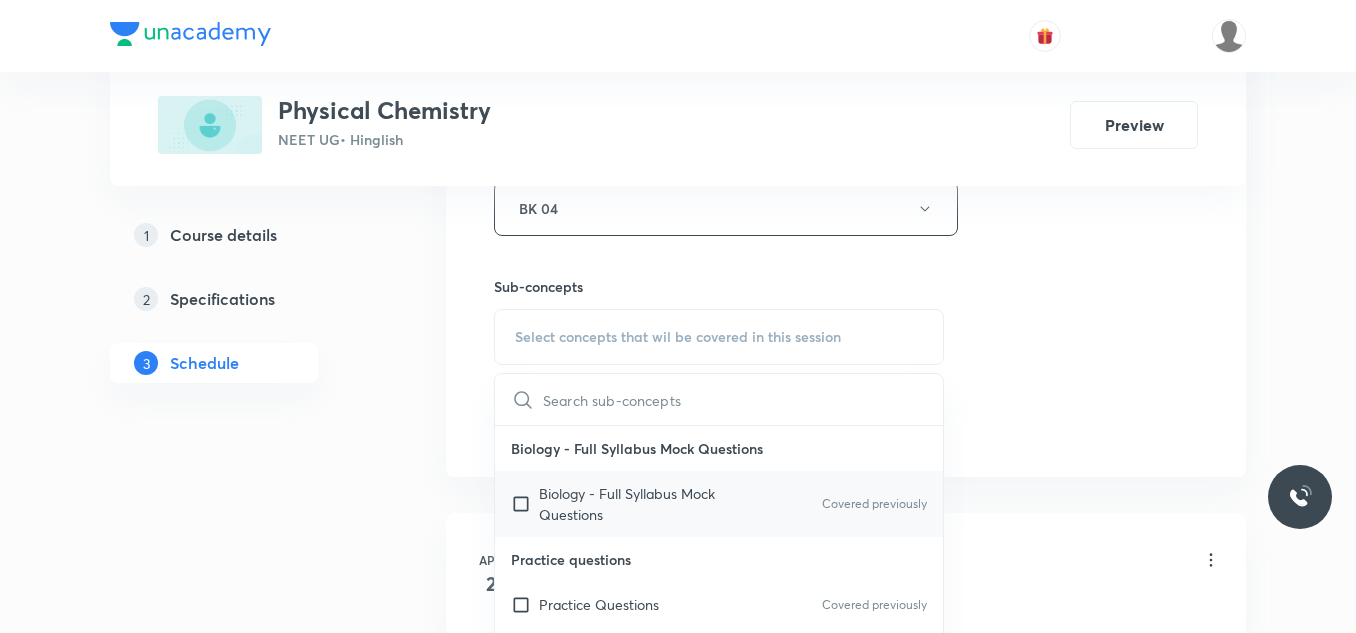 click on "Biology - Full Syllabus Mock Questions" at bounding box center [640, 504] 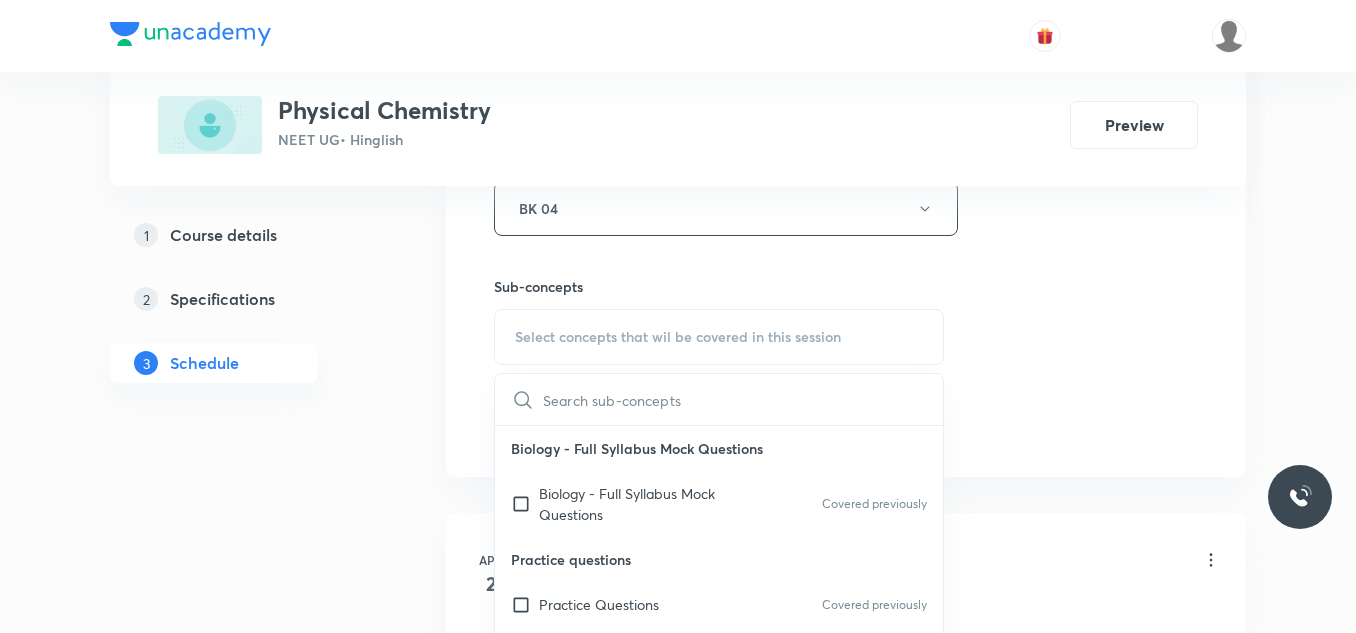 checkbox on "true" 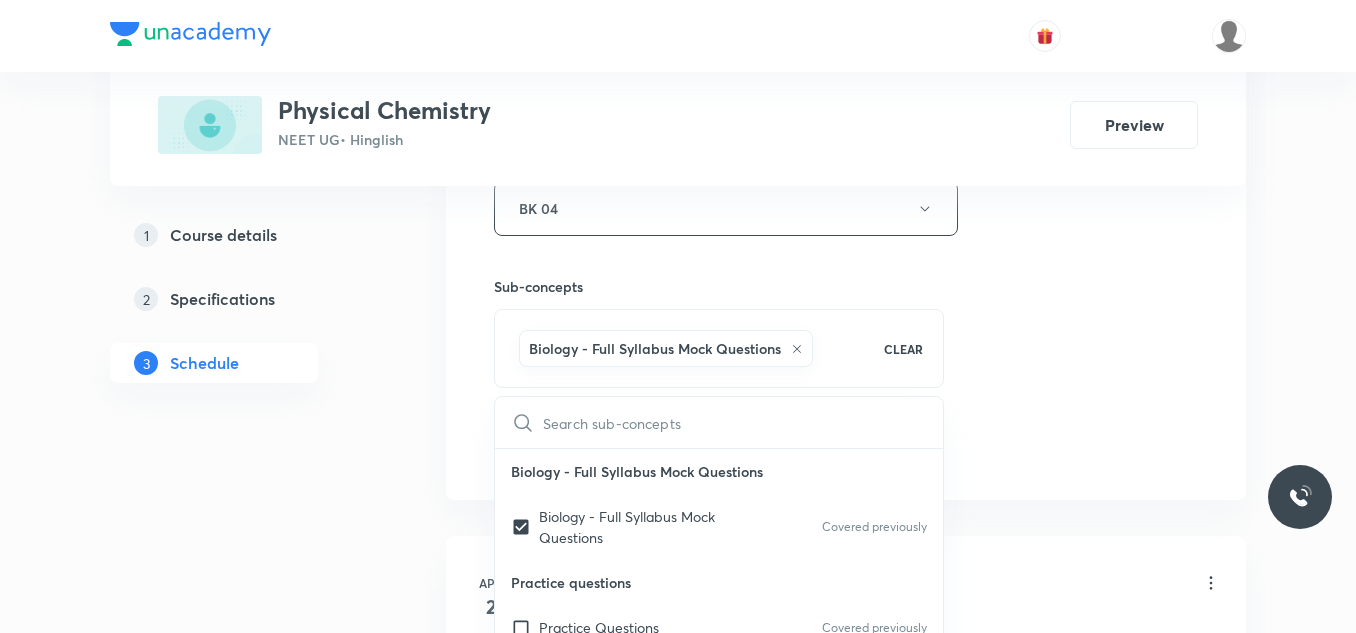 click on "Session  55 Live class Session title 20/99 Chemical Kinetics_15 ​ Schedule for [DATE] 9:30 AM ​ Duration (in minutes) 80 ​   Session type Online Offline Room BK 04 Sub-concepts Biology - Full Syllabus Mock Questions CLEAR ​ Biology - Full Syllabus Mock Questions Biology - Full Syllabus Mock Questions Covered previously Practice questions Practice Questions Covered previously Biology Previous Year Questions Maths Previous Year Questions General Topics & Mole Concept Basic Concepts Covered previously Mole – Basic Introduction Covered previously Percentage Composition Stoichiometry Principle of Atom Conservation (POAC) Relation between Stoichiometric Quantities Application of Mole Concept: Gravimetric Analysis Electronic Configuration Of Atoms (Hund's rule)  Quantum Numbers (Magnetic Quantum no.) Quantum Numbers([PERSON_NAME] Exclusion law) Mean Molar Mass or Molecular Mass Variation of Conductivity with Concentration Mechanism of Corrosion Atomic Structure Discovery Of Electron Atomic Models Spectrum" at bounding box center (846, -13) 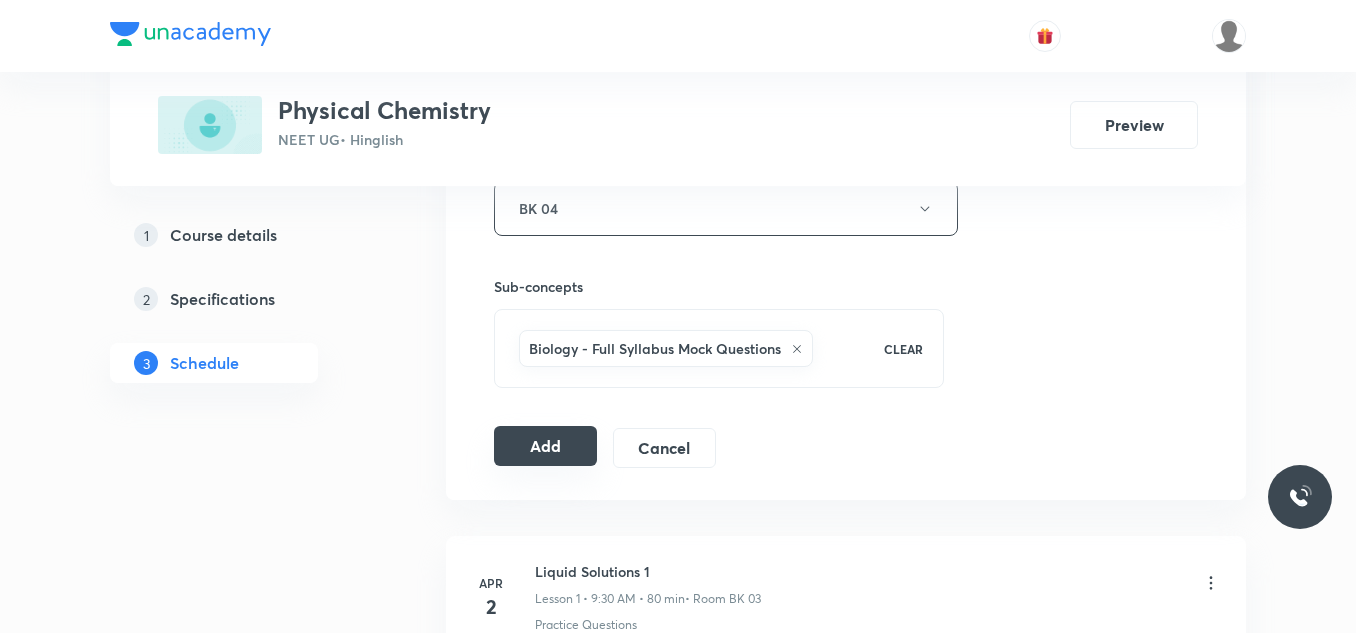 click on "Add" at bounding box center (545, 446) 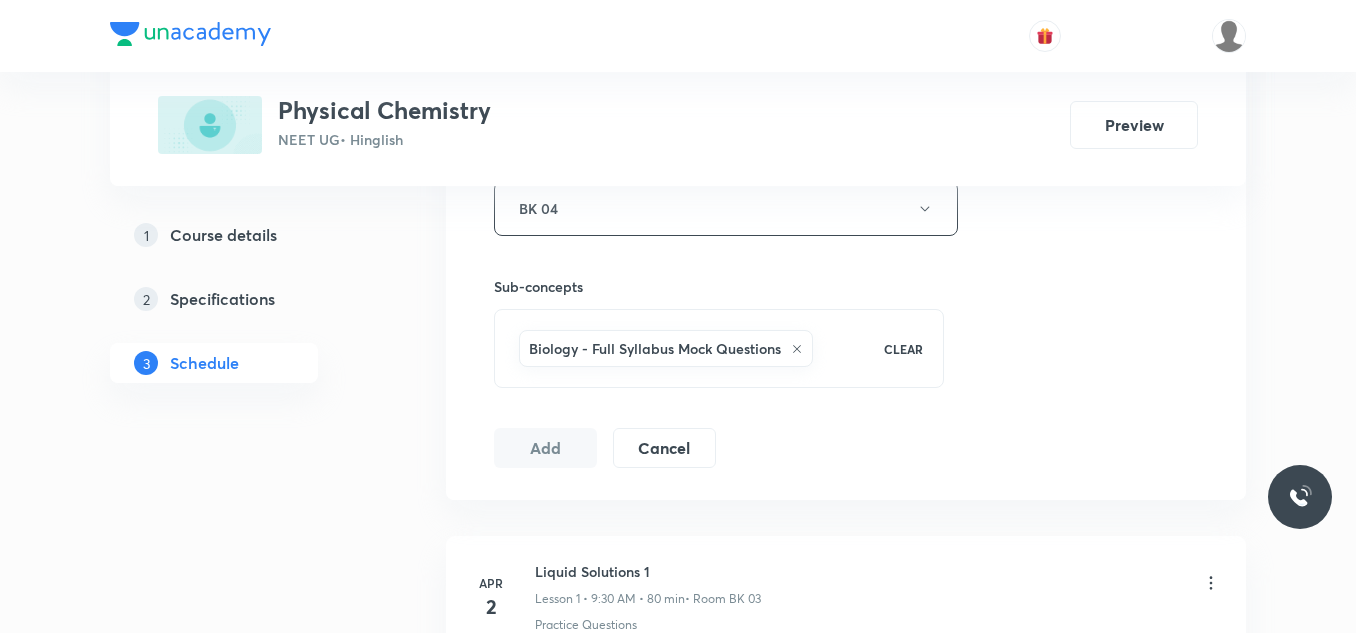 scroll, scrollTop: 9363, scrollLeft: 0, axis: vertical 